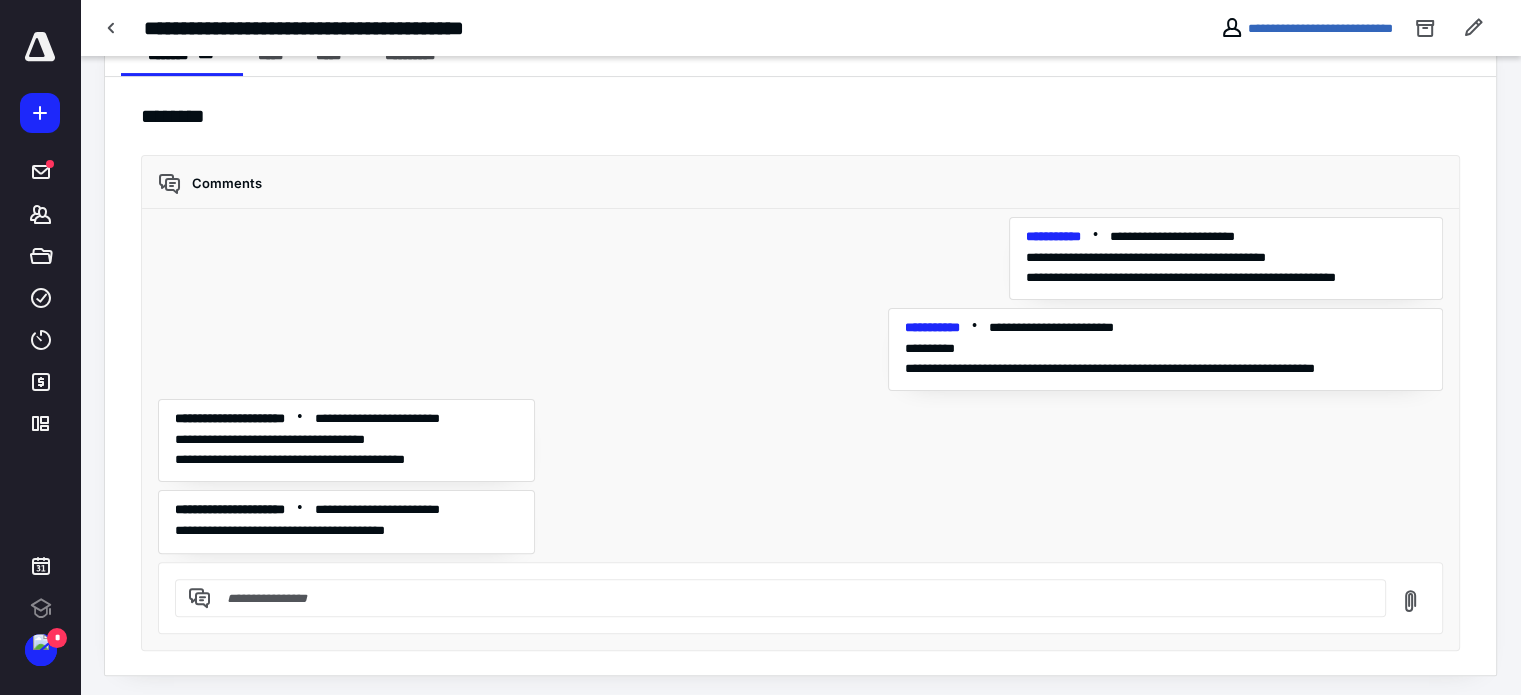 scroll, scrollTop: 0, scrollLeft: 0, axis: both 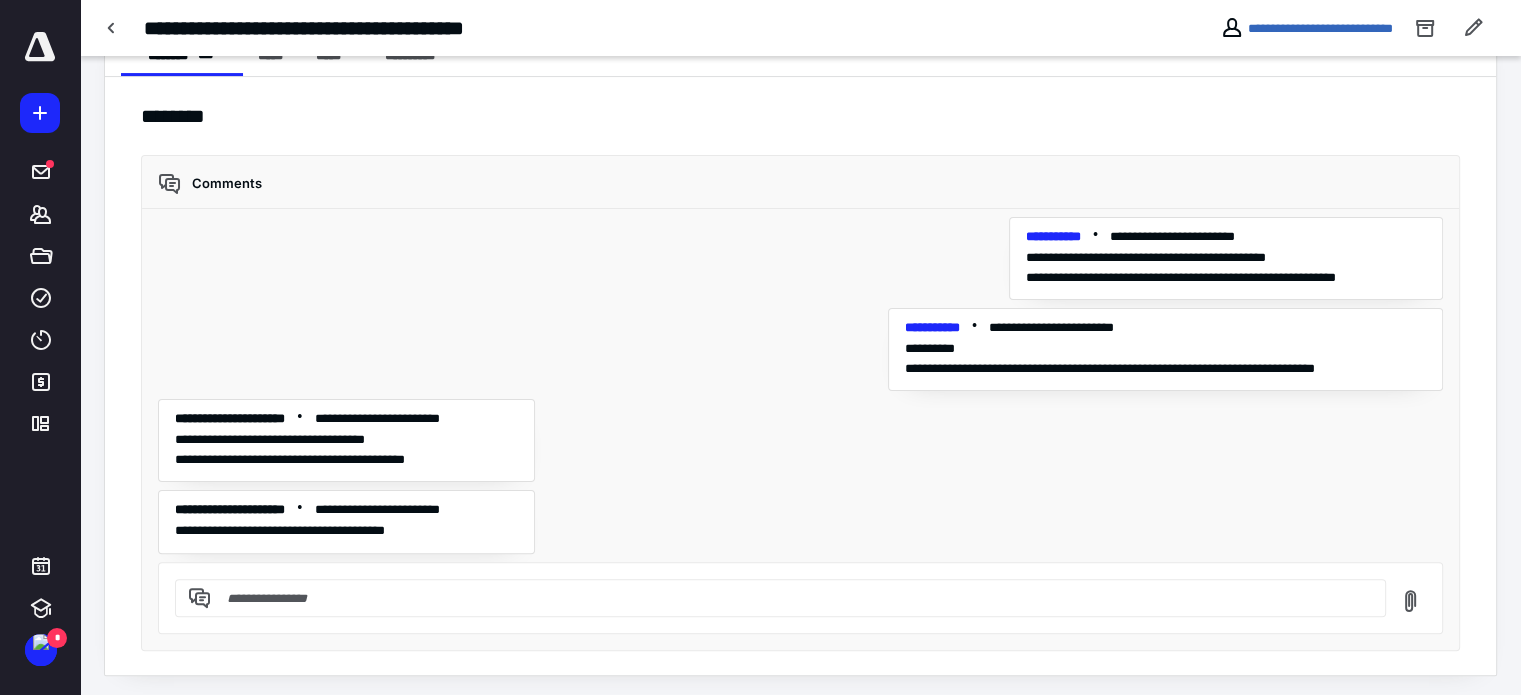 click at bounding box center (792, 598) 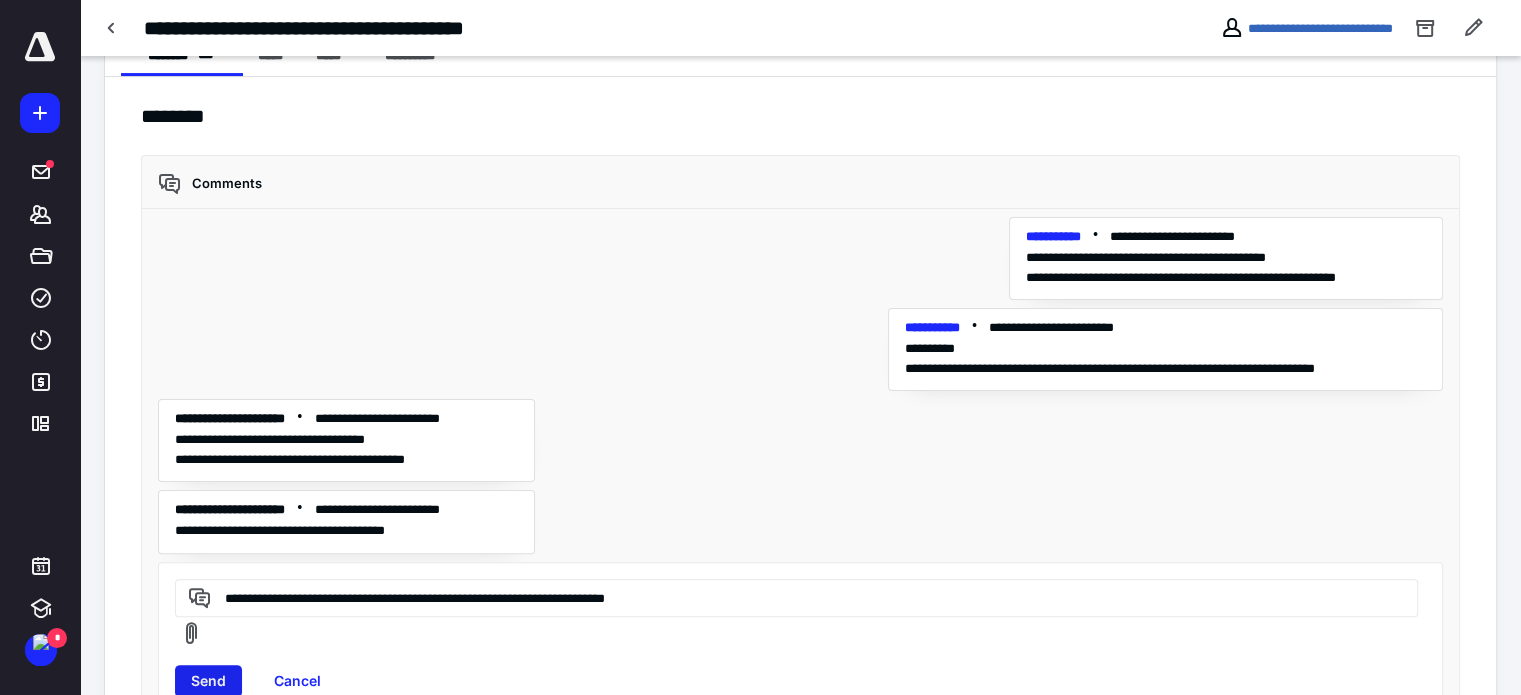 type on "**********" 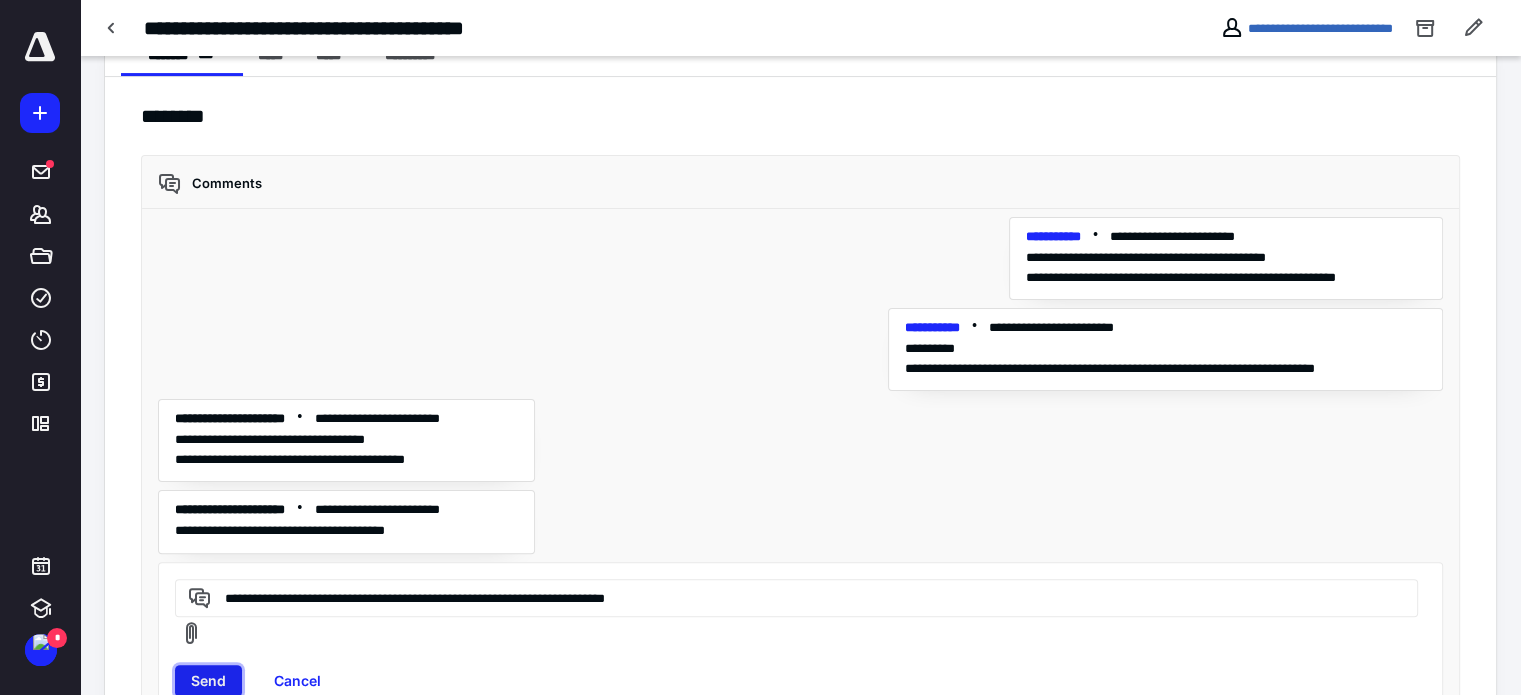 click on "Send" at bounding box center [208, 681] 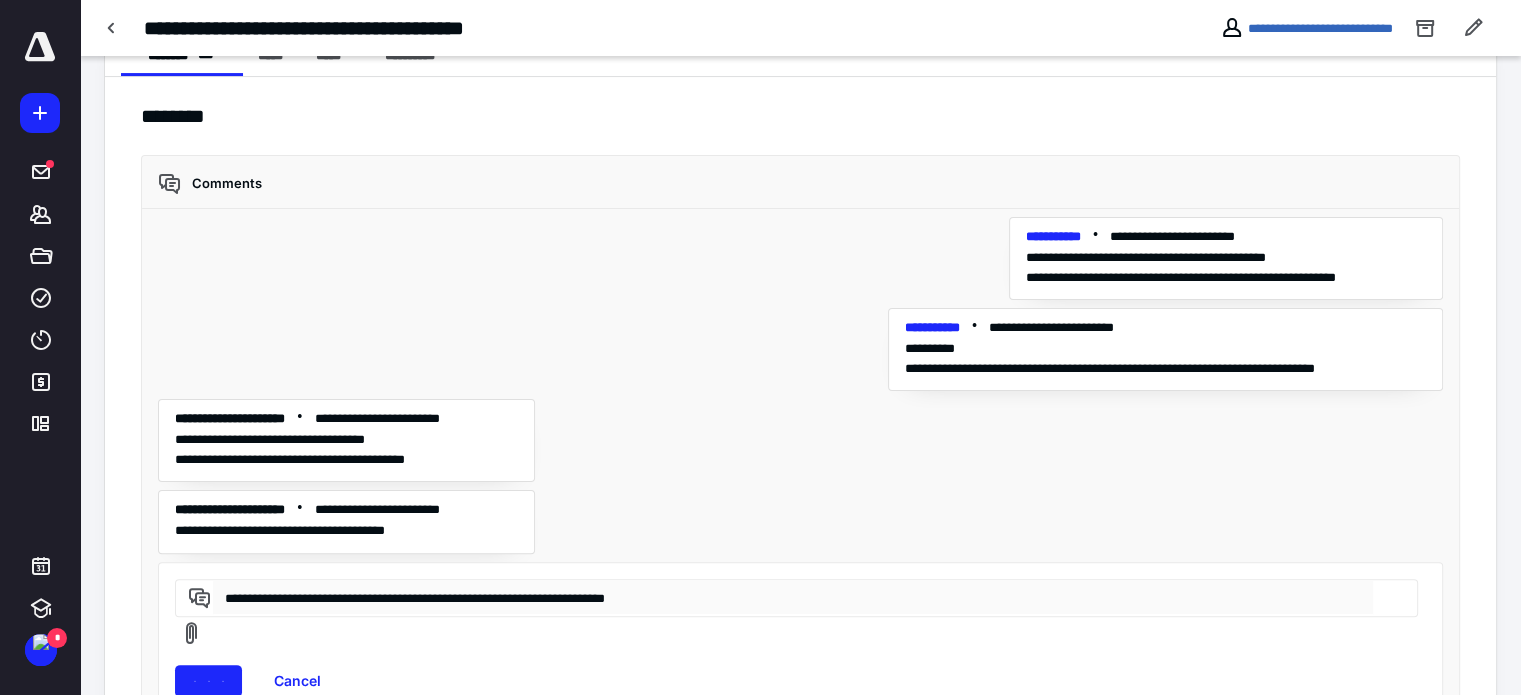 type 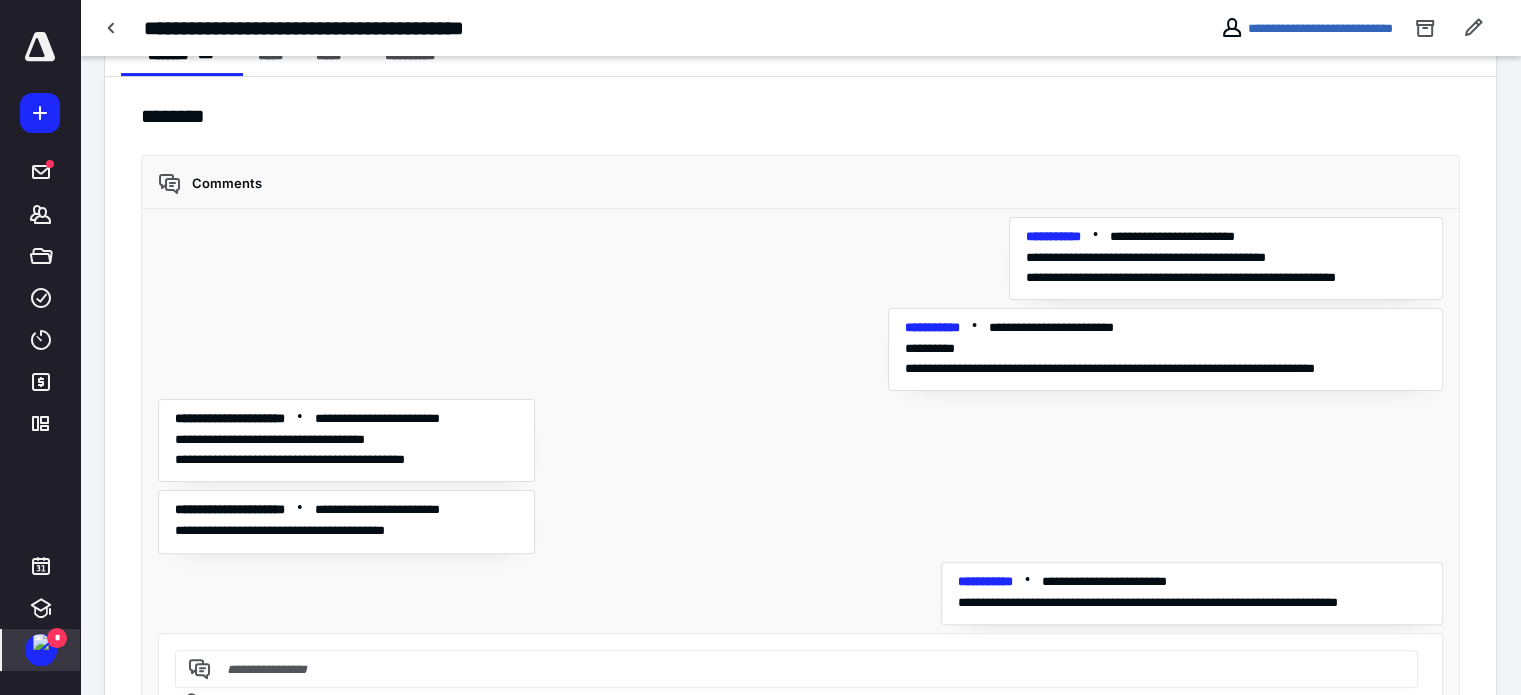 click on "*" at bounding box center [57, 638] 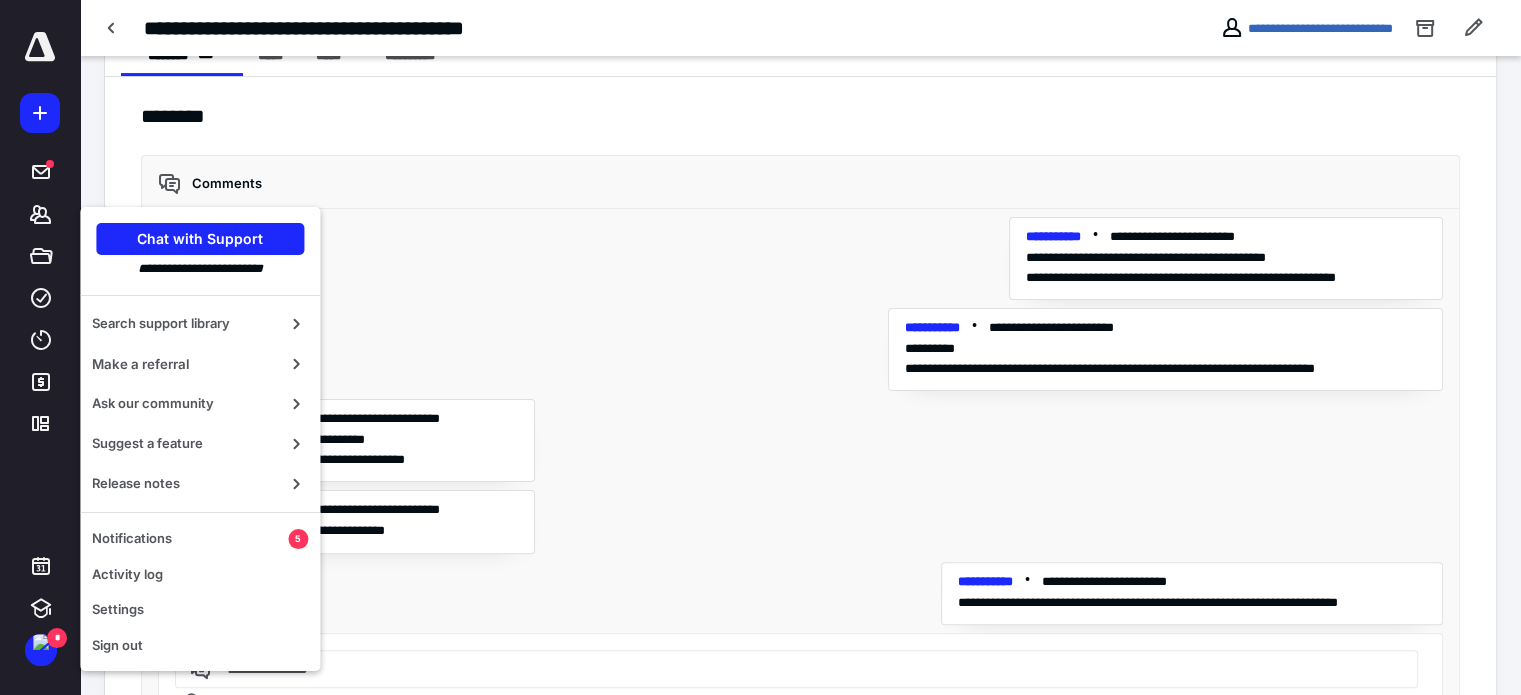 click on "[FIRST] [LAST] [ADDRESS]
[ADDRESS] [CITY] [STATE] [ZIP]
[ADDRESS] [CITY] [STATE]
[ADDRESS] [CITY] [STATE] [ZIP]" at bounding box center (800, 421) 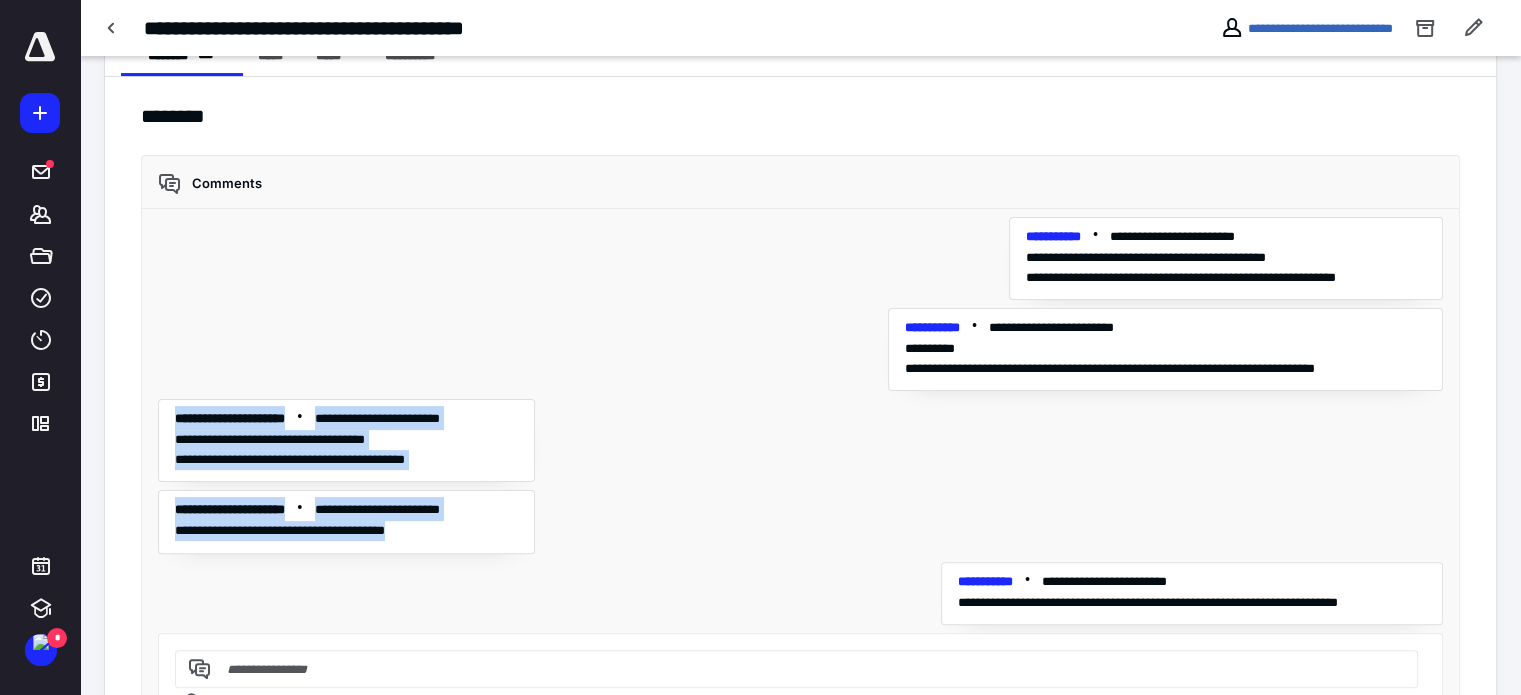 drag, startPoint x: 171, startPoint y: 411, endPoint x: 464, endPoint y: 541, distance: 320.54486 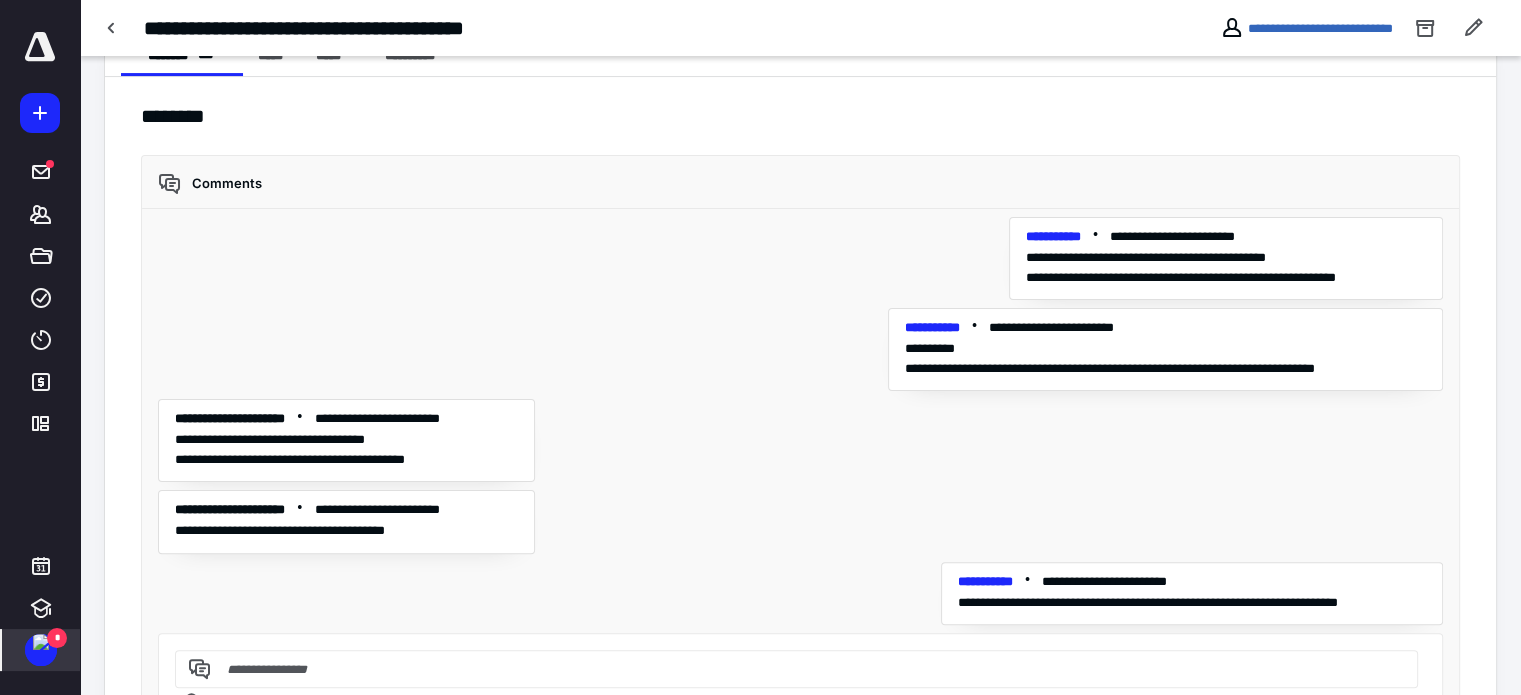click on "*" at bounding box center (57, 638) 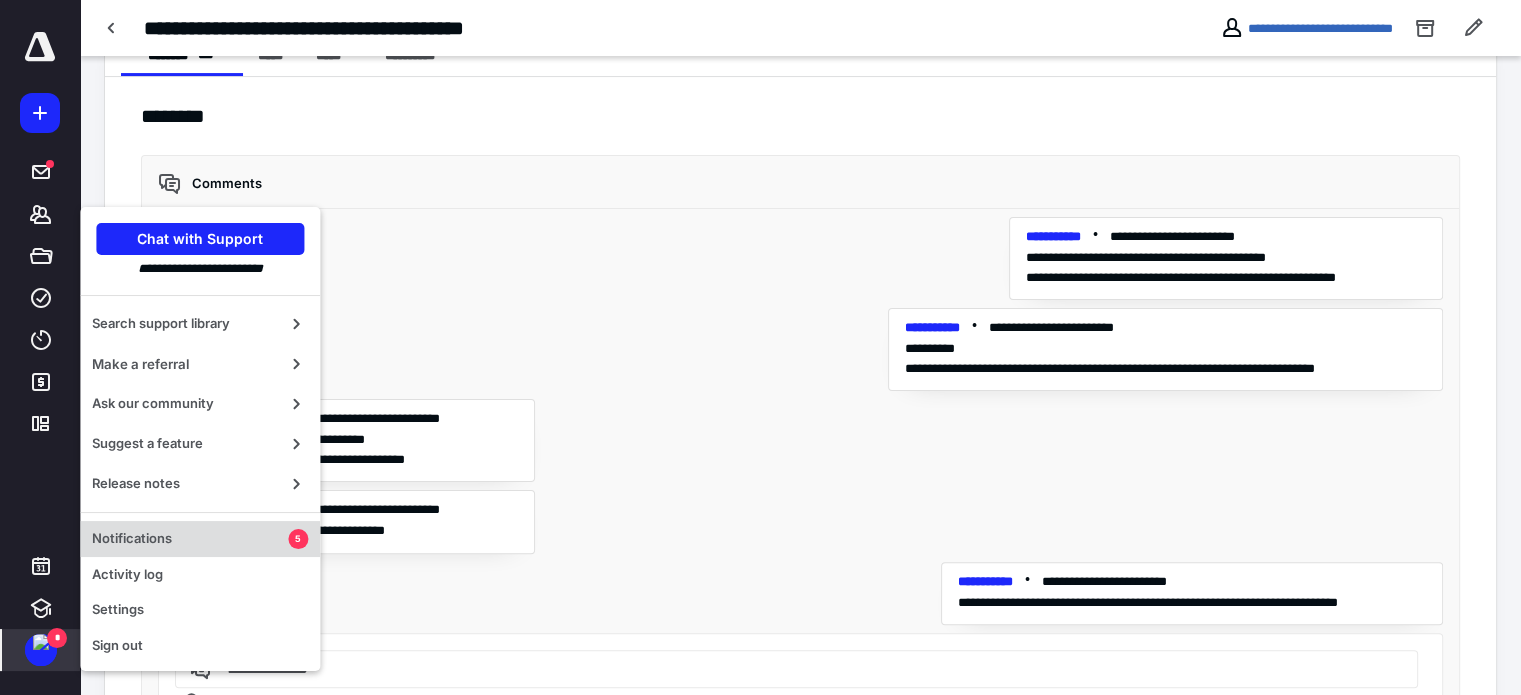 click on "Notifications" at bounding box center [190, 539] 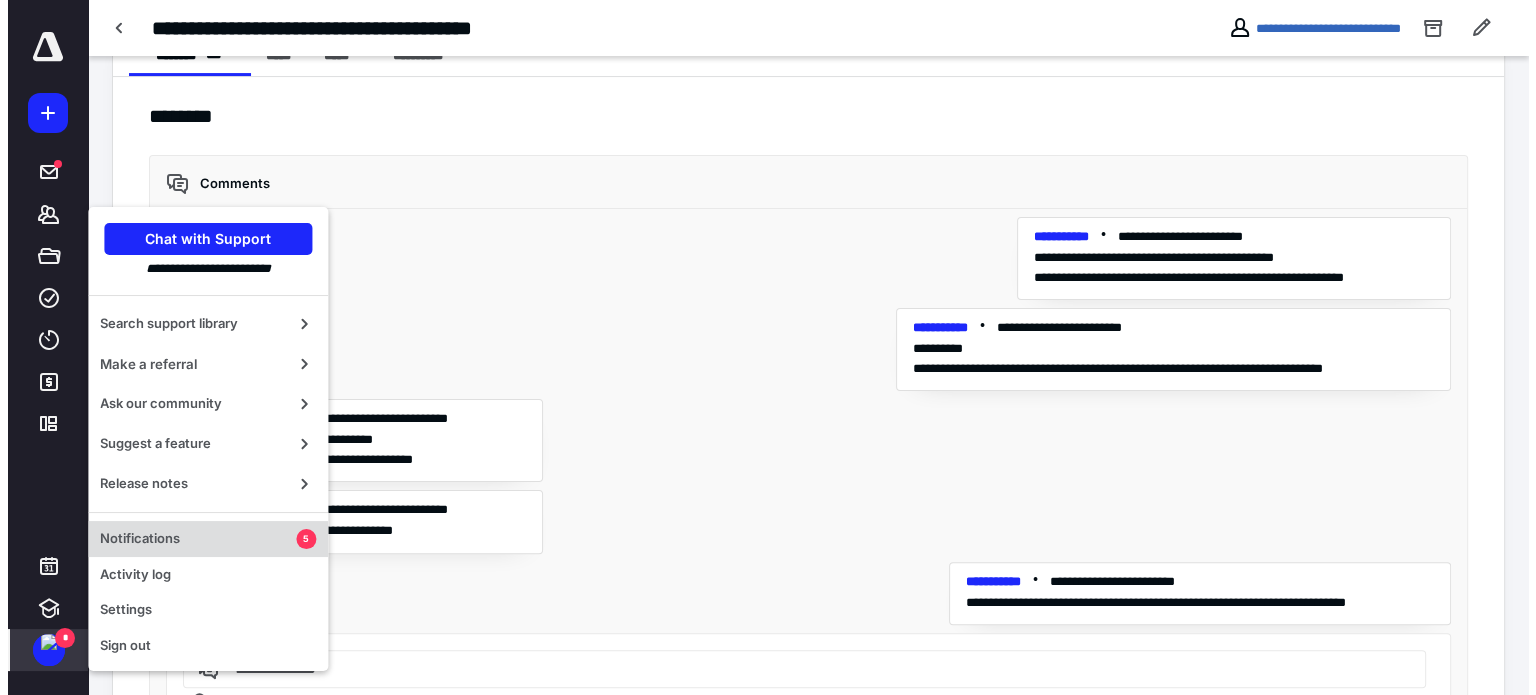 scroll, scrollTop: 0, scrollLeft: 0, axis: both 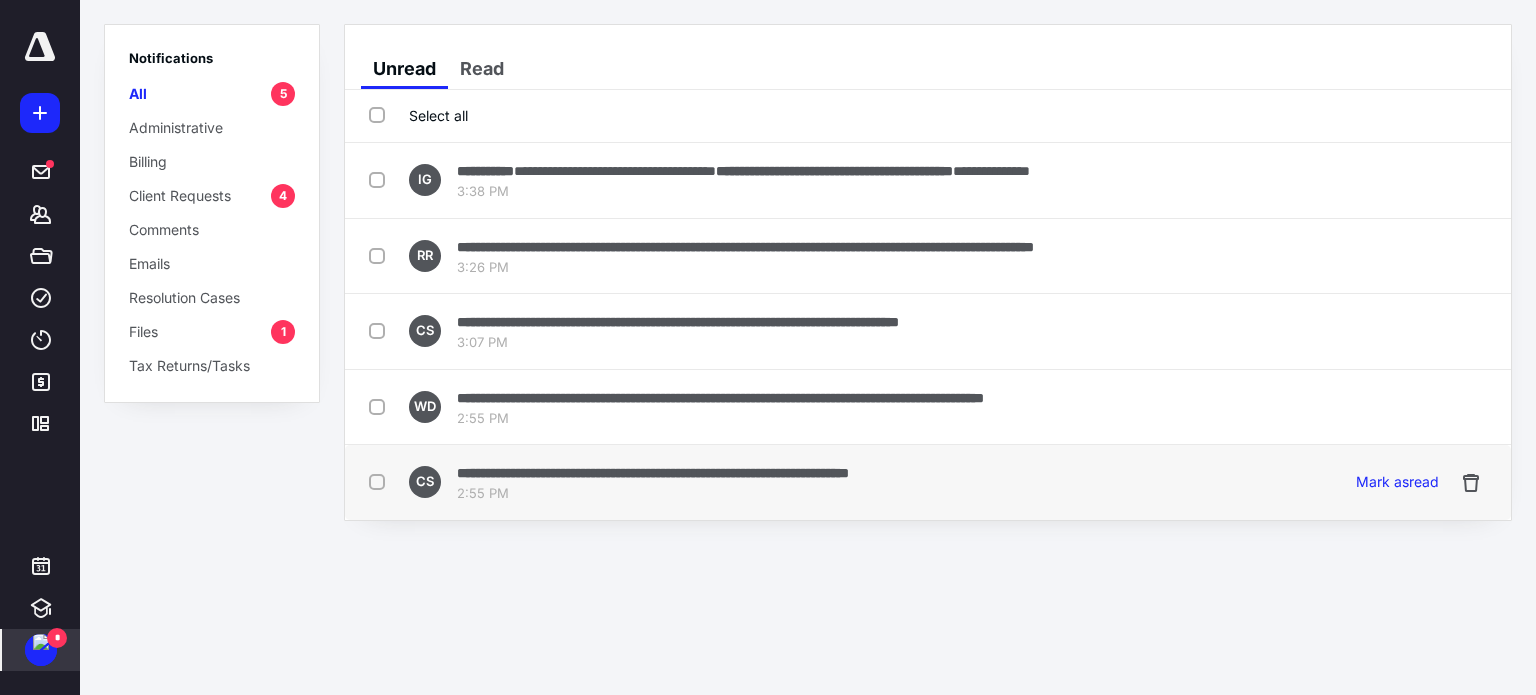 click on "**********" at bounding box center (653, 473) 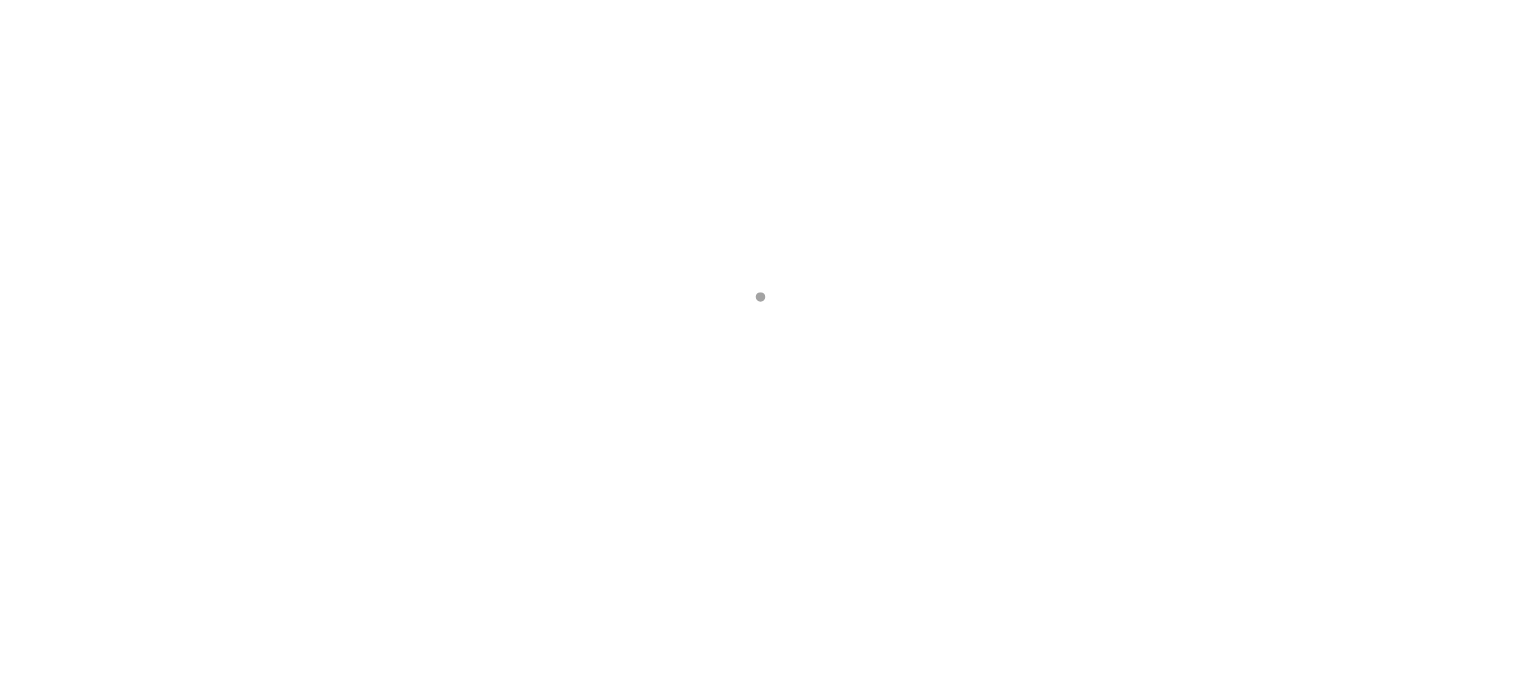 scroll, scrollTop: 0, scrollLeft: 0, axis: both 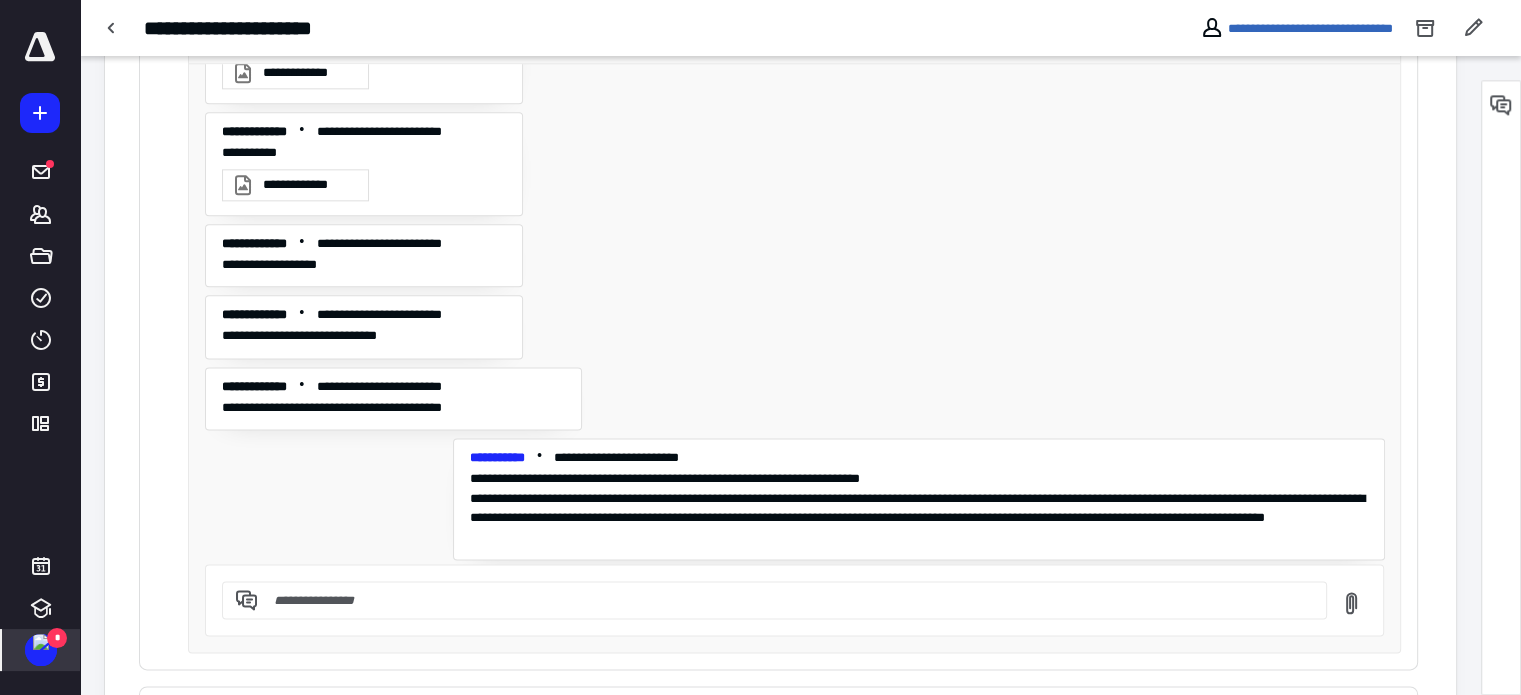 click on "*" at bounding box center [57, 638] 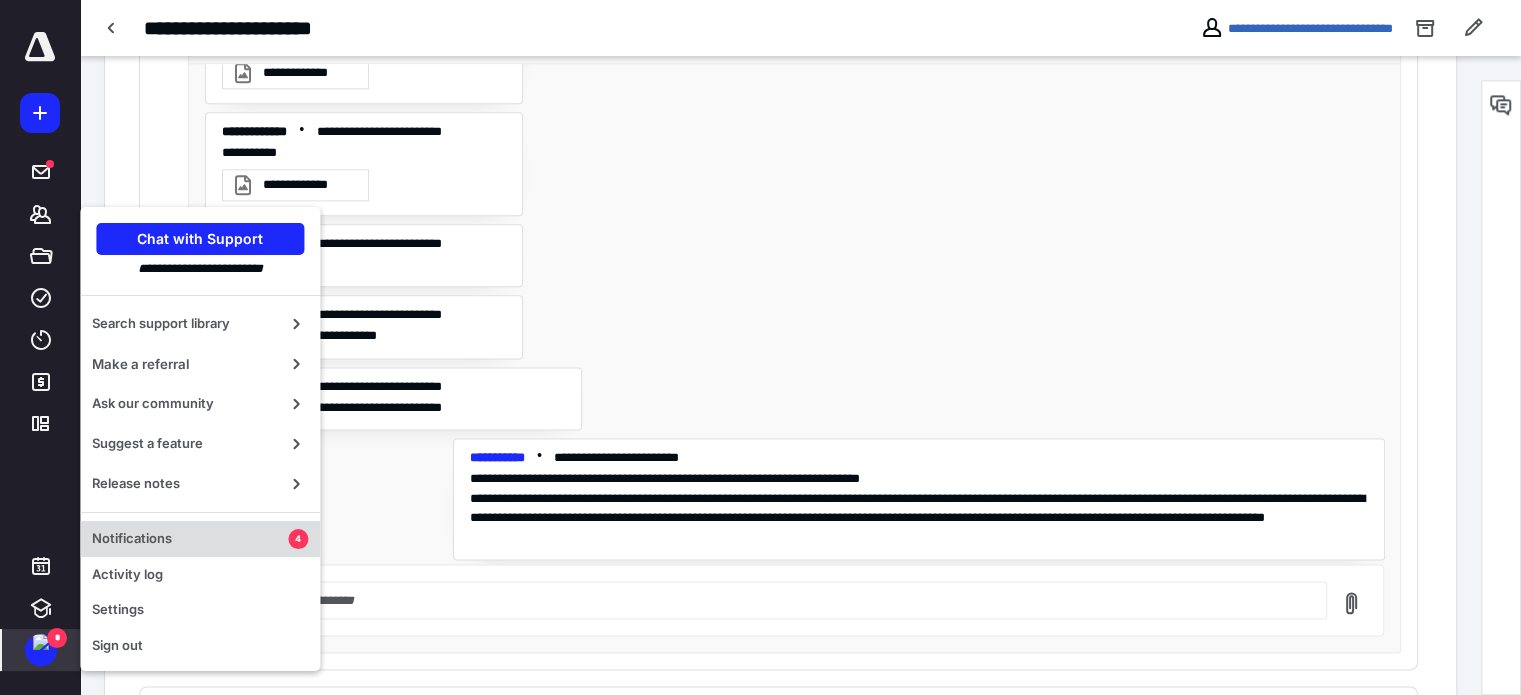 click on "Notifications" at bounding box center [190, 539] 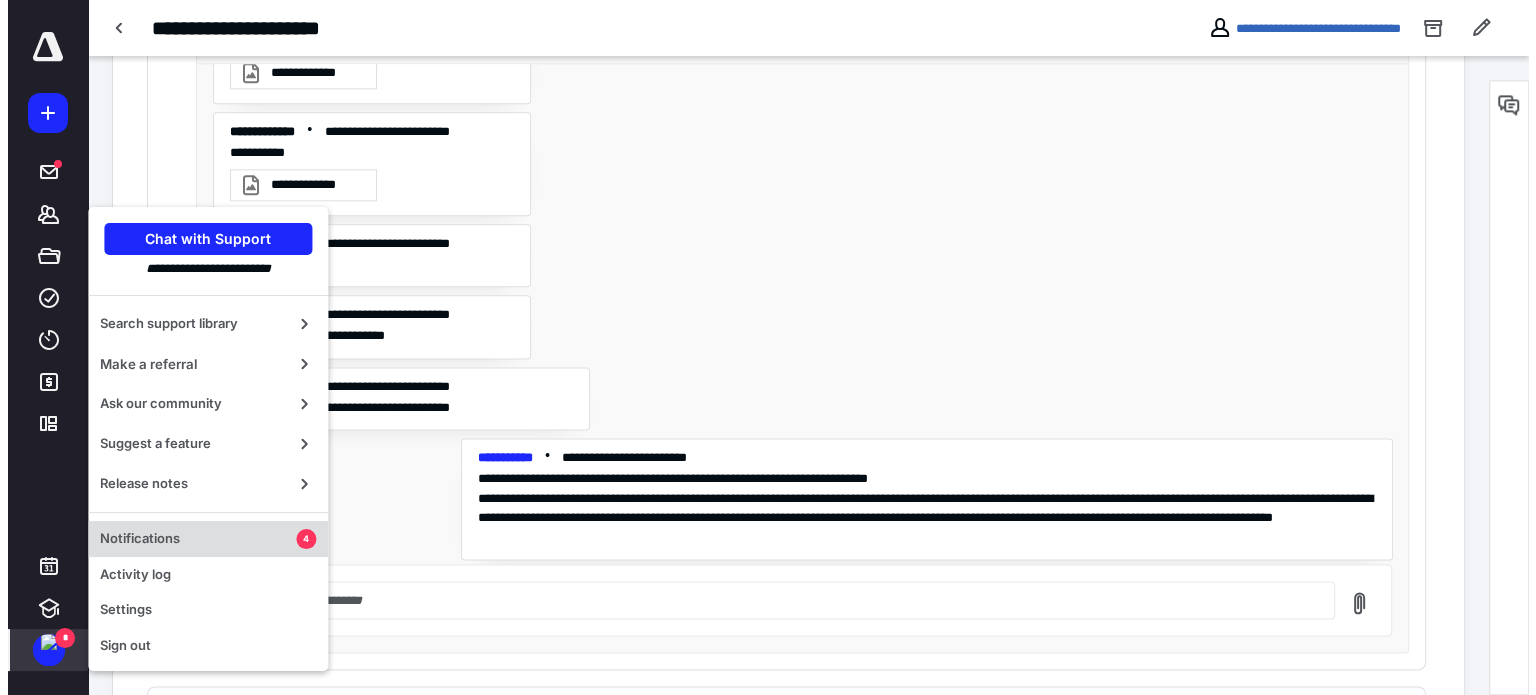 scroll, scrollTop: 0, scrollLeft: 0, axis: both 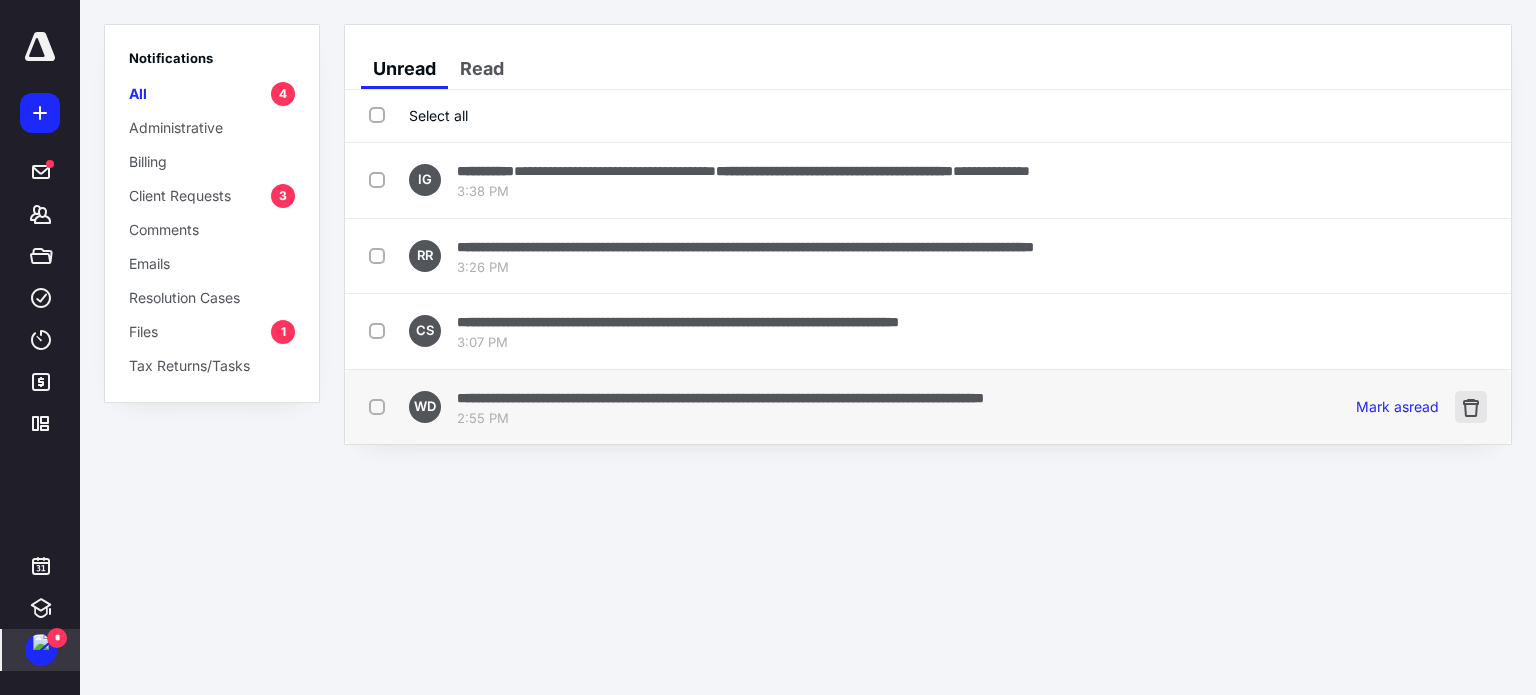 click at bounding box center (1471, 407) 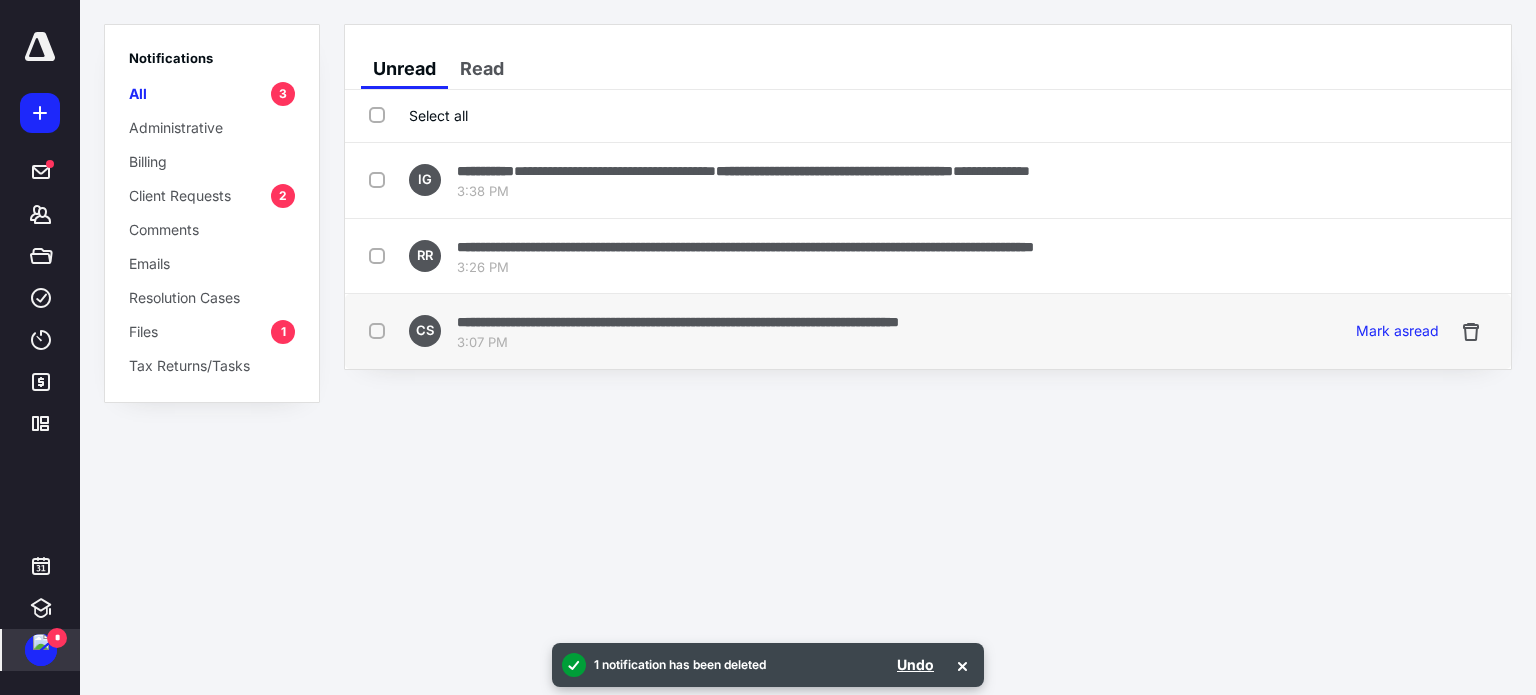 click on "**********" at bounding box center [678, 322] 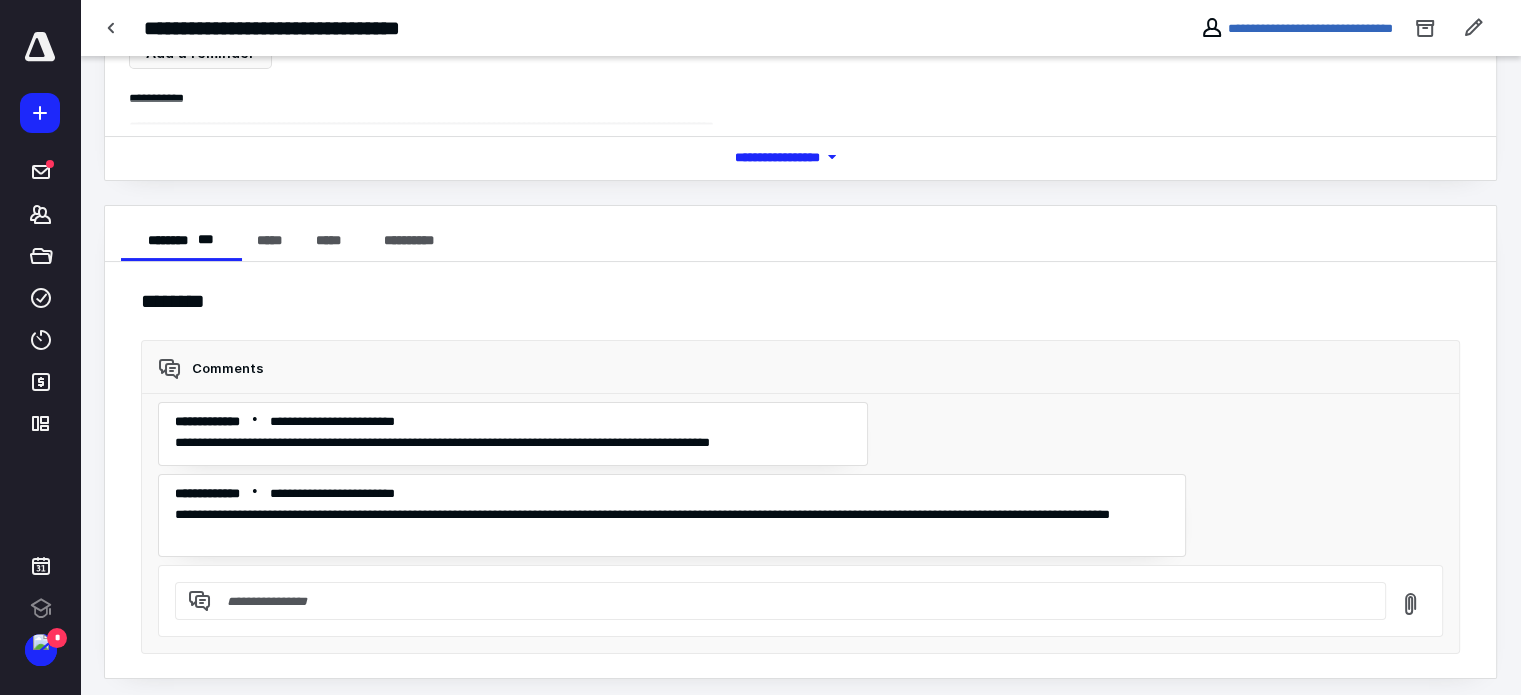 scroll, scrollTop: 240, scrollLeft: 0, axis: vertical 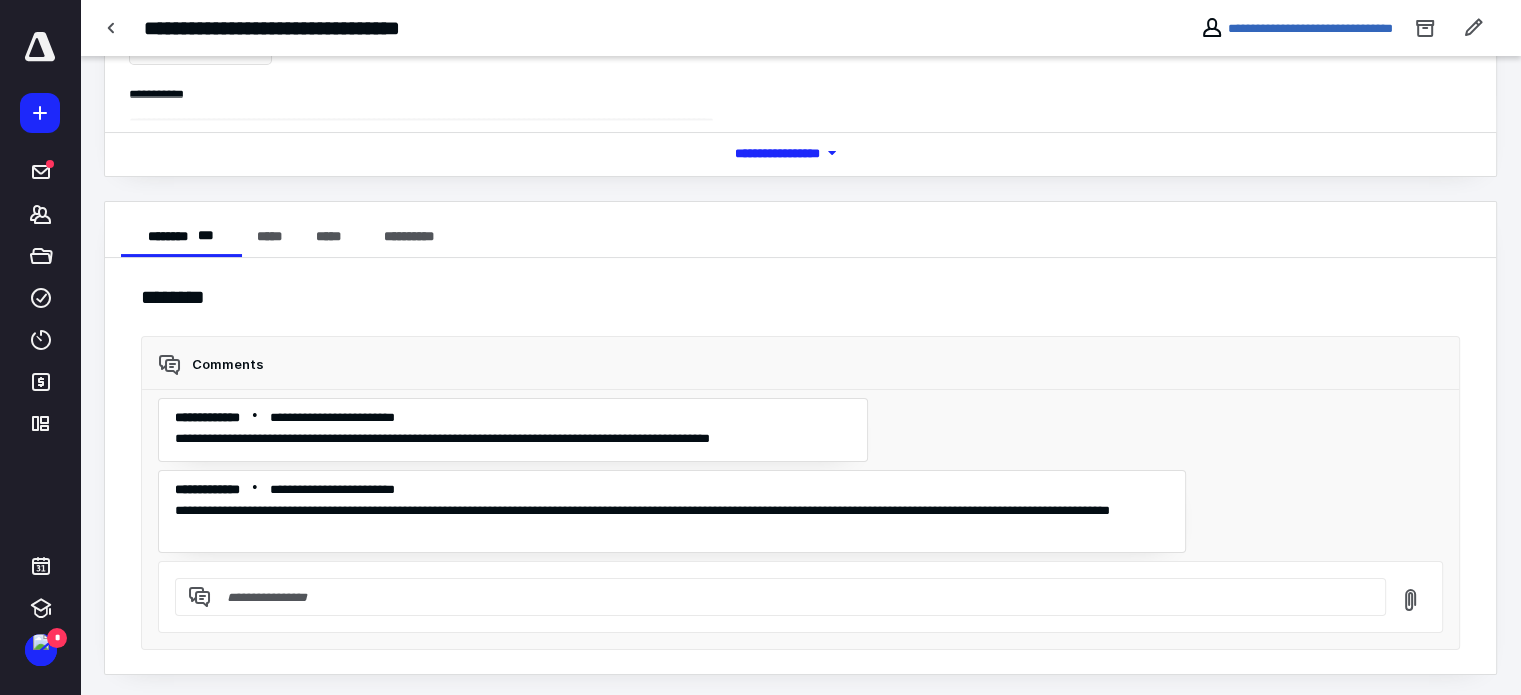 click at bounding box center (792, 597) 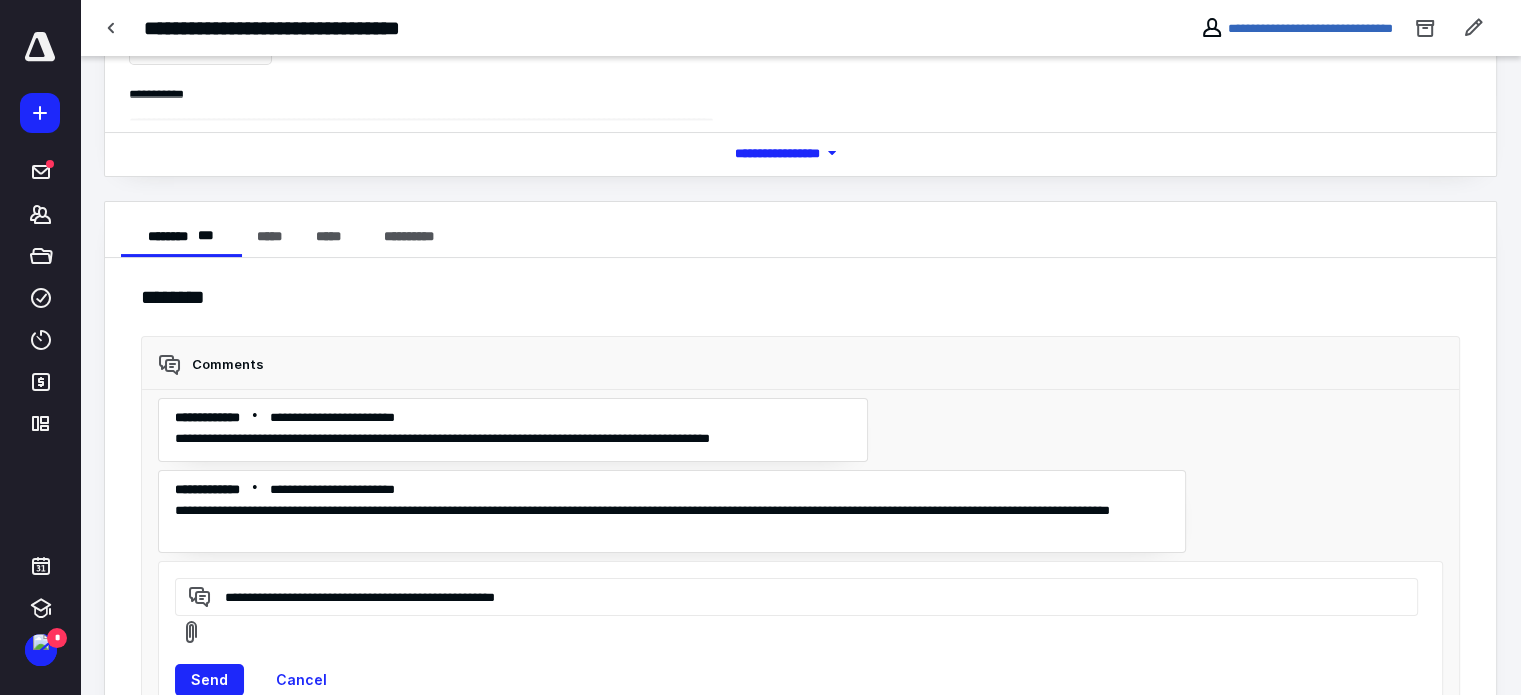 click on "**********" at bounding box center (793, 596) 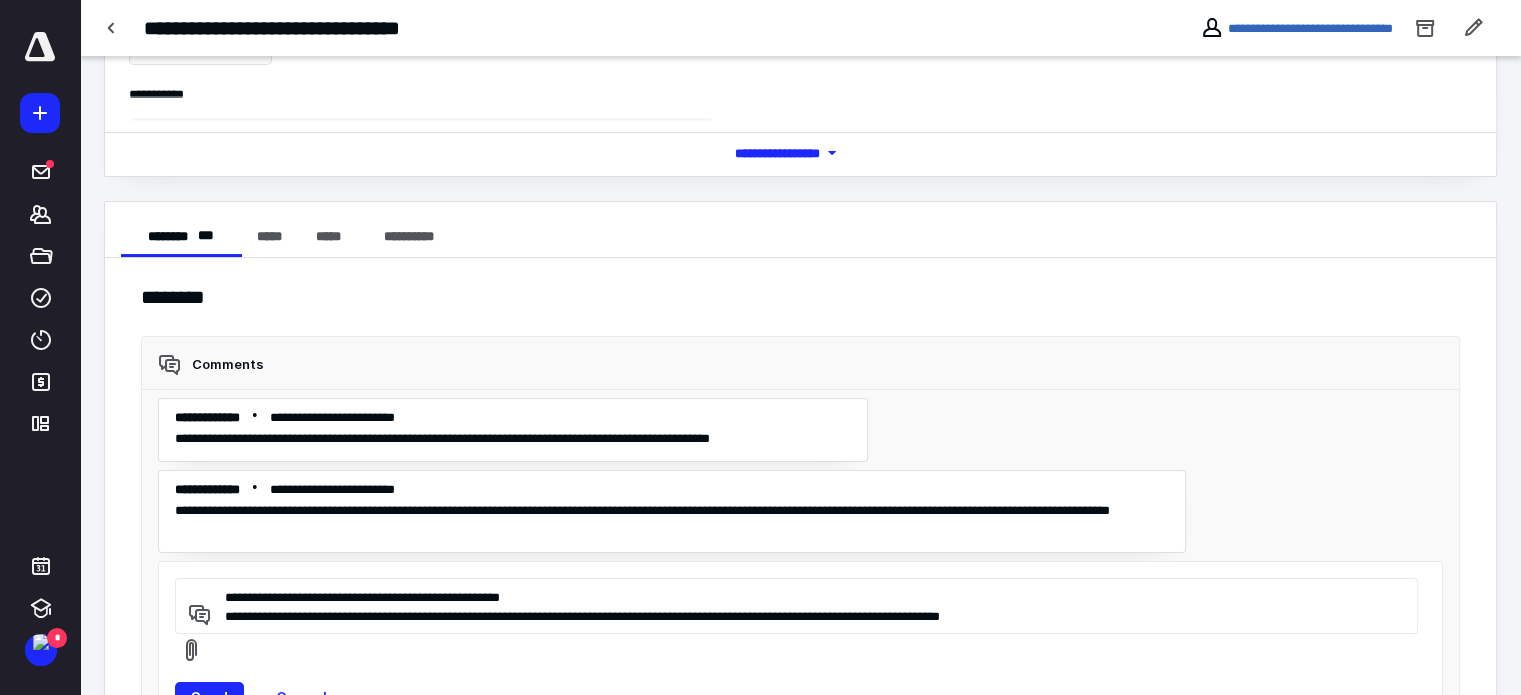 click on "**********" at bounding box center [793, 606] 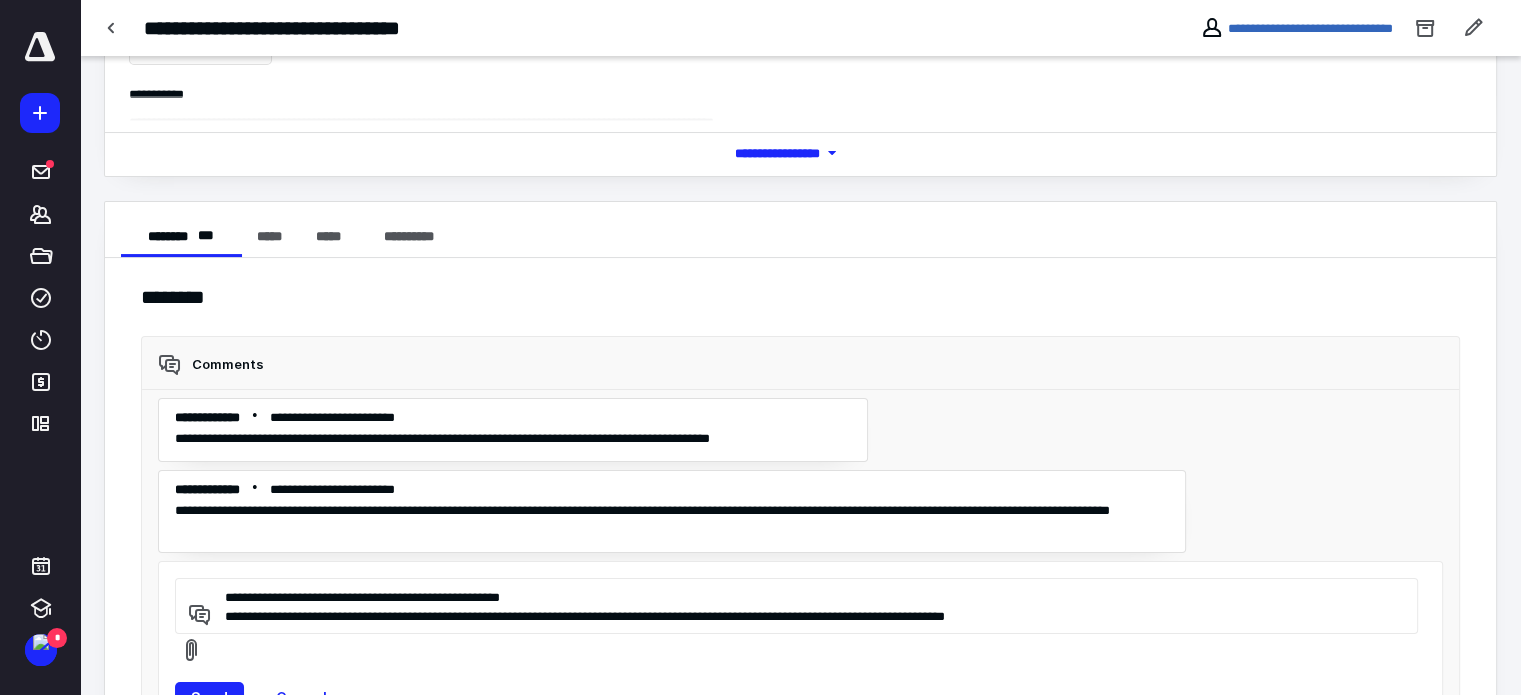 click on "**********" at bounding box center (793, 606) 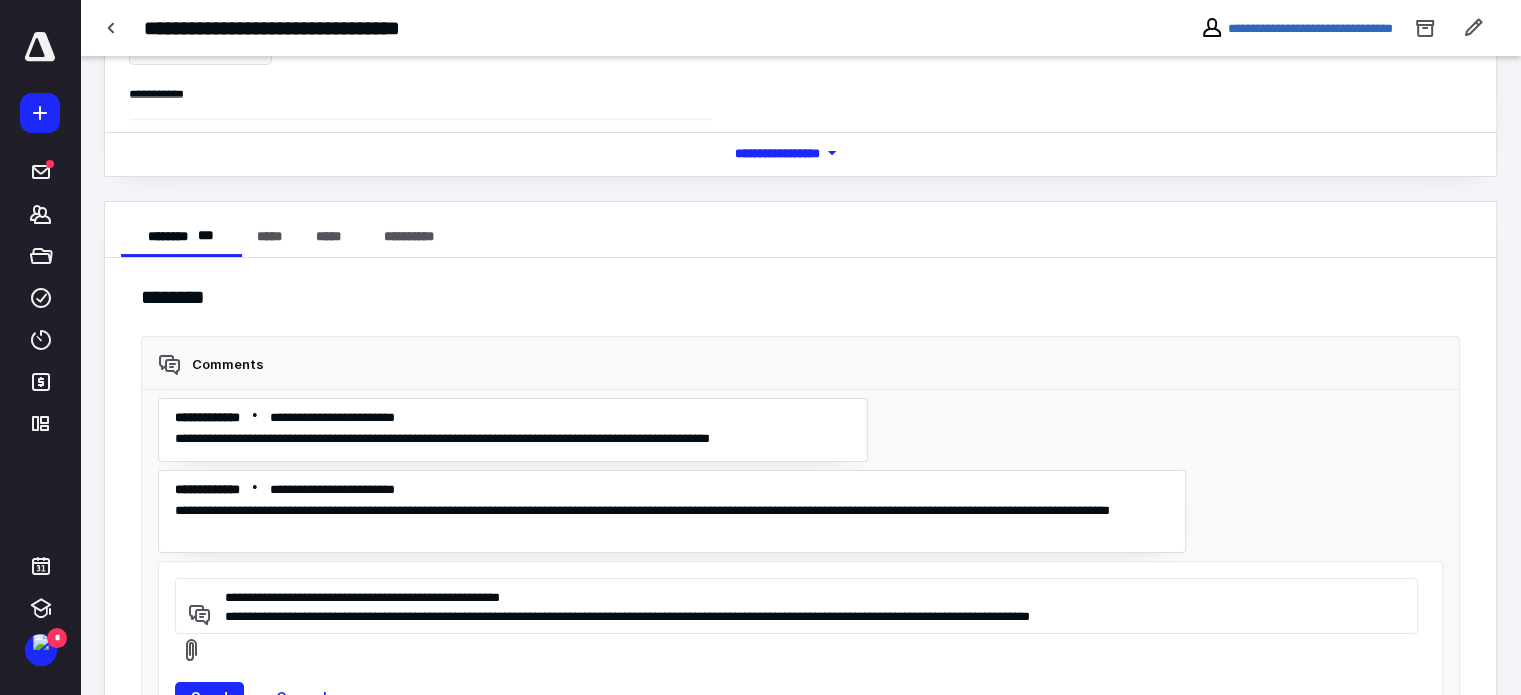 type on "**********" 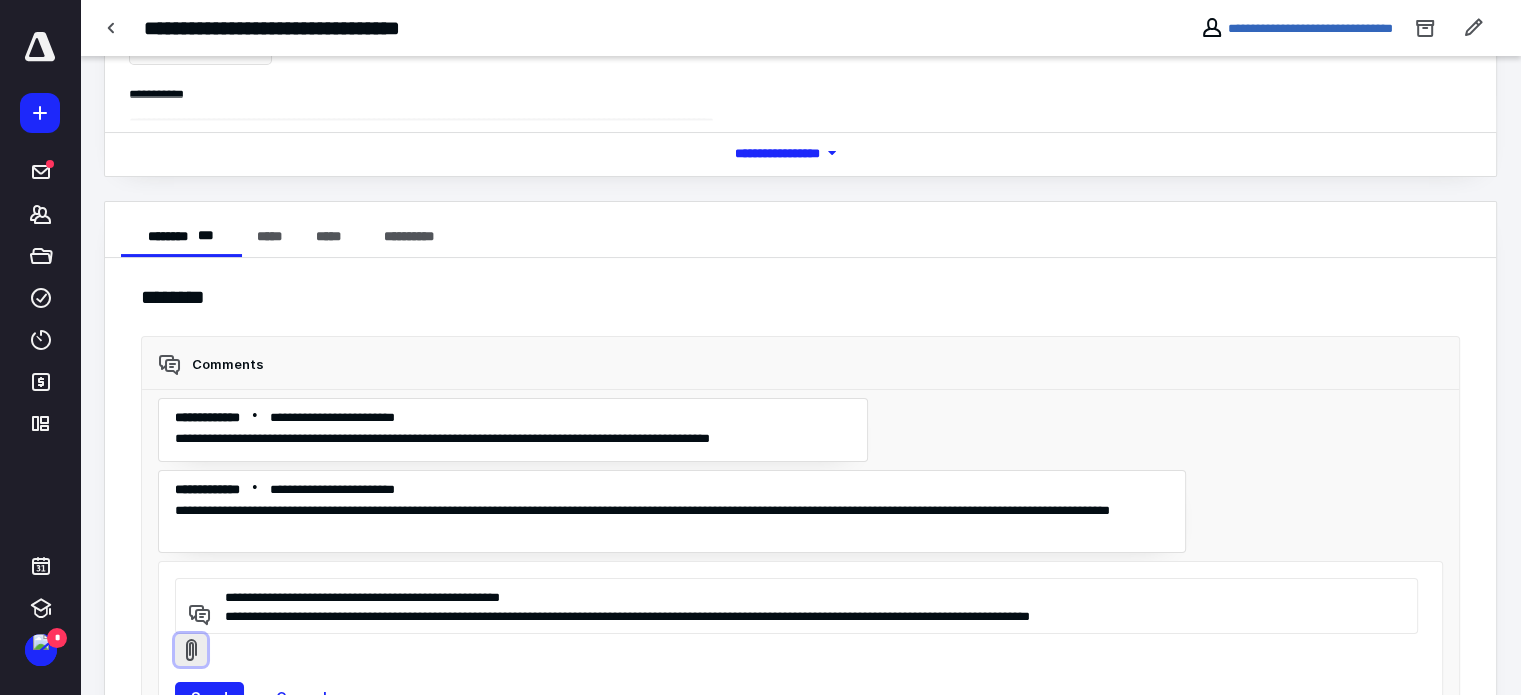click at bounding box center (191, 650) 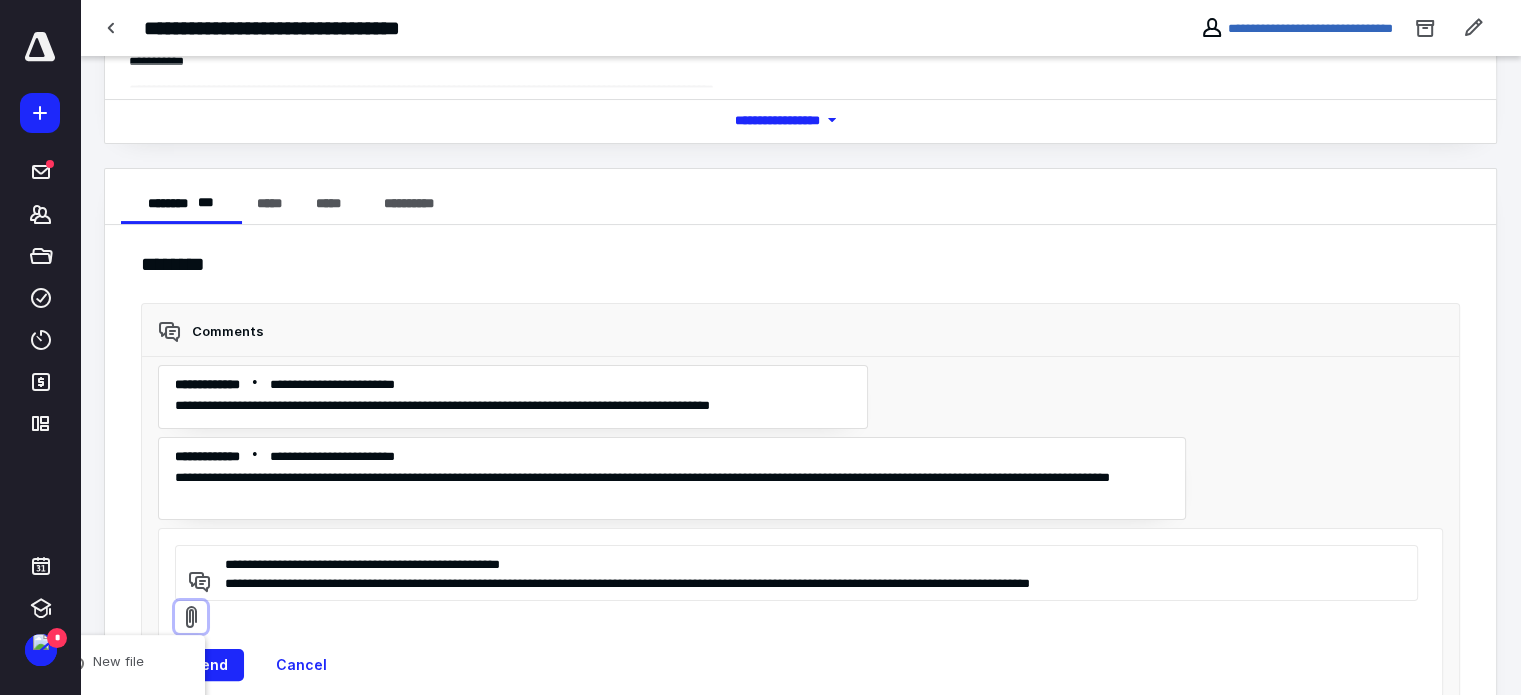 scroll, scrollTop: 306, scrollLeft: 0, axis: vertical 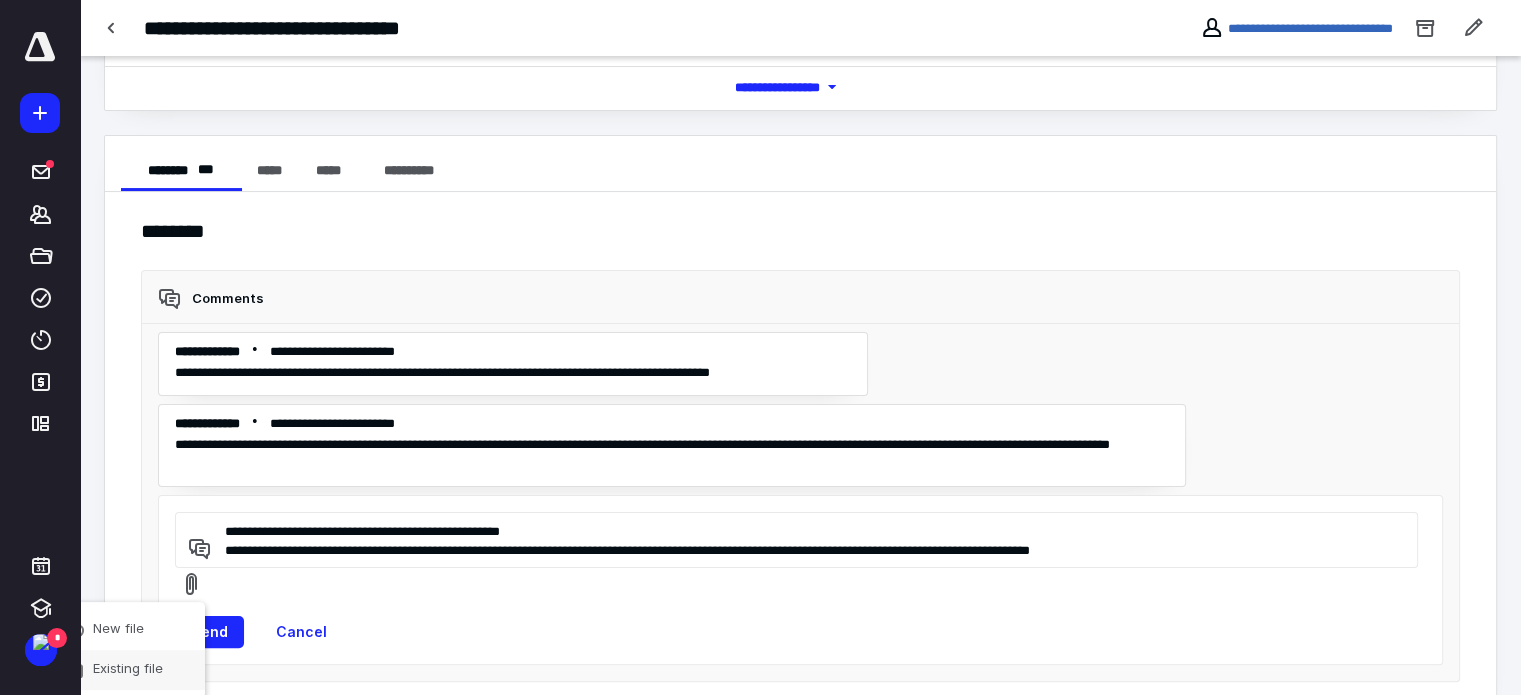 click on "Existing file" at bounding box center (124, 668) 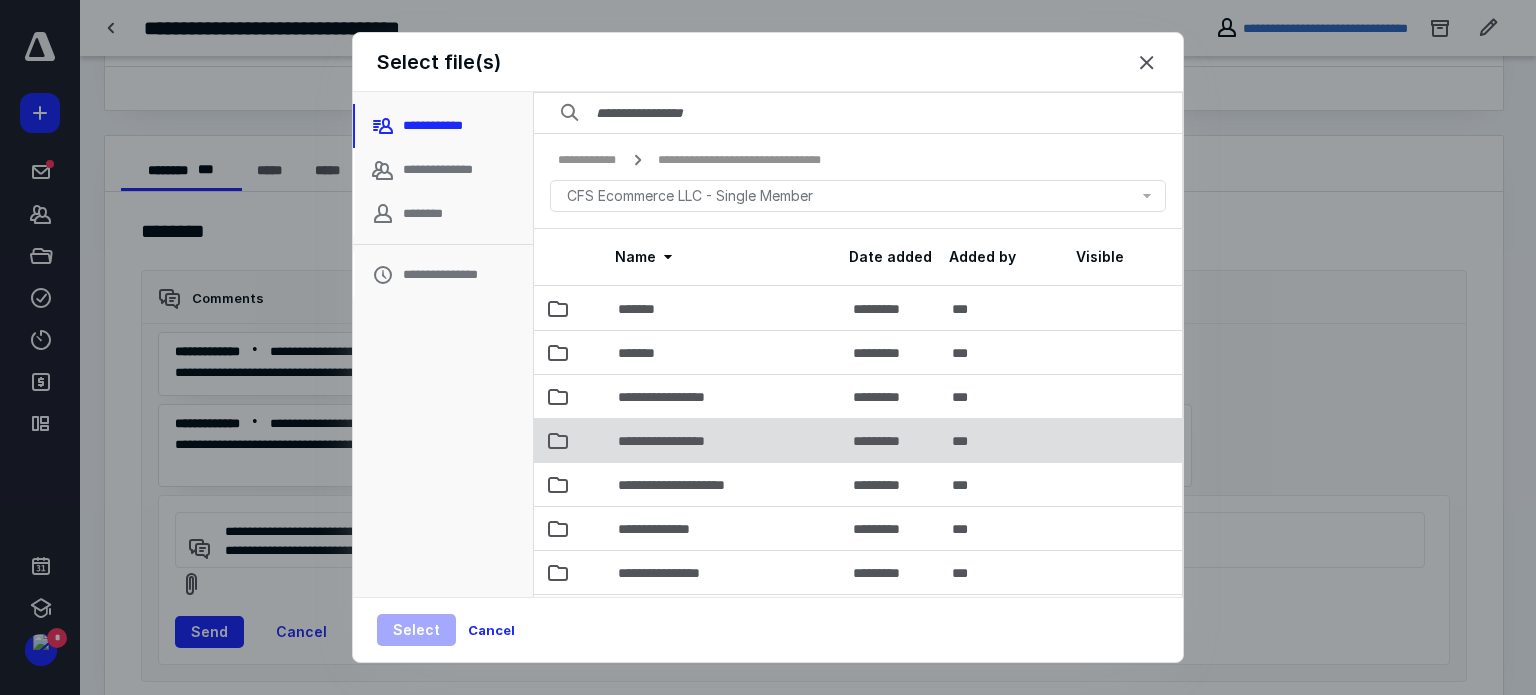 click on "**********" at bounding box center (683, 441) 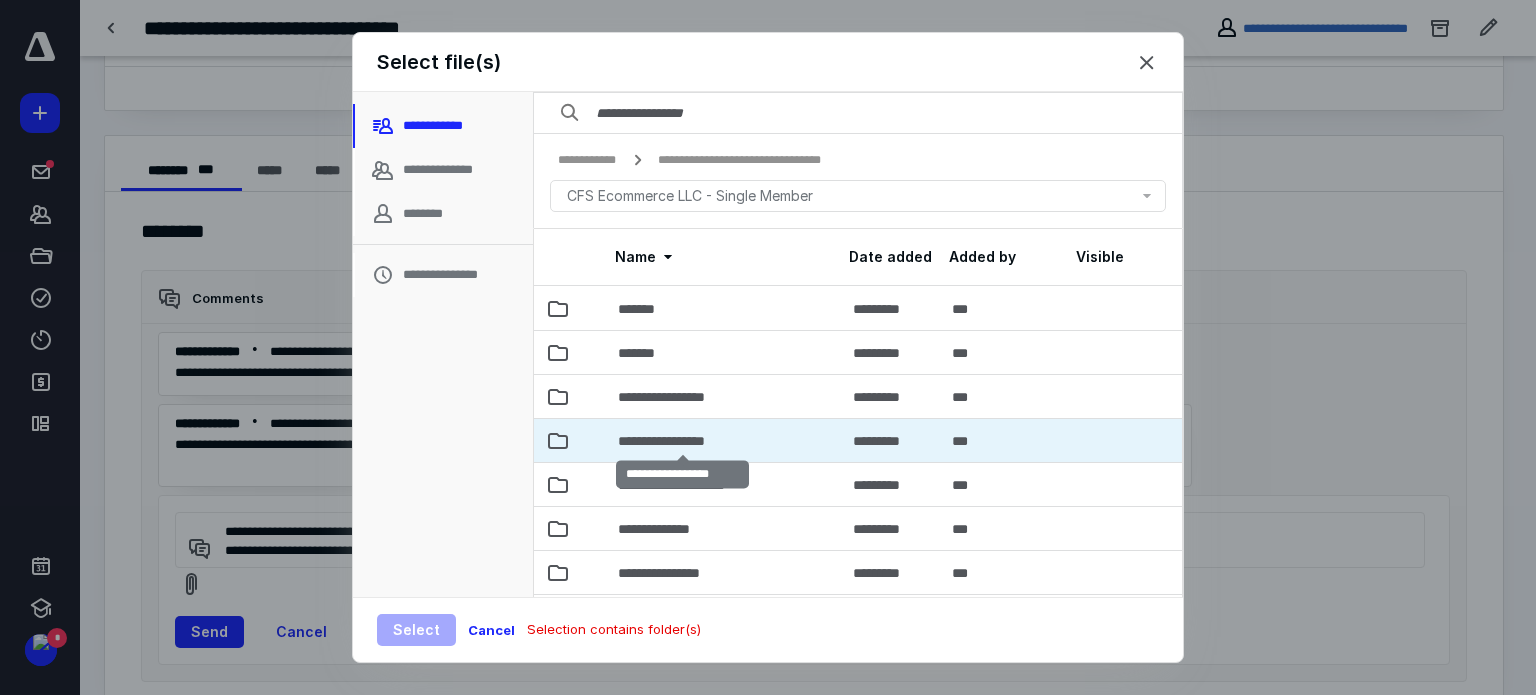 click on "**********" at bounding box center [683, 441] 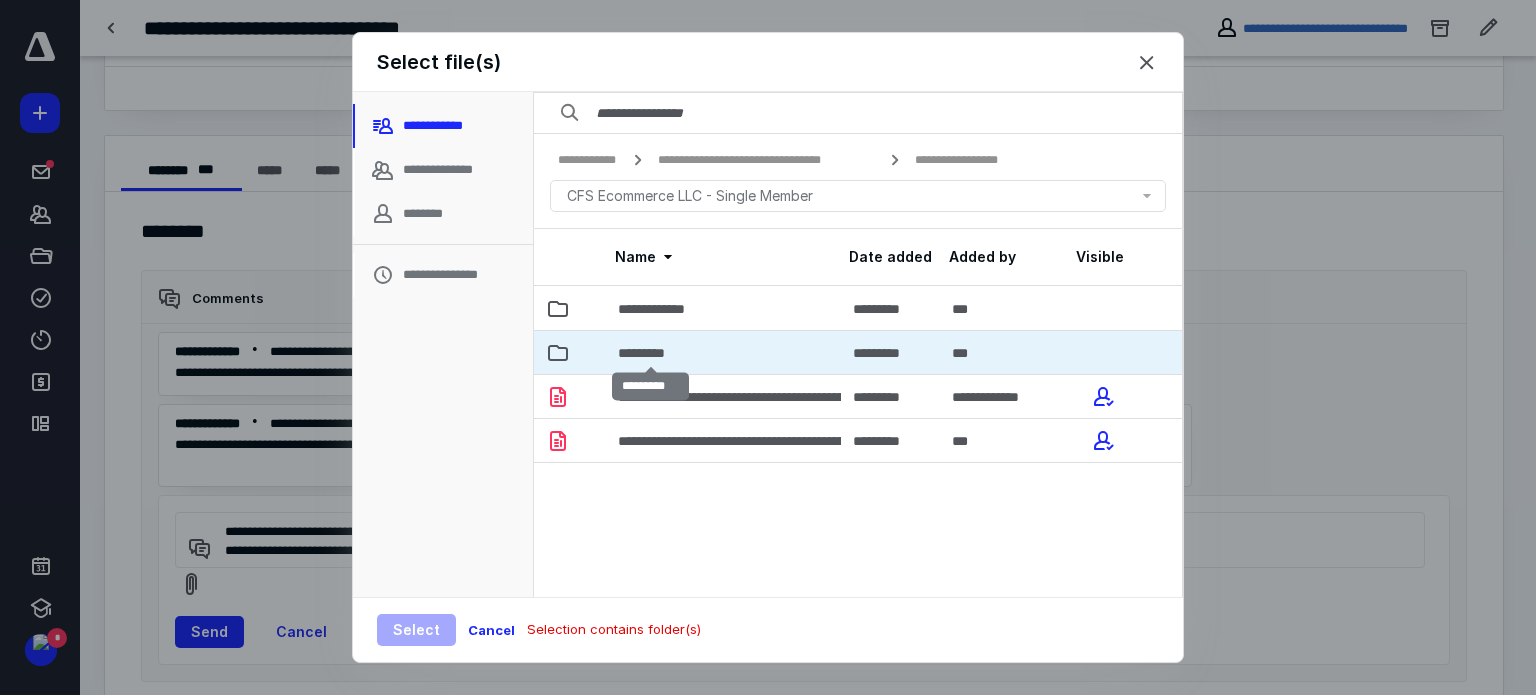 click on "*********" at bounding box center [650, 353] 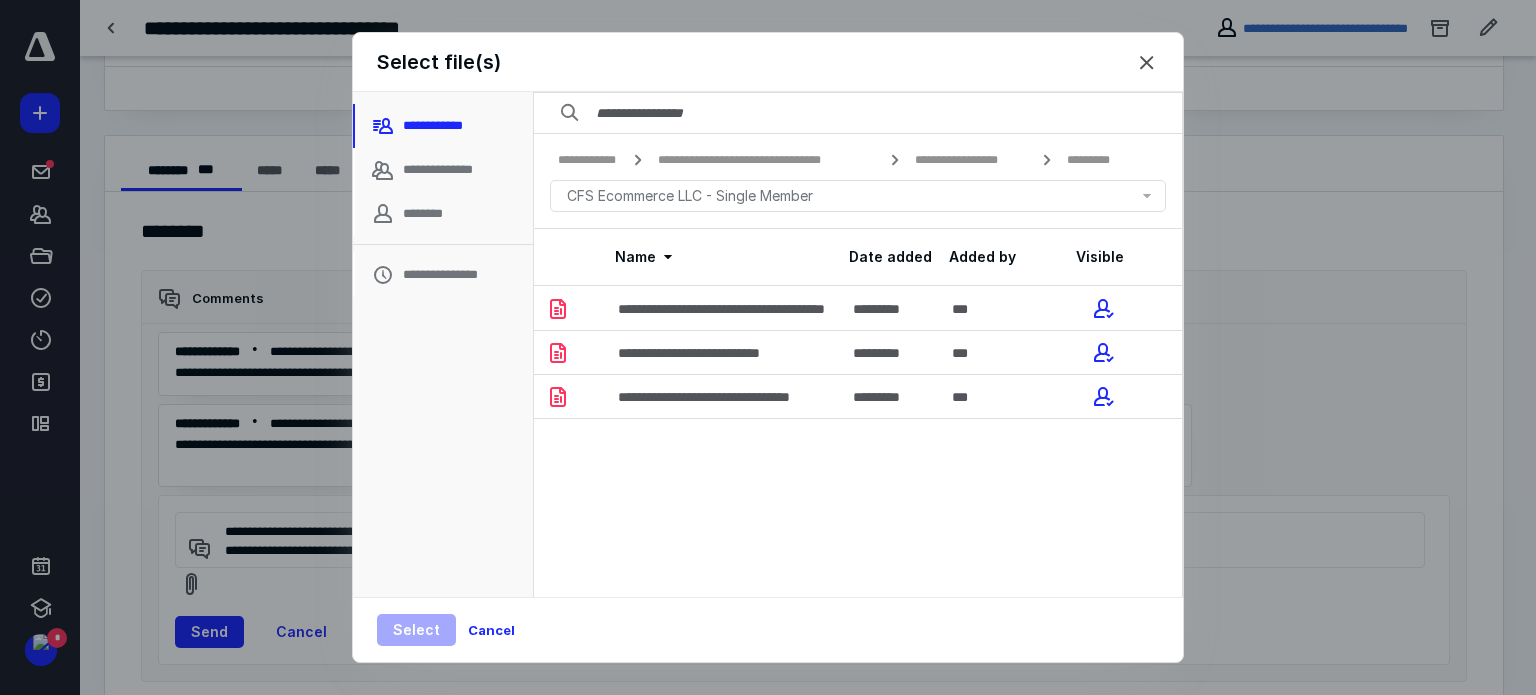 click on "**********" at bounding box center [716, 353] 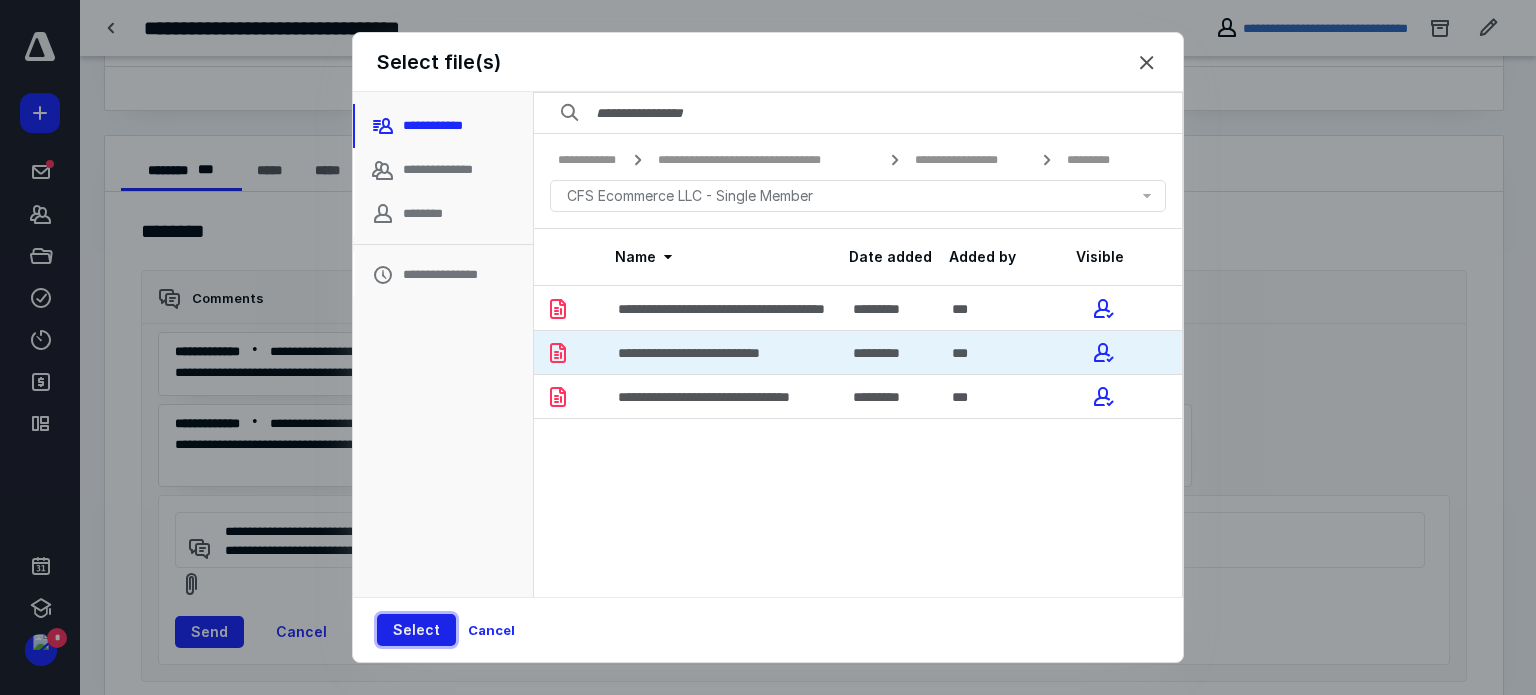 click on "Select" at bounding box center [416, 630] 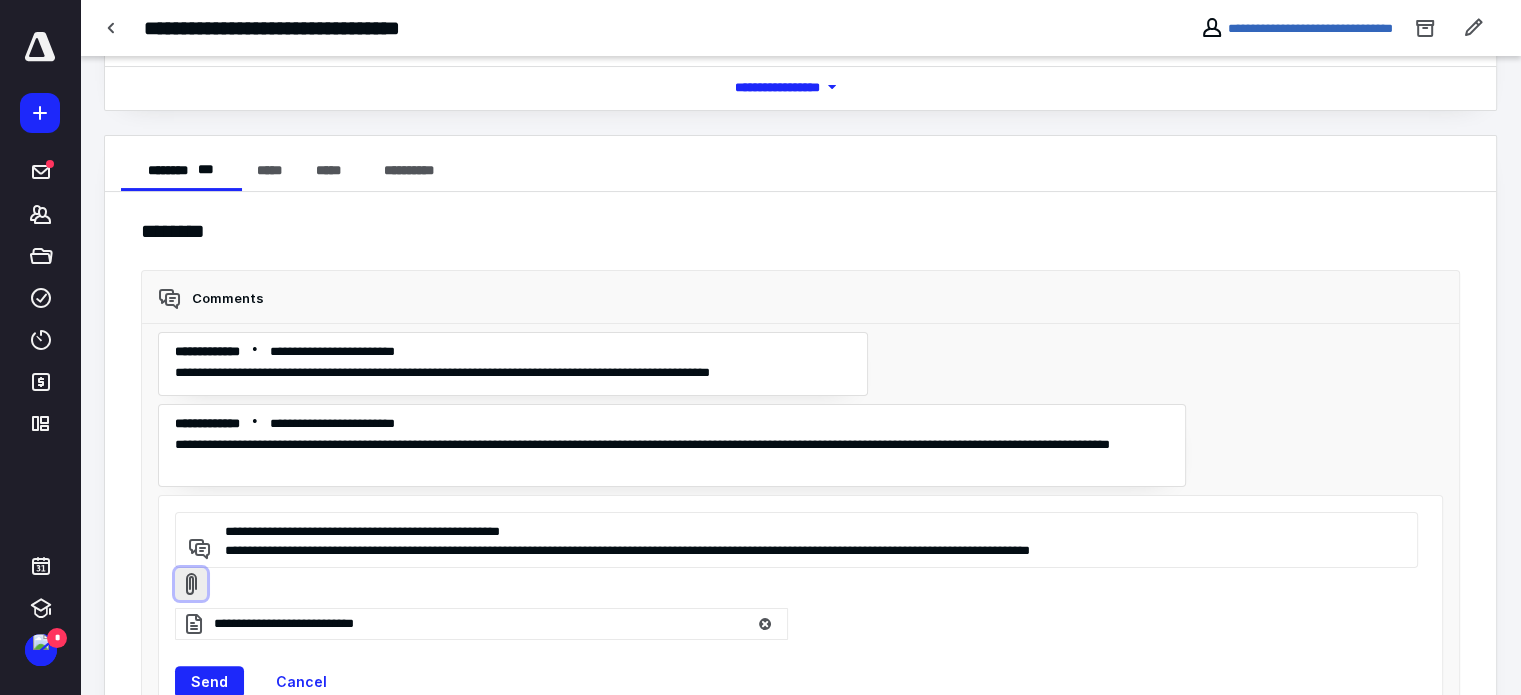 click at bounding box center (191, 584) 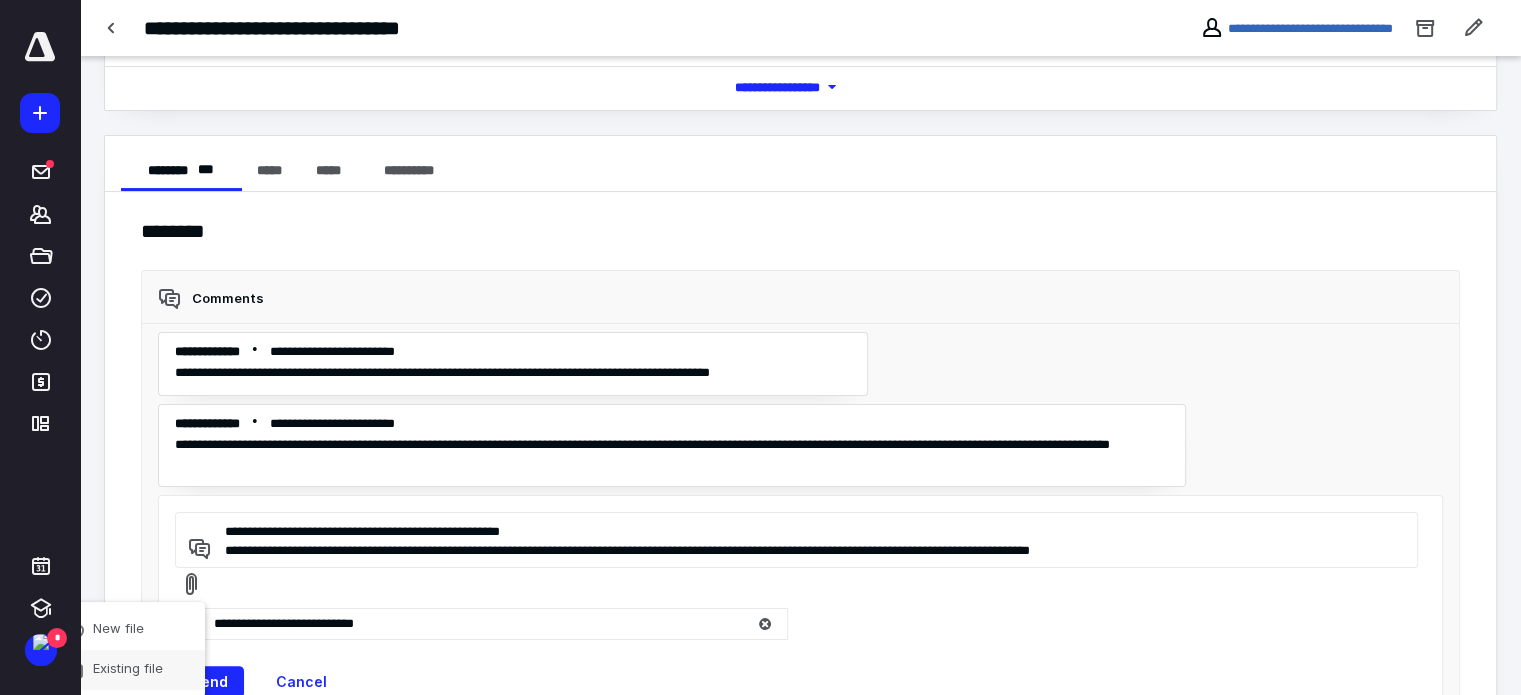 click on "Existing file" at bounding box center [124, 668] 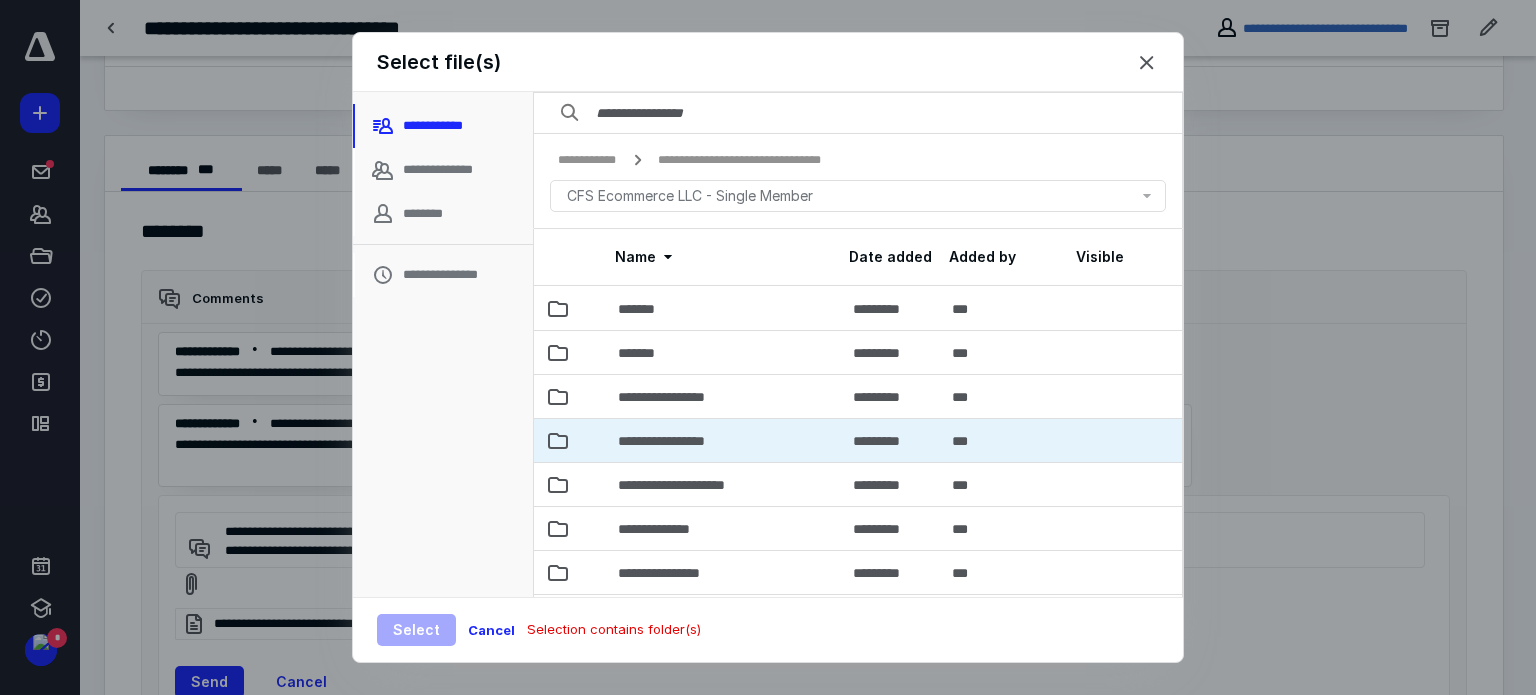 click on "**********" at bounding box center [683, 441] 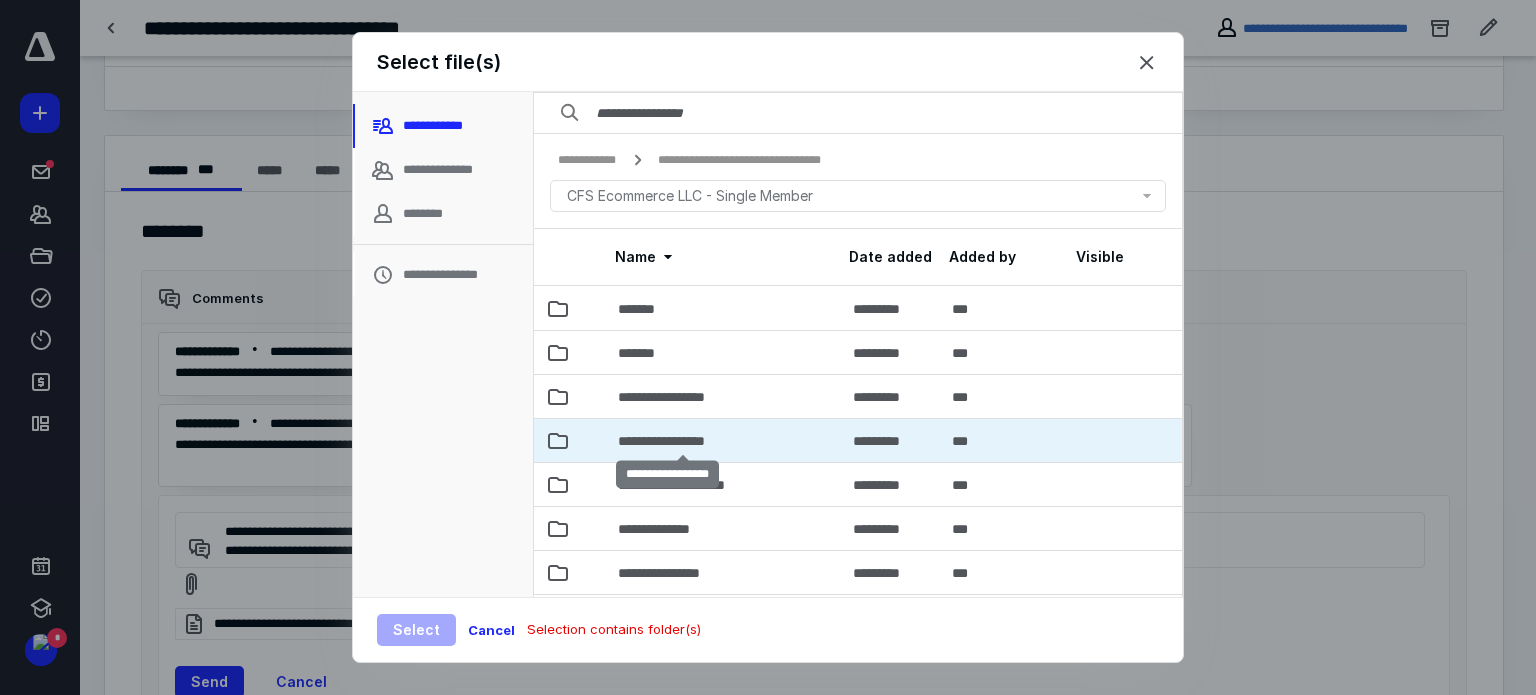 click on "**********" at bounding box center (683, 441) 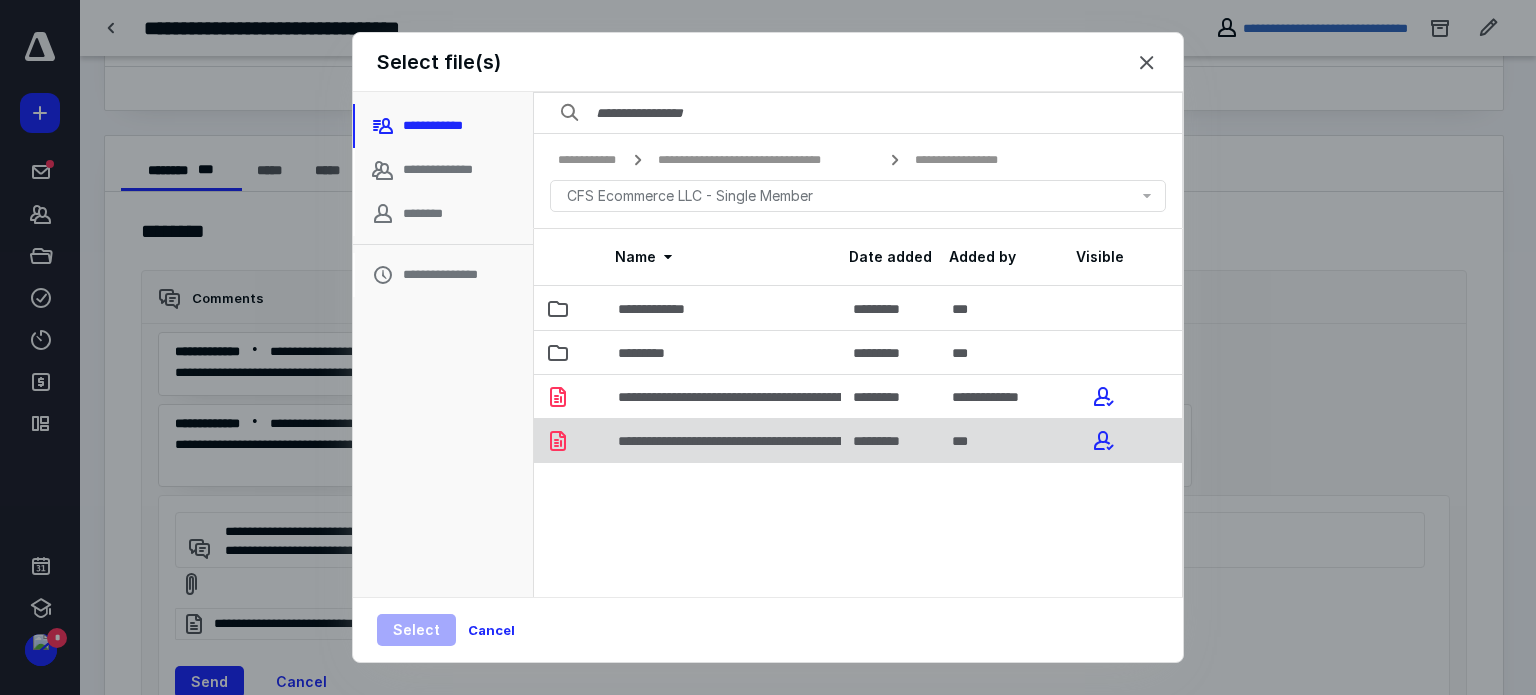 click on "**********" at bounding box center (838, 441) 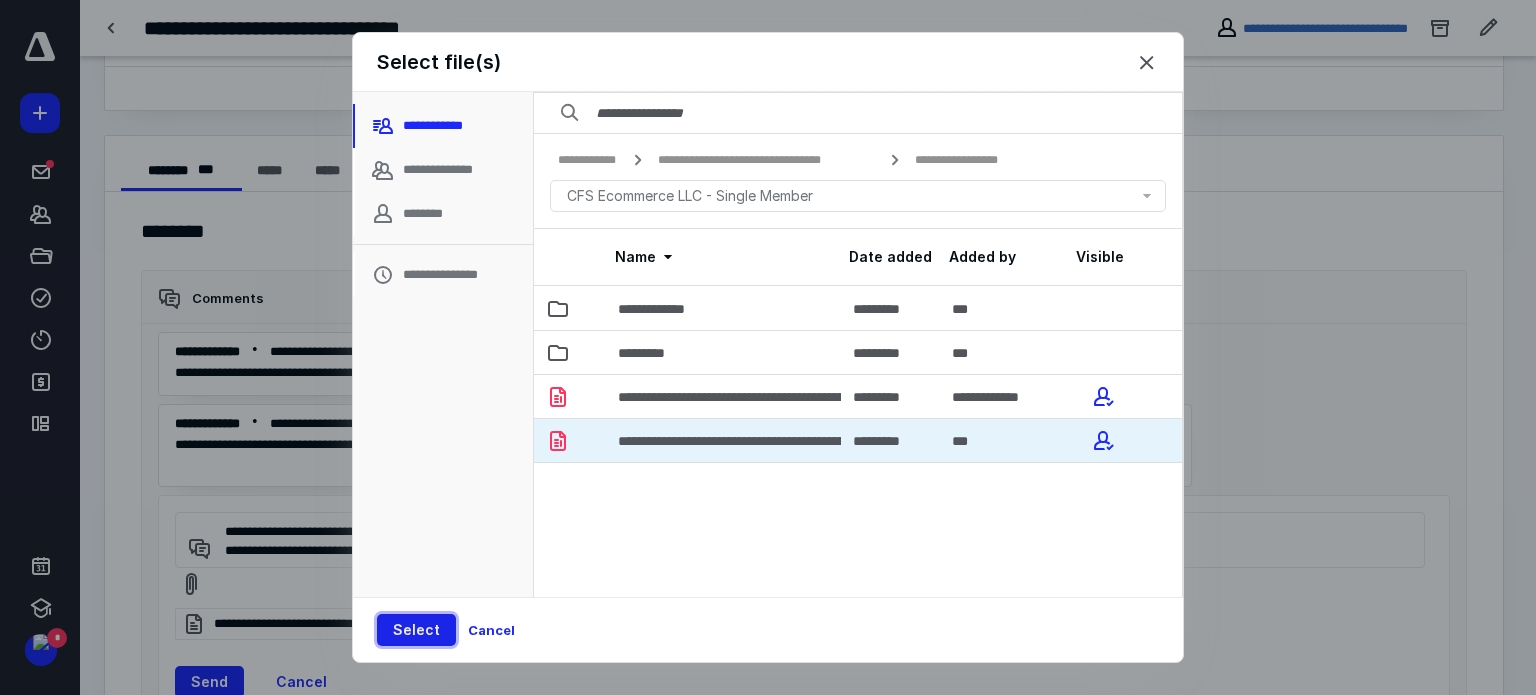 click on "Select" at bounding box center [416, 630] 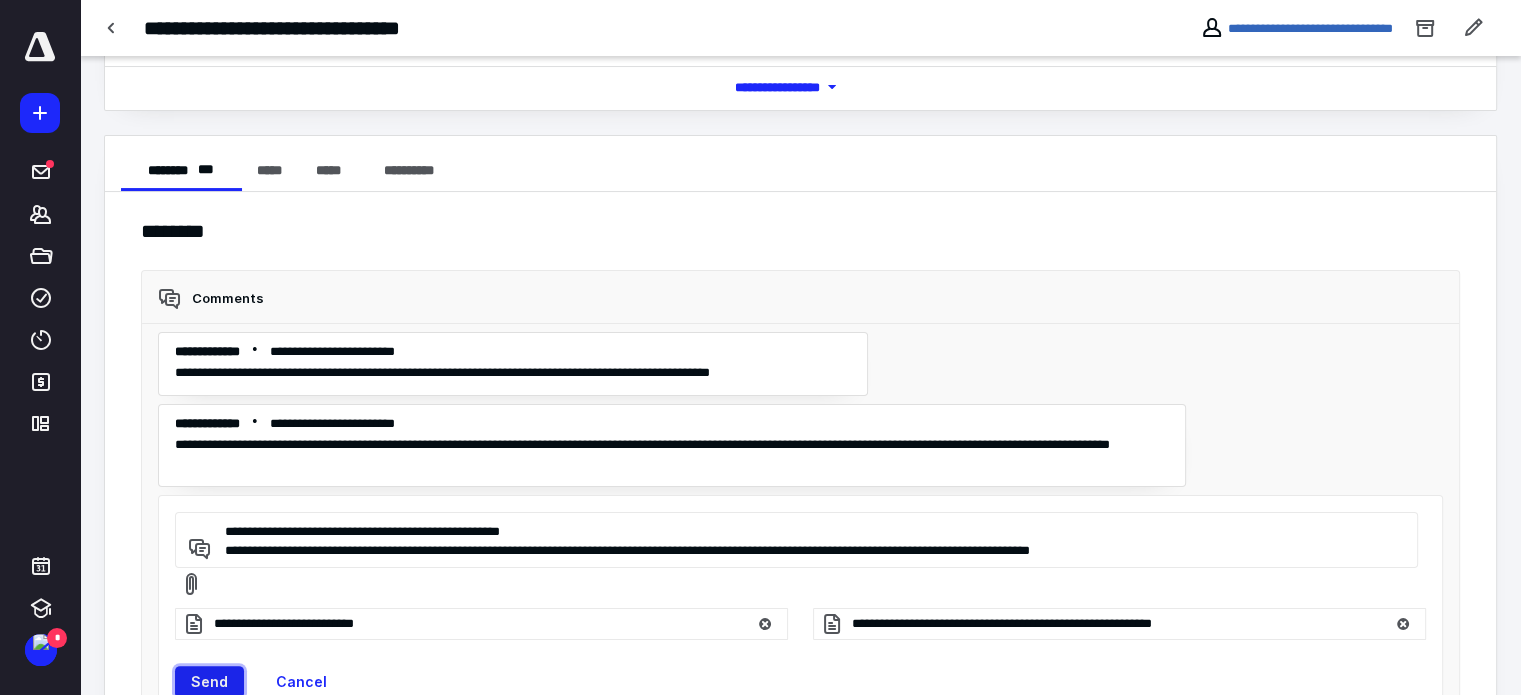 click on "Send" at bounding box center [209, 682] 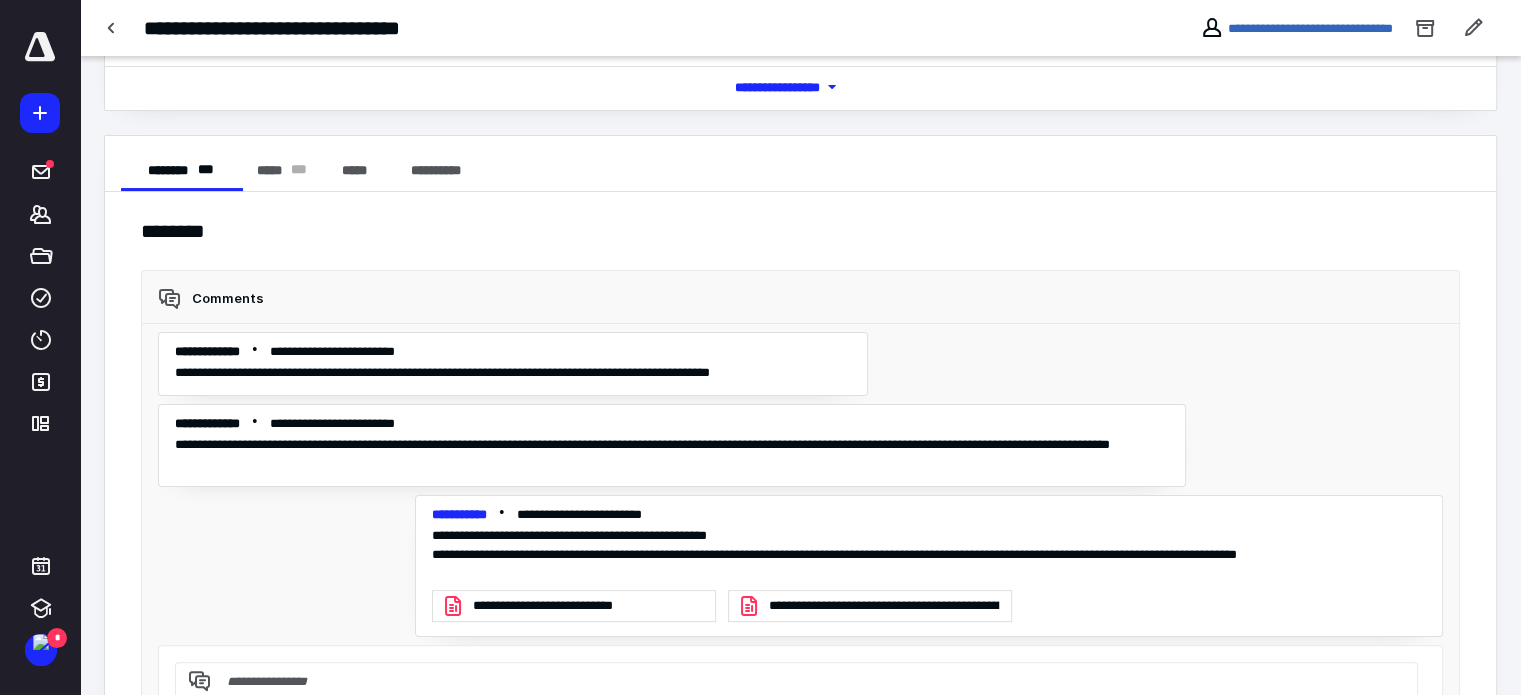 scroll, scrollTop: 391, scrollLeft: 0, axis: vertical 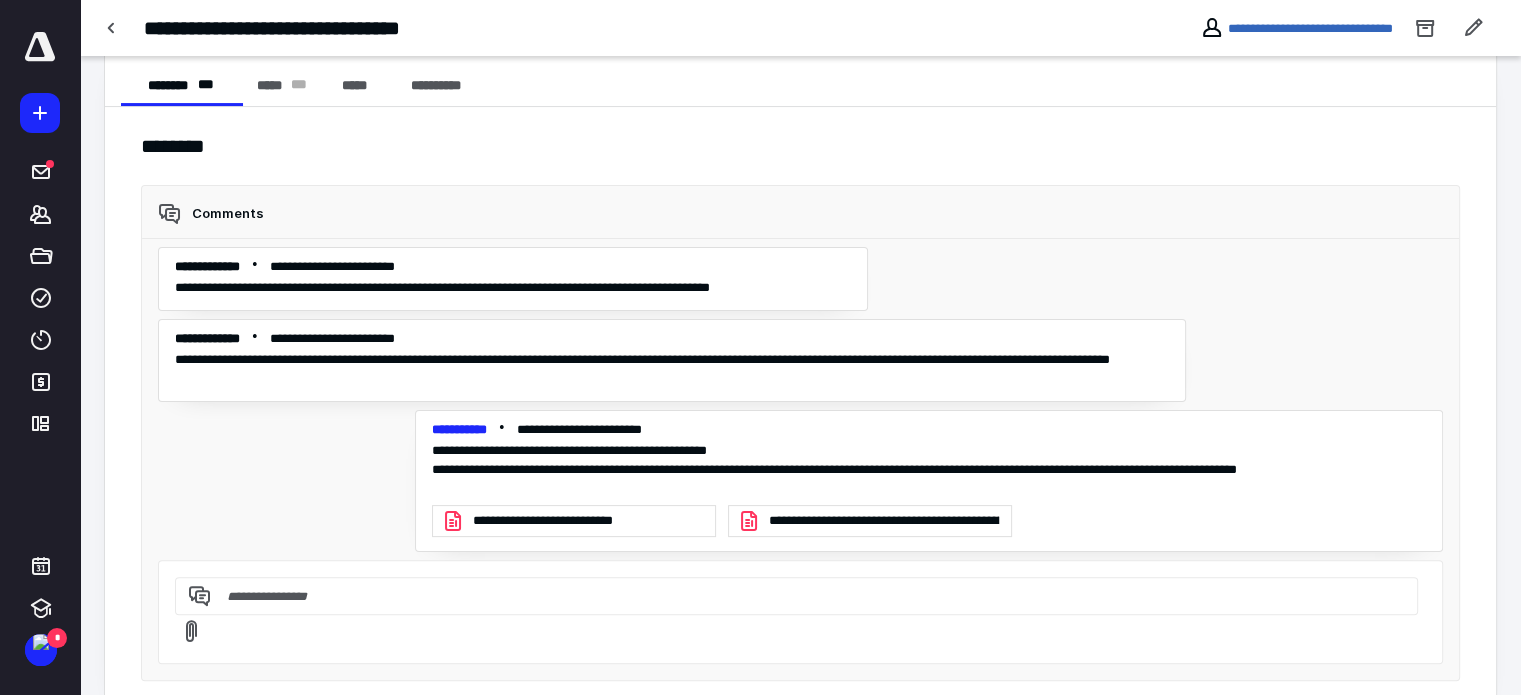click at bounding box center [793, 596] 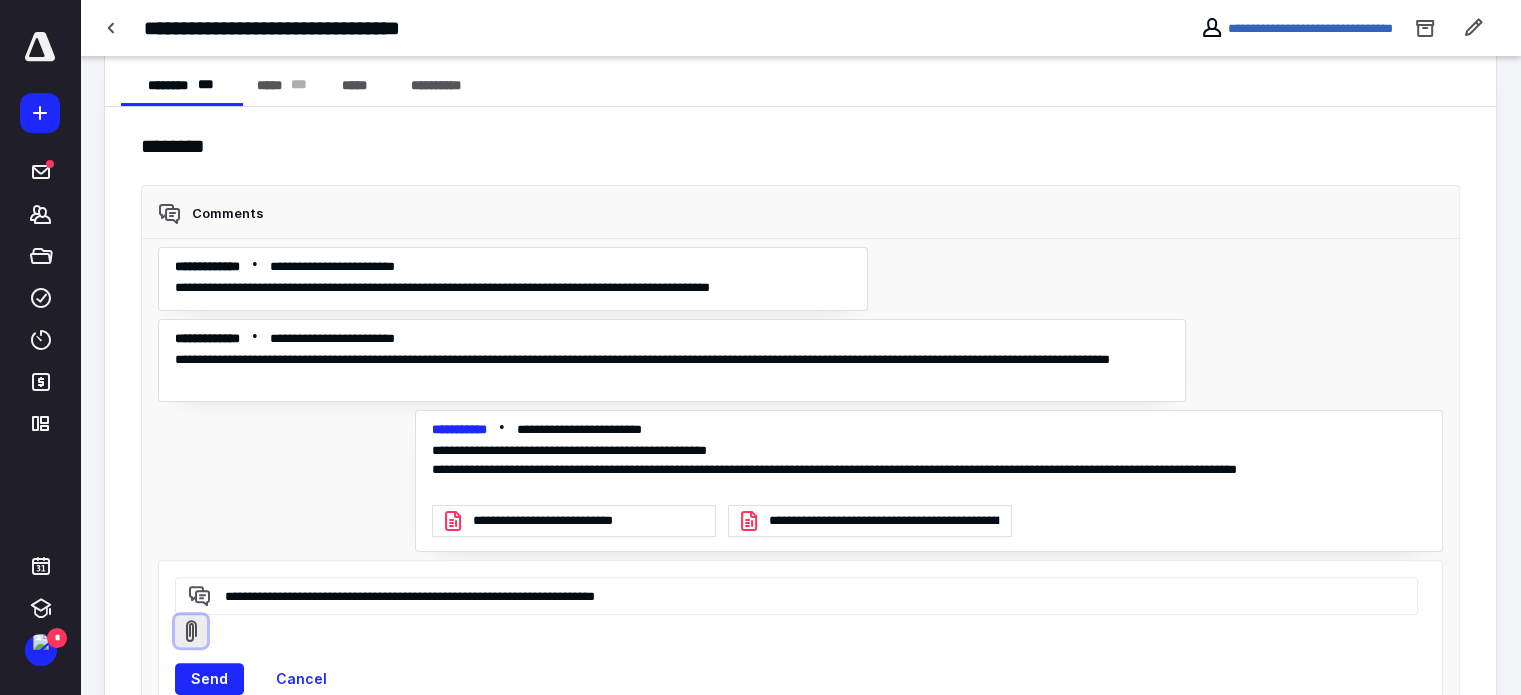 click at bounding box center (191, 631) 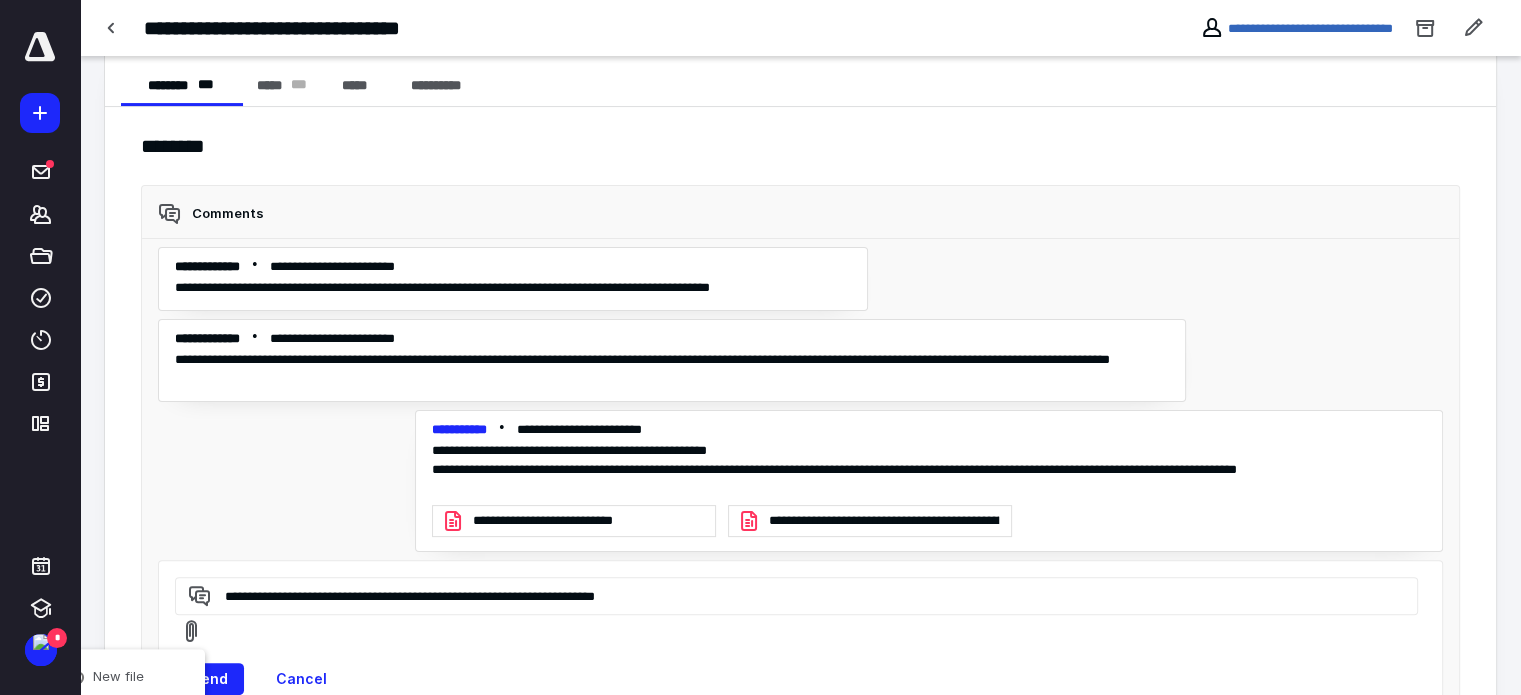 click on "Existing file" at bounding box center (124, 716) 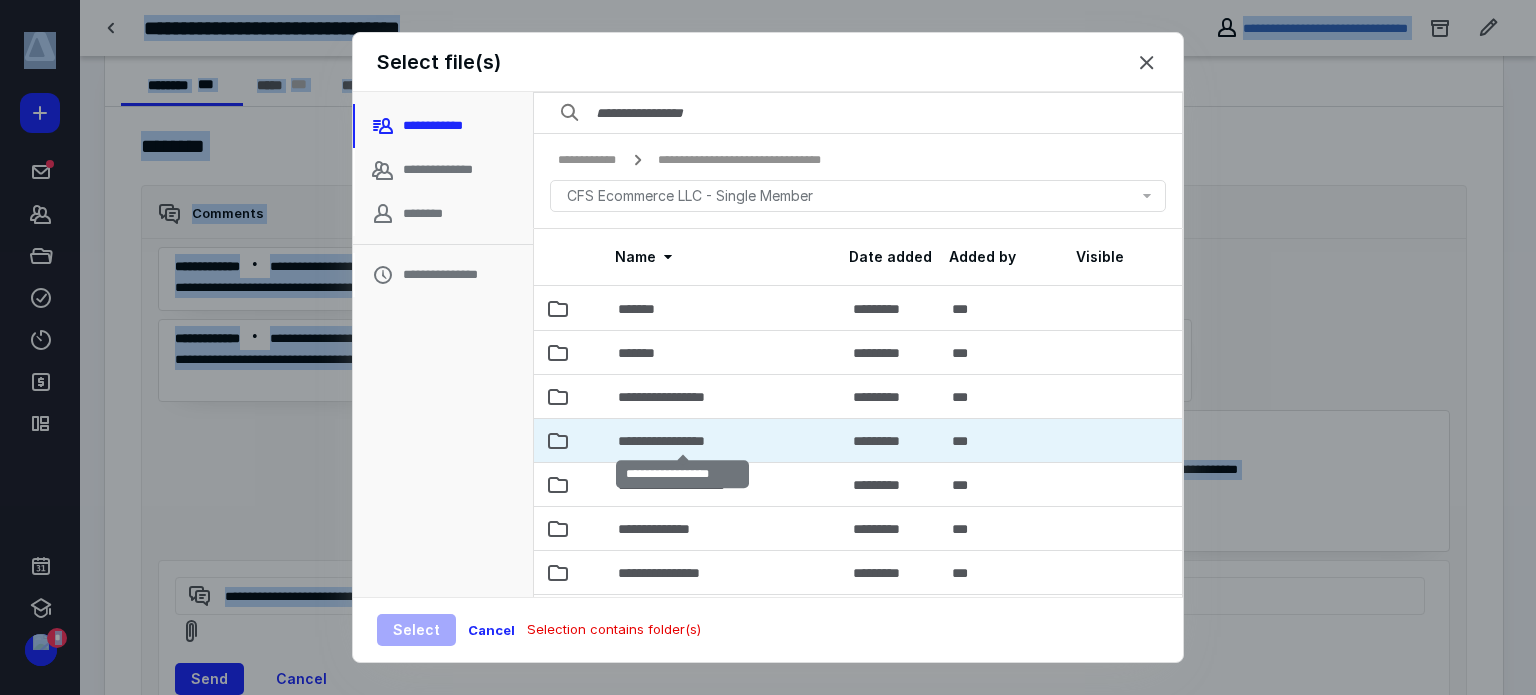 click on "**********" at bounding box center [683, 441] 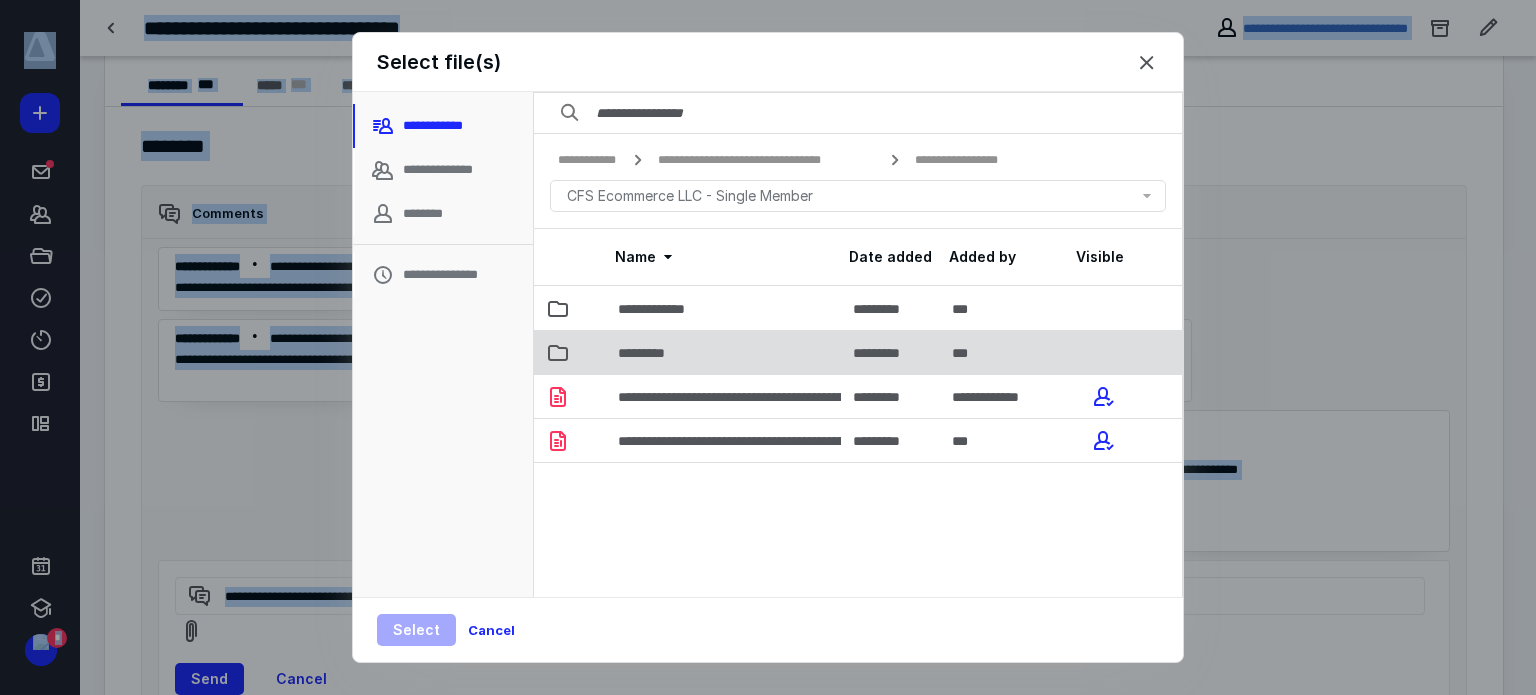 click on "*********" at bounding box center (723, 352) 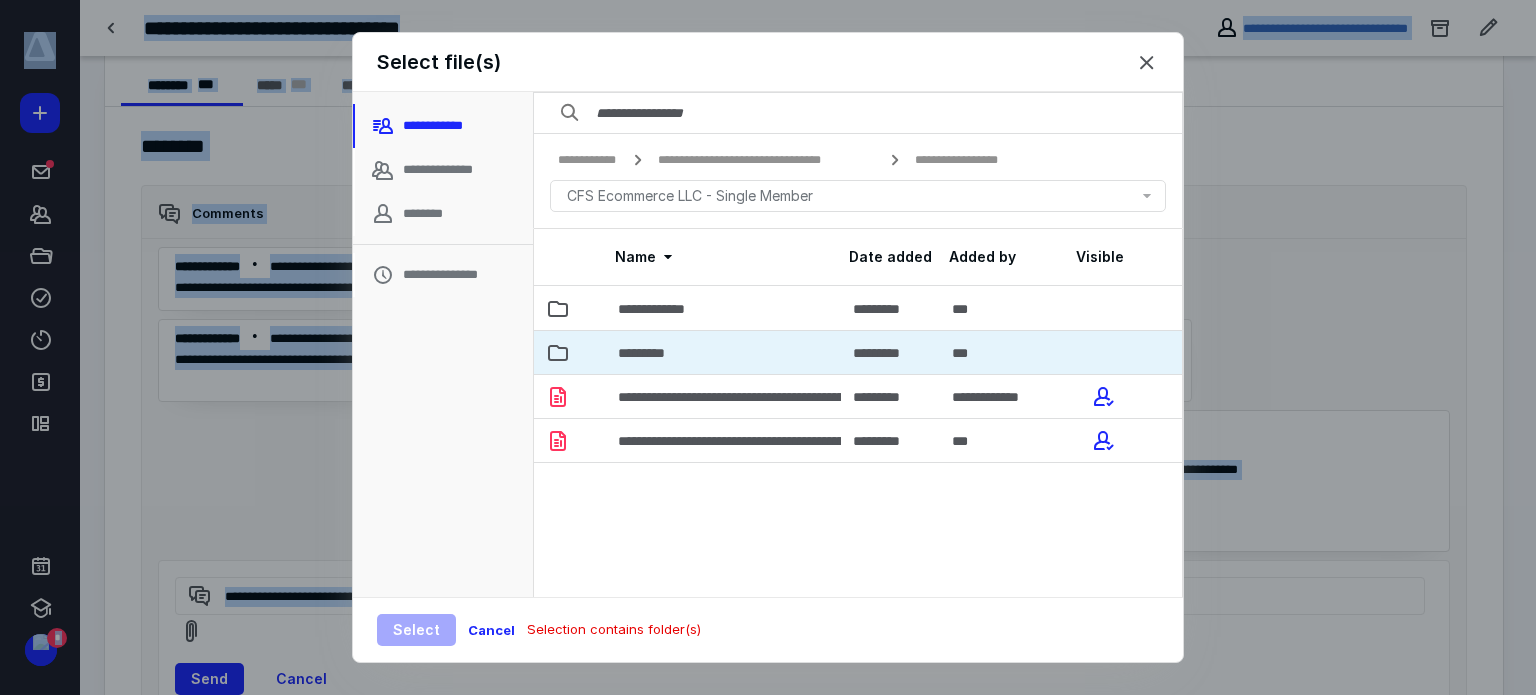click on "*********" at bounding box center [723, 352] 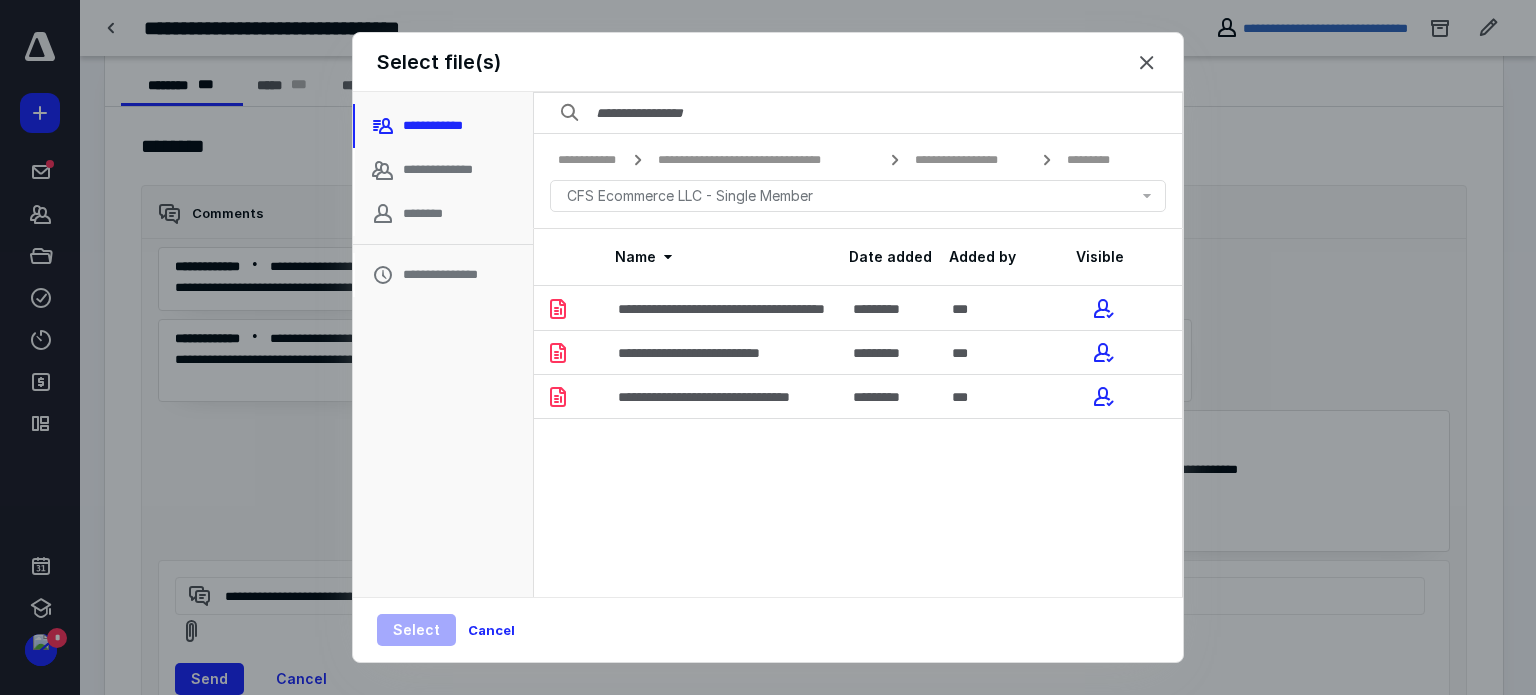 click at bounding box center [1147, 63] 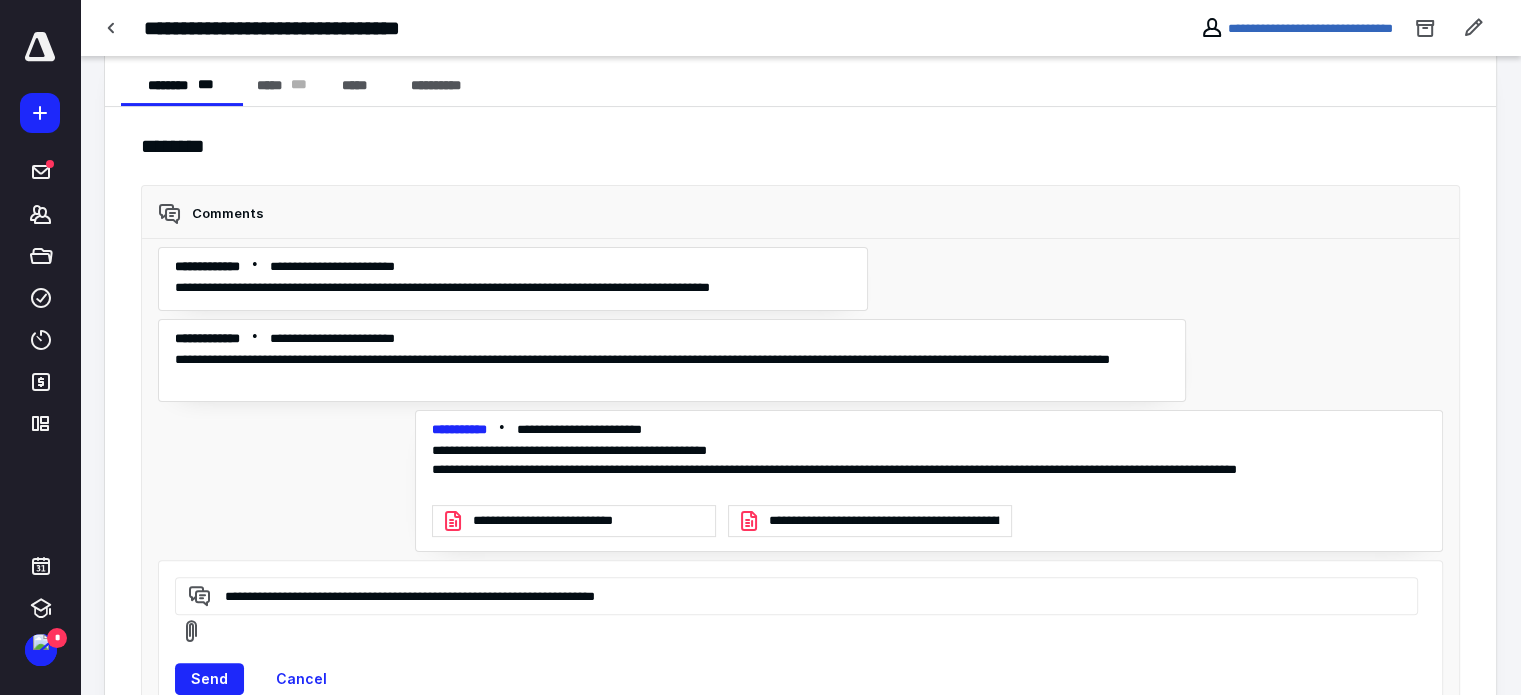 drag, startPoint x: 637, startPoint y: 592, endPoint x: 778, endPoint y: 568, distance: 143.02797 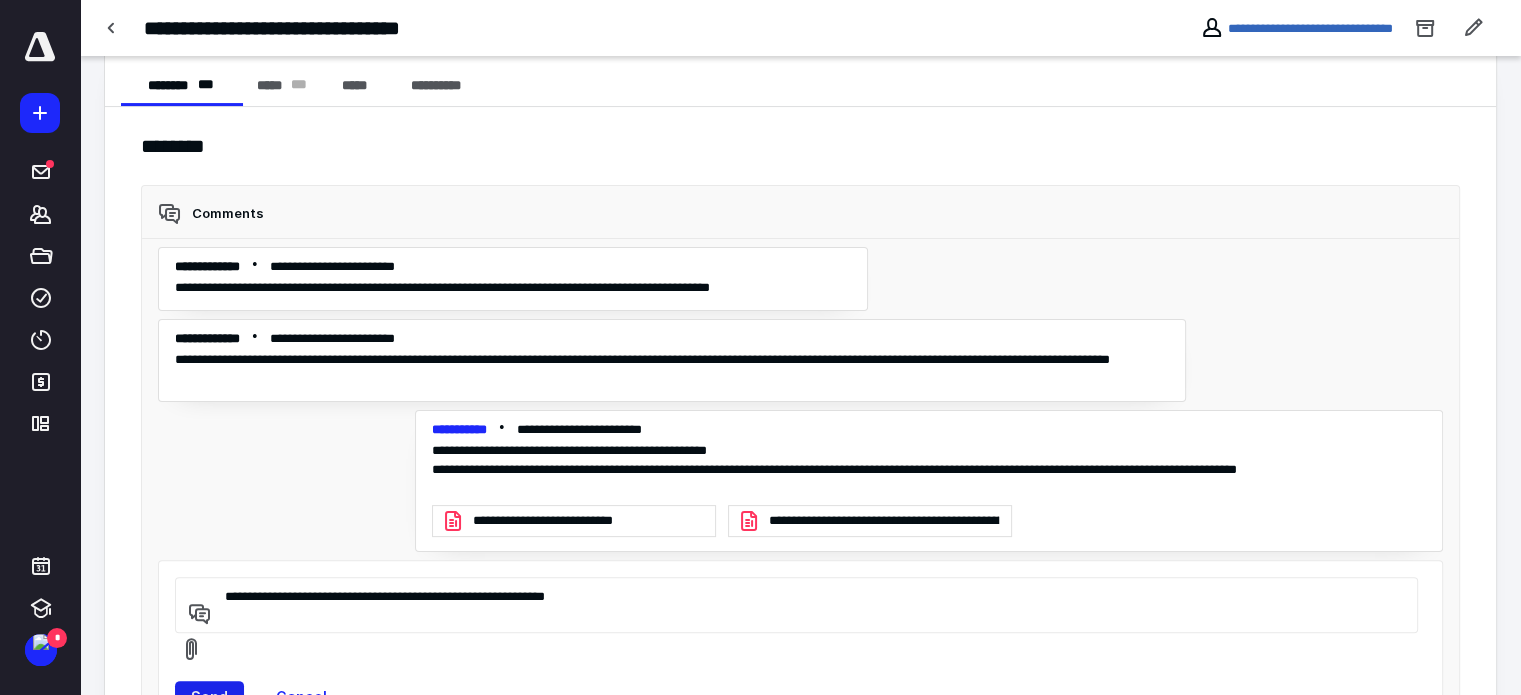 type on "**********" 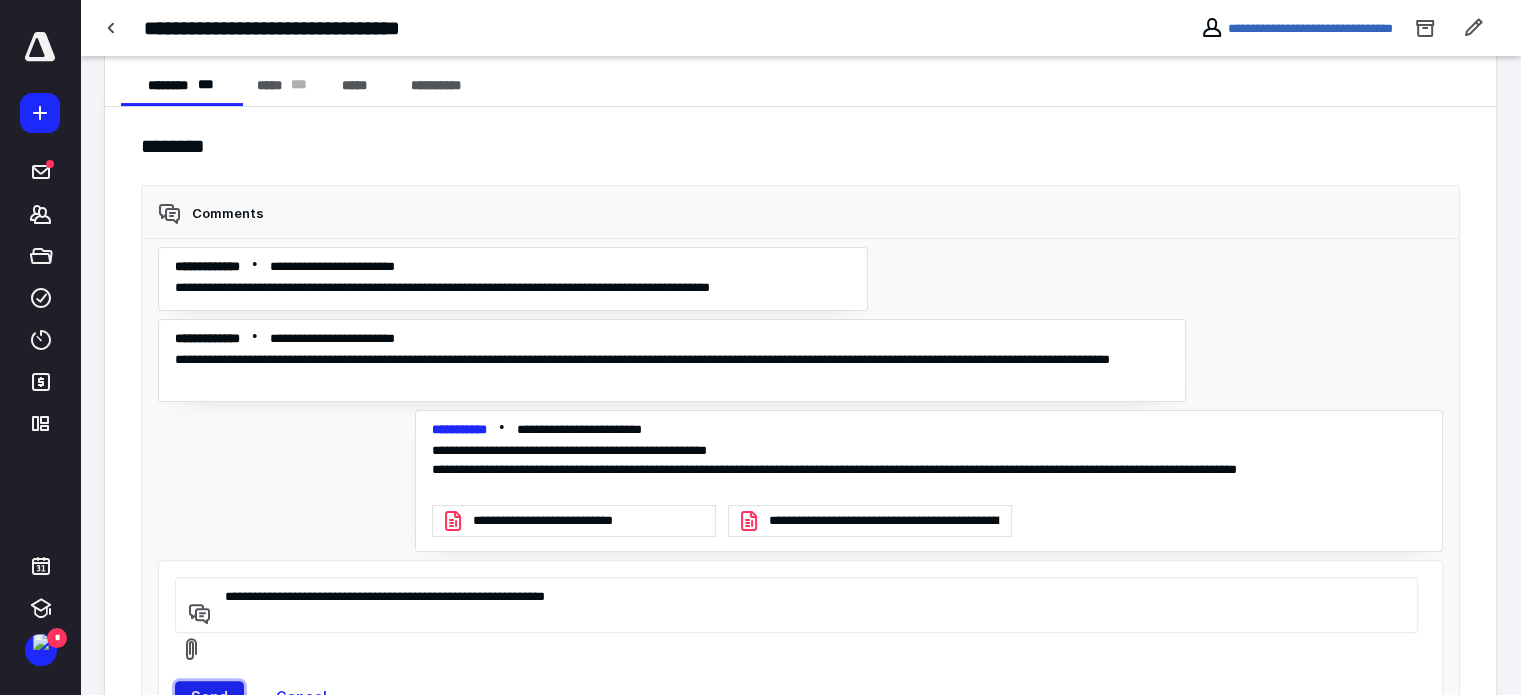 click on "Send" at bounding box center [209, 697] 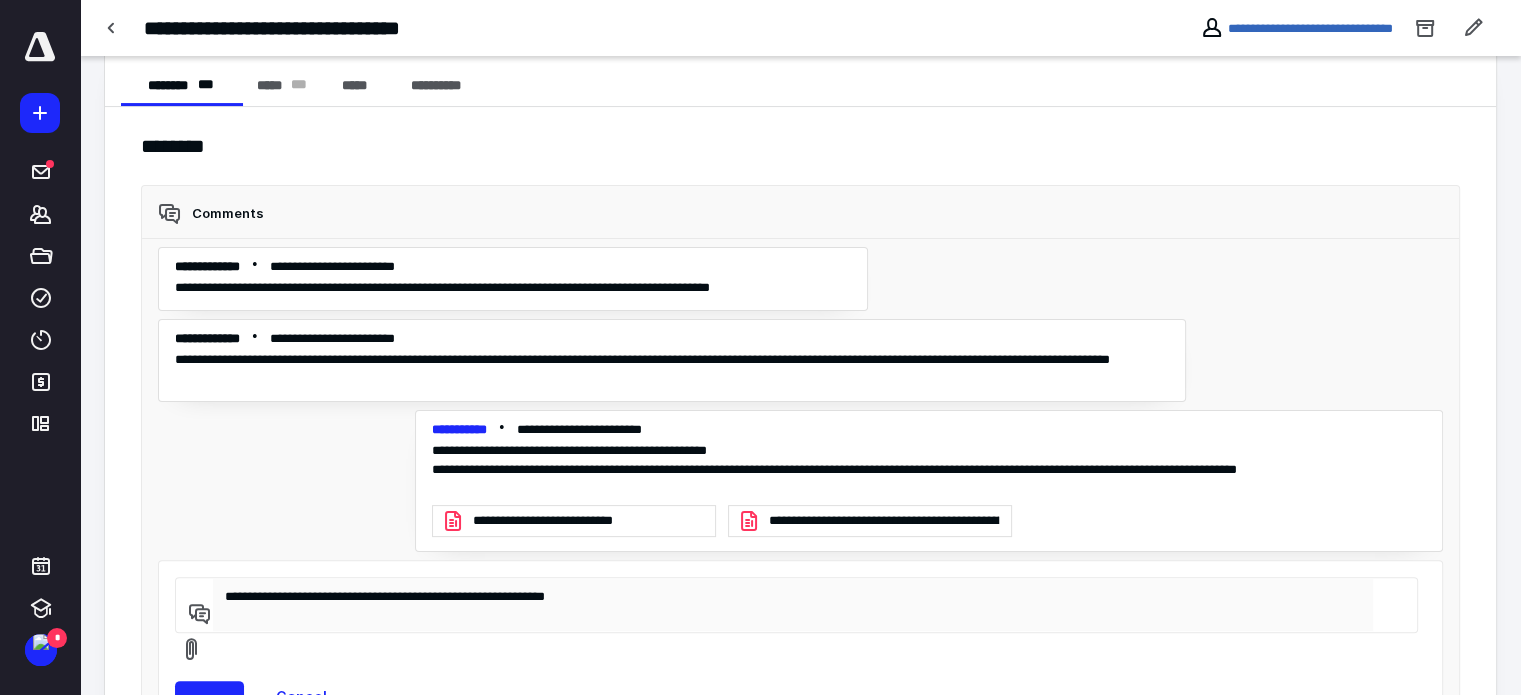 type 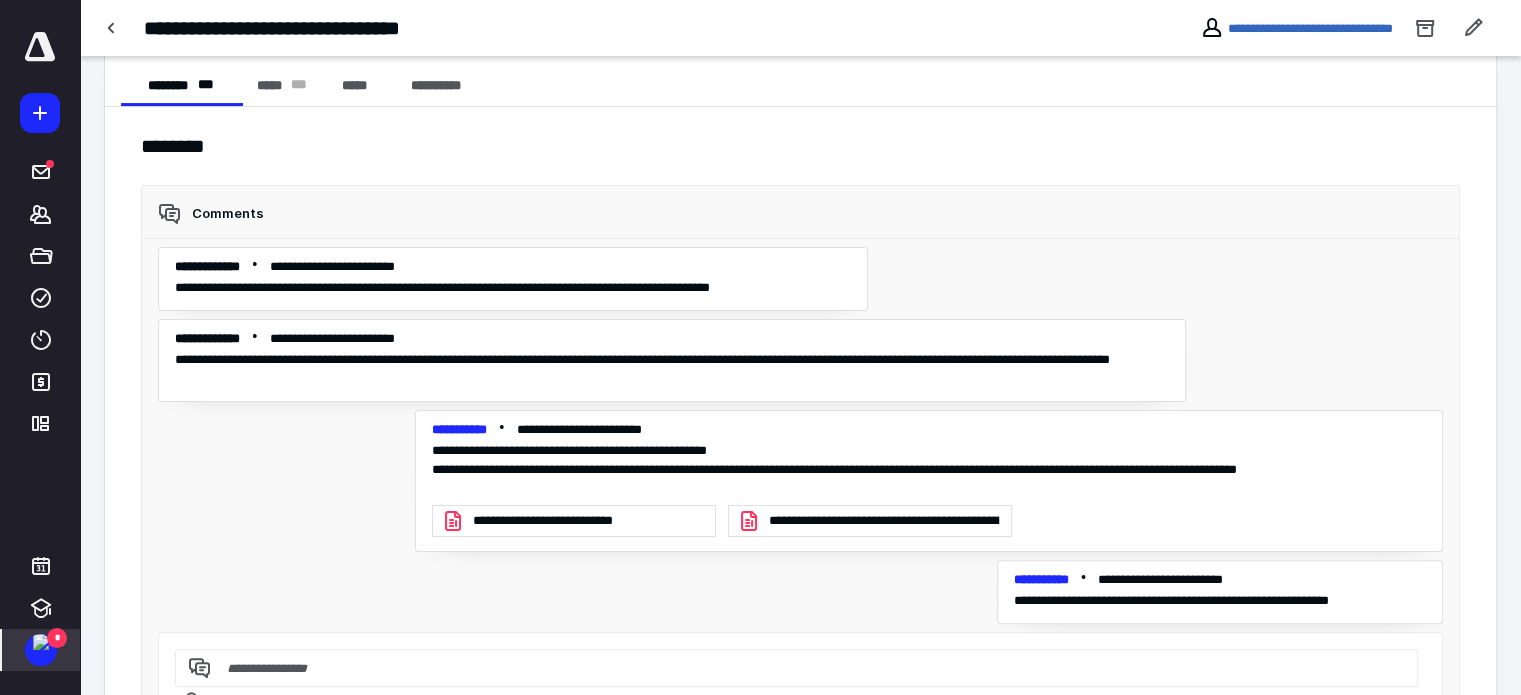 click at bounding box center (41, 642) 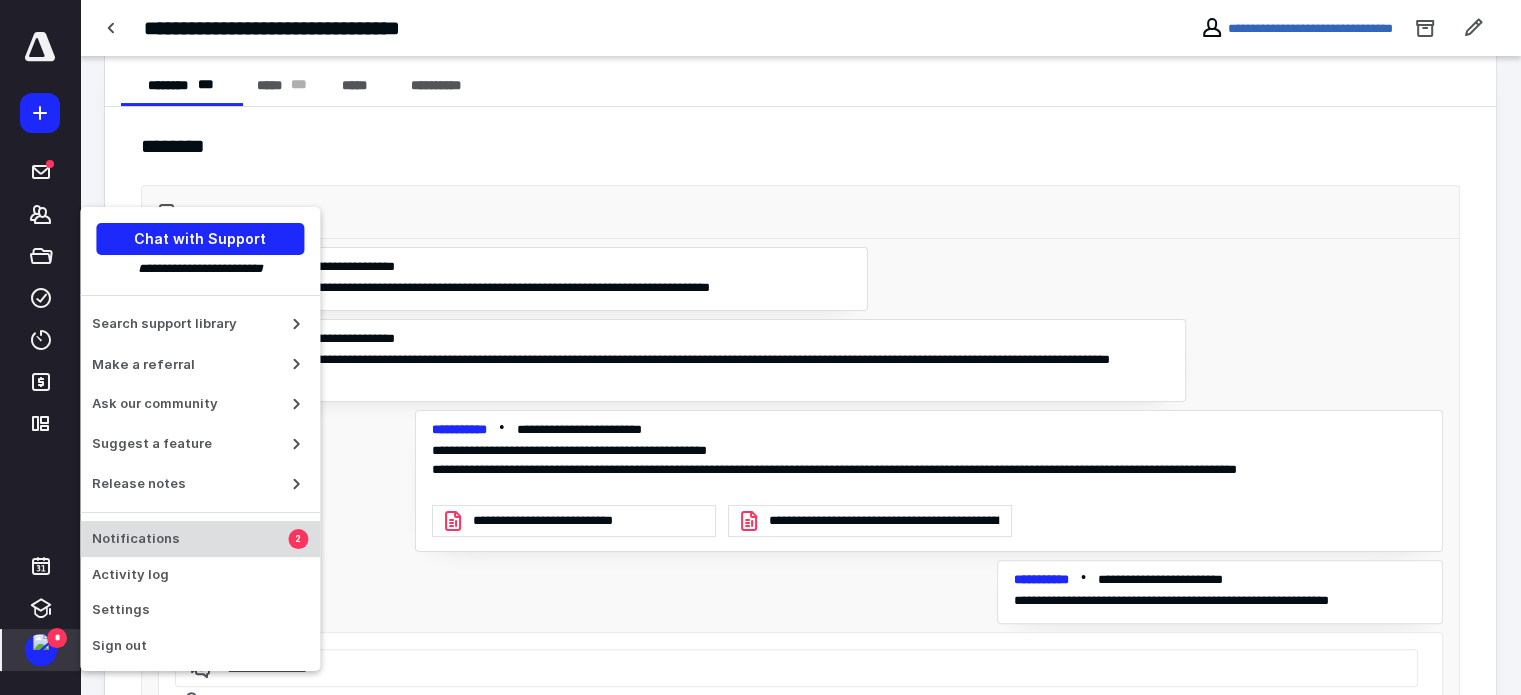 click on "Notifications" at bounding box center (190, 539) 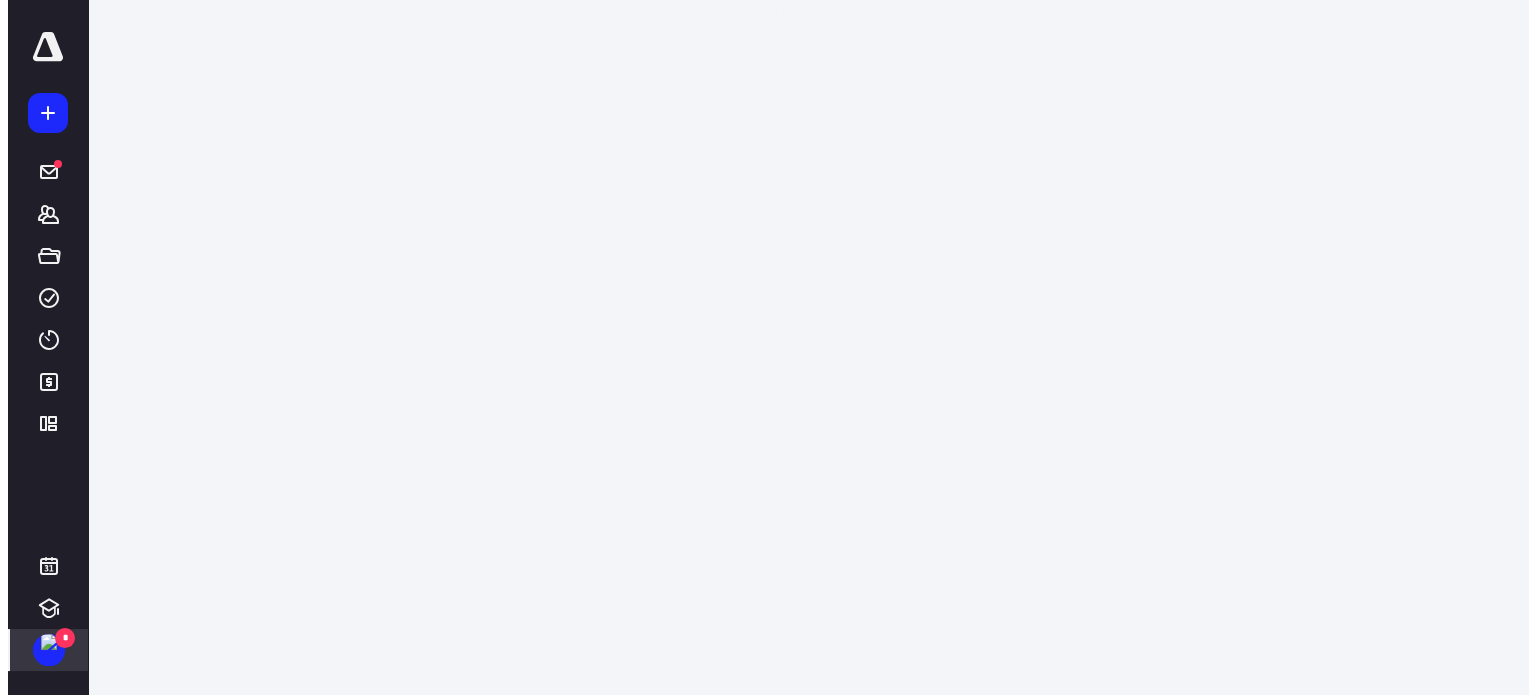 scroll, scrollTop: 0, scrollLeft: 0, axis: both 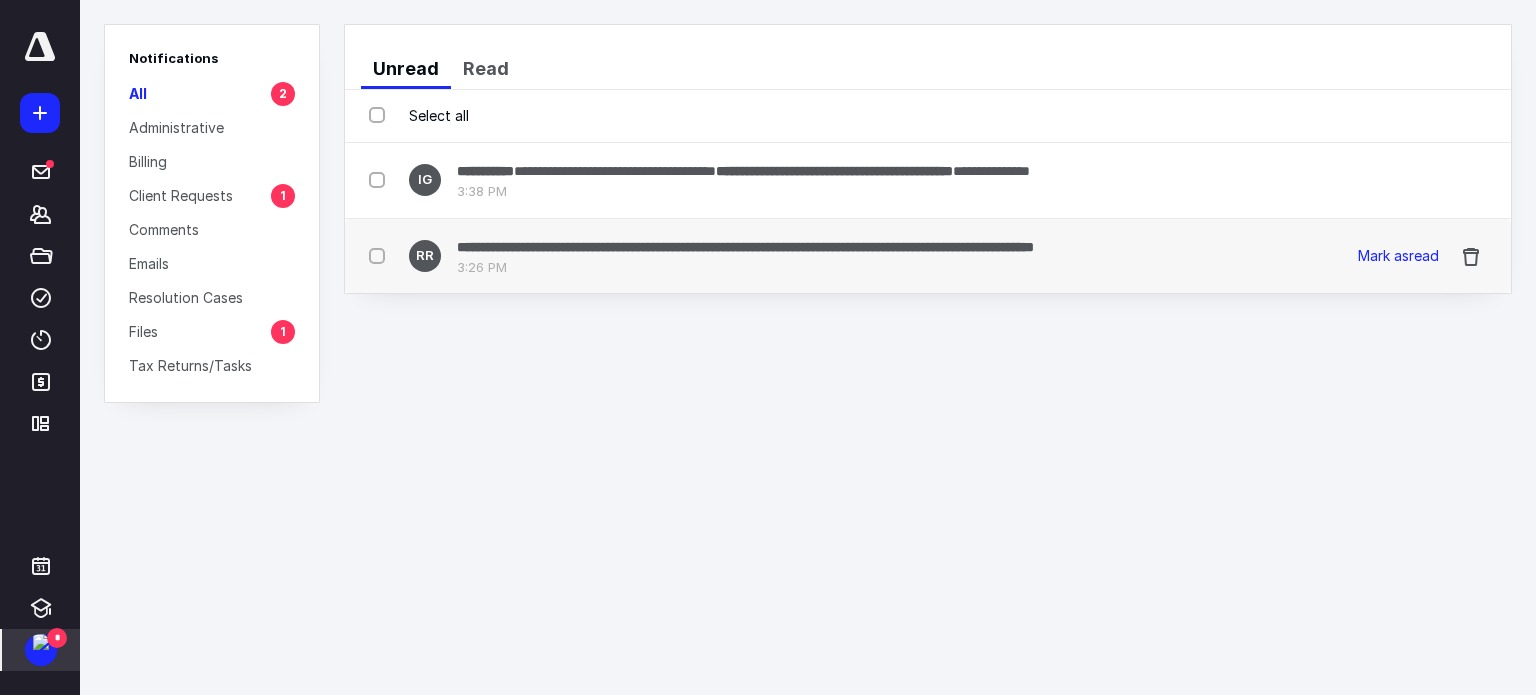 click on "**********" at bounding box center (928, 256) 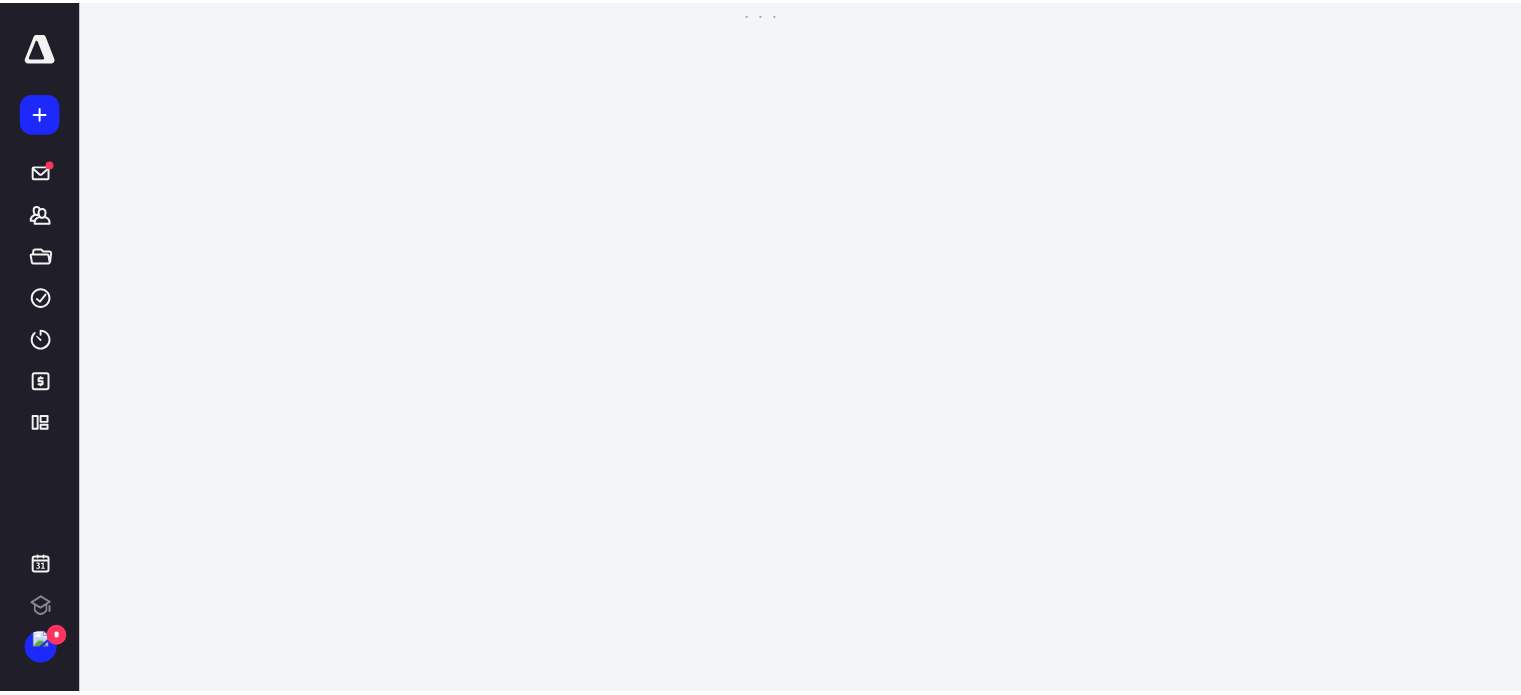 scroll, scrollTop: 0, scrollLeft: 0, axis: both 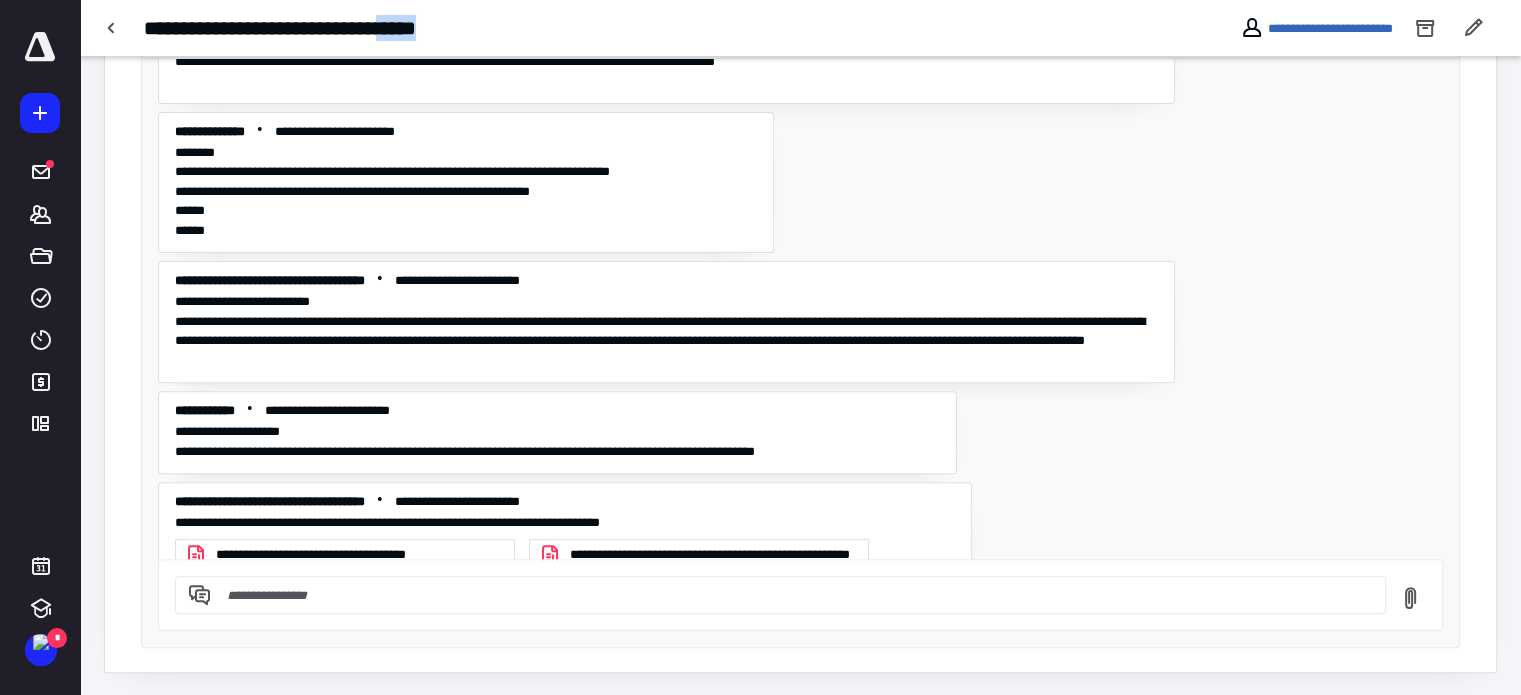 drag, startPoint x: 442, startPoint y: 22, endPoint x: 510, endPoint y: 20, distance: 68.0294 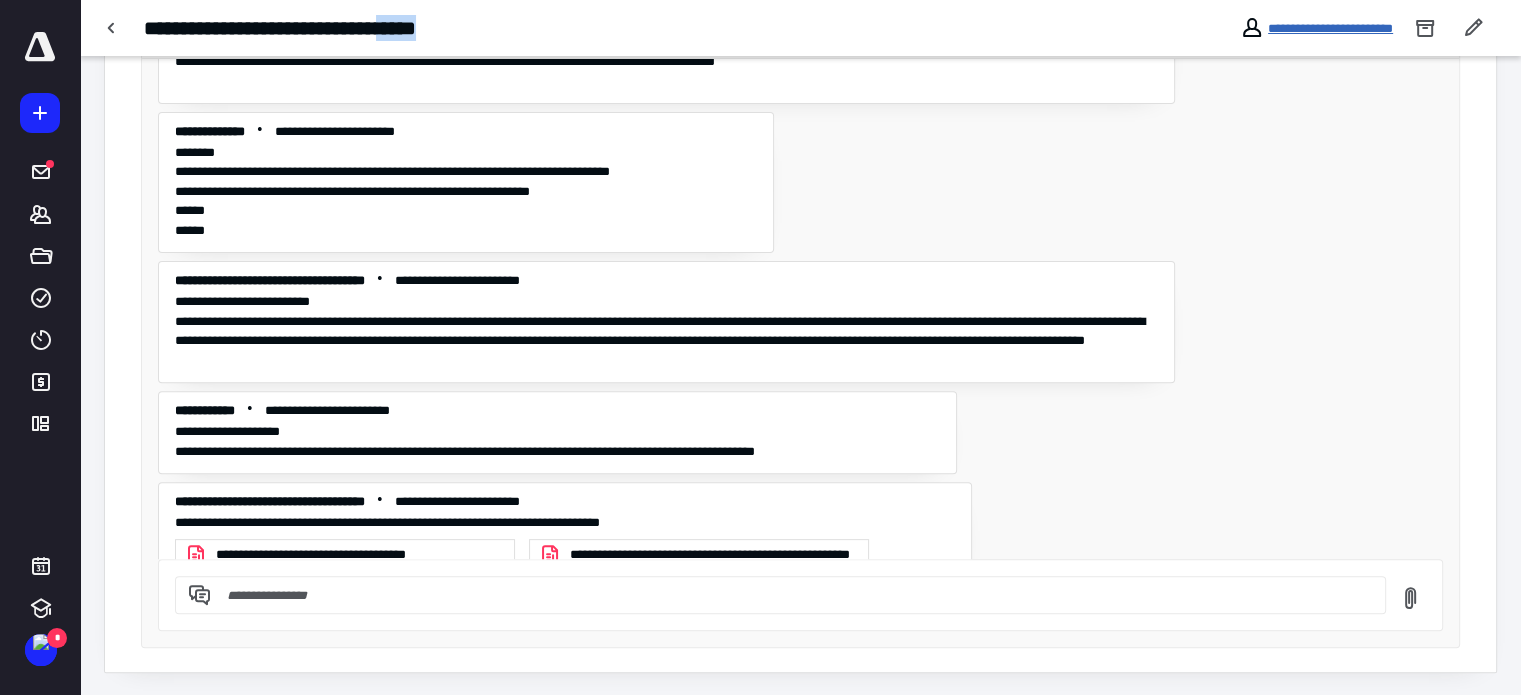 click on "**********" at bounding box center (1330, 28) 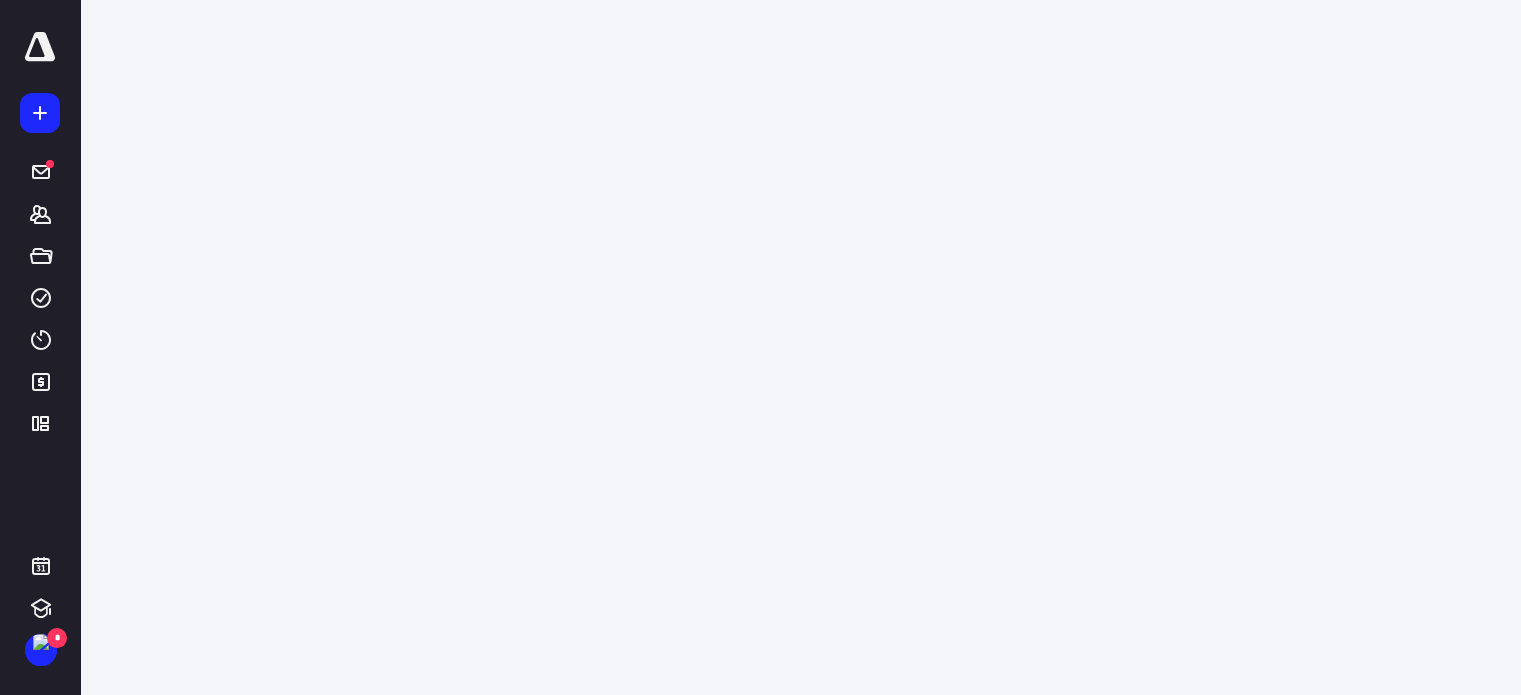 scroll, scrollTop: 0, scrollLeft: 0, axis: both 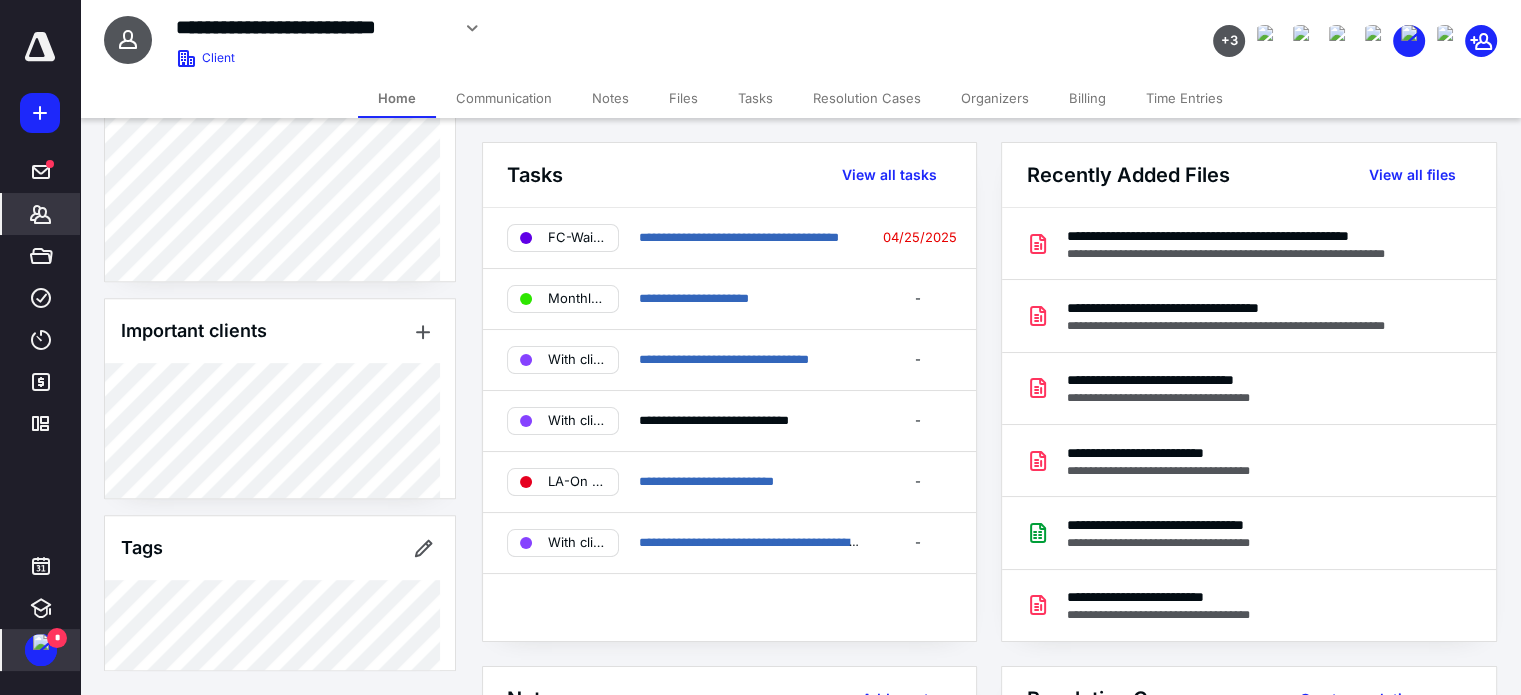 click on "*" at bounding box center (57, 638) 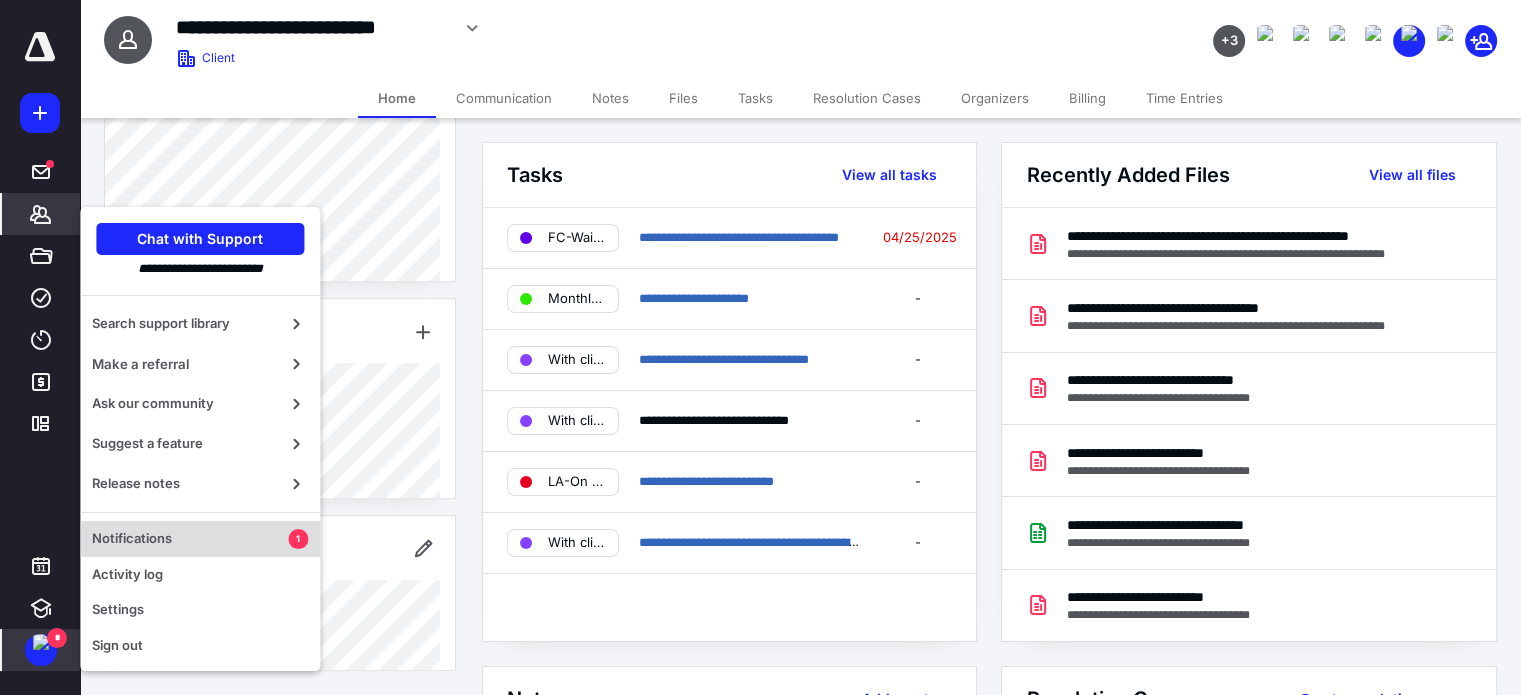 click on "Notifications" at bounding box center (190, 539) 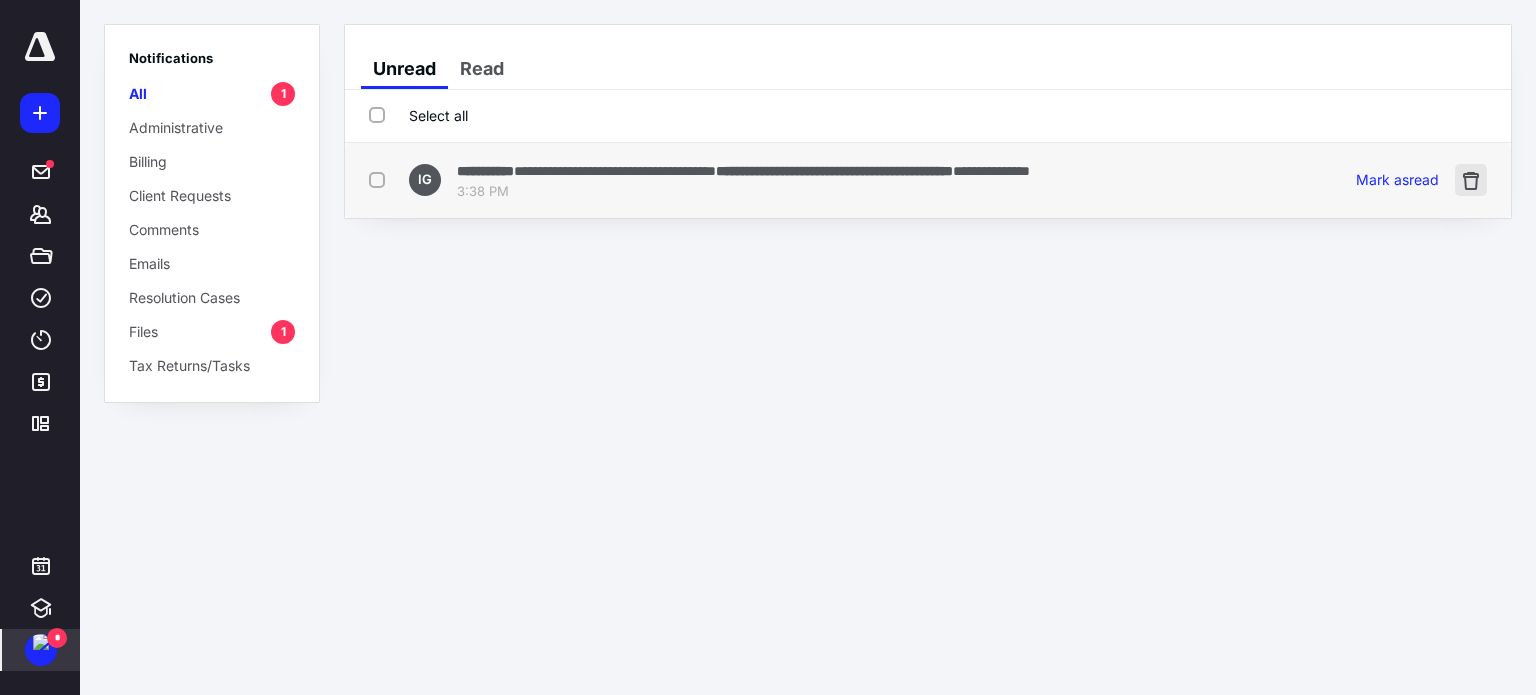 click at bounding box center (1471, 180) 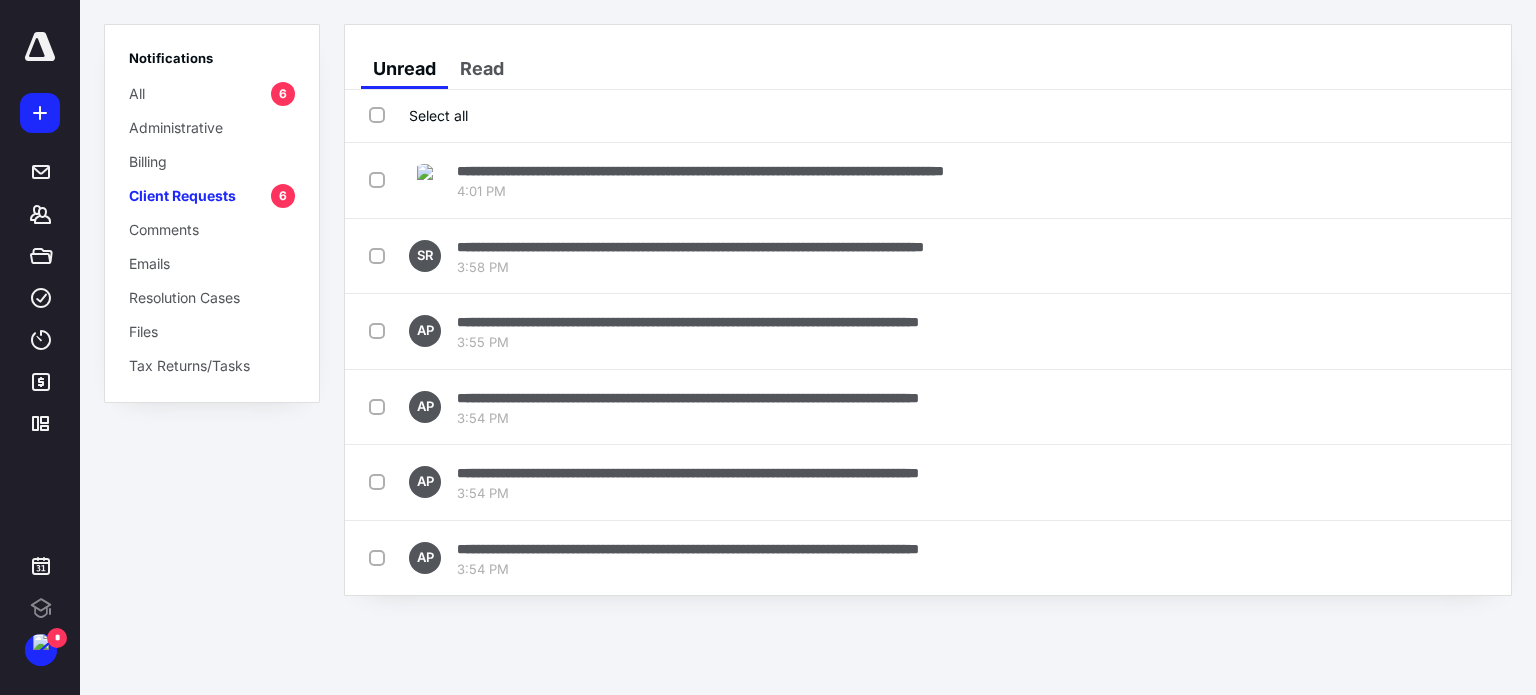 scroll, scrollTop: 0, scrollLeft: 0, axis: both 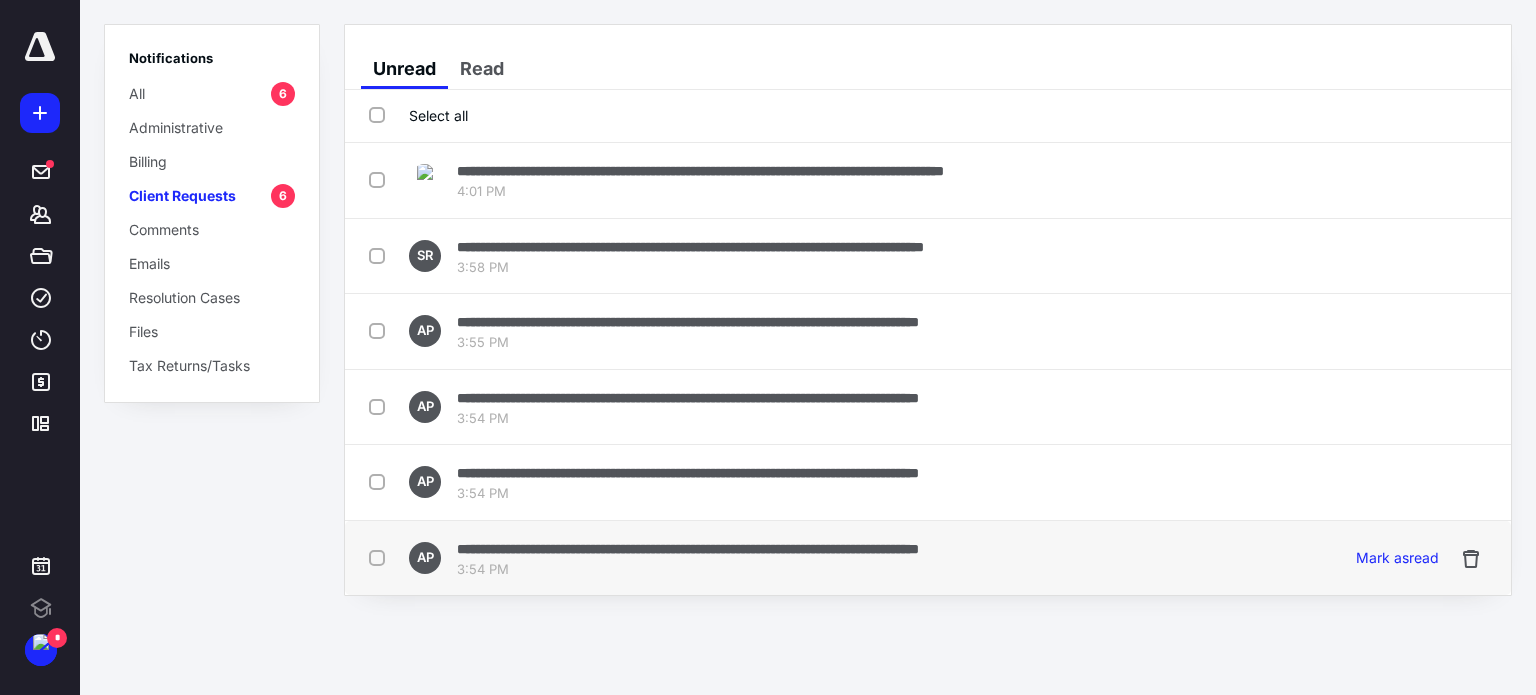 click on "**********" at bounding box center (688, 549) 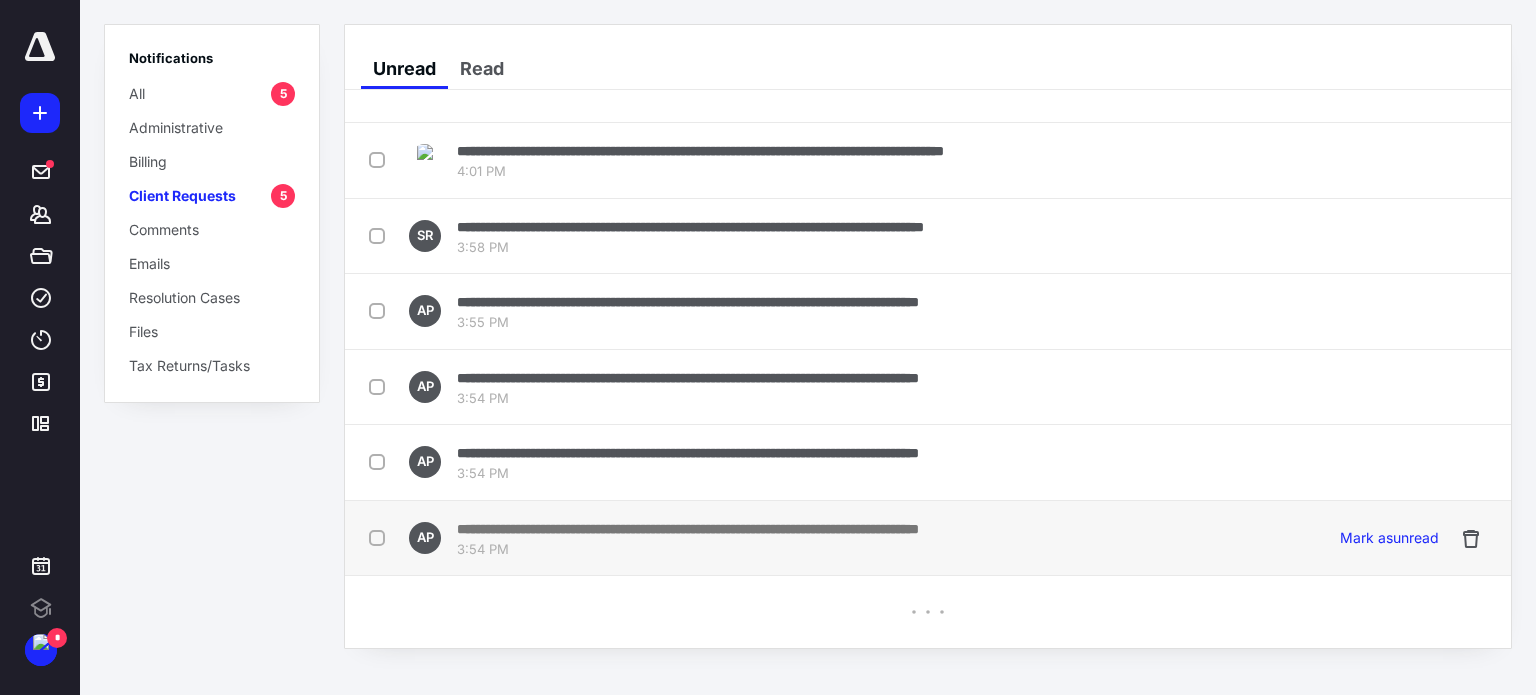 scroll, scrollTop: 0, scrollLeft: 0, axis: both 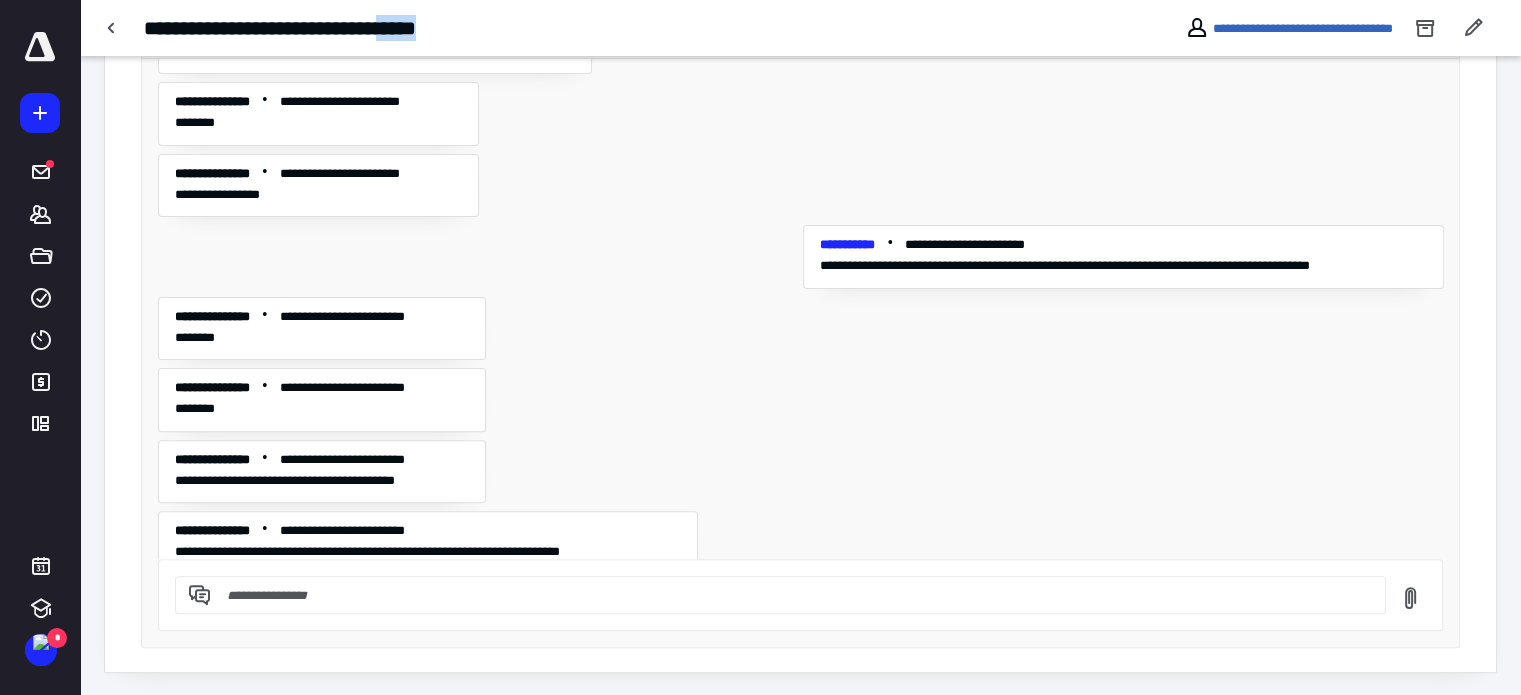 drag, startPoint x: 447, startPoint y: 28, endPoint x: 529, endPoint y: 25, distance: 82.05486 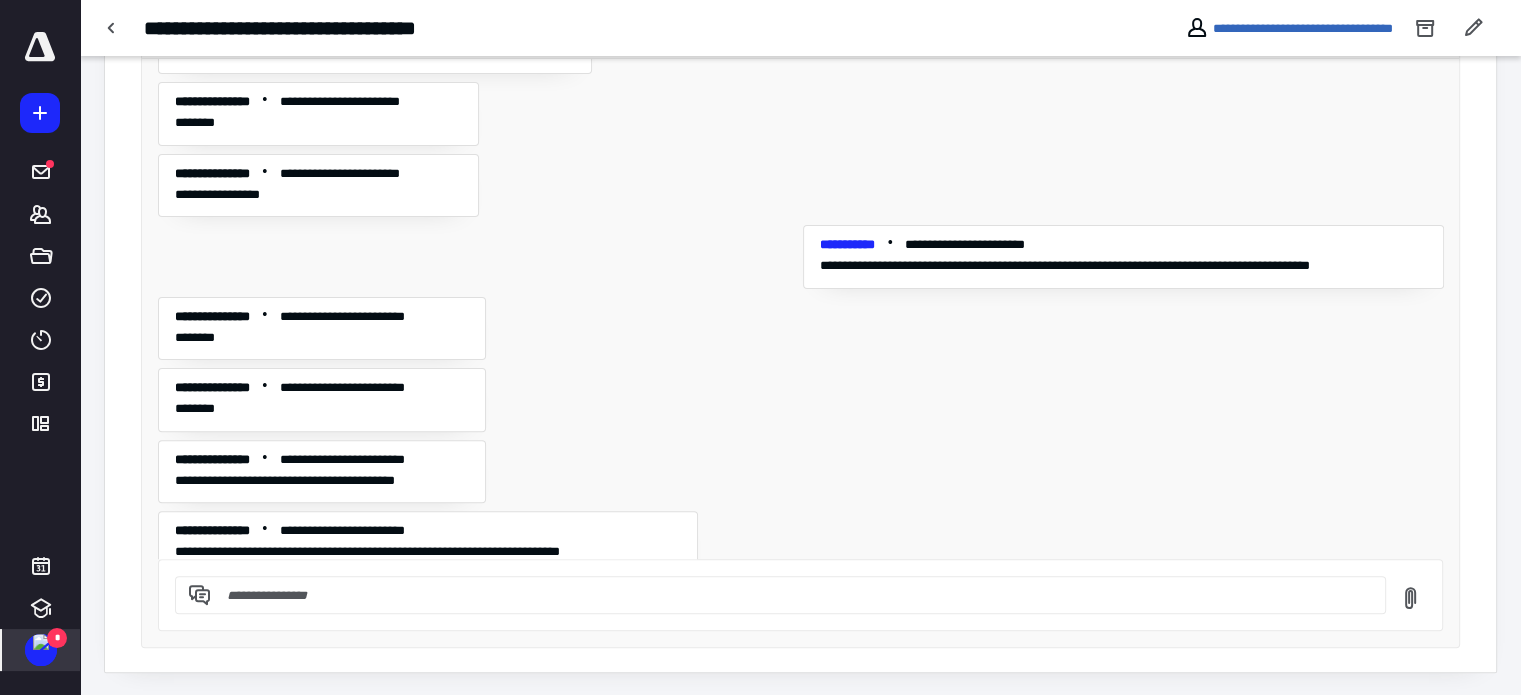 click on "*" at bounding box center [40, 620] 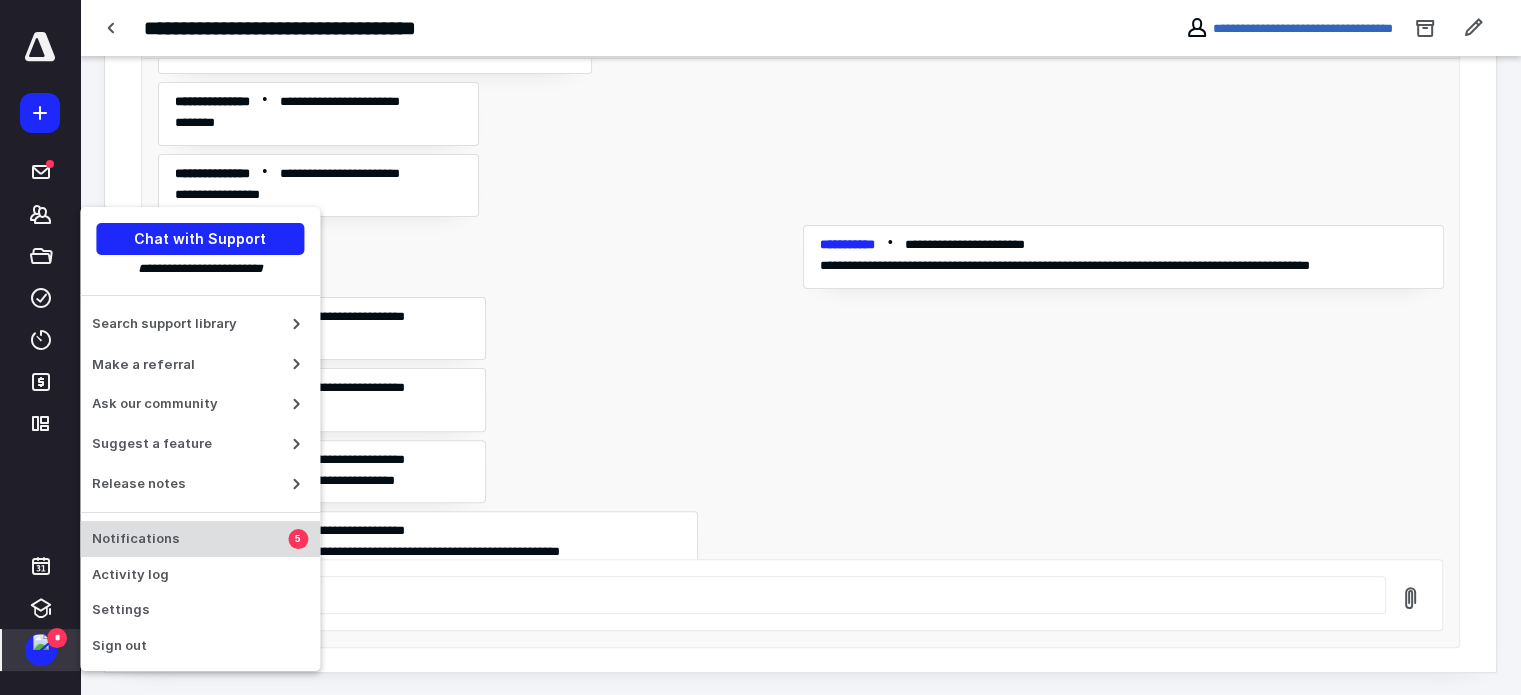 click on "Notifications" at bounding box center (190, 539) 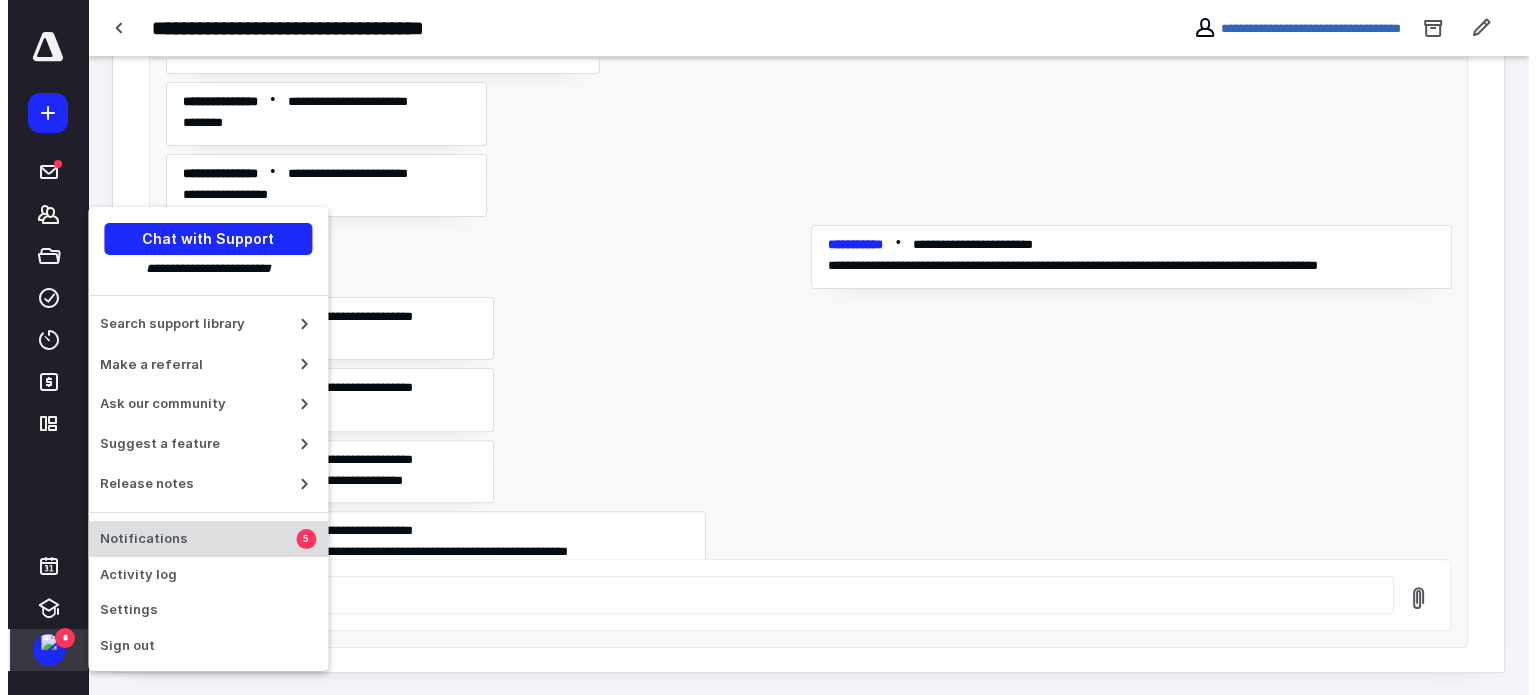 scroll, scrollTop: 0, scrollLeft: 0, axis: both 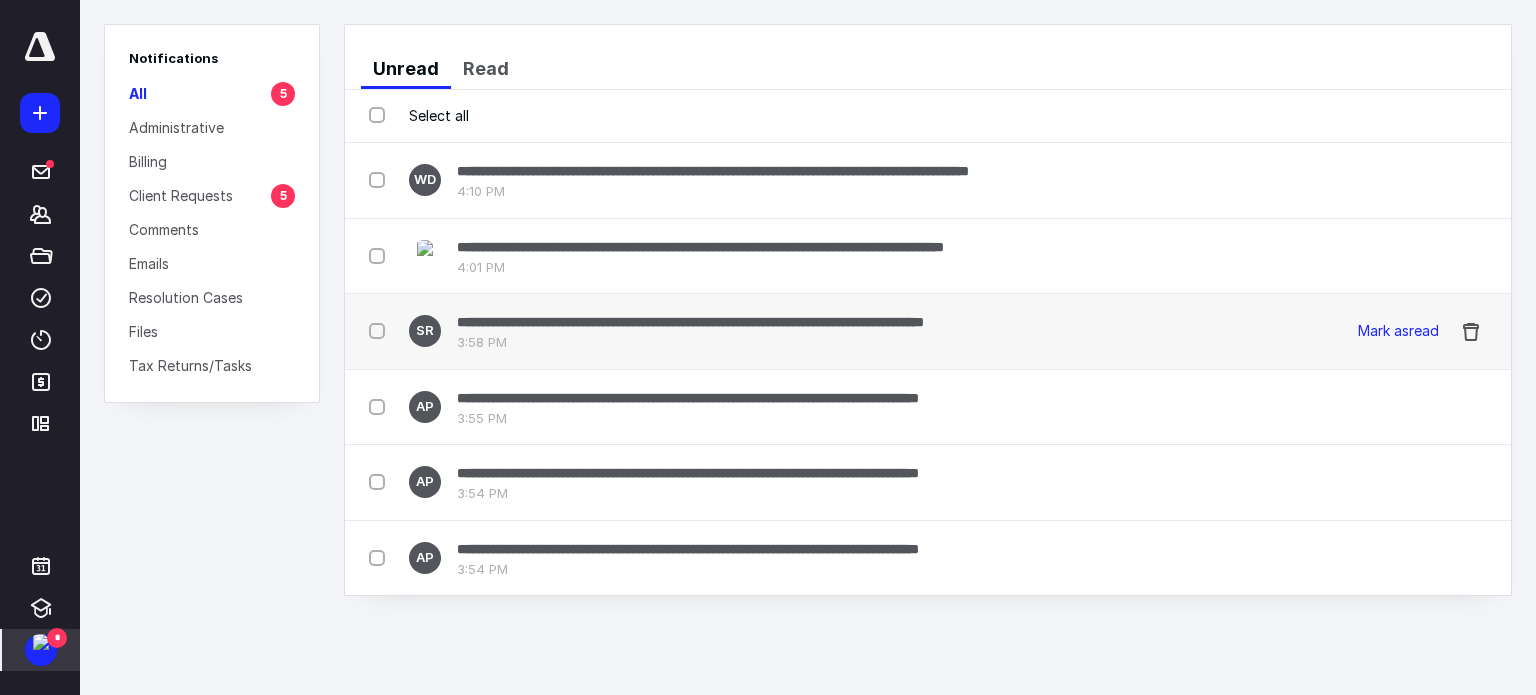 click on "**********" at bounding box center [690, 322] 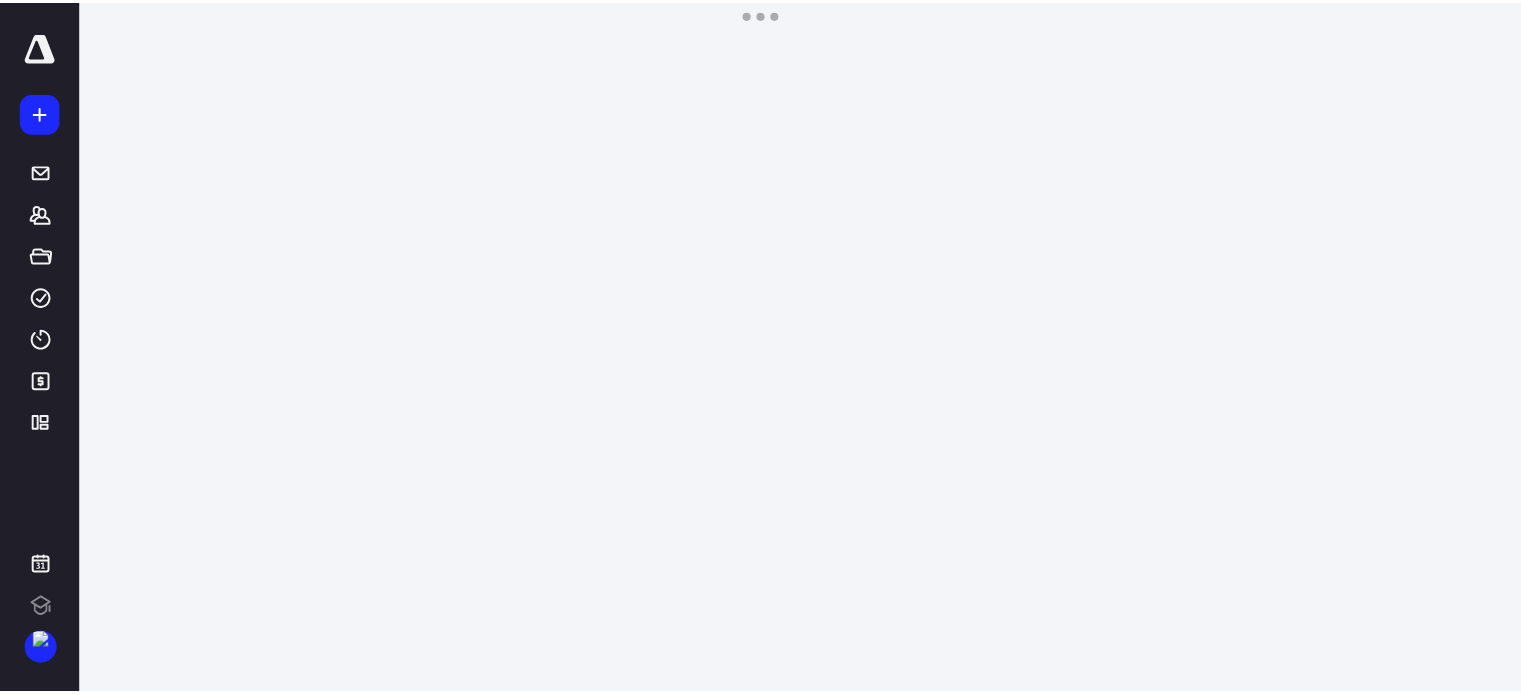 scroll, scrollTop: 0, scrollLeft: 0, axis: both 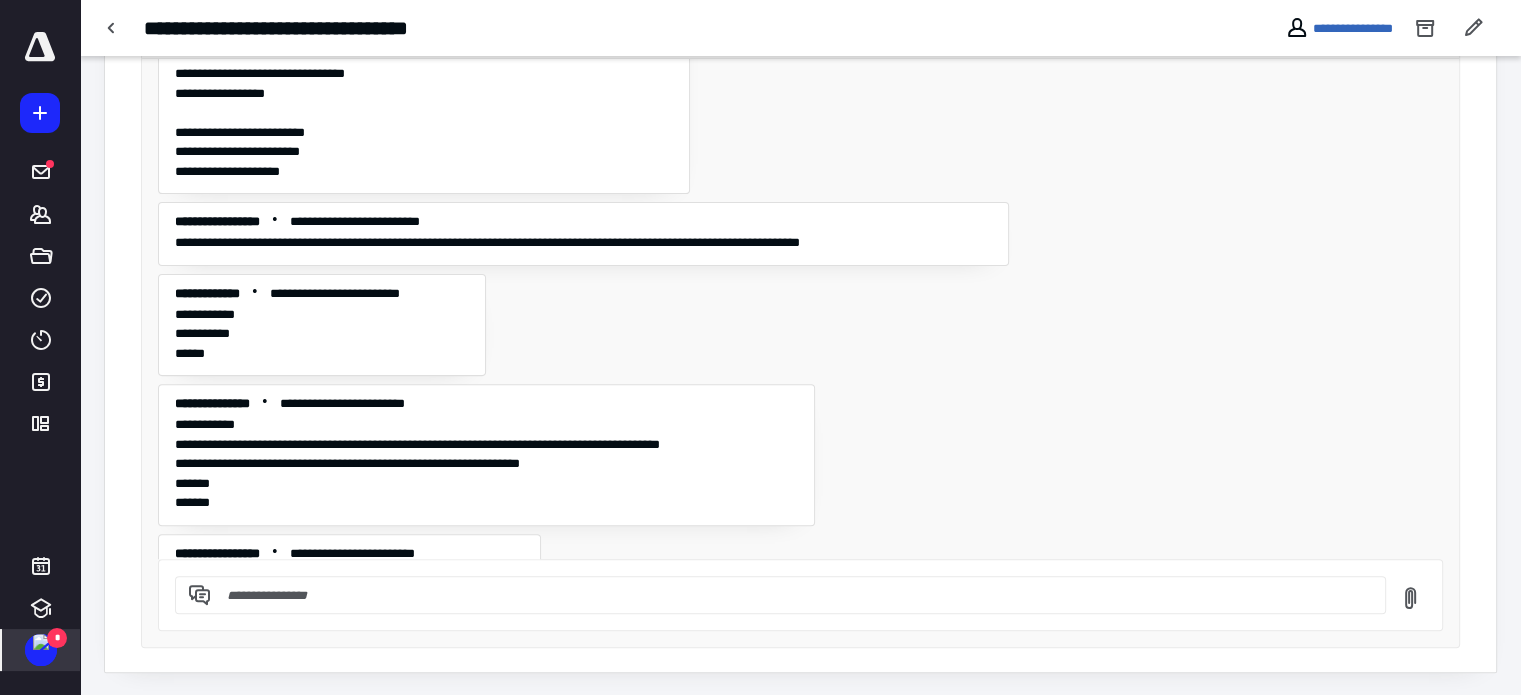 click on "*" at bounding box center [57, 638] 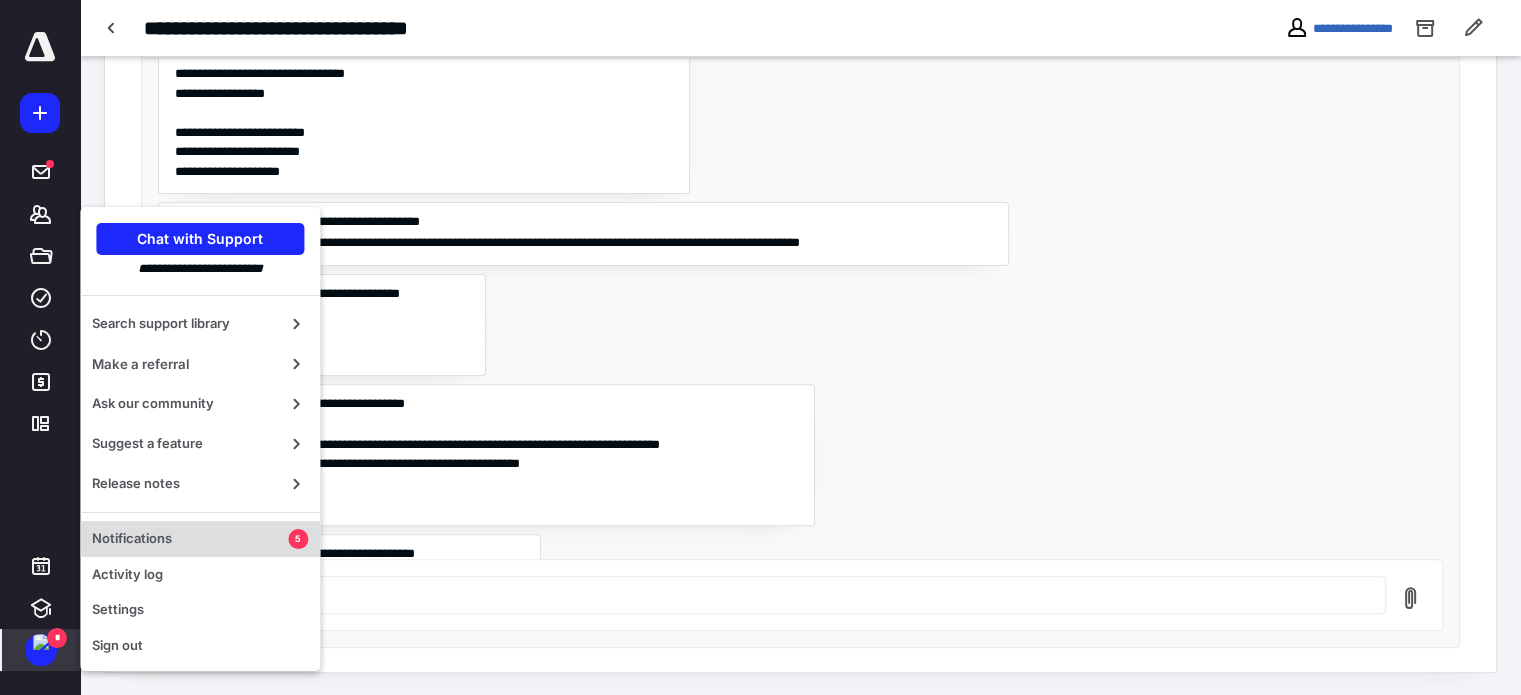 click on "Notifications" at bounding box center (190, 539) 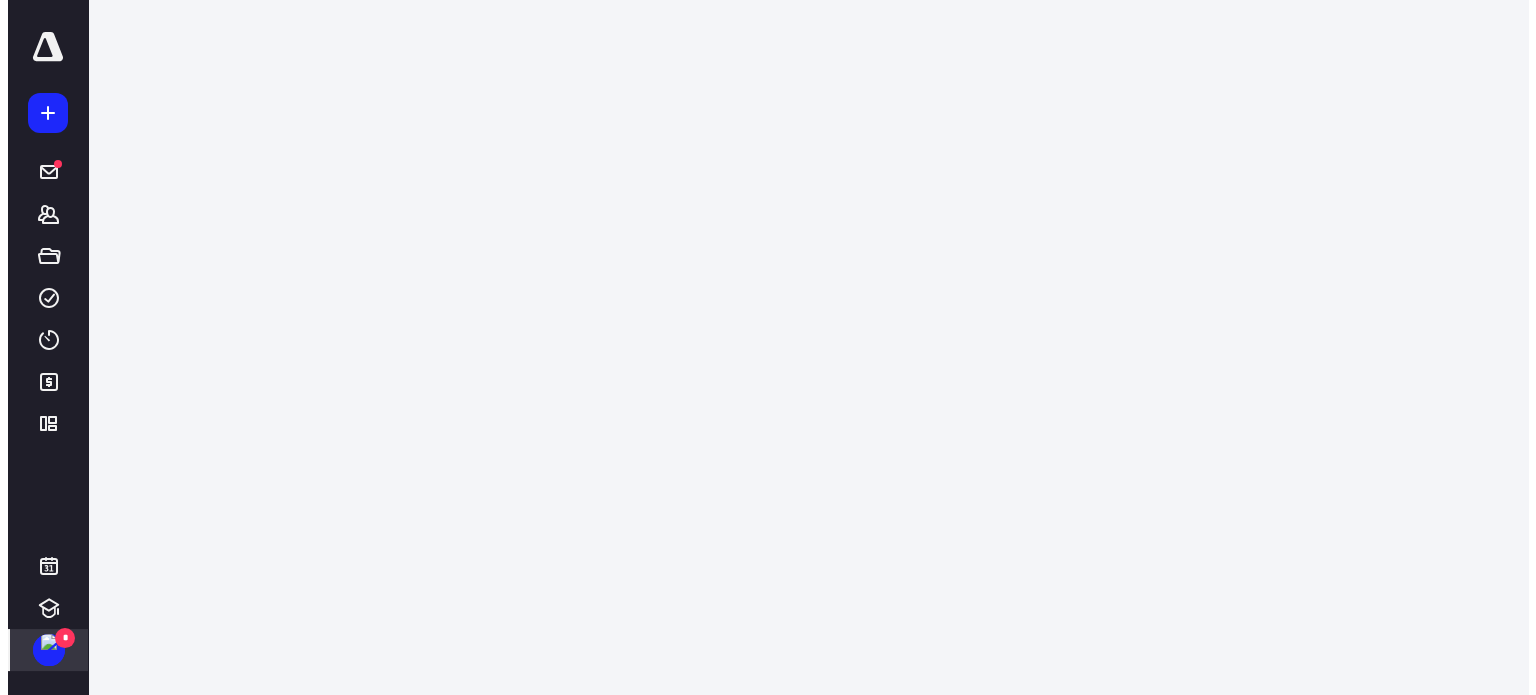 scroll, scrollTop: 0, scrollLeft: 0, axis: both 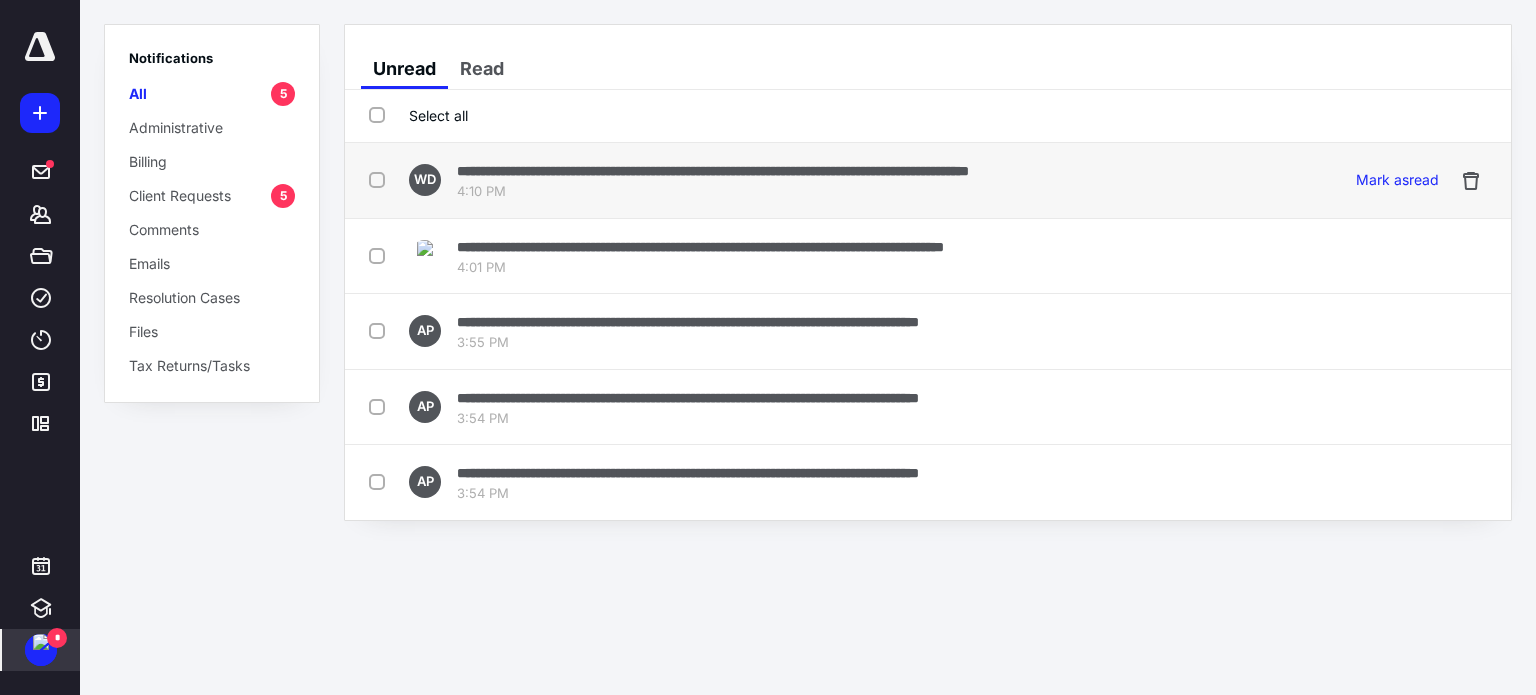 click on "**********" at bounding box center (713, 170) 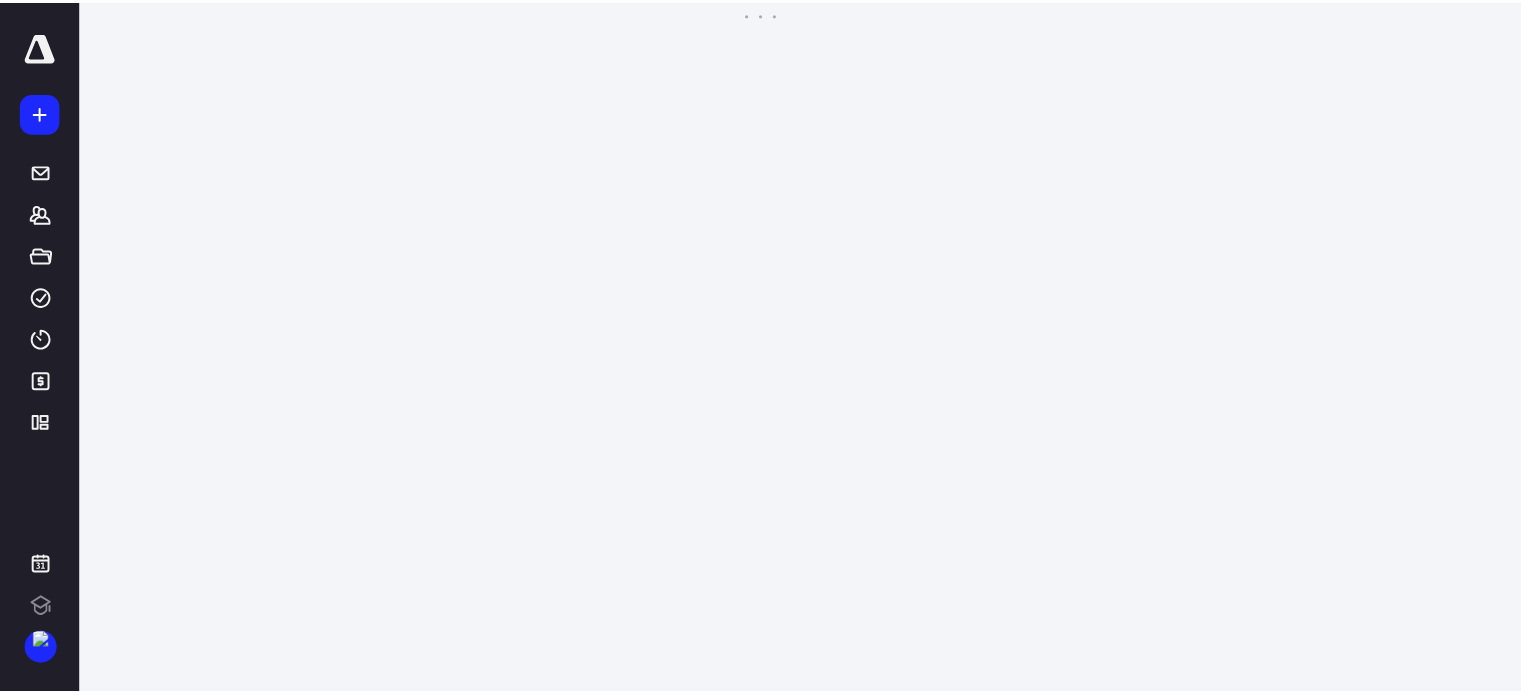 scroll, scrollTop: 0, scrollLeft: 0, axis: both 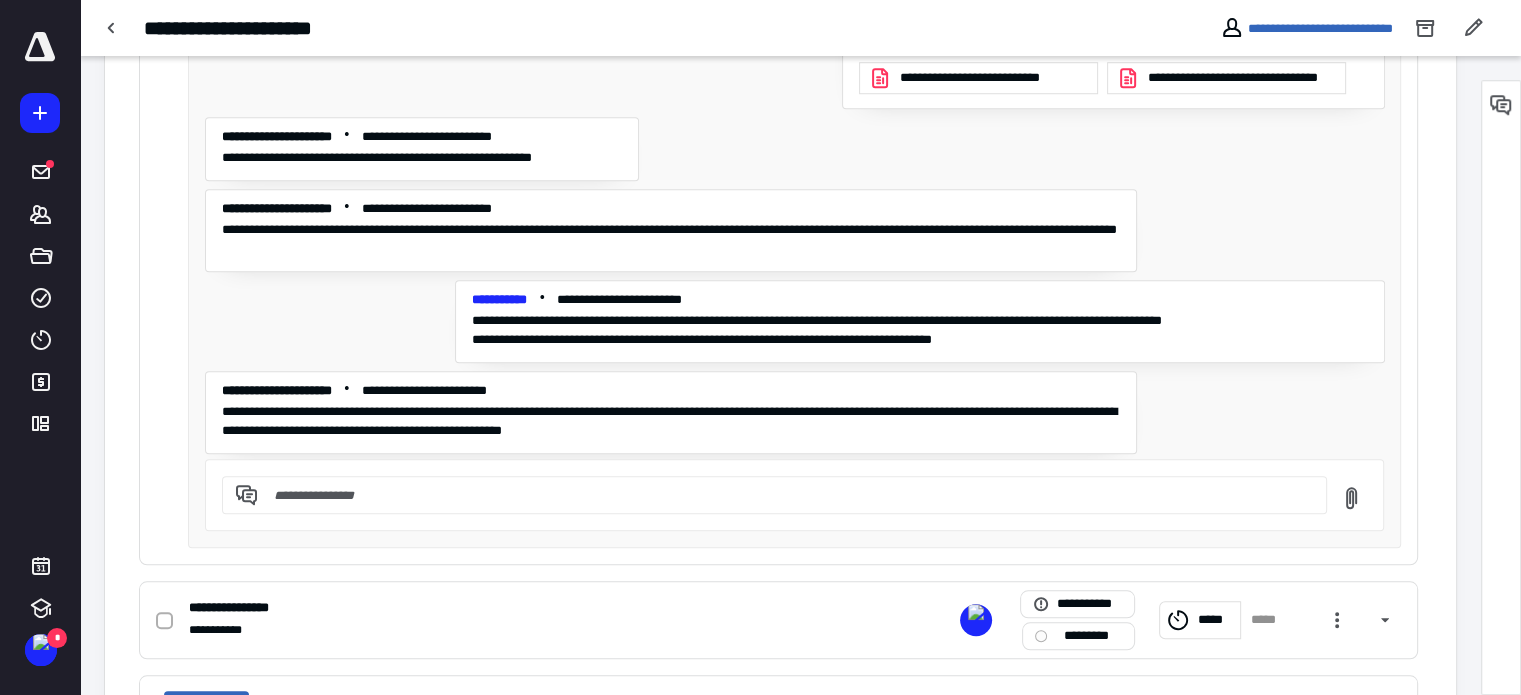 click at bounding box center [786, 495] 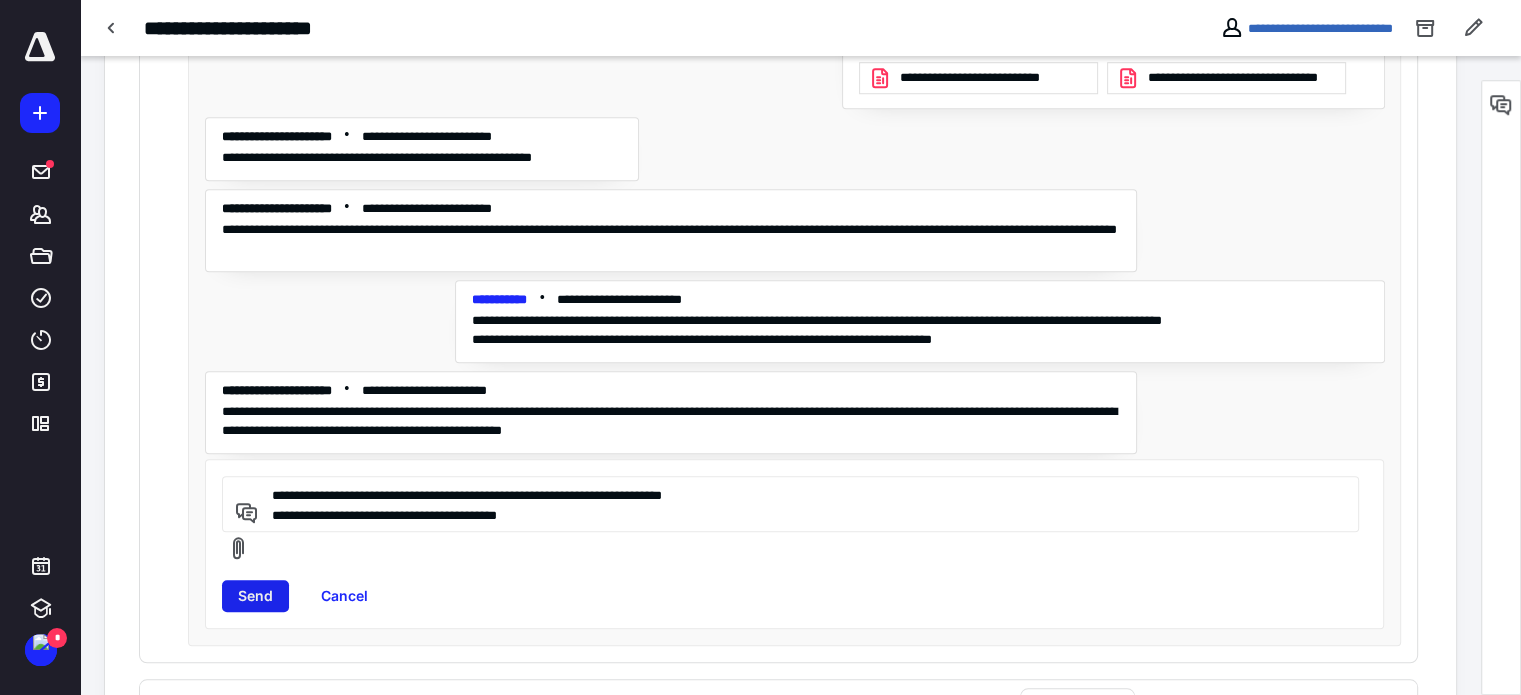 type on "**********" 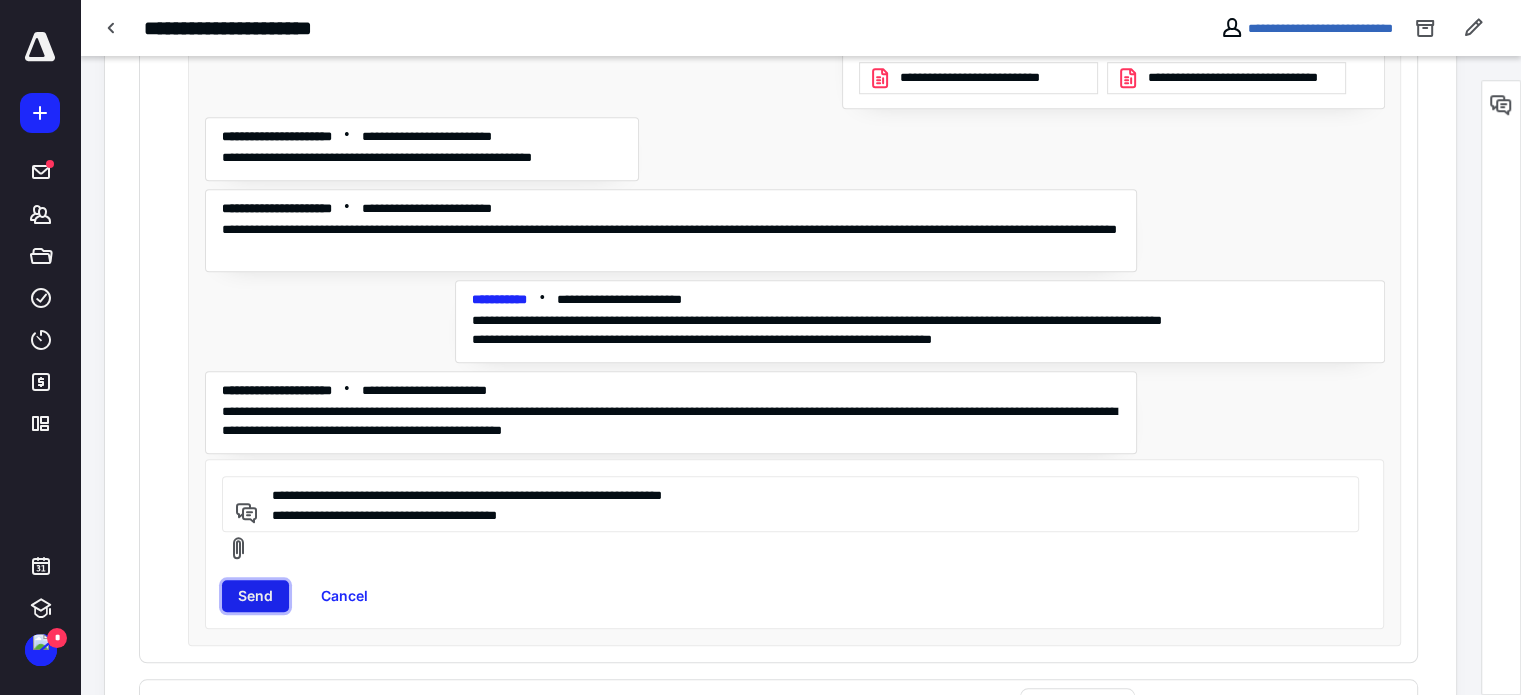 click on "Send" at bounding box center (255, 596) 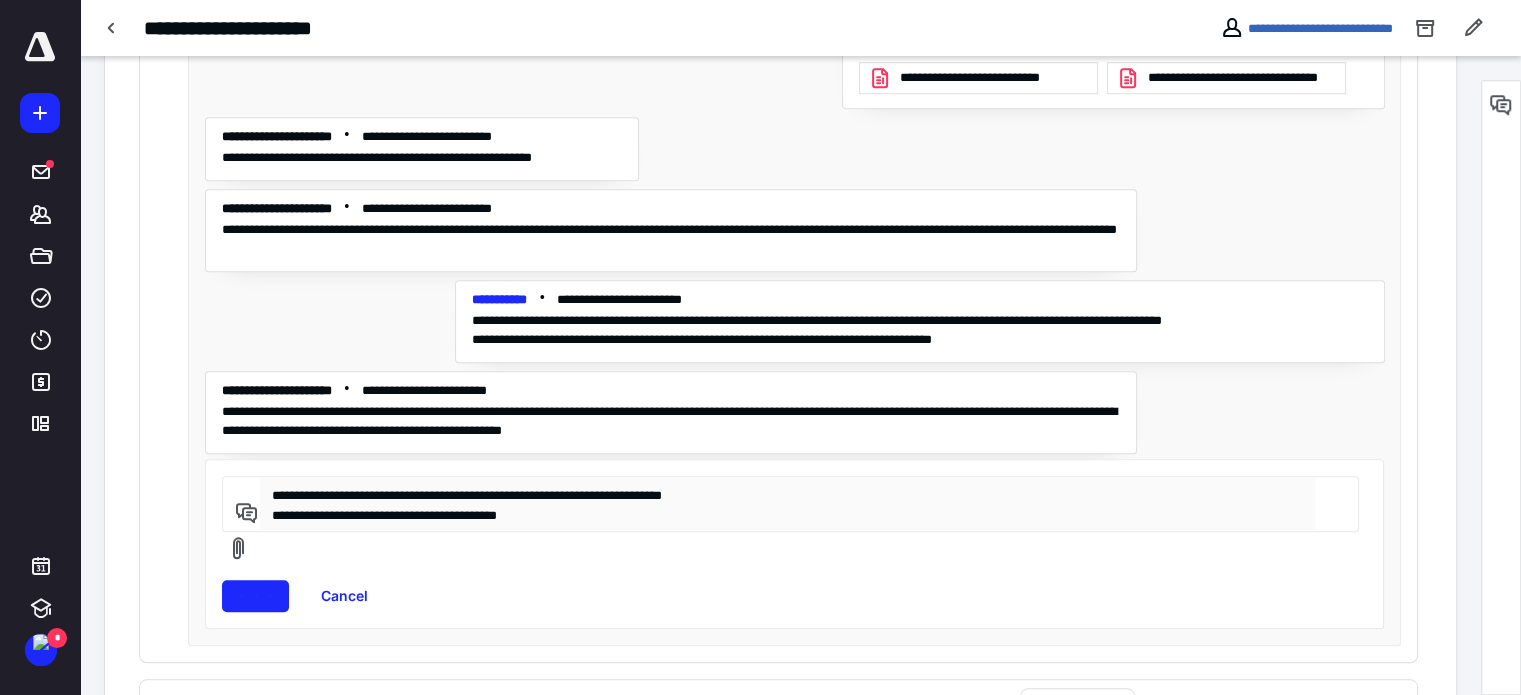 type 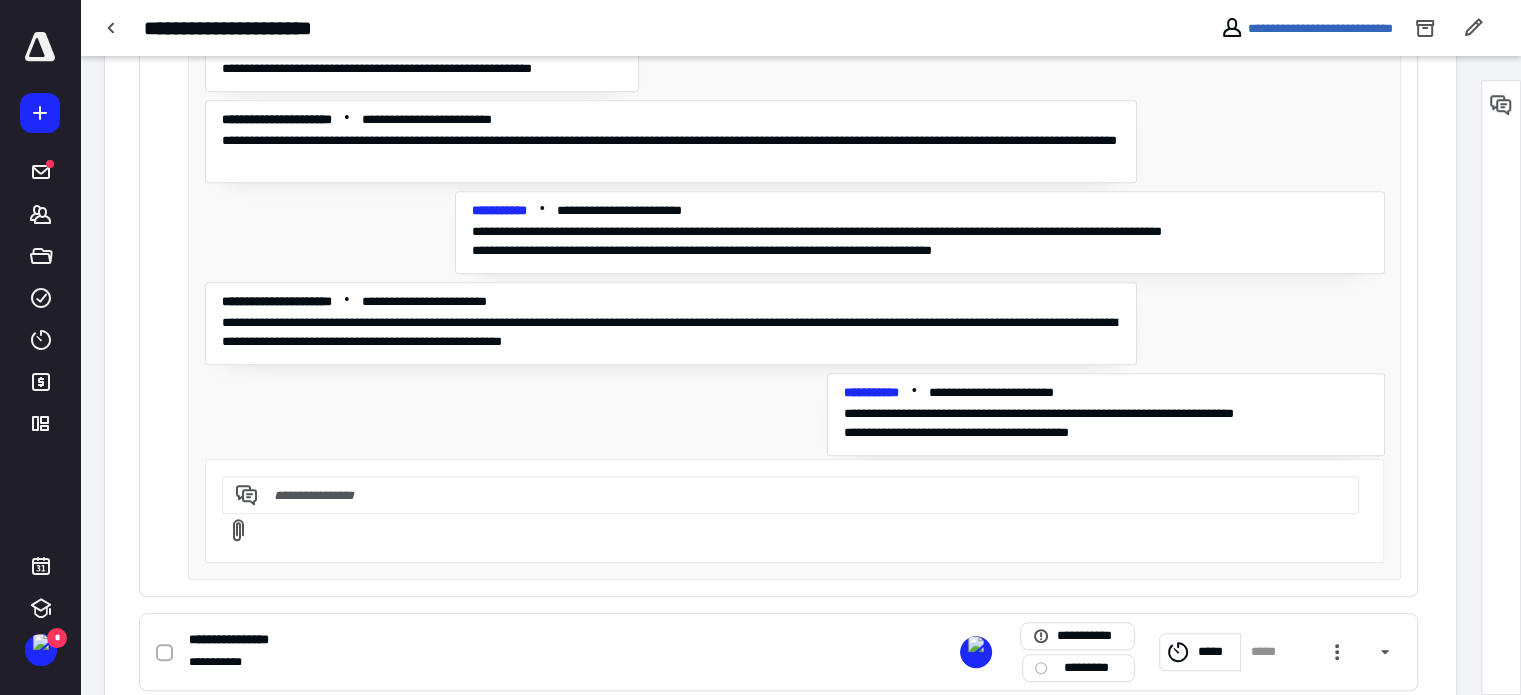 scroll, scrollTop: 162, scrollLeft: 0, axis: vertical 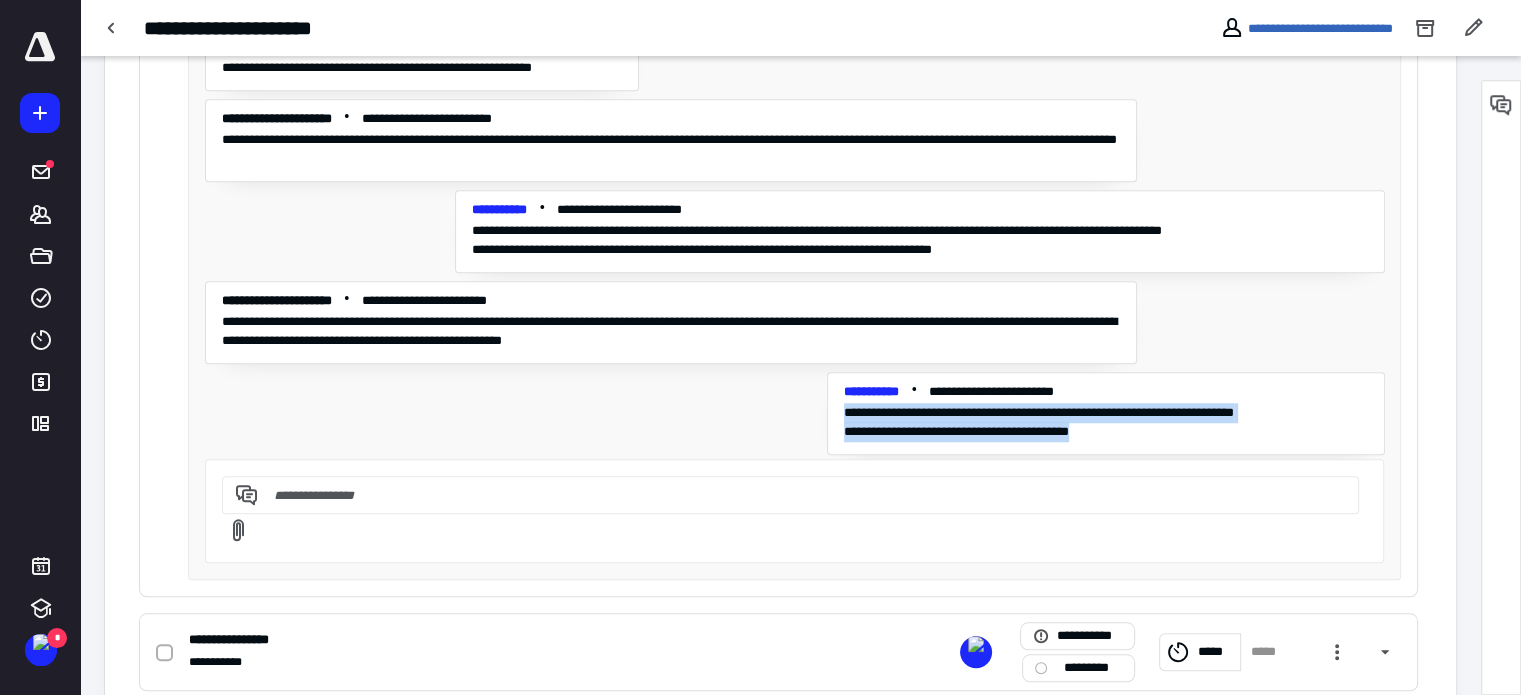 drag, startPoint x: 1137, startPoint y: 429, endPoint x: 824, endPoint y: 415, distance: 313.31296 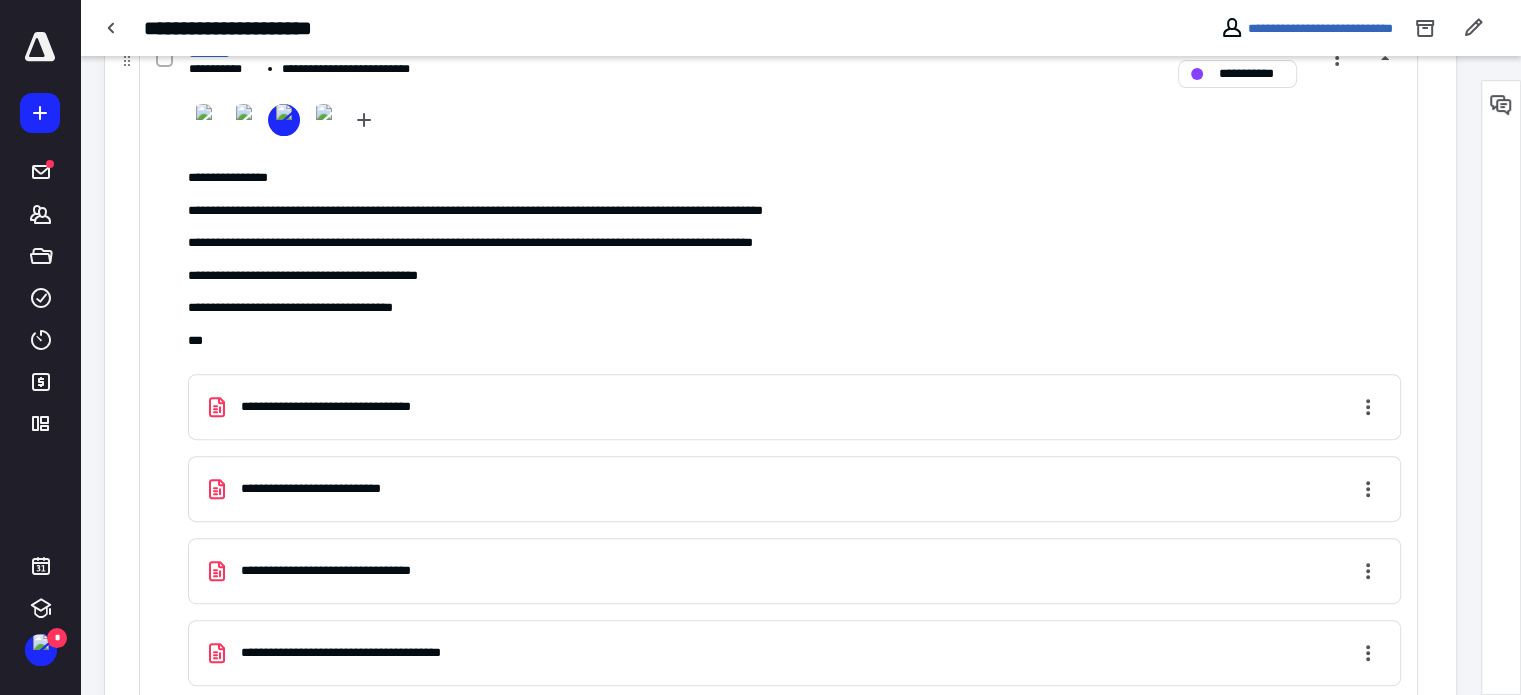 scroll, scrollTop: 700, scrollLeft: 0, axis: vertical 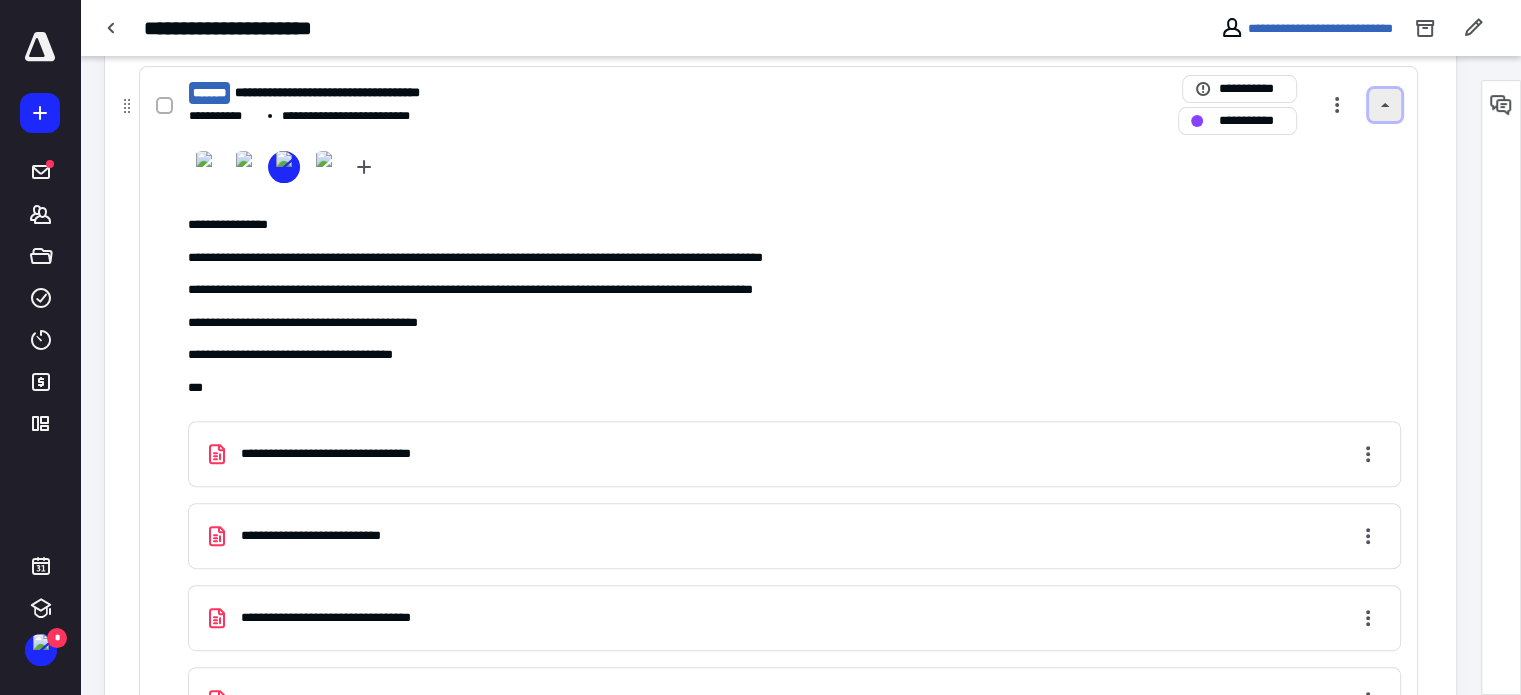 click at bounding box center [1385, 105] 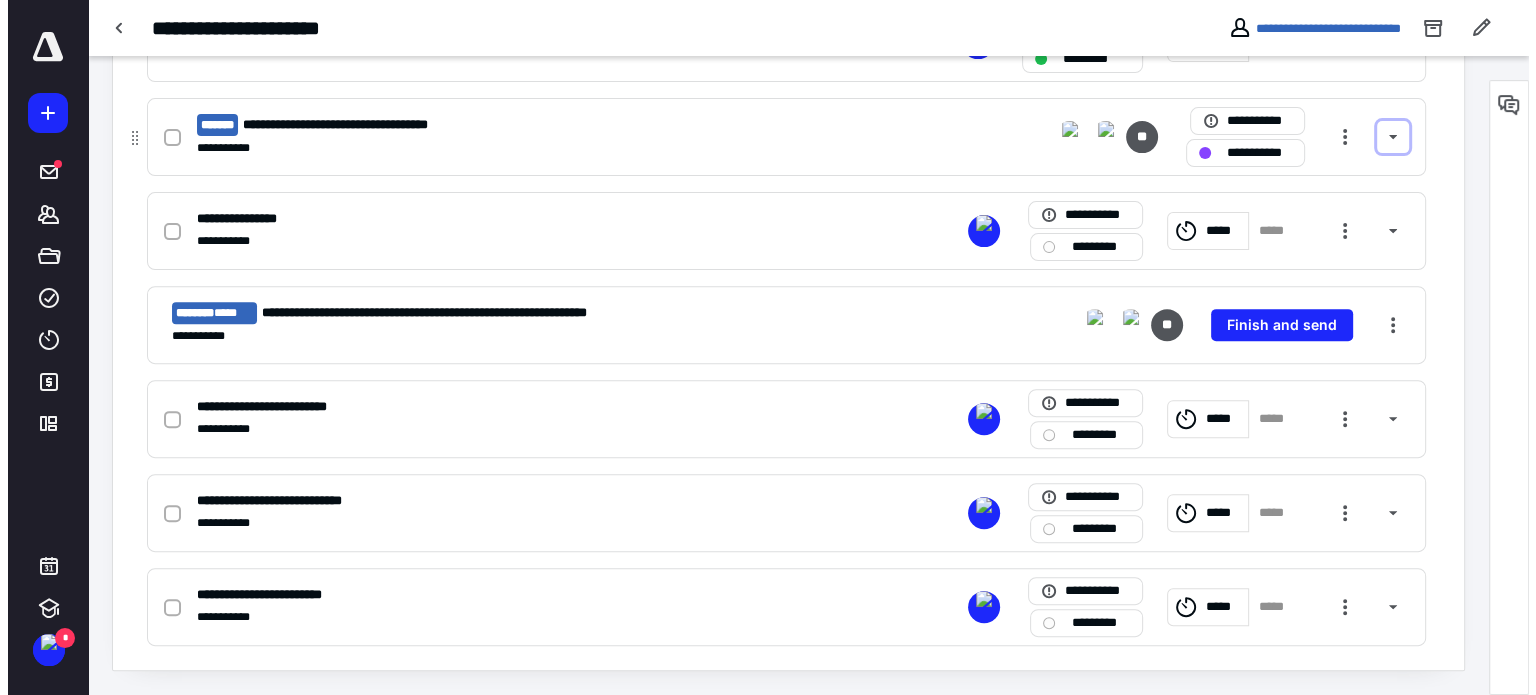 scroll, scrollTop: 667, scrollLeft: 0, axis: vertical 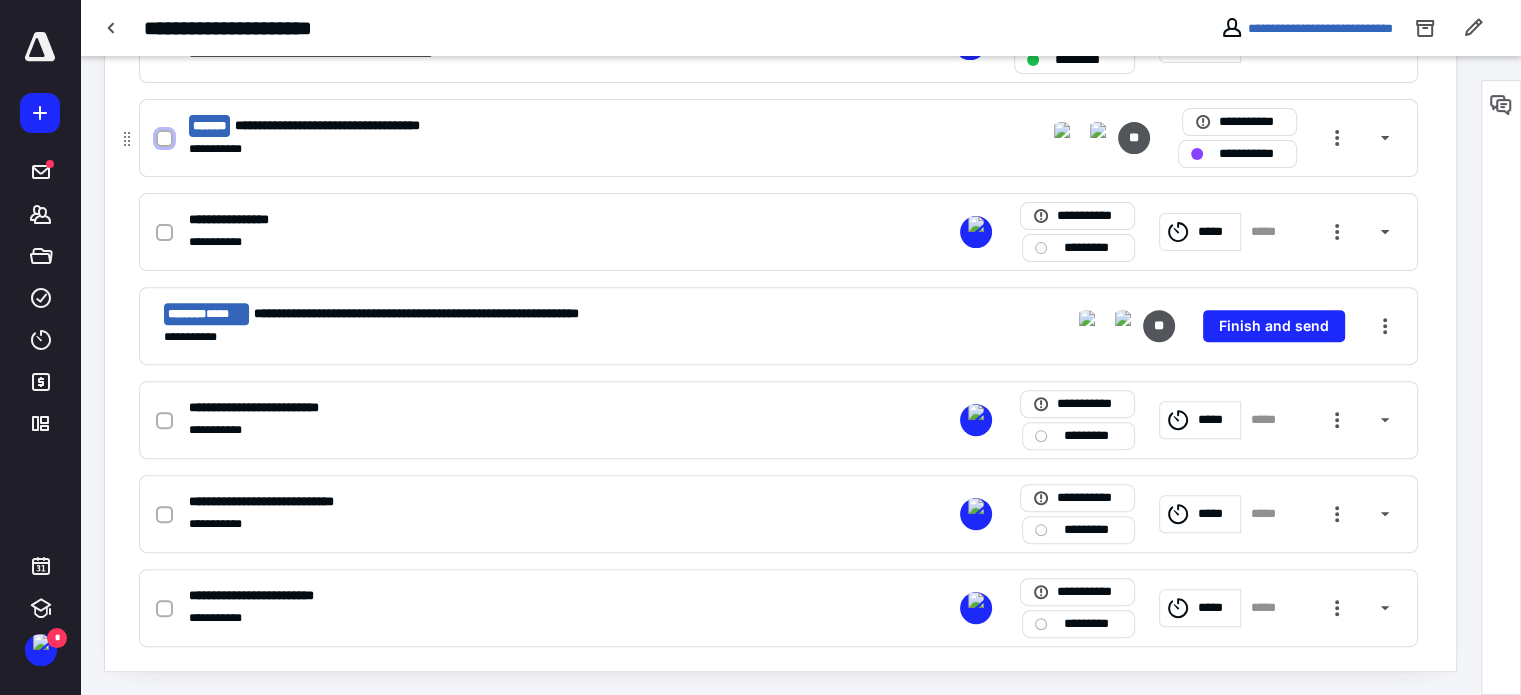 click at bounding box center [164, 139] 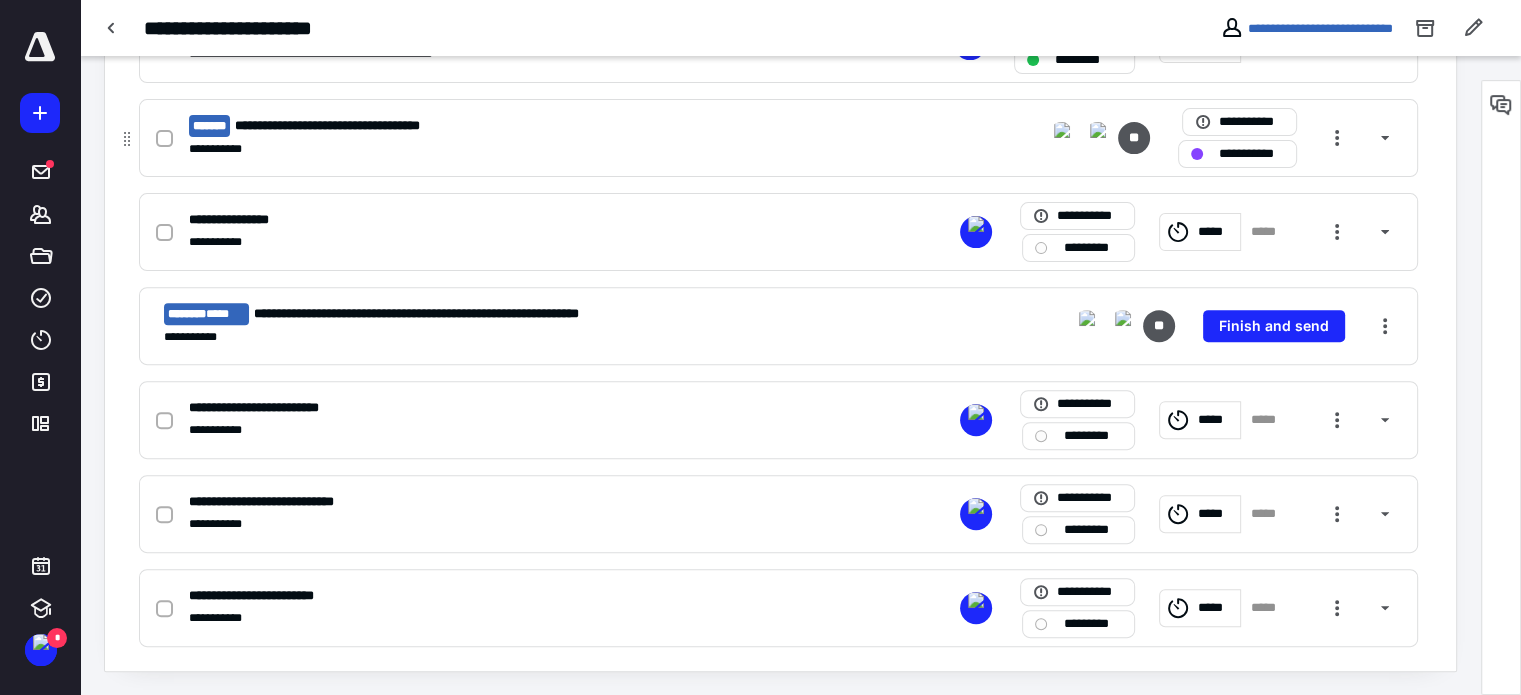 checkbox on "true" 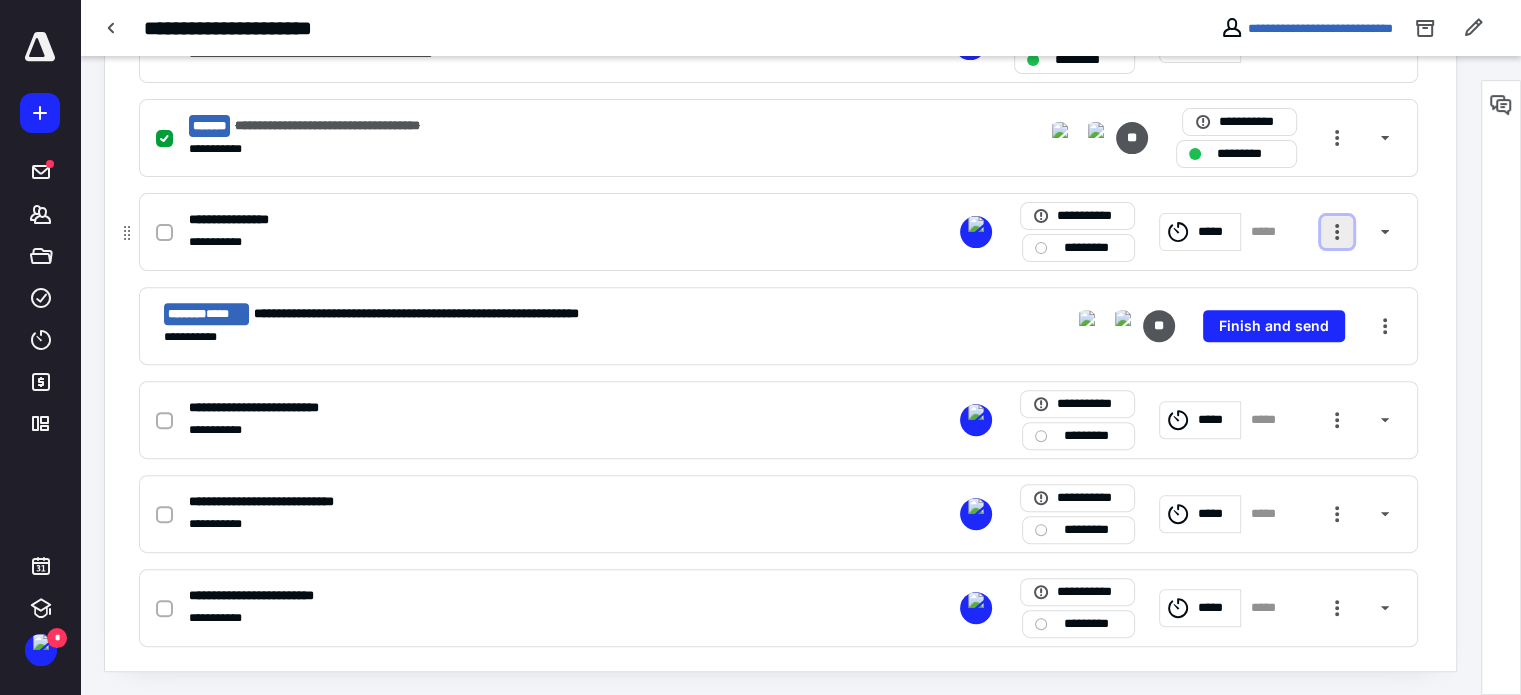 click at bounding box center [1337, 232] 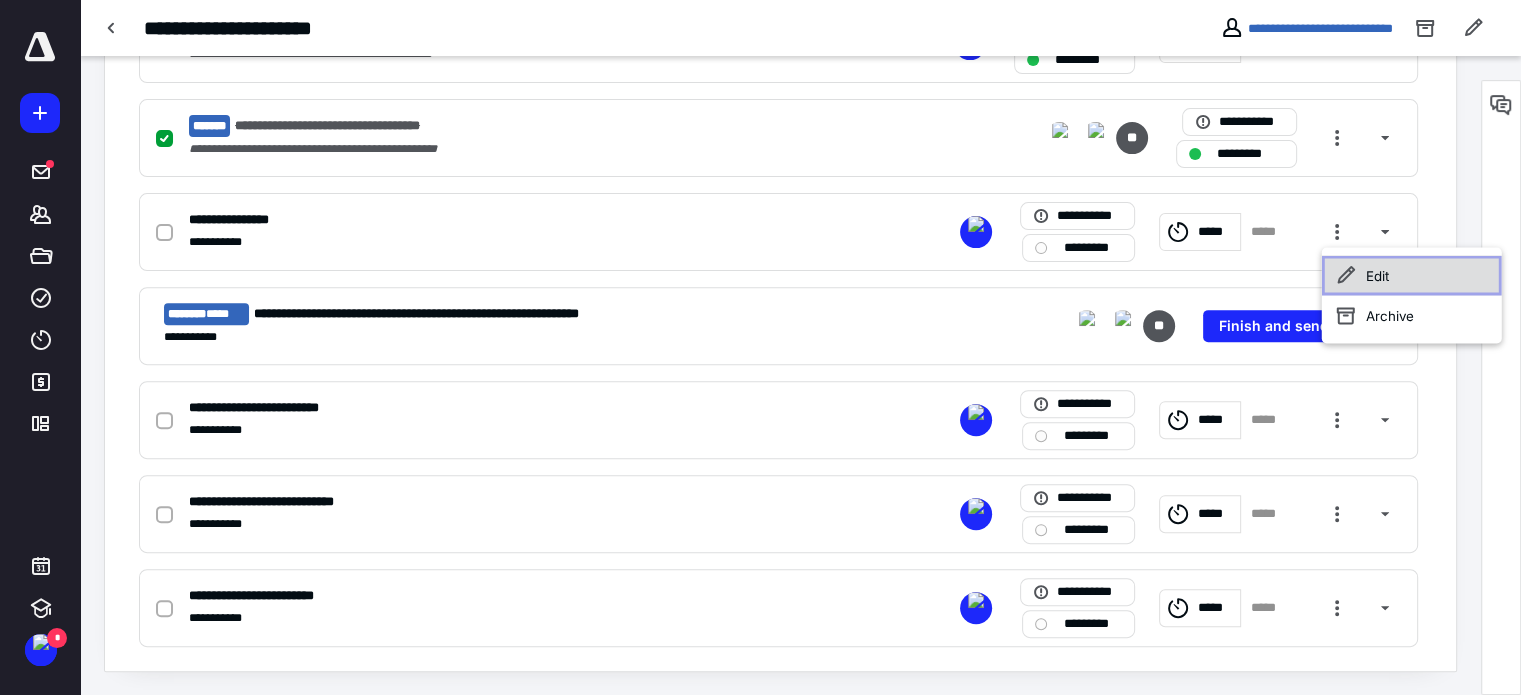 click on "Edit" at bounding box center [1412, 275] 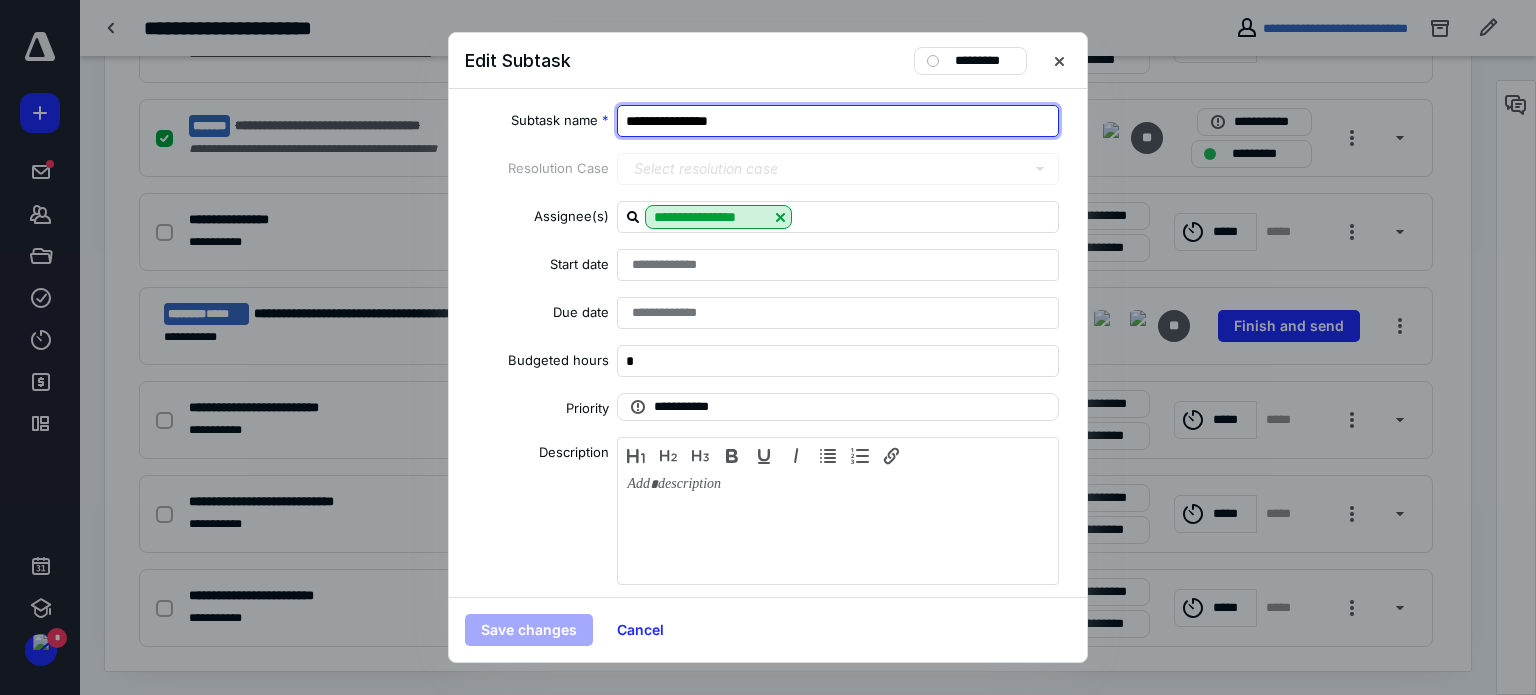 drag, startPoint x: 776, startPoint y: 119, endPoint x: 321, endPoint y: 145, distance: 455.74225 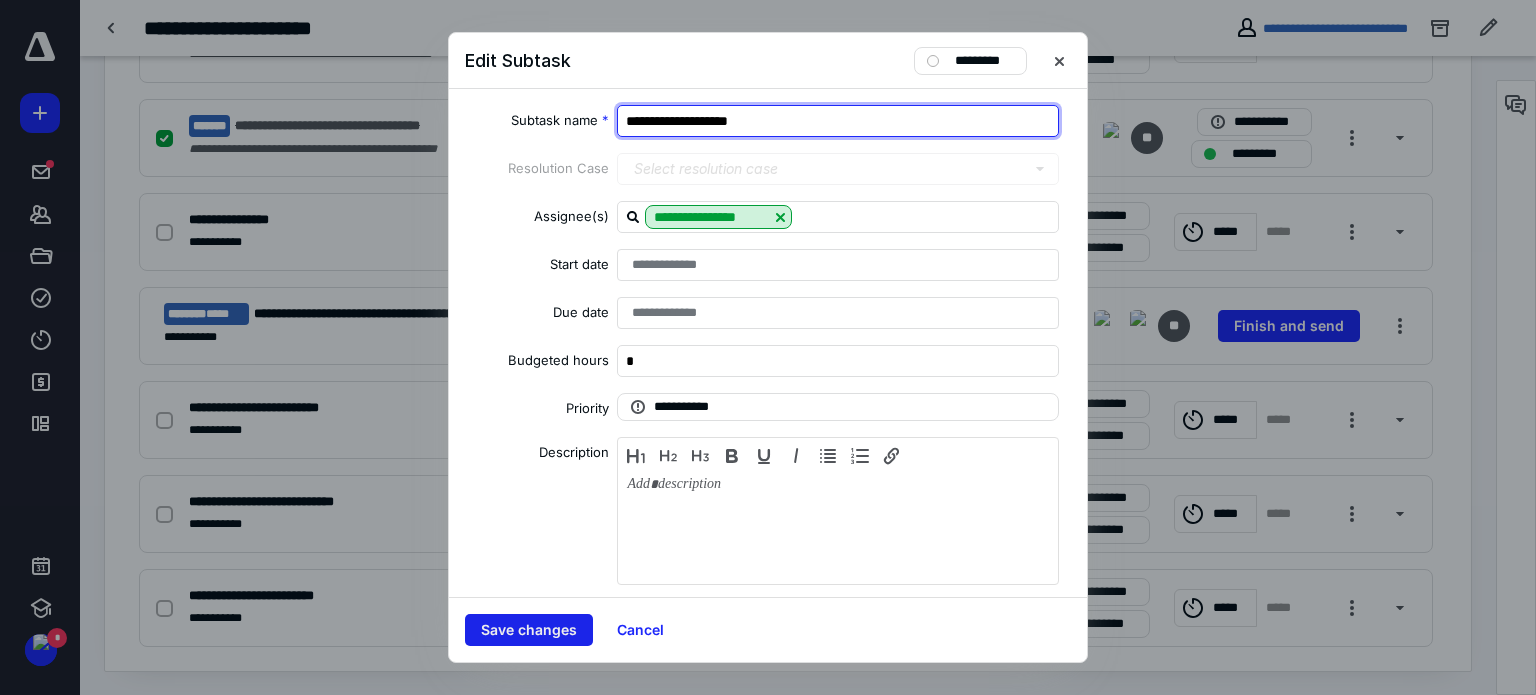 type on "**********" 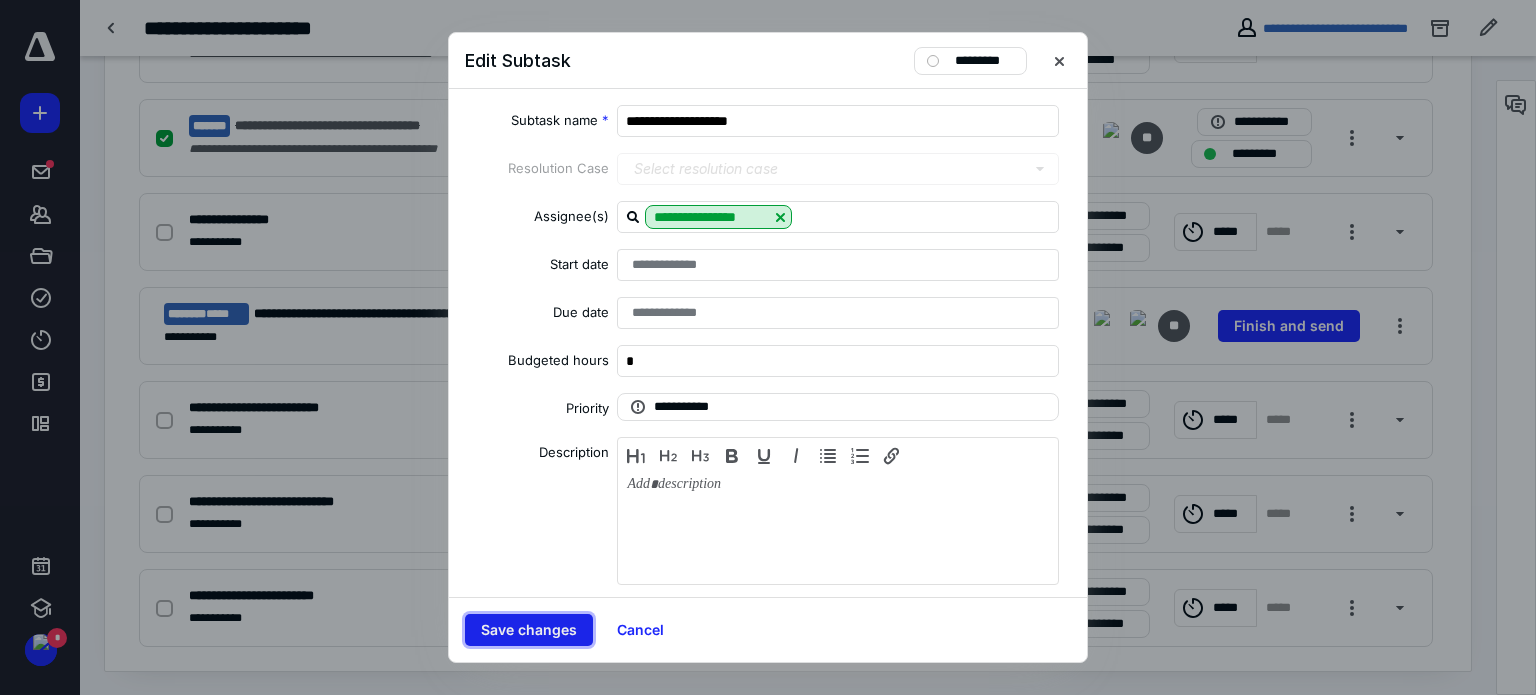 click on "Save changes" at bounding box center [529, 630] 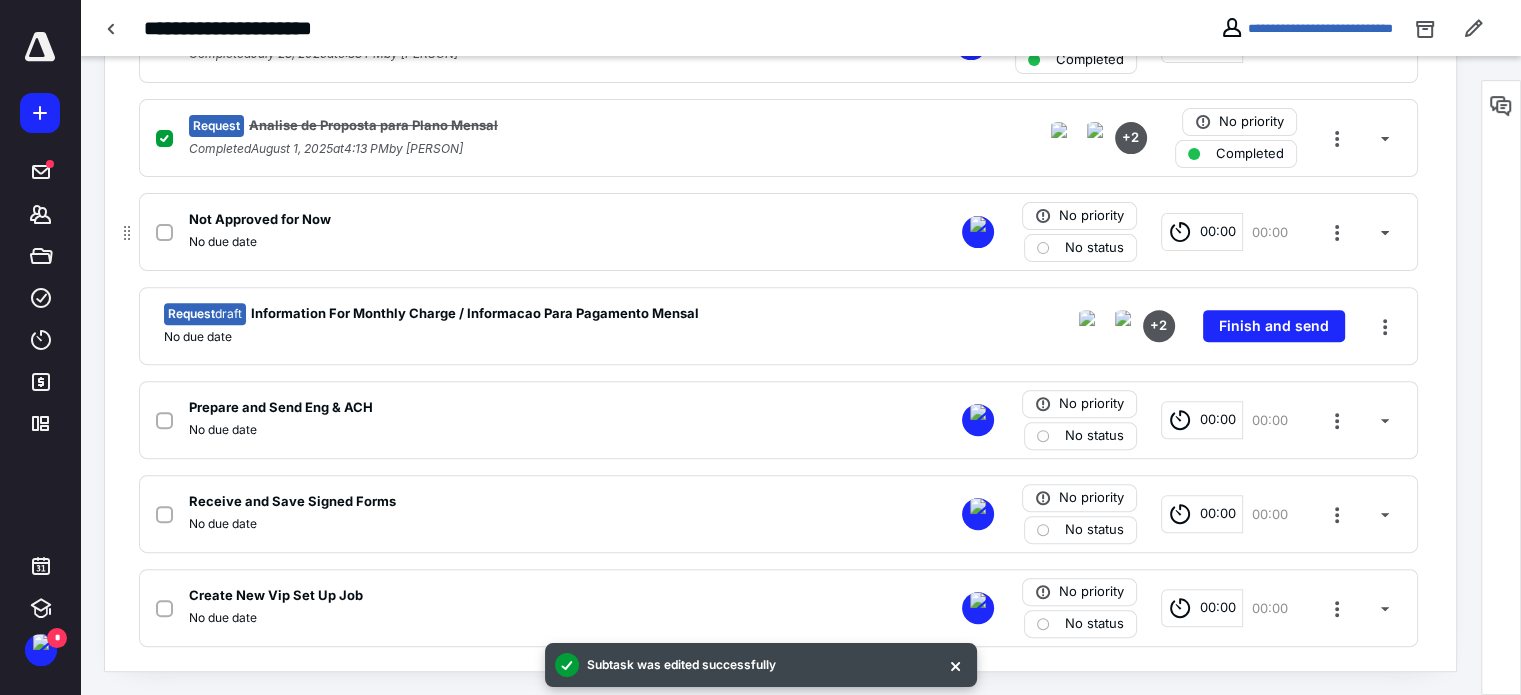 click 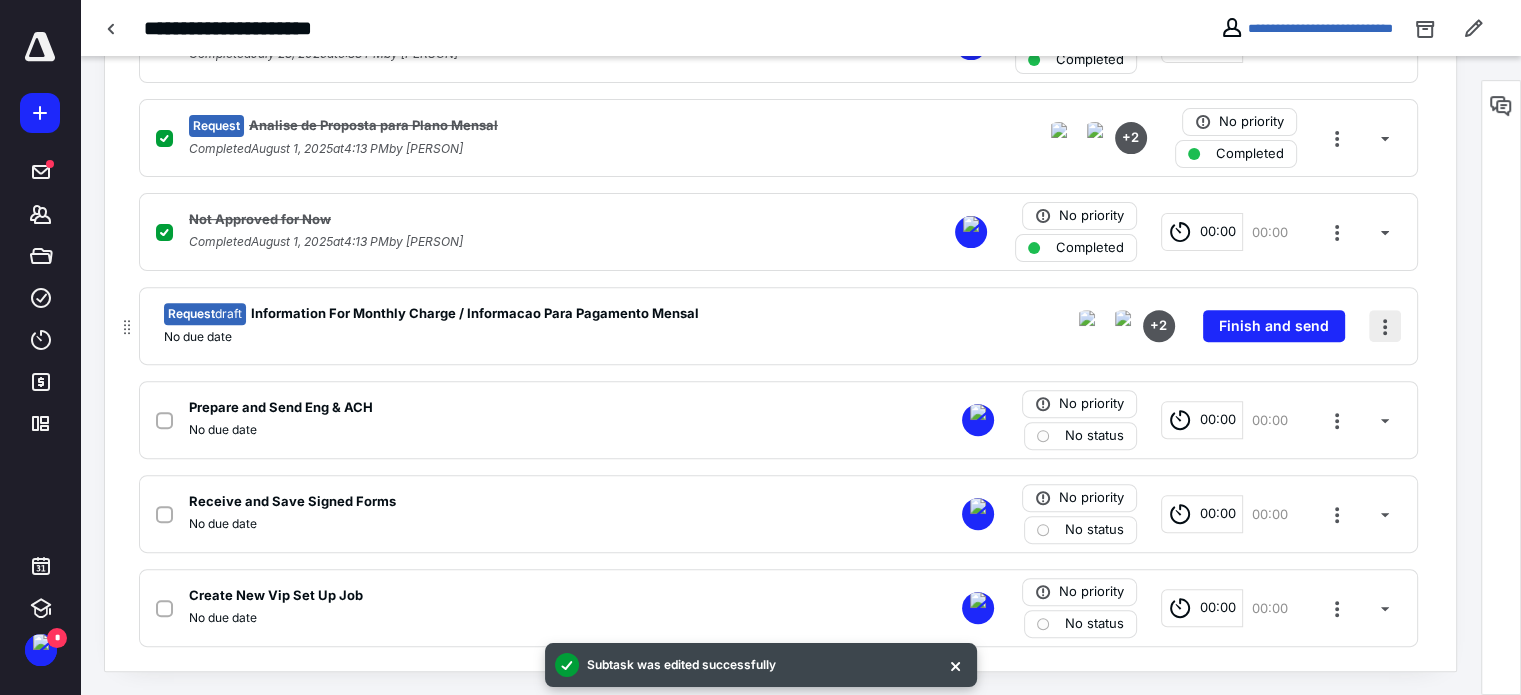 click at bounding box center [1385, 326] 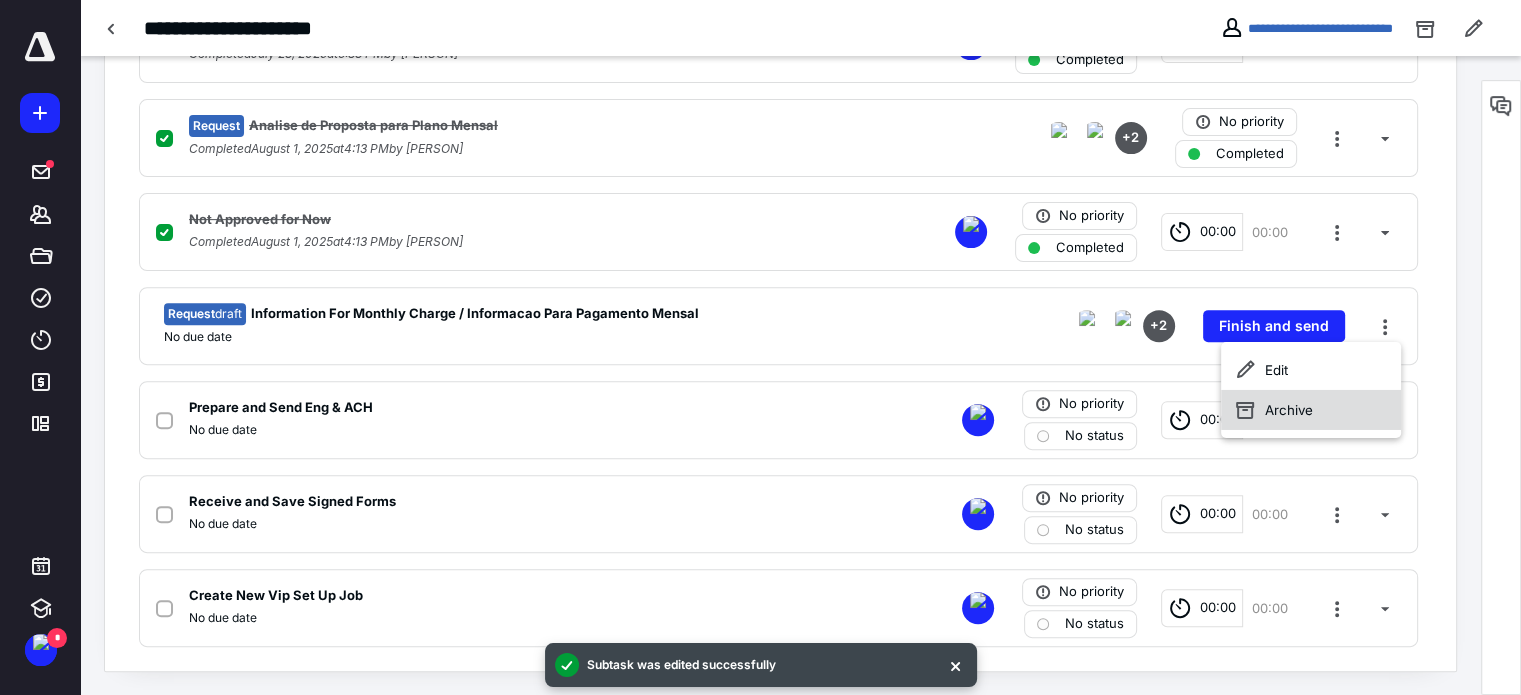 click on "Archive" at bounding box center [1311, 410] 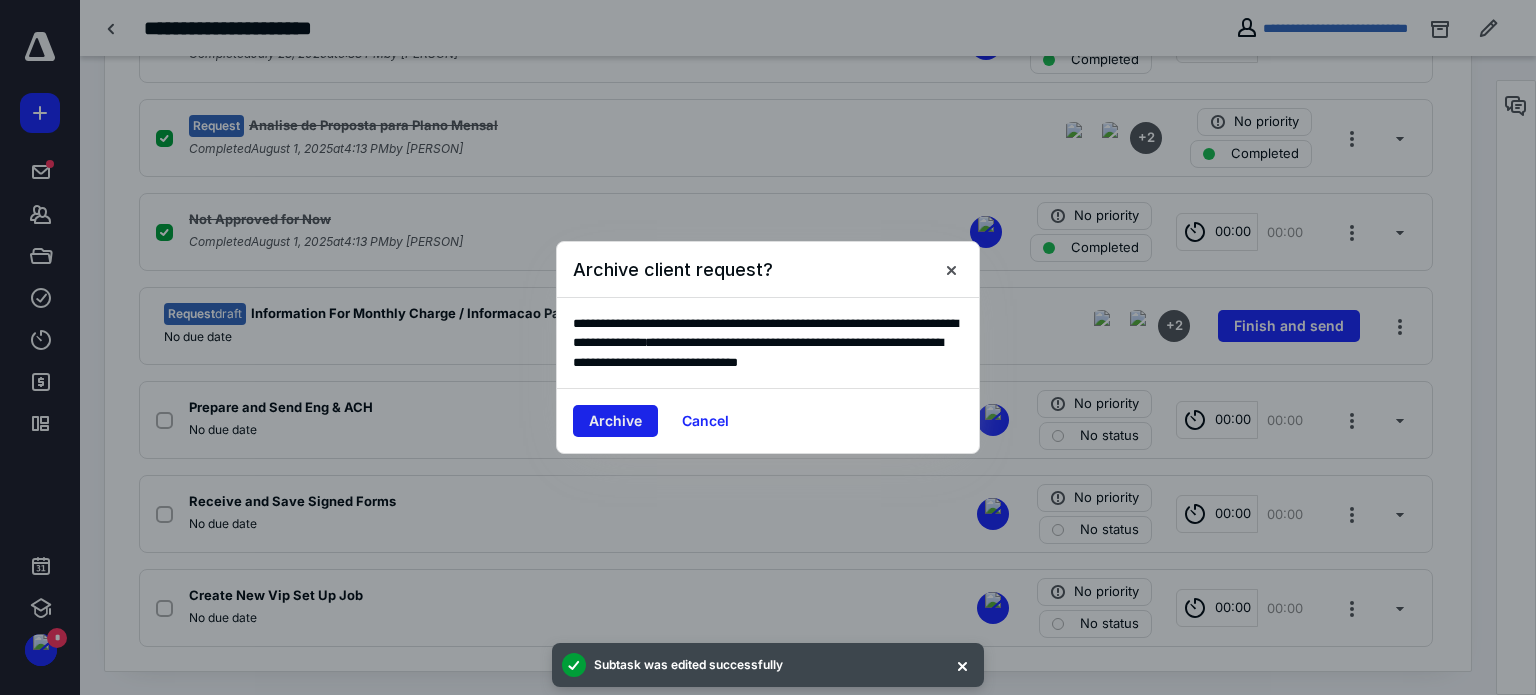 click on "Archive" at bounding box center (615, 421) 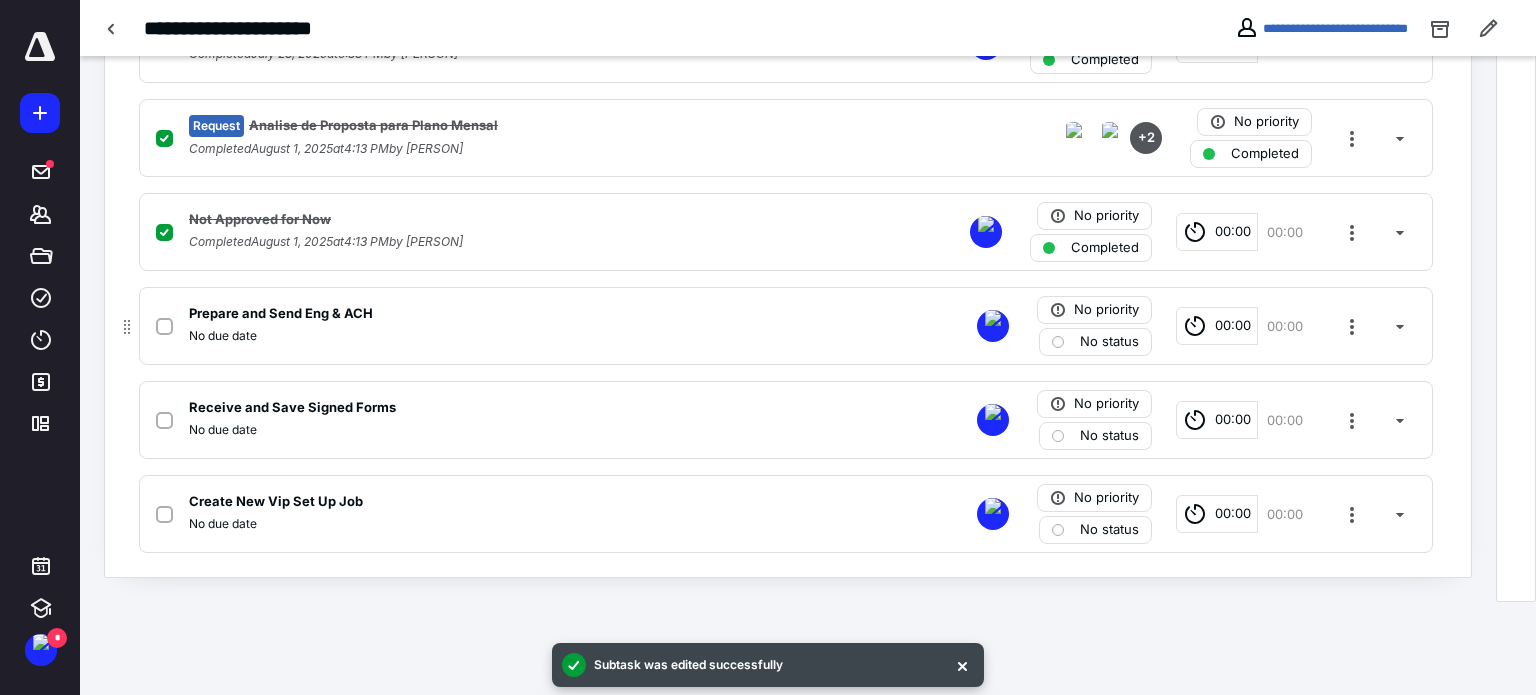 scroll, scrollTop: 573, scrollLeft: 0, axis: vertical 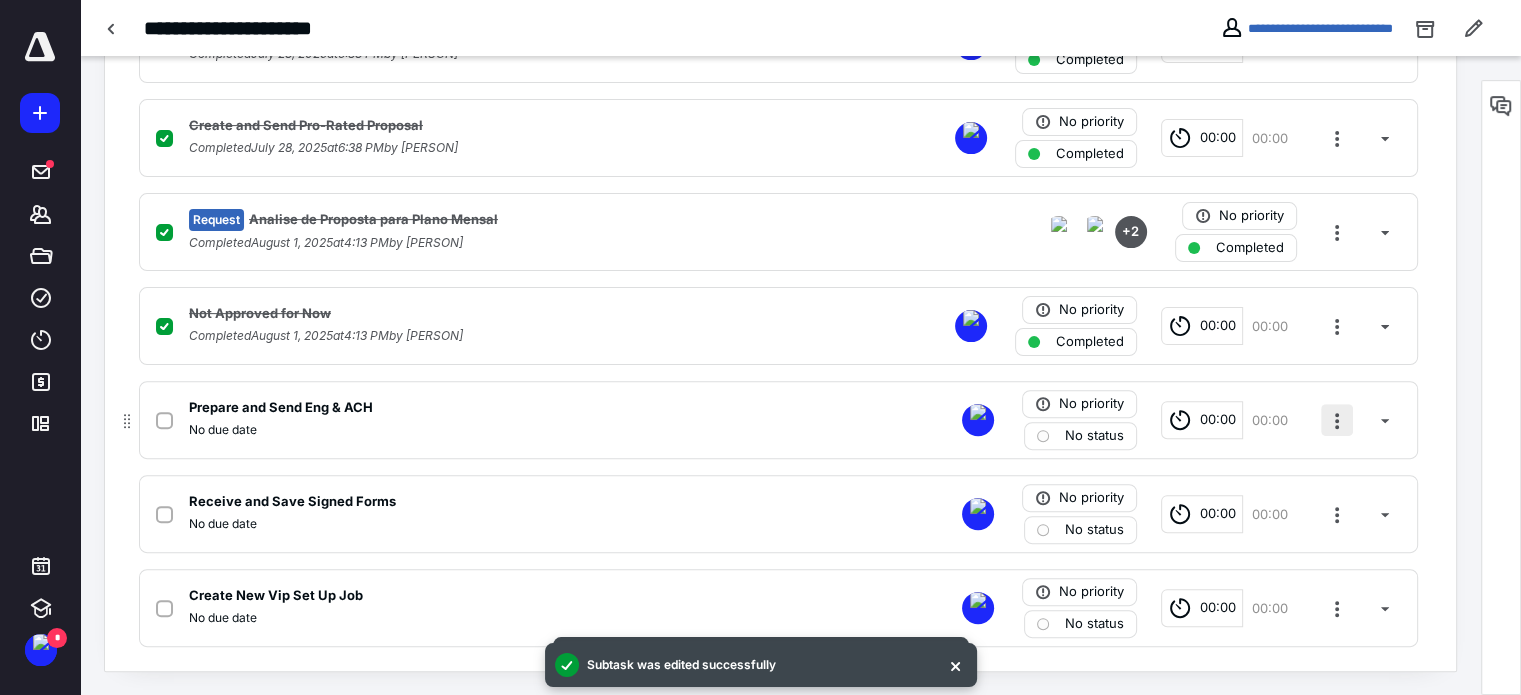 click at bounding box center (1337, 420) 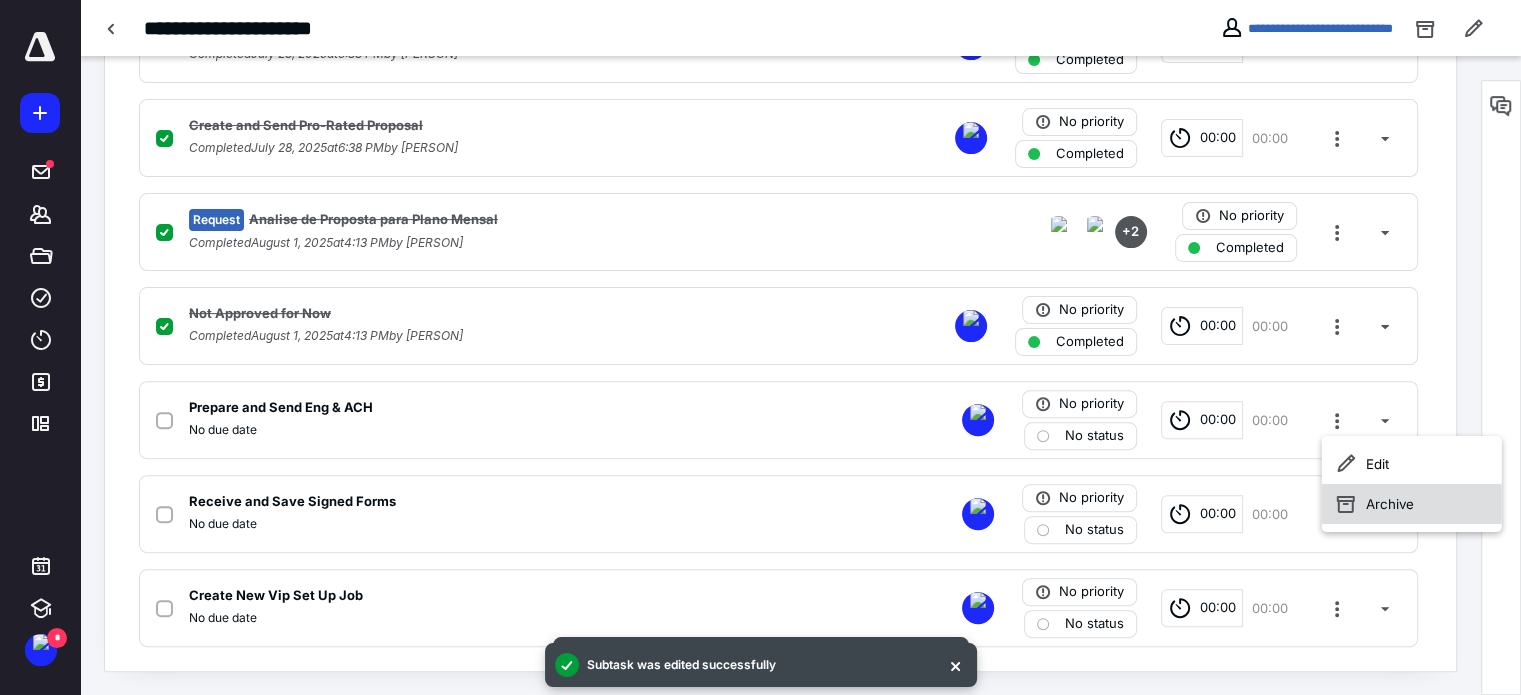 click 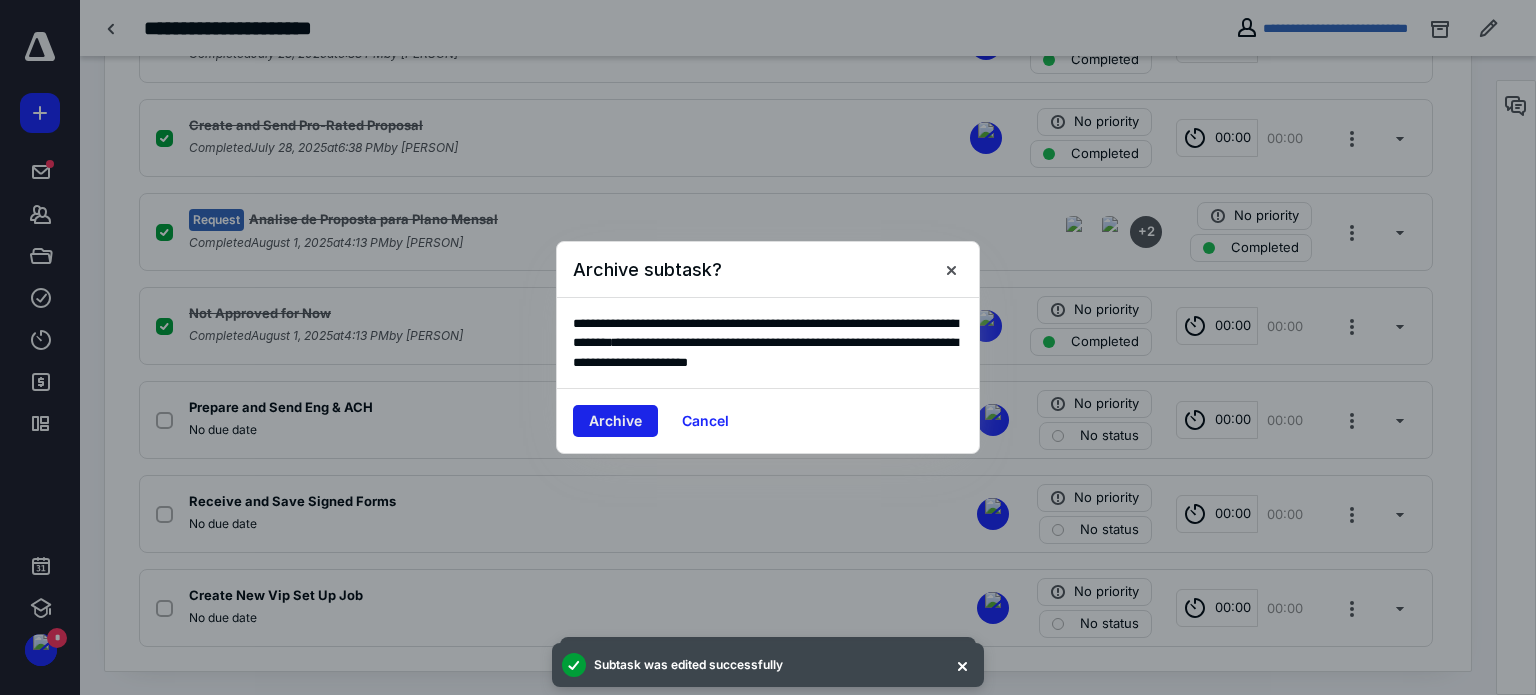 click on "Archive" at bounding box center (615, 421) 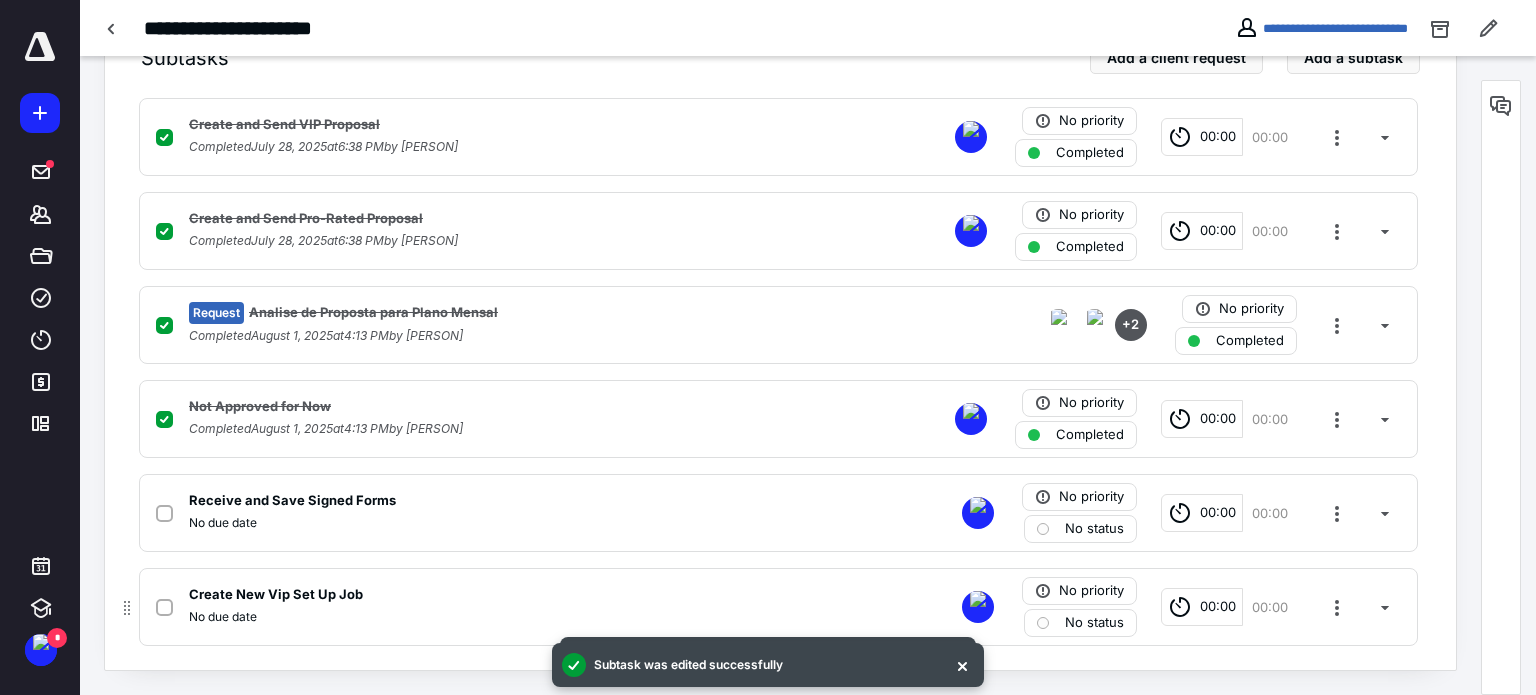scroll, scrollTop: 479, scrollLeft: 0, axis: vertical 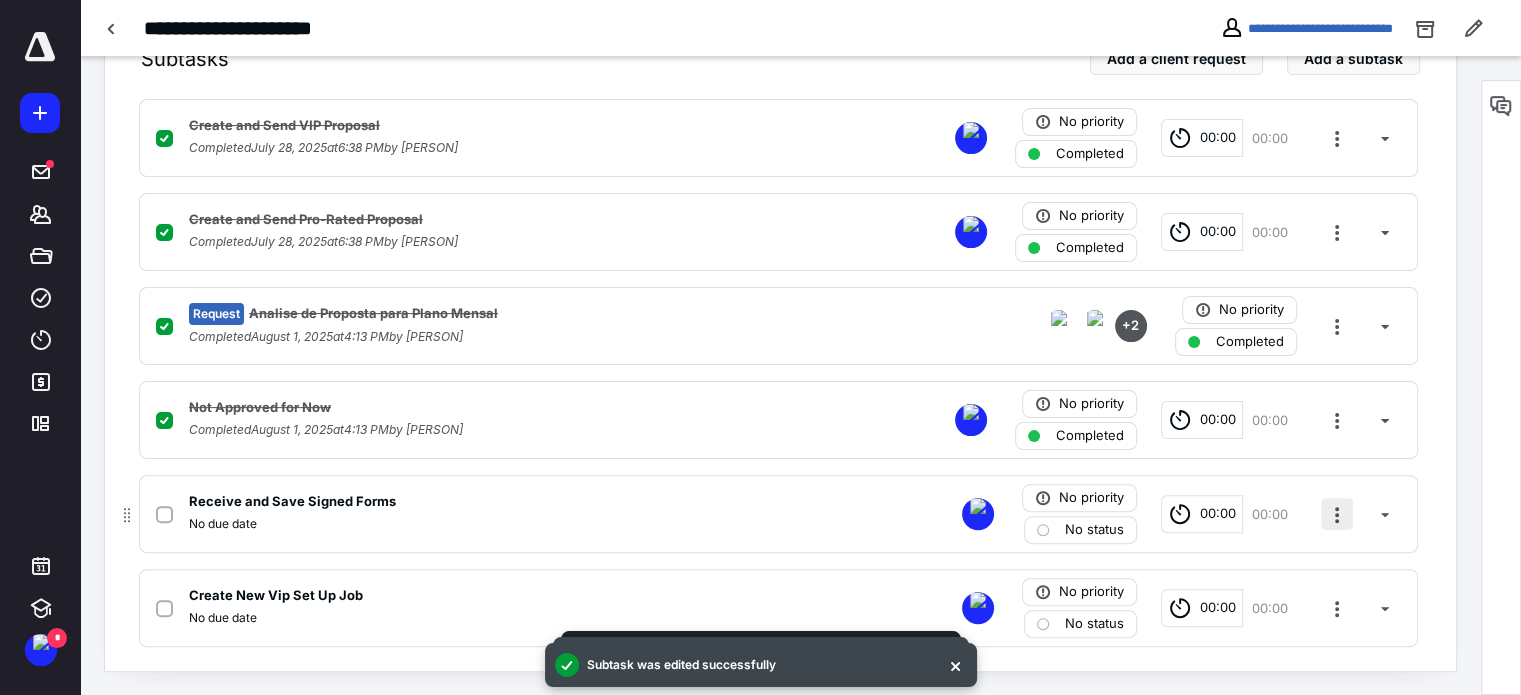 click at bounding box center [1337, 514] 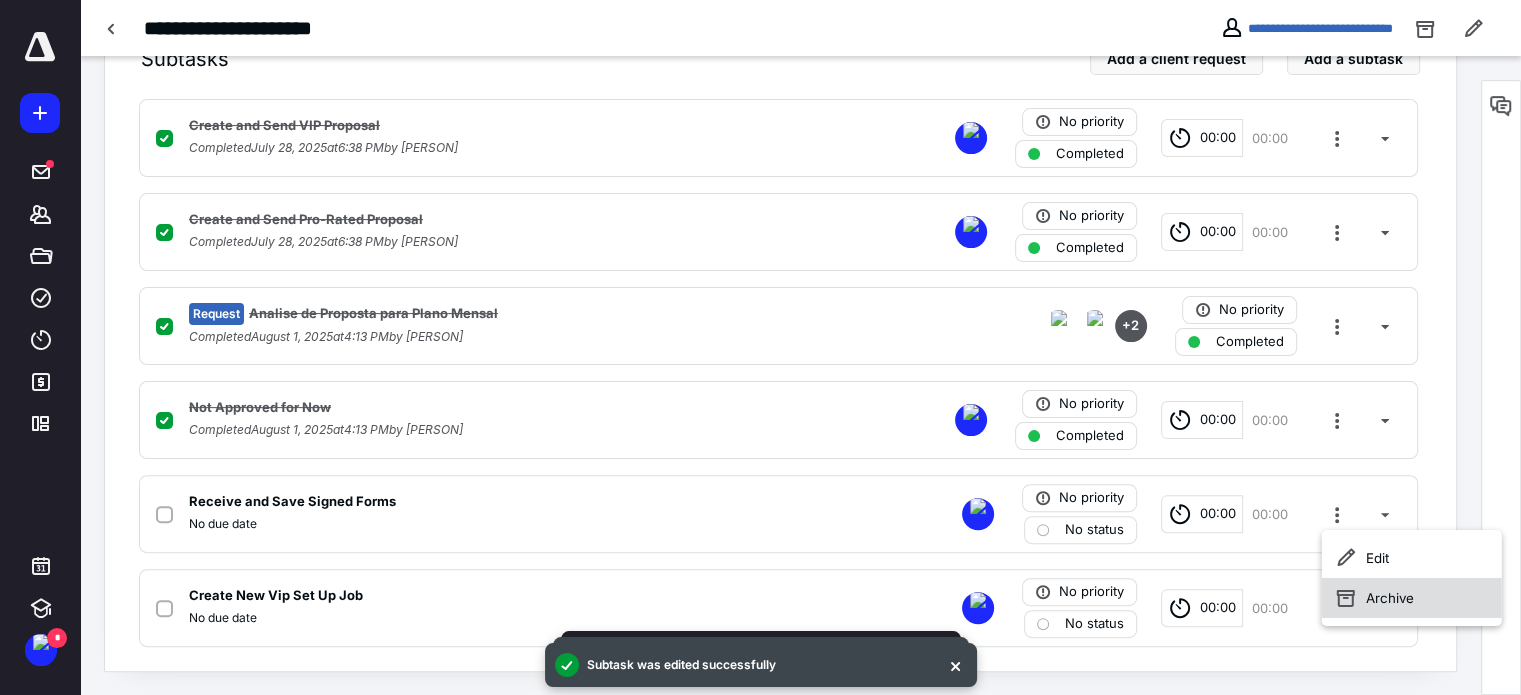 click on "Archive" at bounding box center [1412, 598] 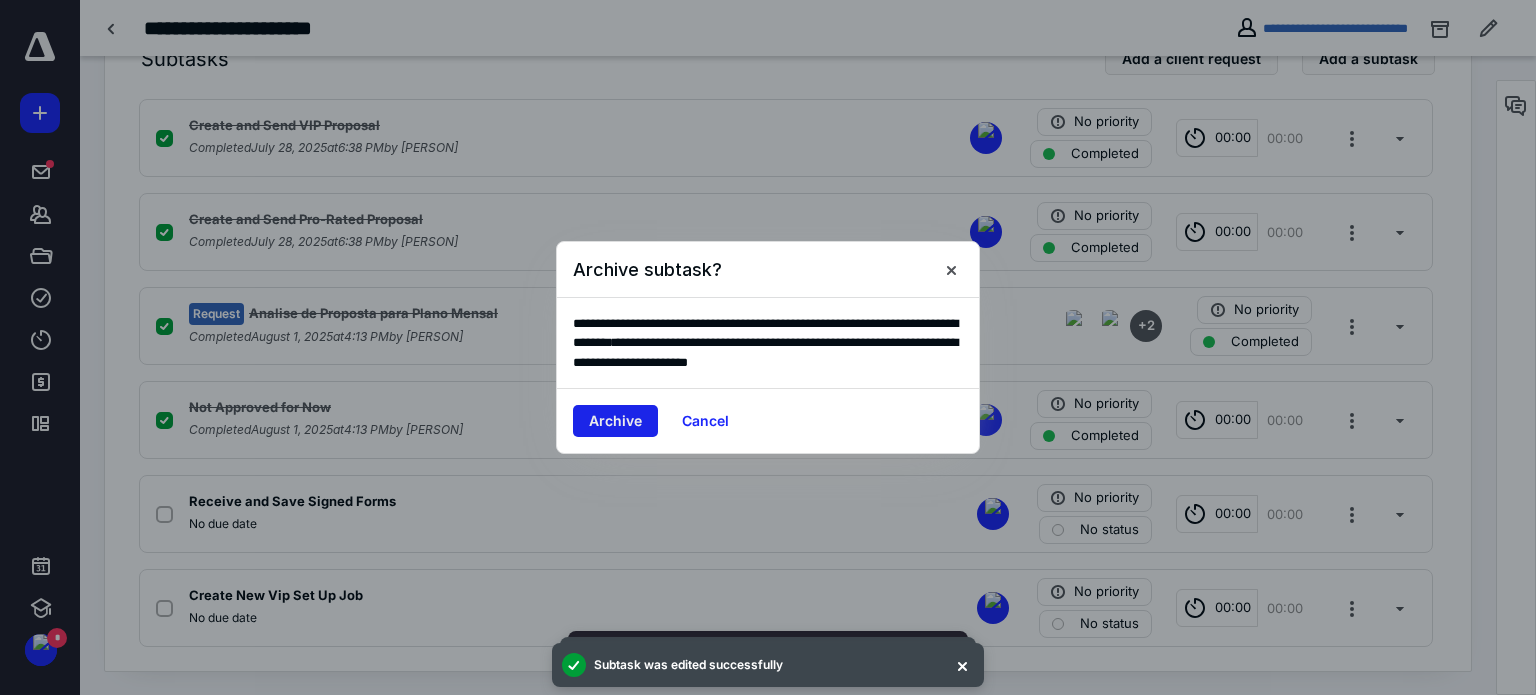 click on "Archive" at bounding box center (615, 421) 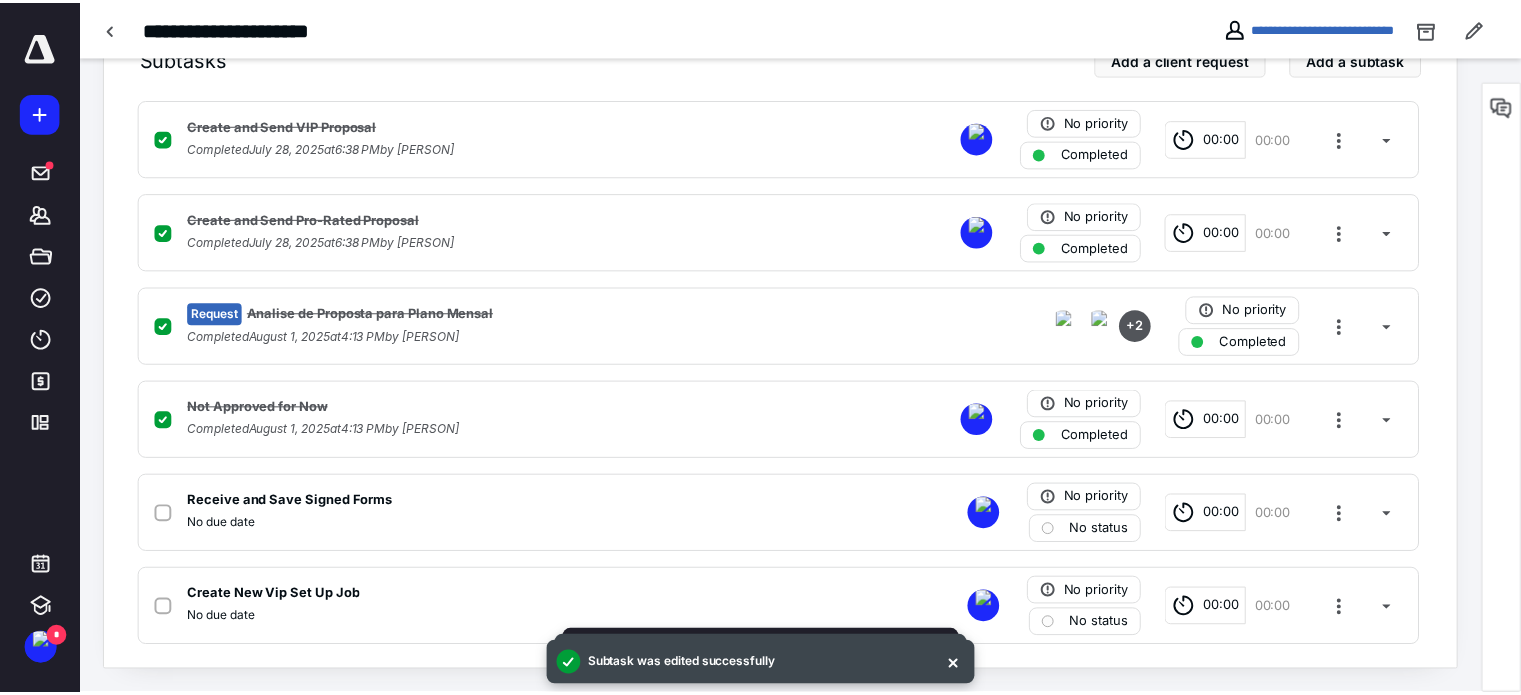 scroll, scrollTop: 385, scrollLeft: 0, axis: vertical 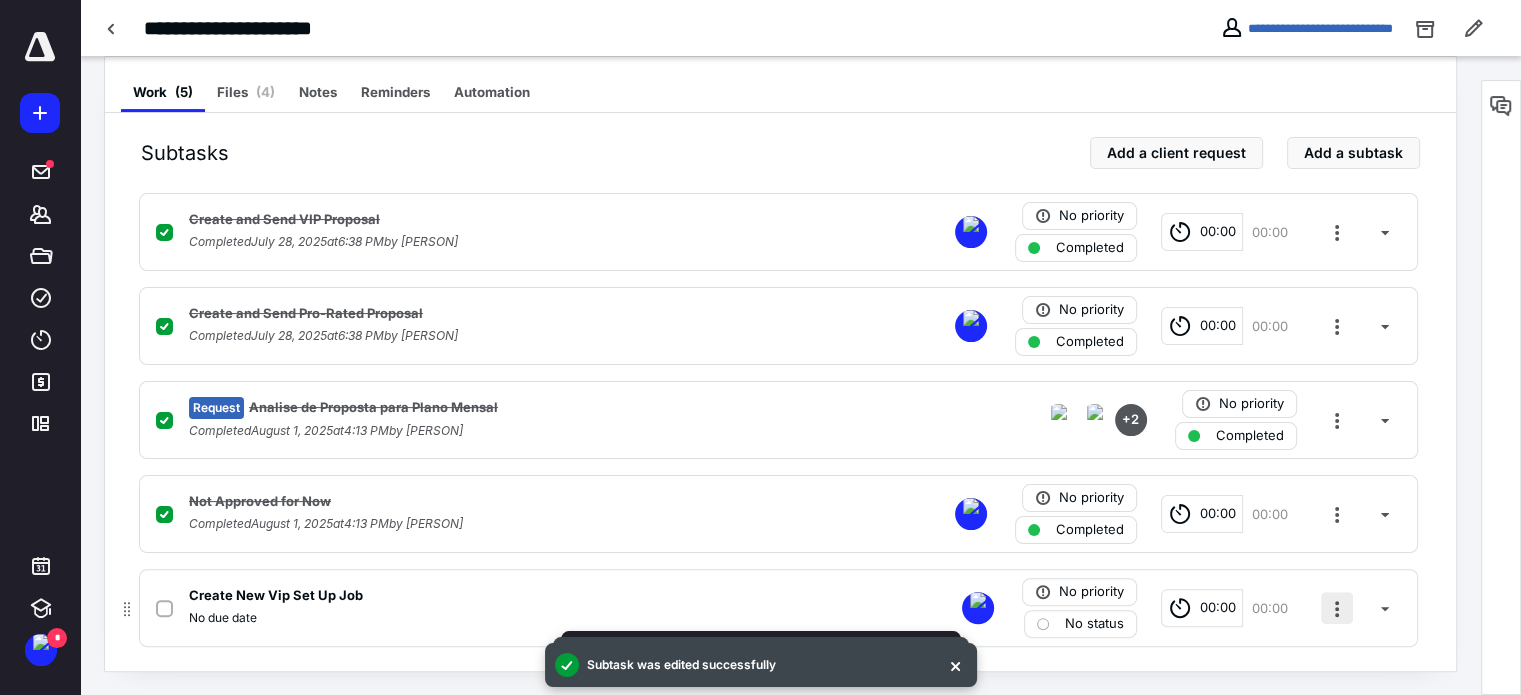 click at bounding box center [1337, 608] 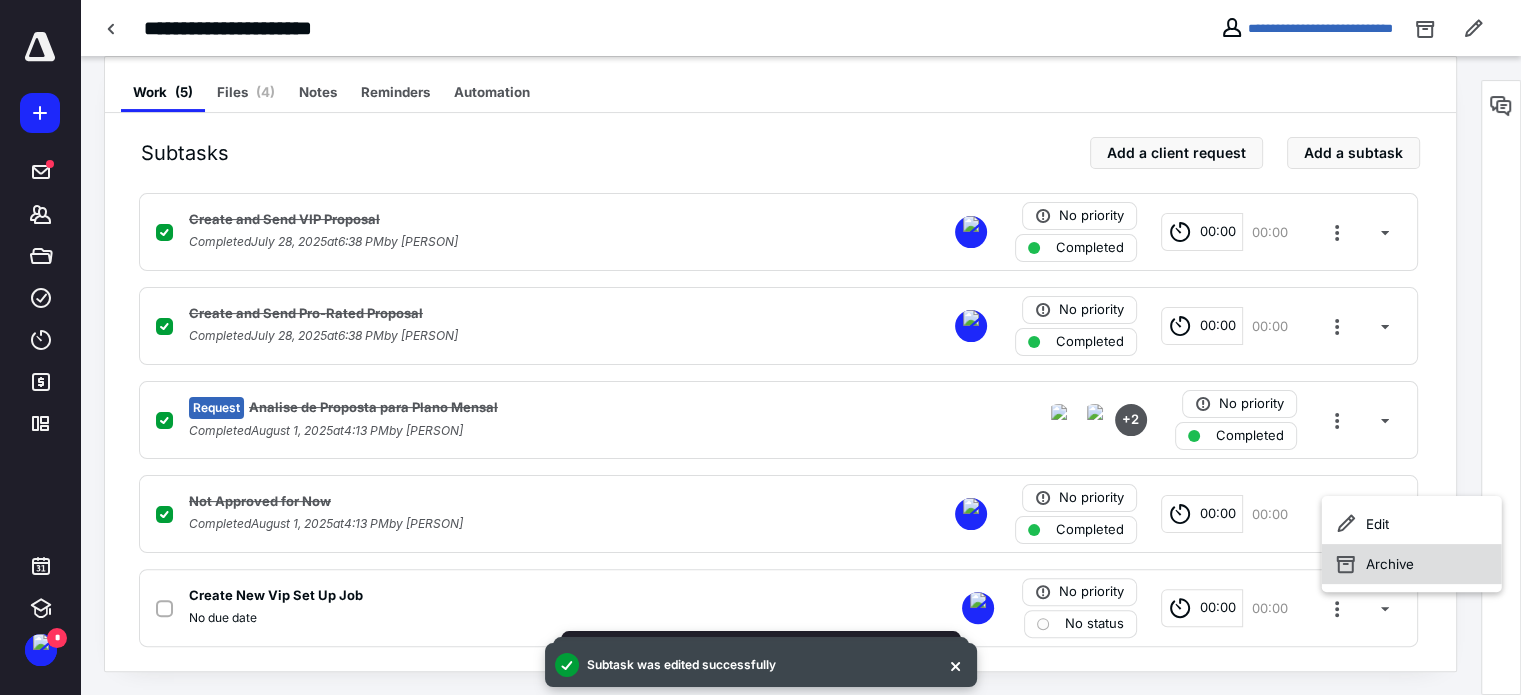 click on "Archive" at bounding box center (1412, 564) 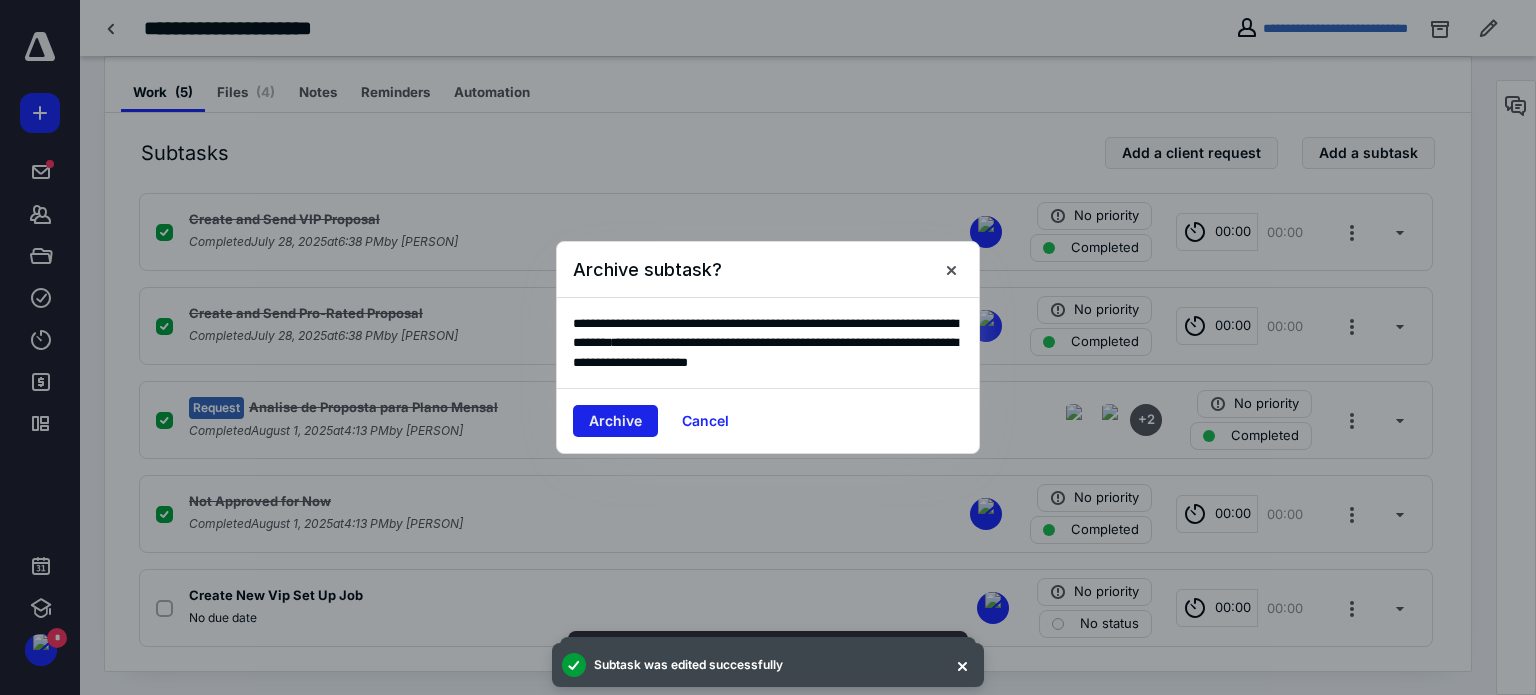 click on "Archive" at bounding box center [615, 421] 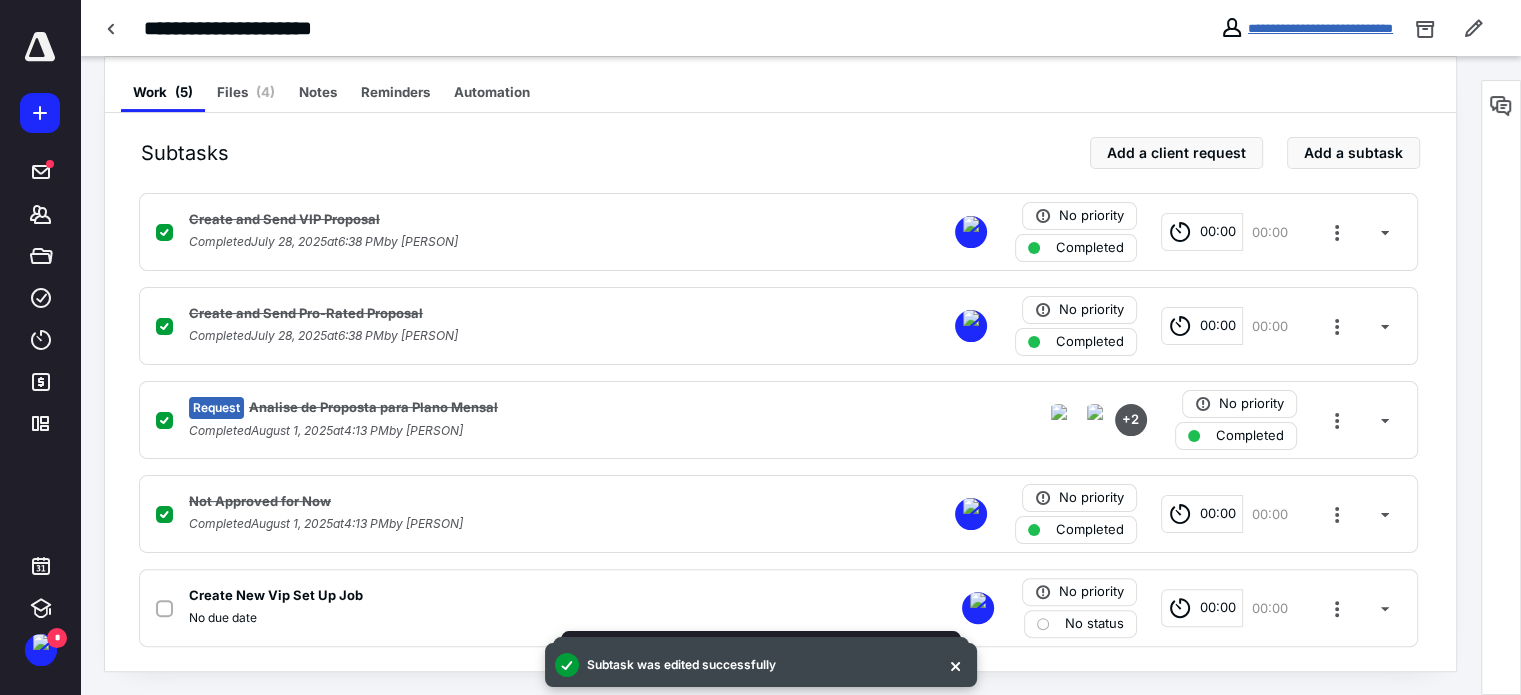 click on "**********" at bounding box center [1320, 28] 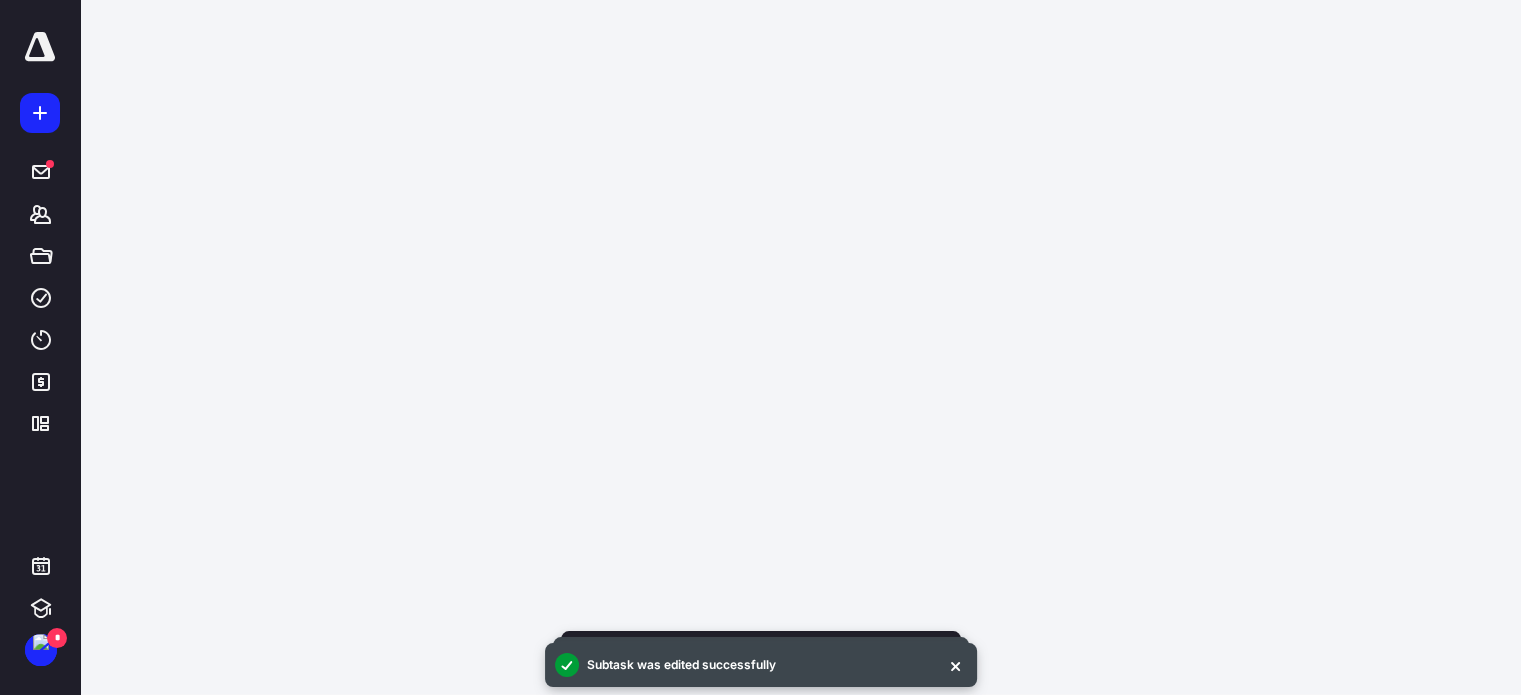 scroll, scrollTop: 0, scrollLeft: 0, axis: both 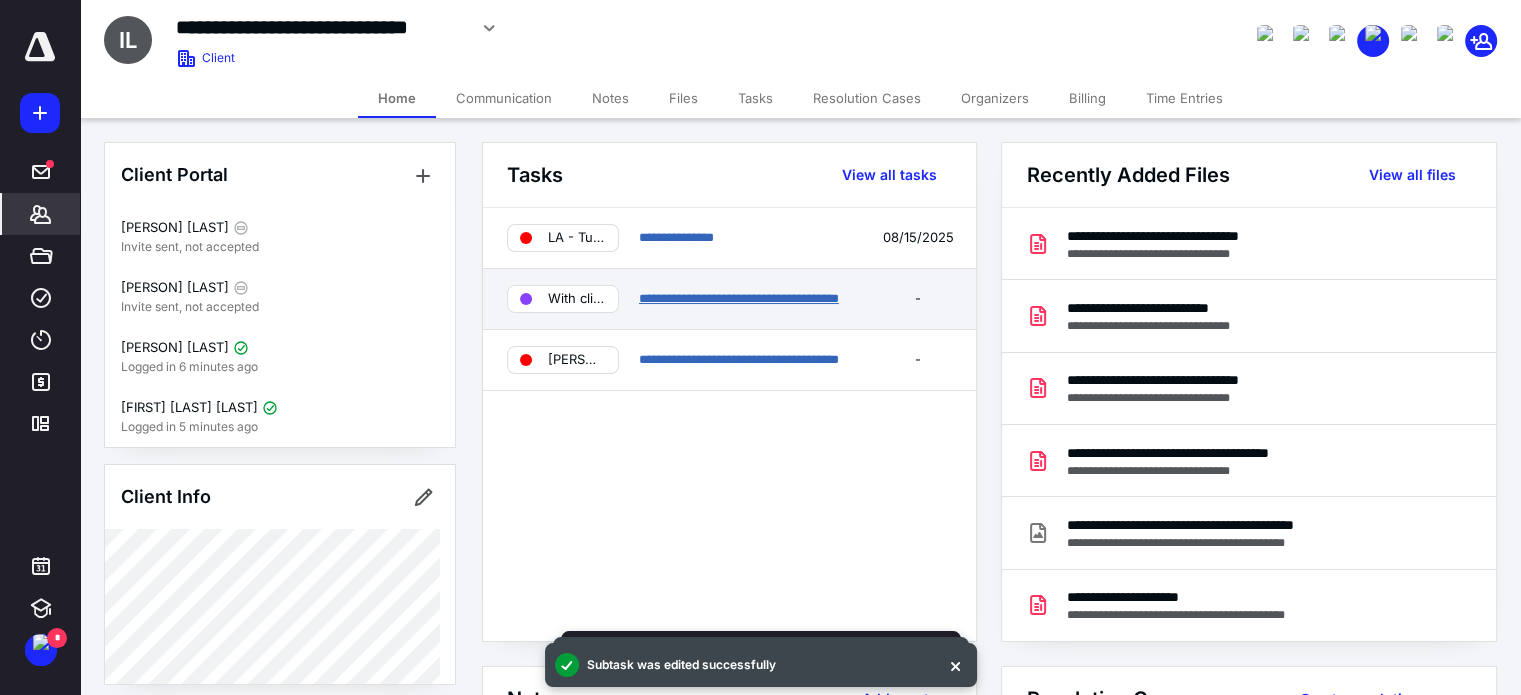click on "**********" at bounding box center (739, 298) 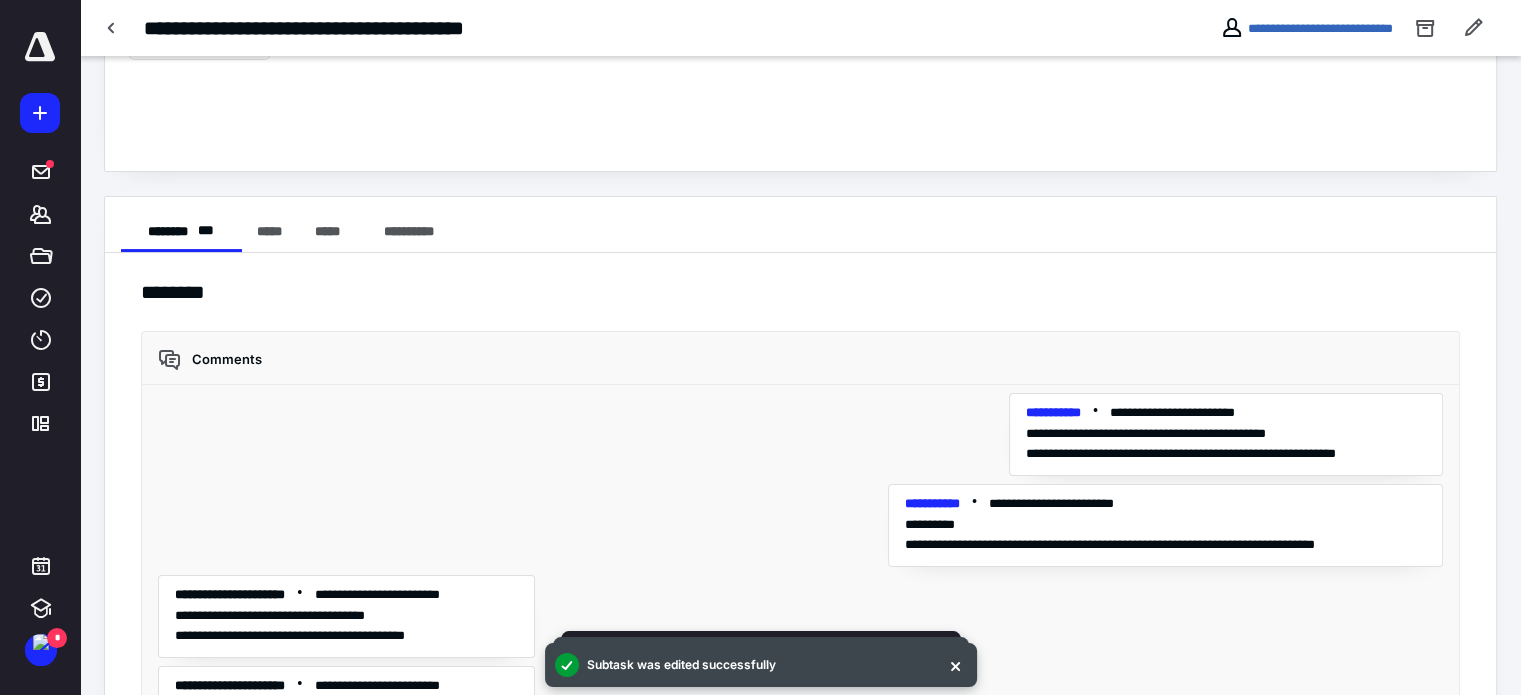 scroll, scrollTop: 492, scrollLeft: 0, axis: vertical 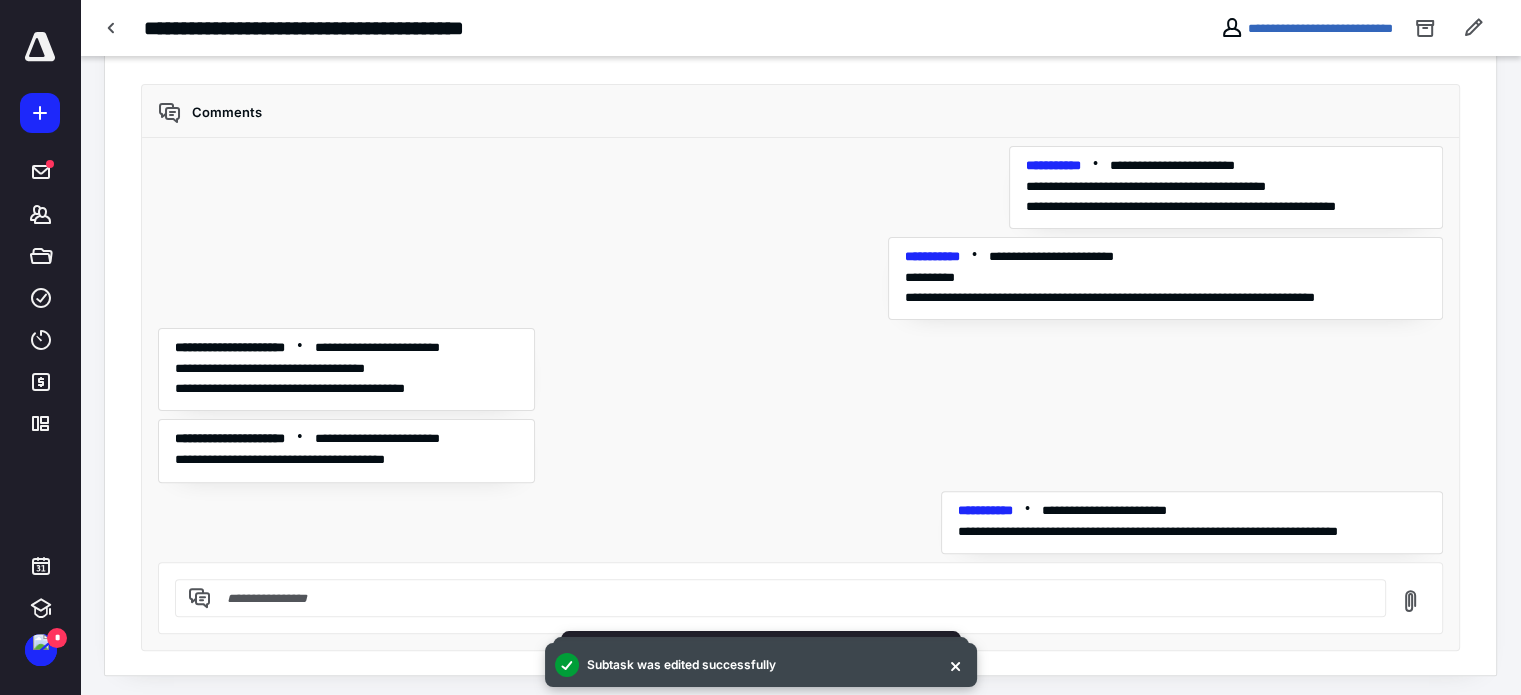 click at bounding box center (792, 598) 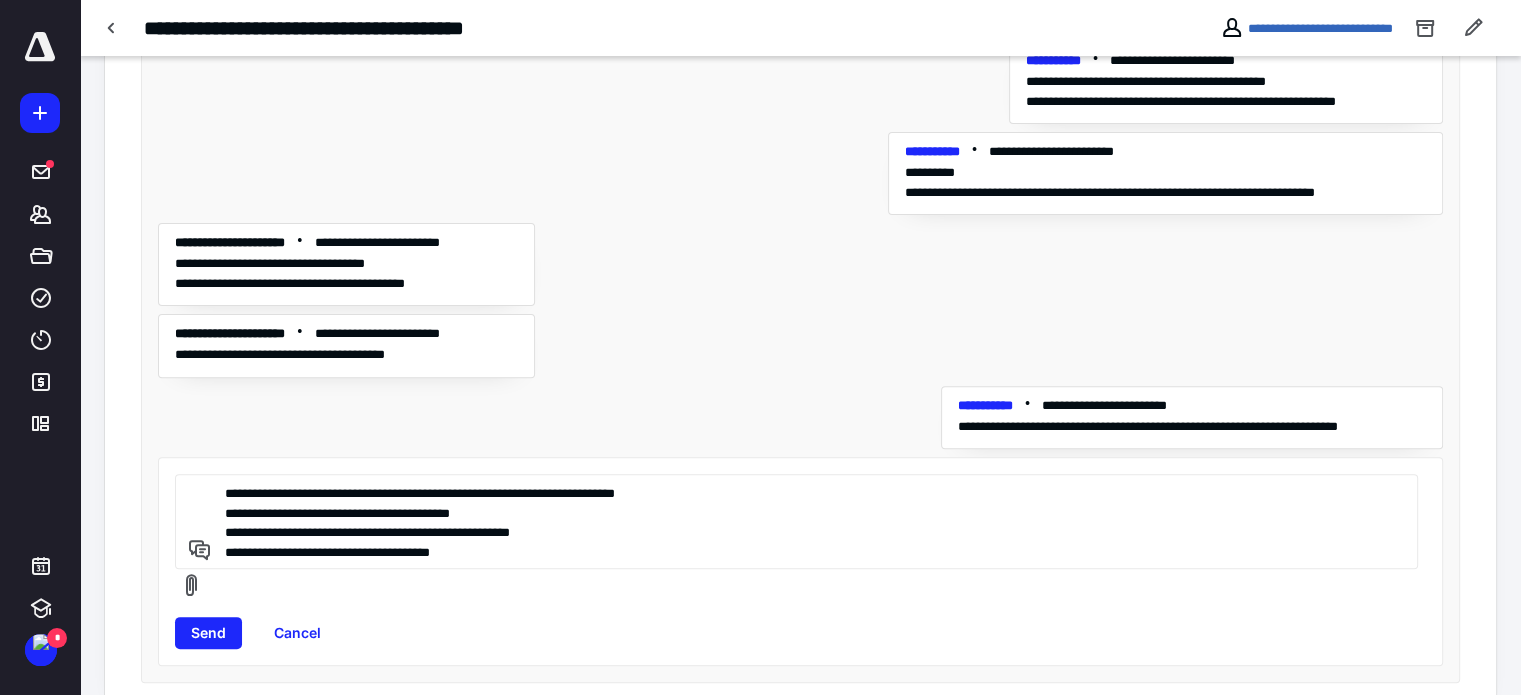 scroll, scrollTop: 598, scrollLeft: 0, axis: vertical 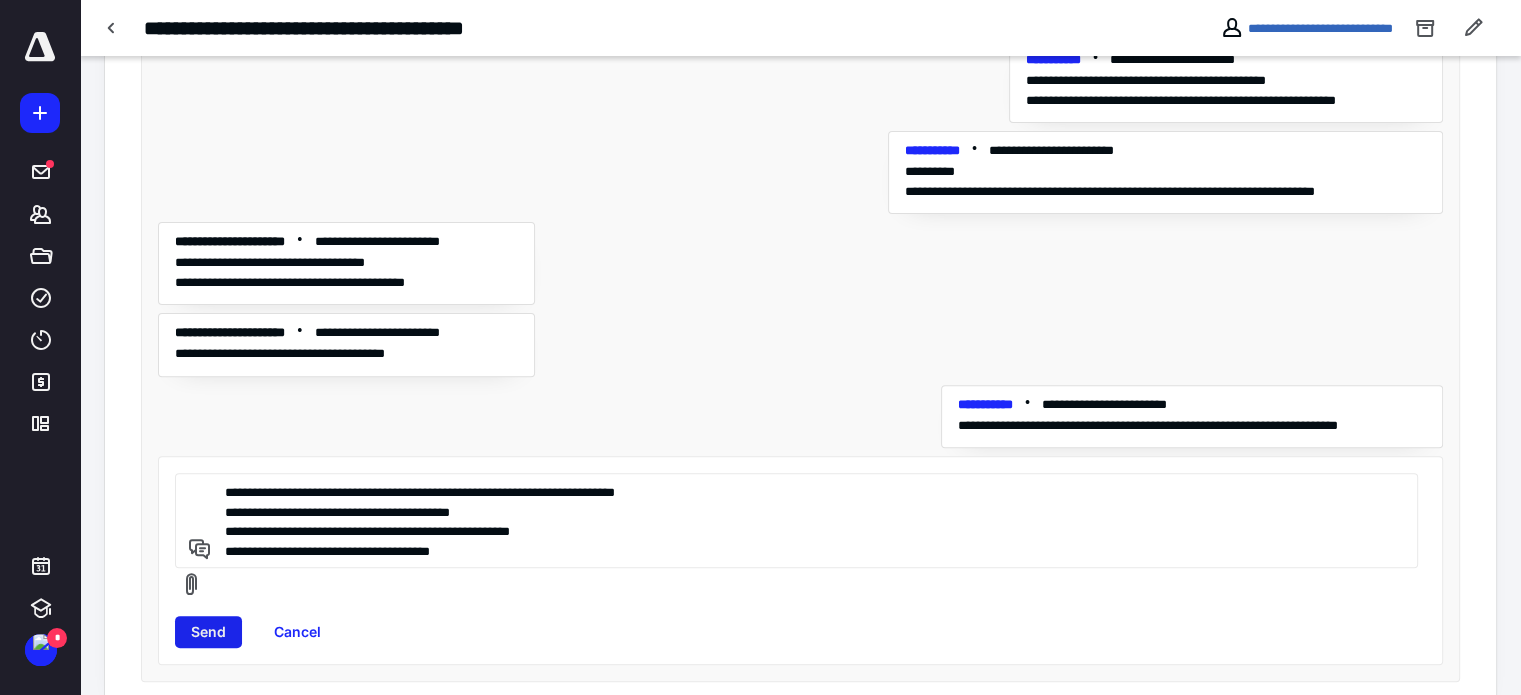type on "**********" 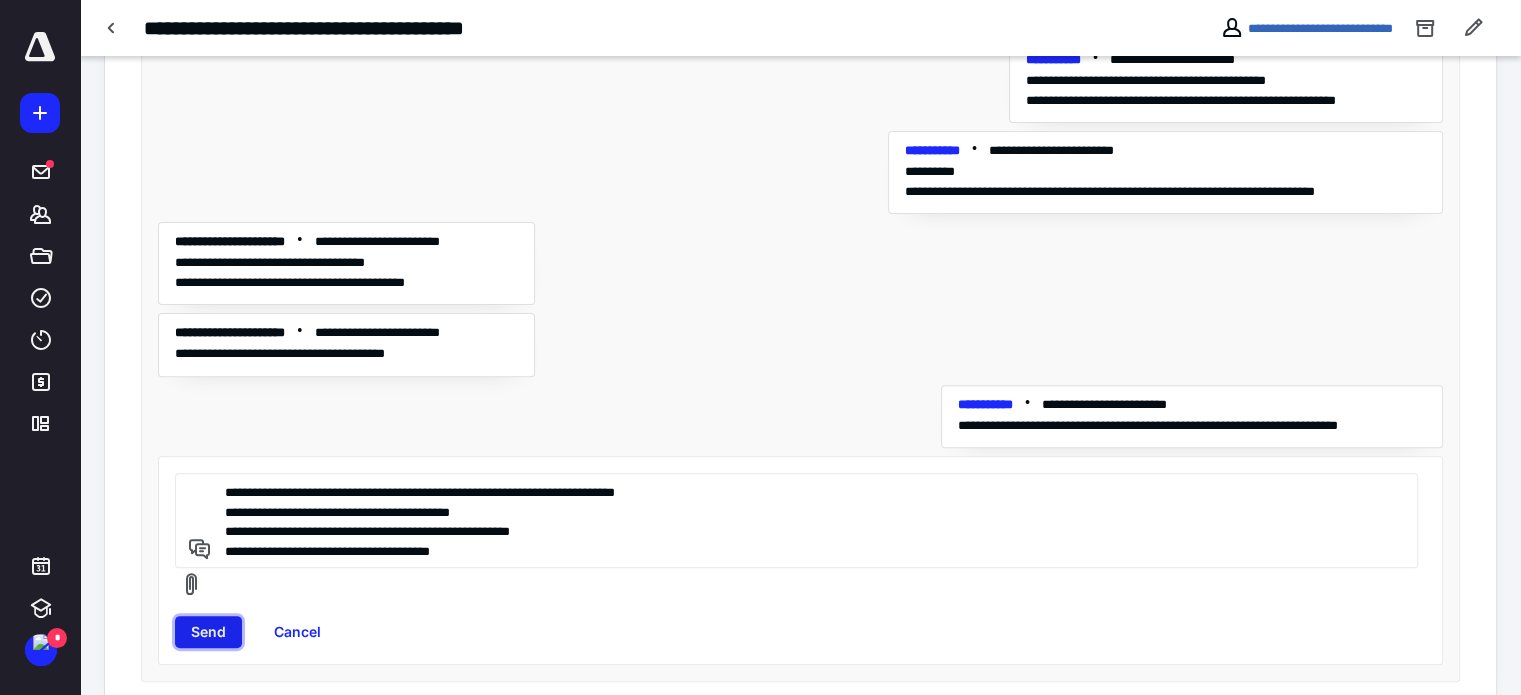 click on "Send" at bounding box center [208, 632] 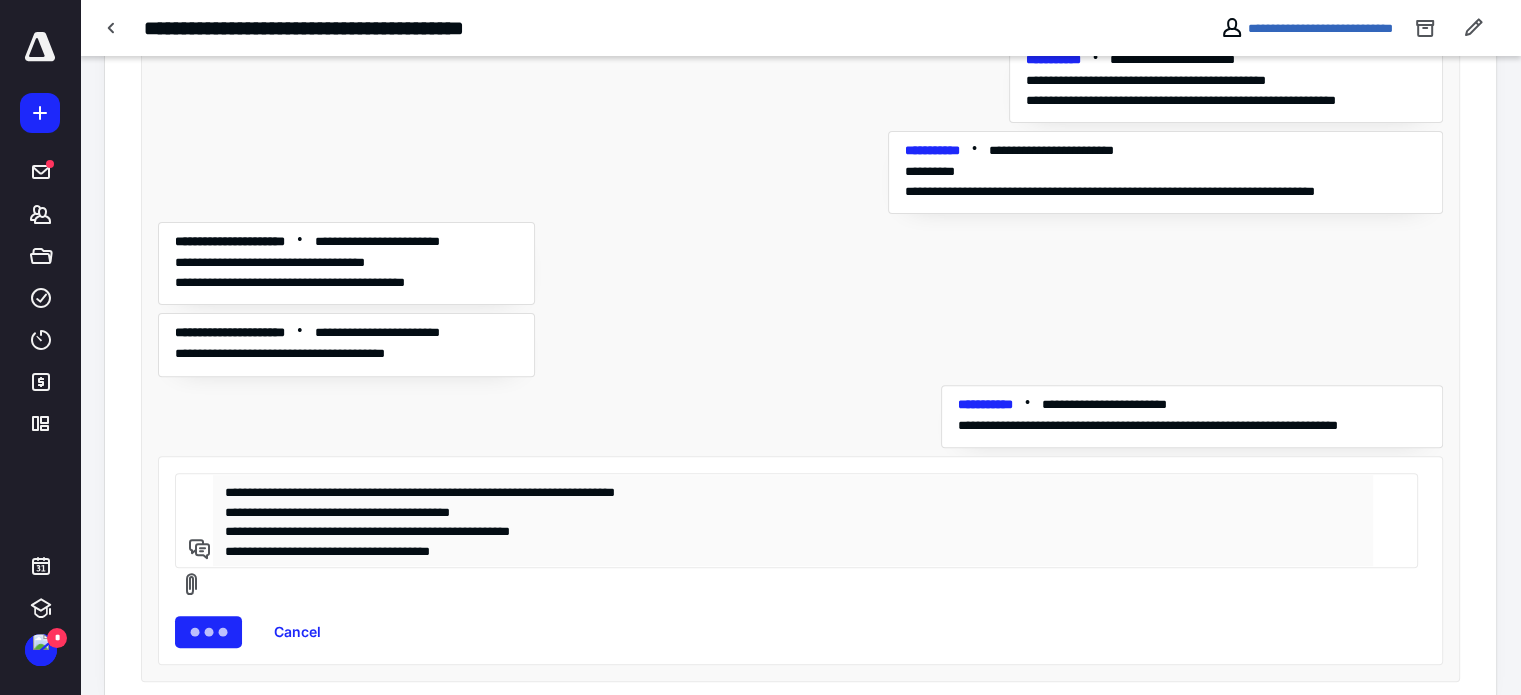 type 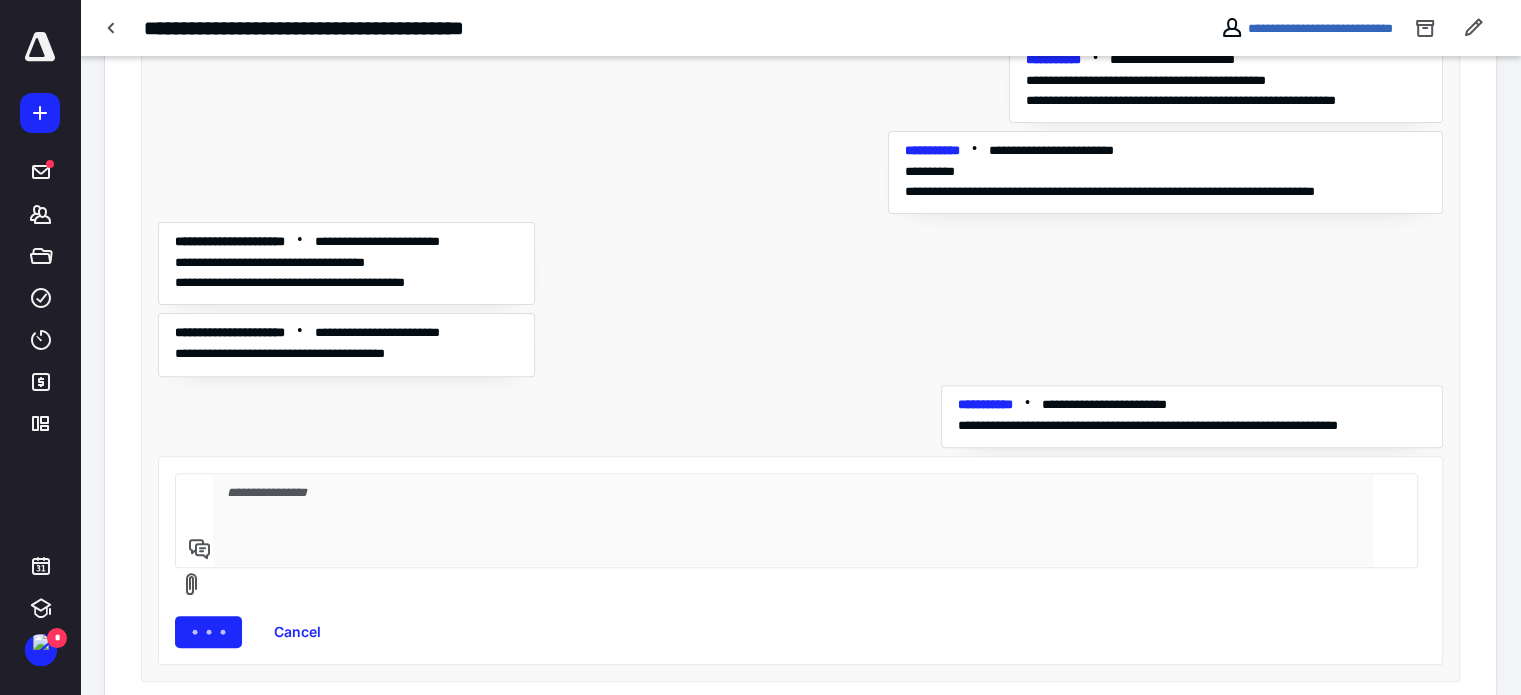 scroll, scrollTop: 52, scrollLeft: 0, axis: vertical 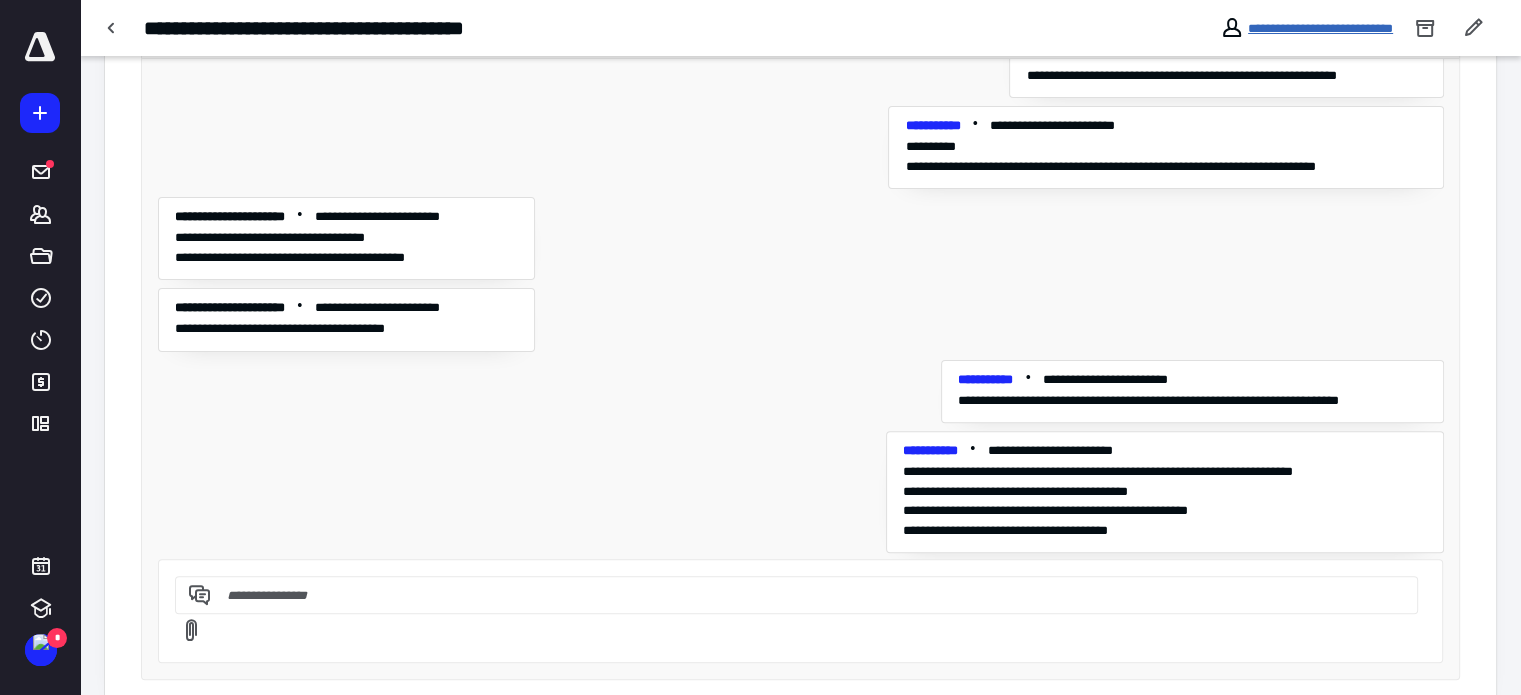 click on "**********" at bounding box center [1320, 28] 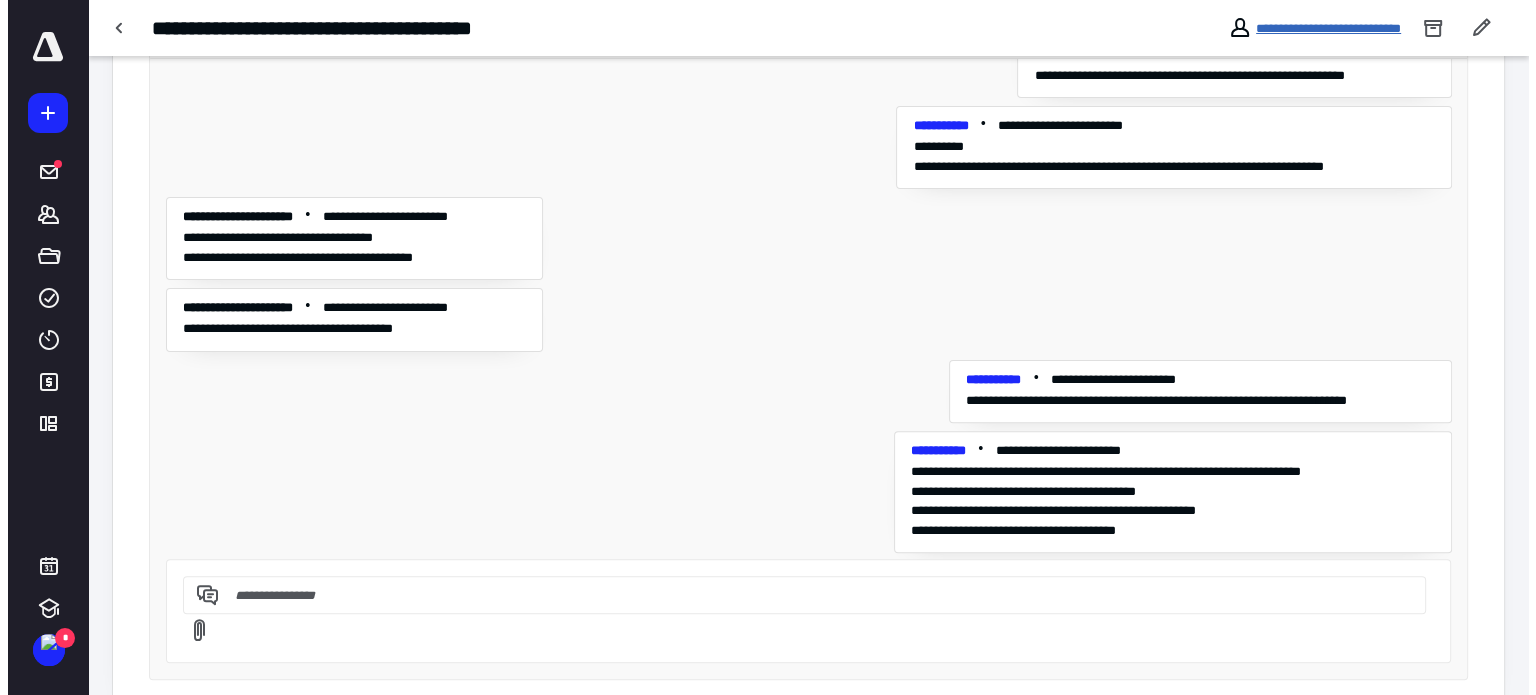 scroll, scrollTop: 0, scrollLeft: 0, axis: both 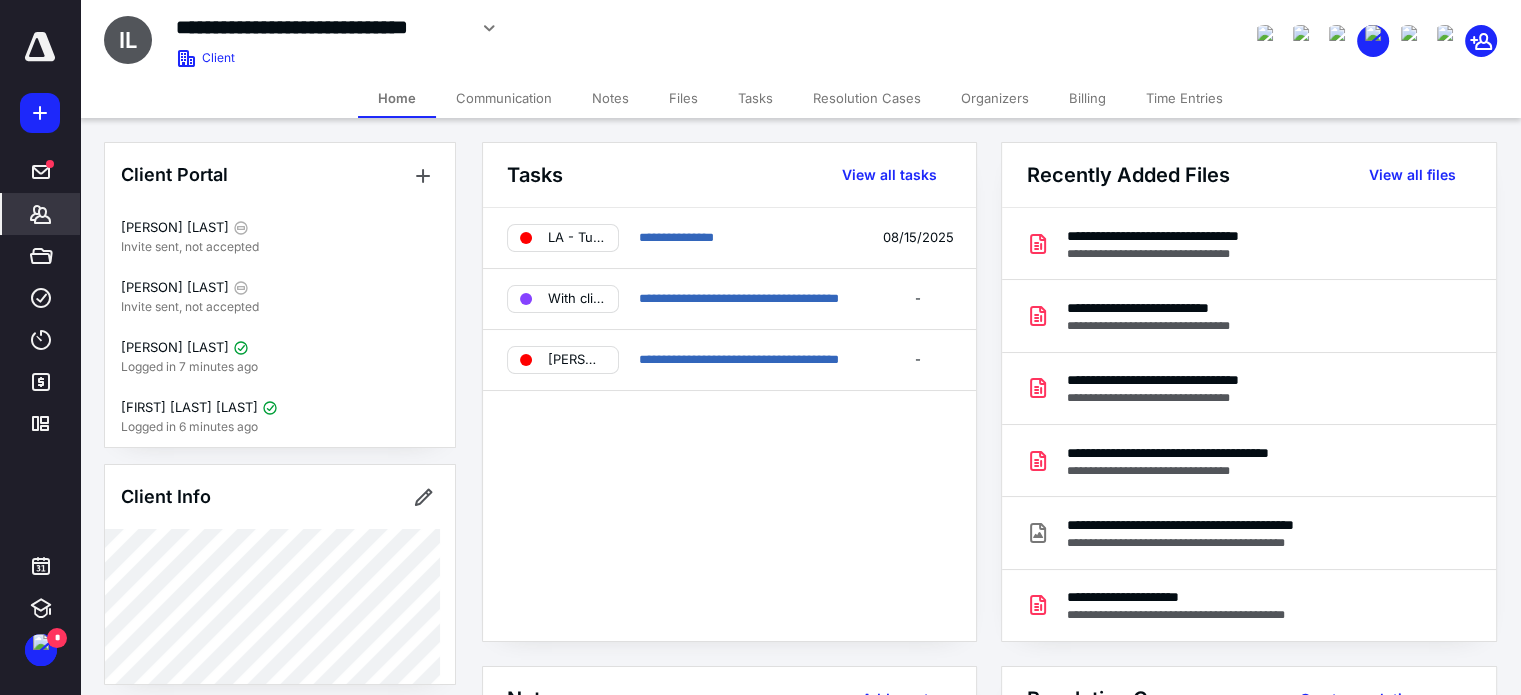 click on "Files" at bounding box center (683, 98) 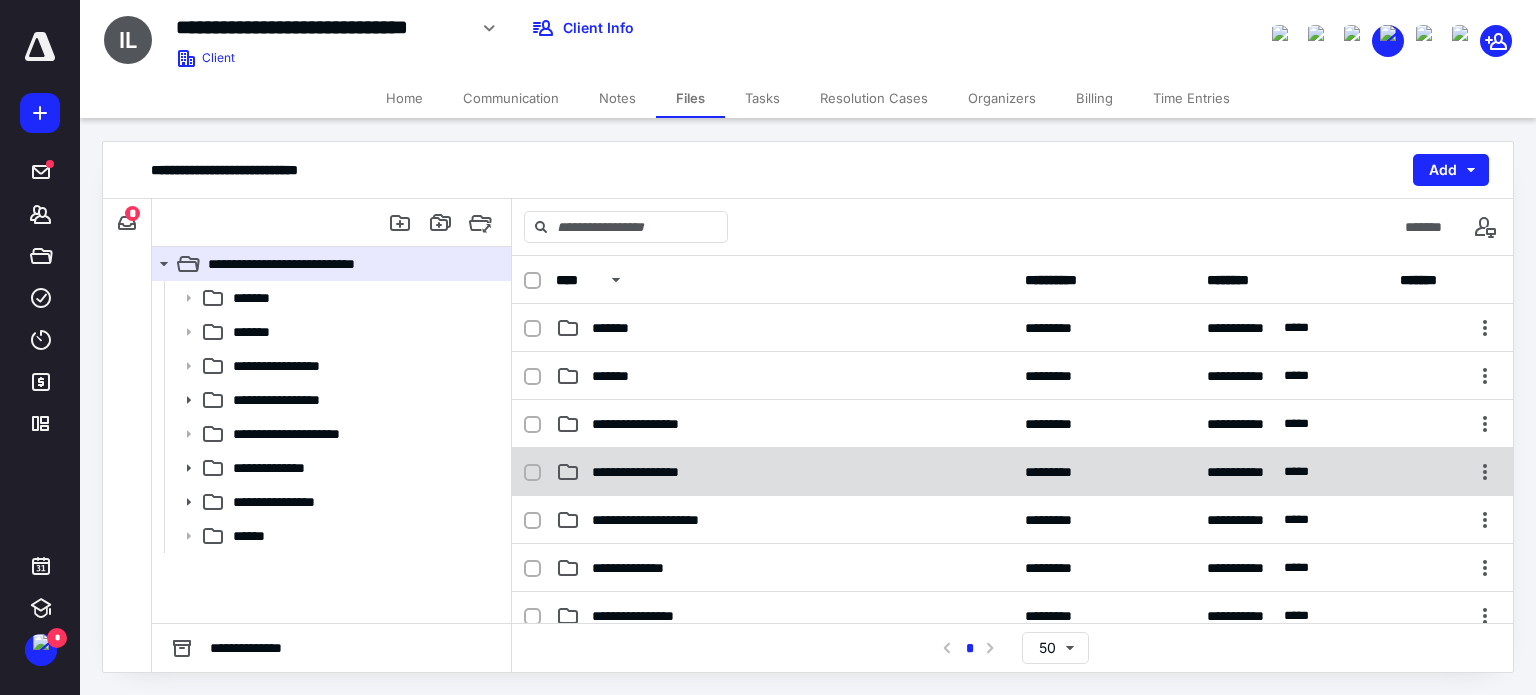 click on "**********" at bounding box center [1012, 472] 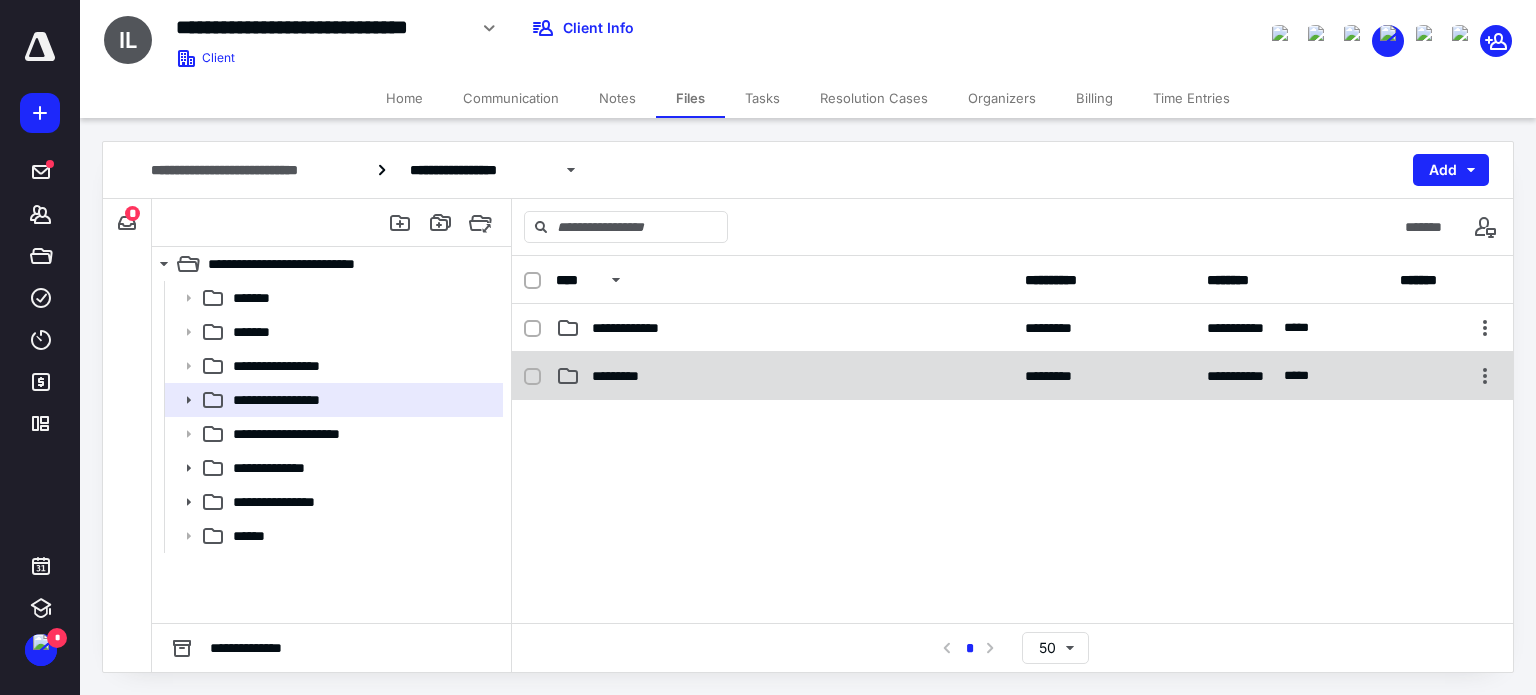 click on "*********" at bounding box center [624, 376] 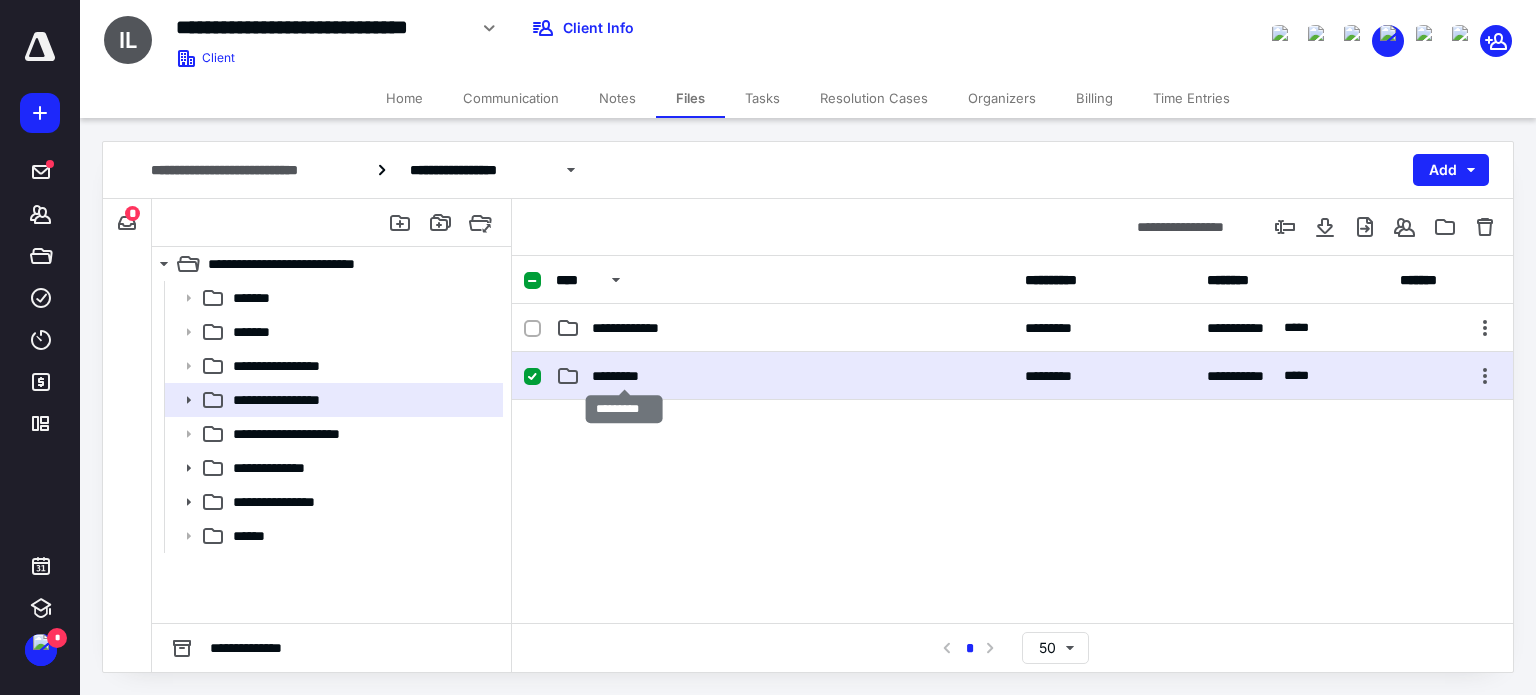 click on "*********" at bounding box center (624, 376) 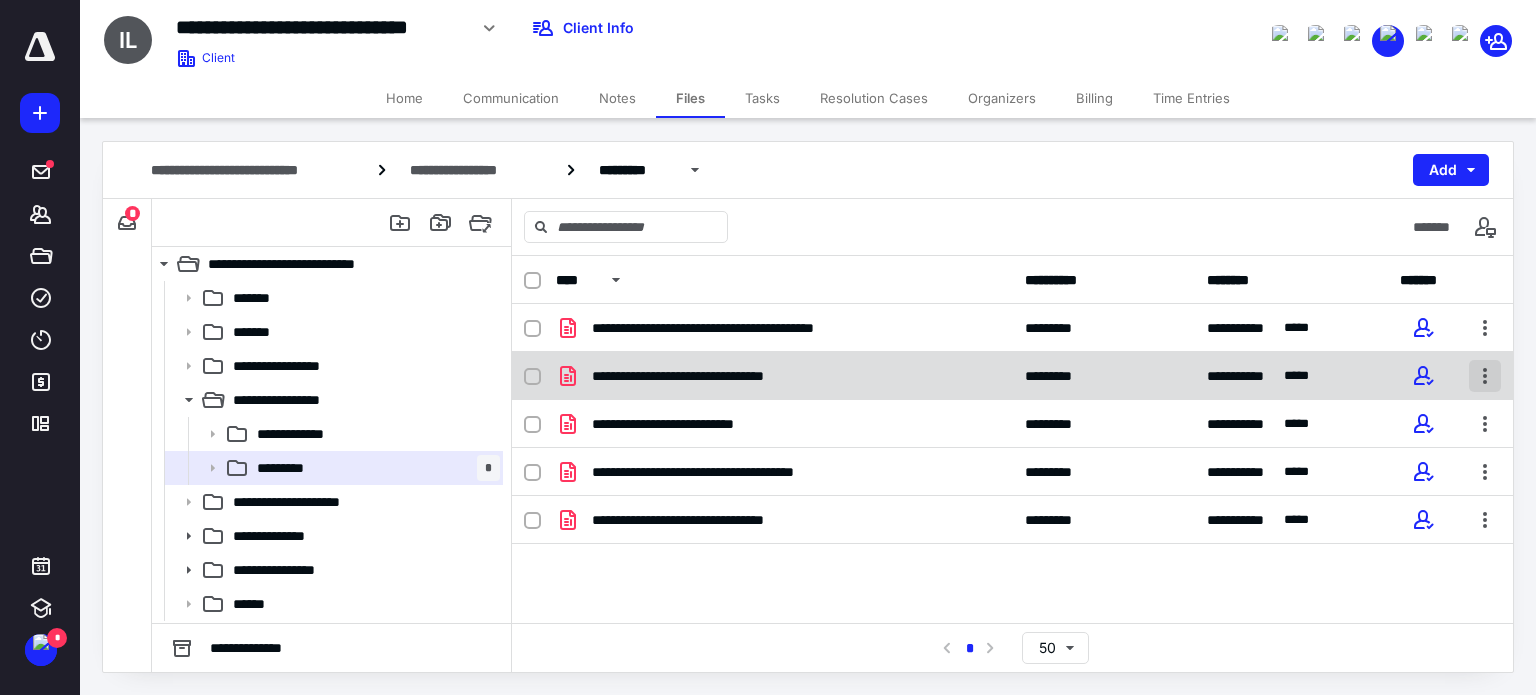 click at bounding box center (1485, 376) 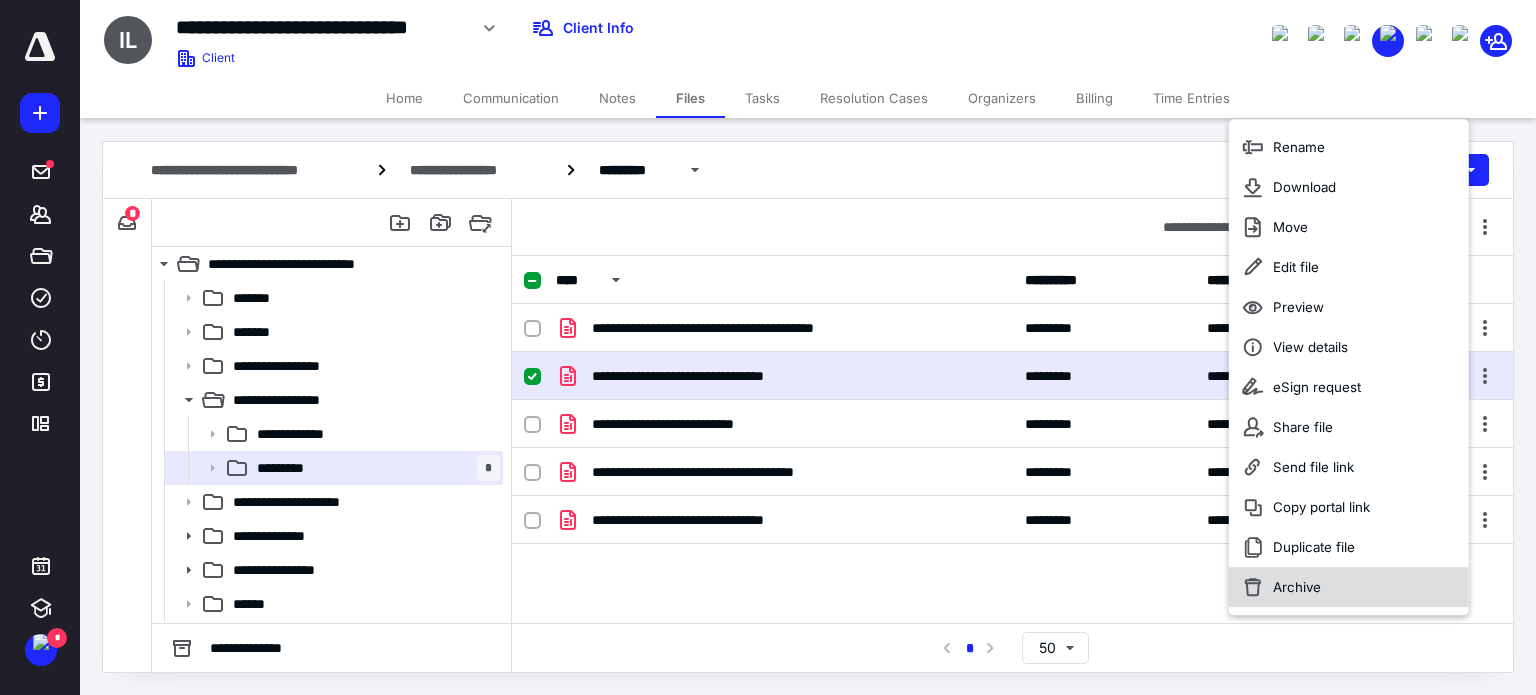 click on "Archive" at bounding box center (1297, 587) 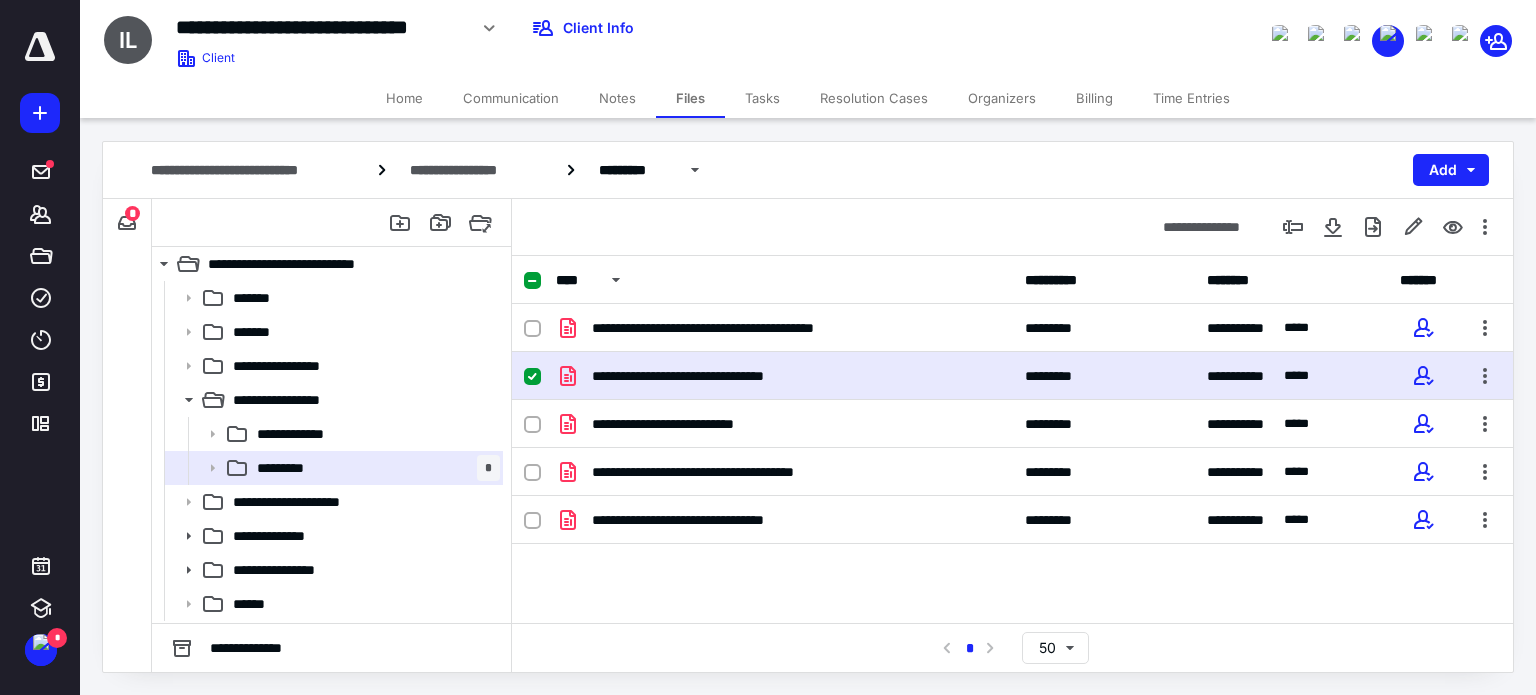 checkbox on "false" 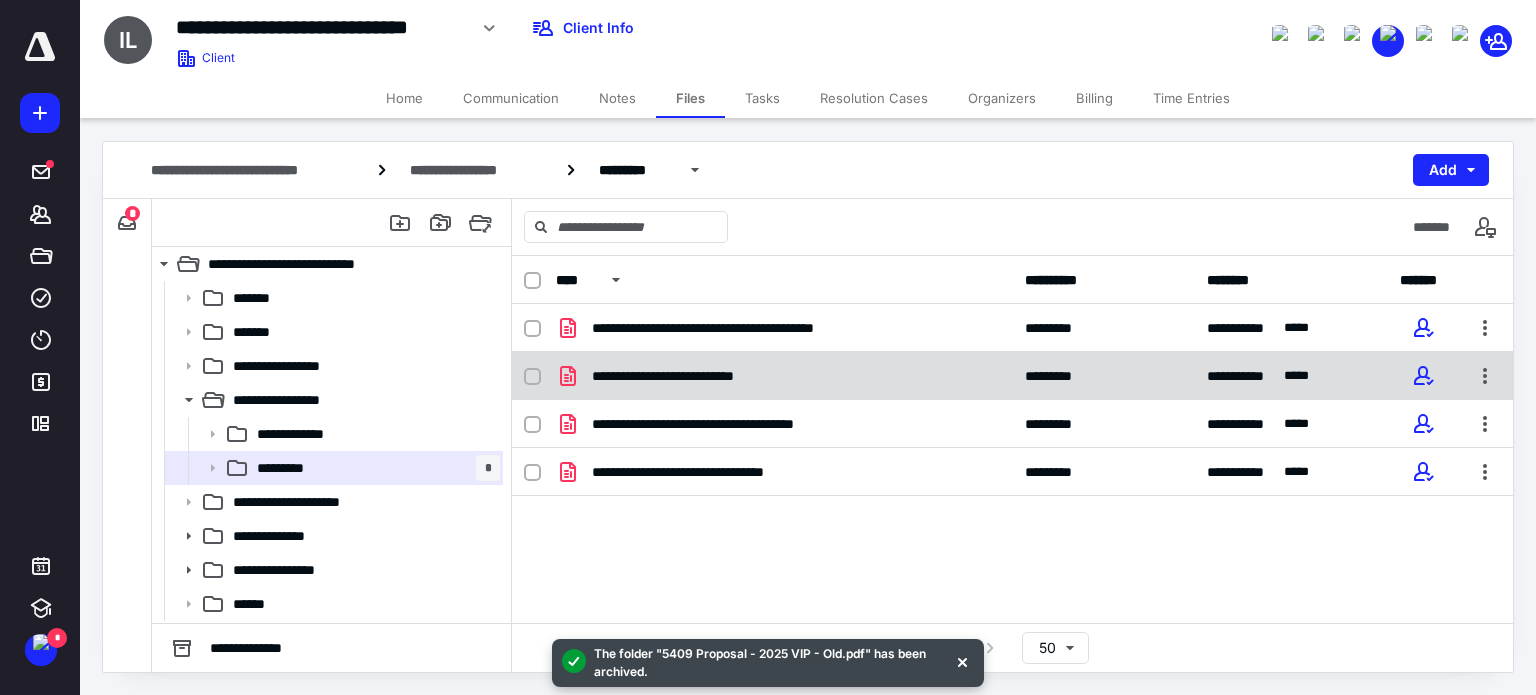 click 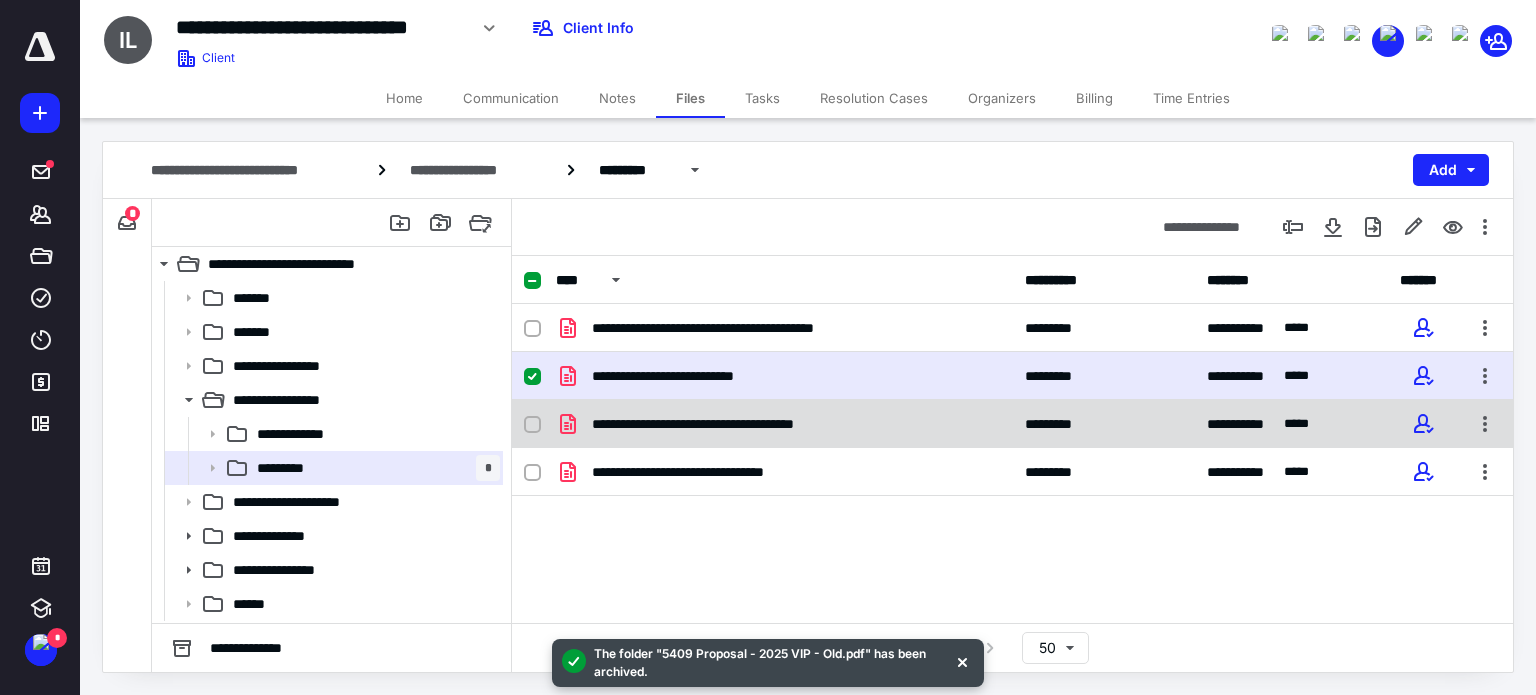 click 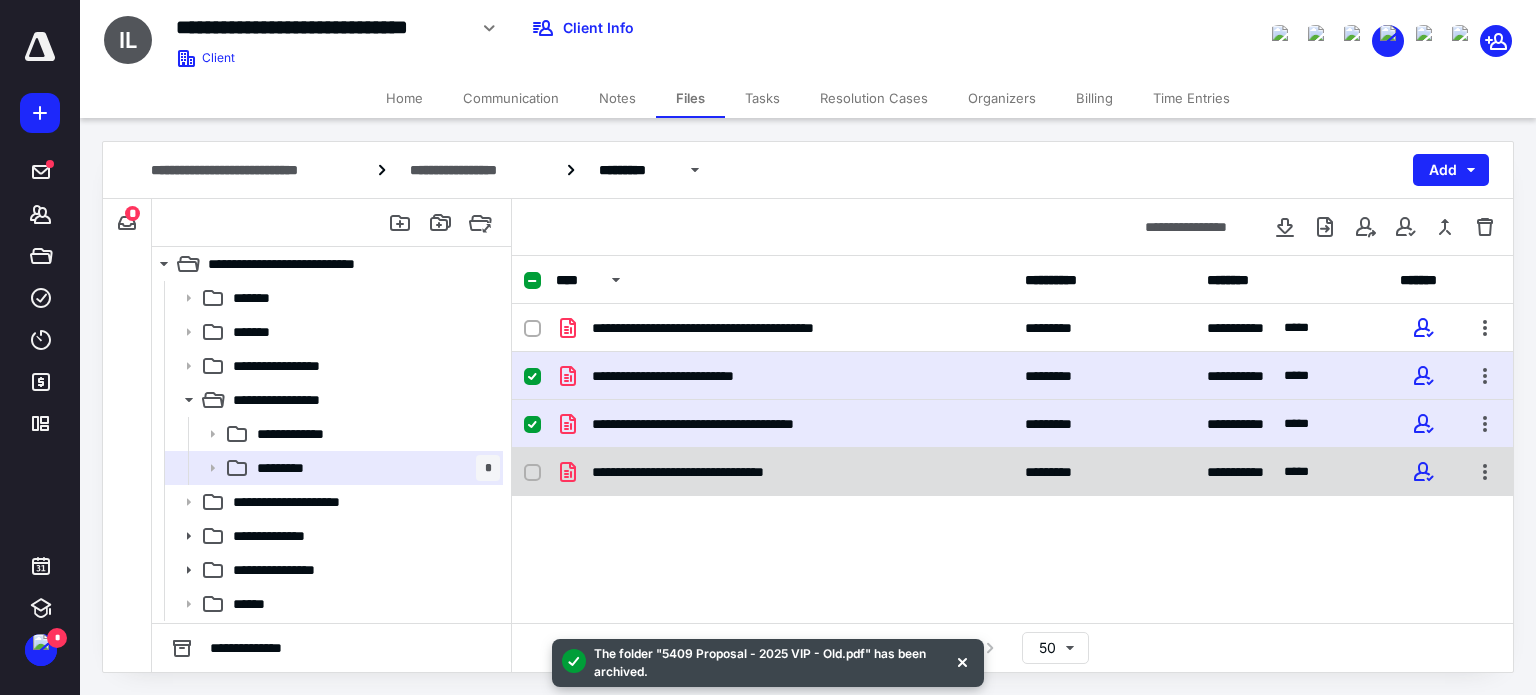 click 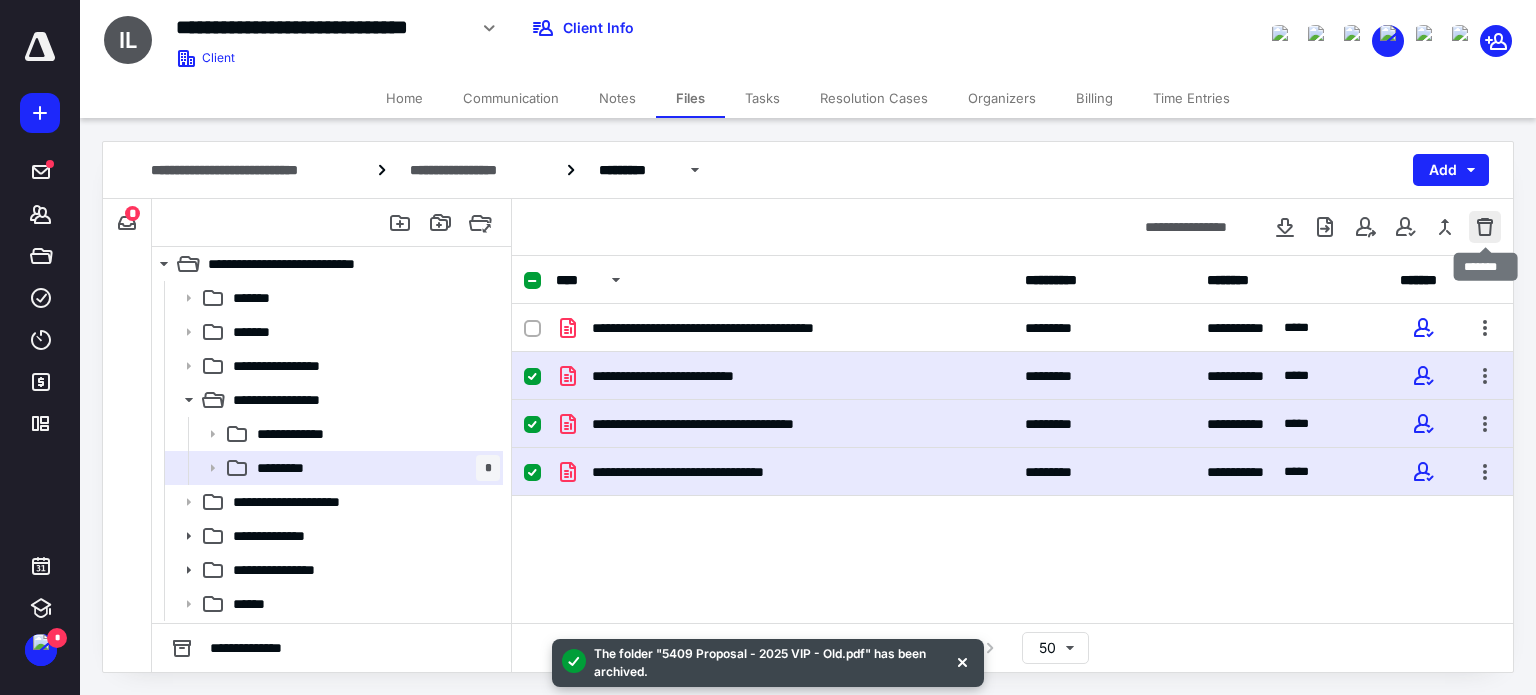 click at bounding box center (1485, 227) 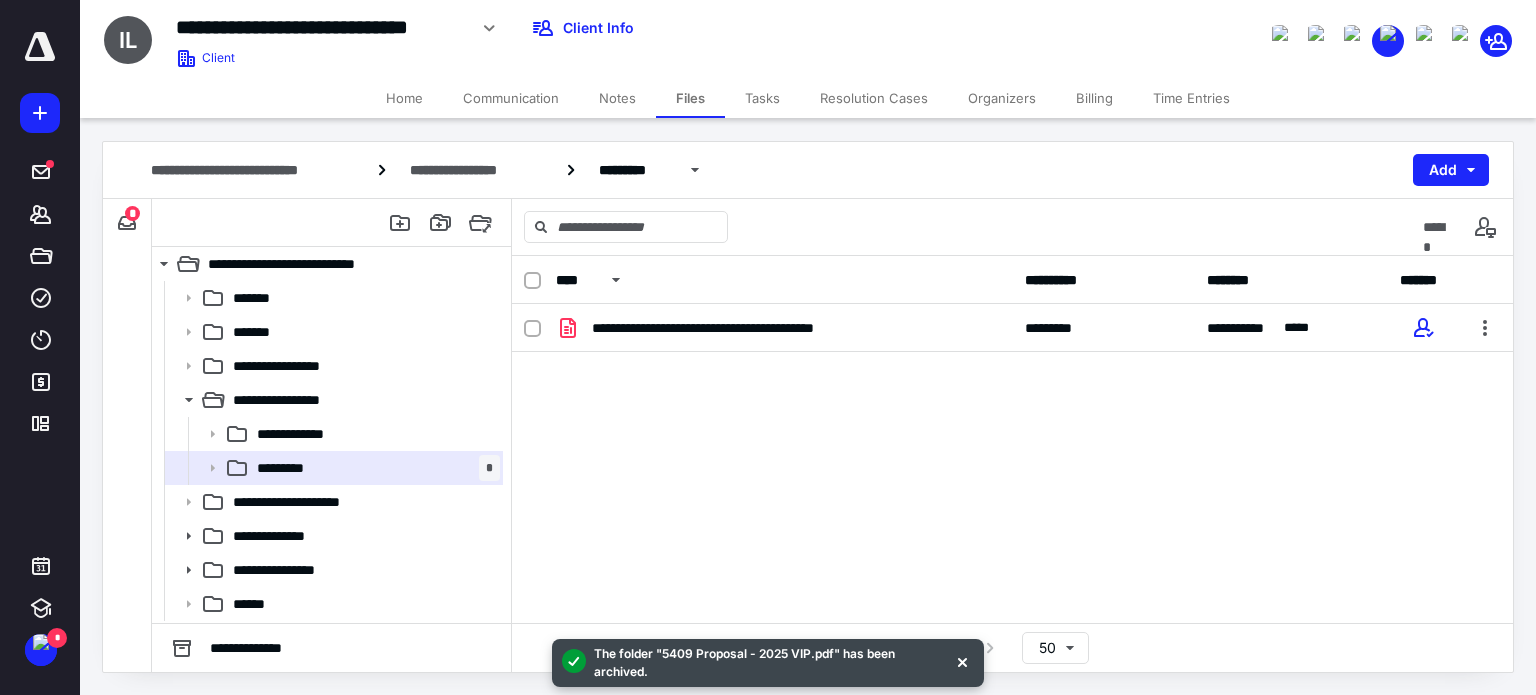 click on "Tasks" at bounding box center [762, 98] 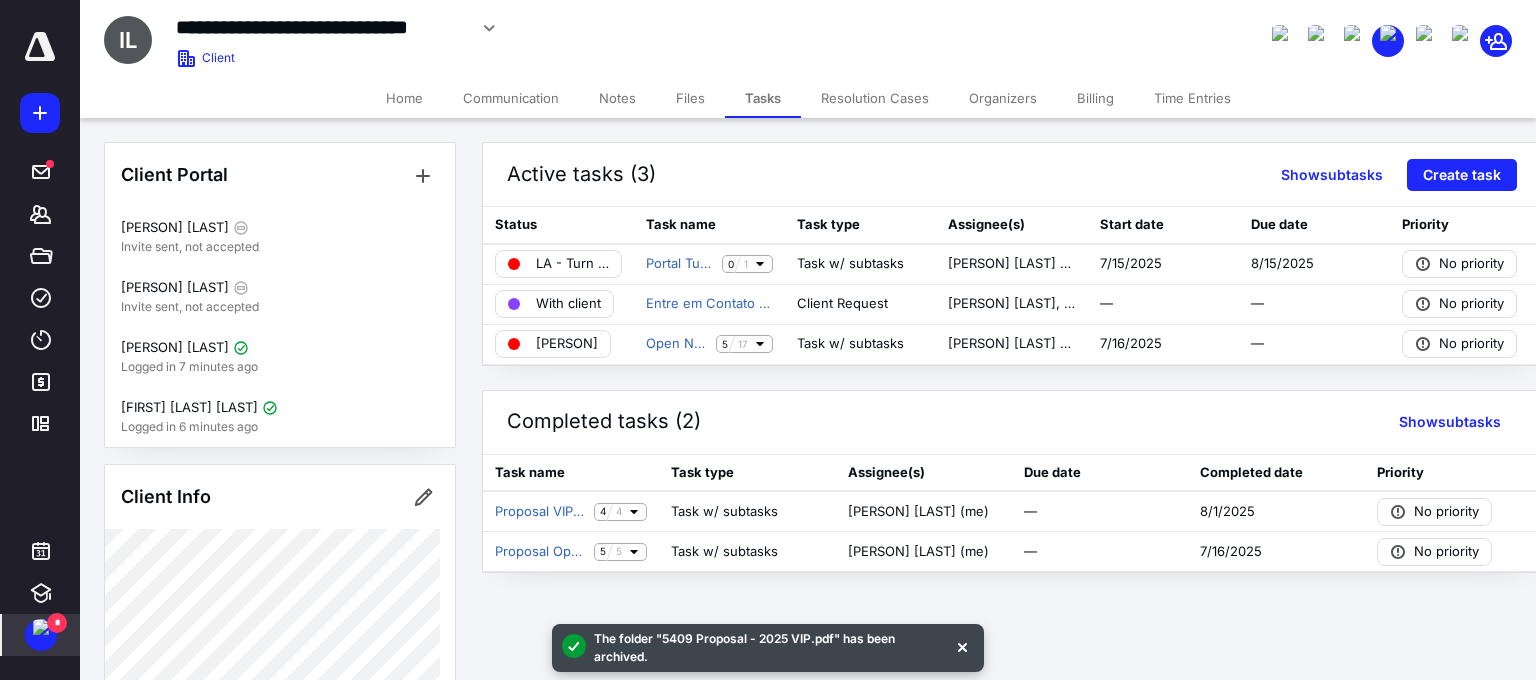 click at bounding box center [41, 627] 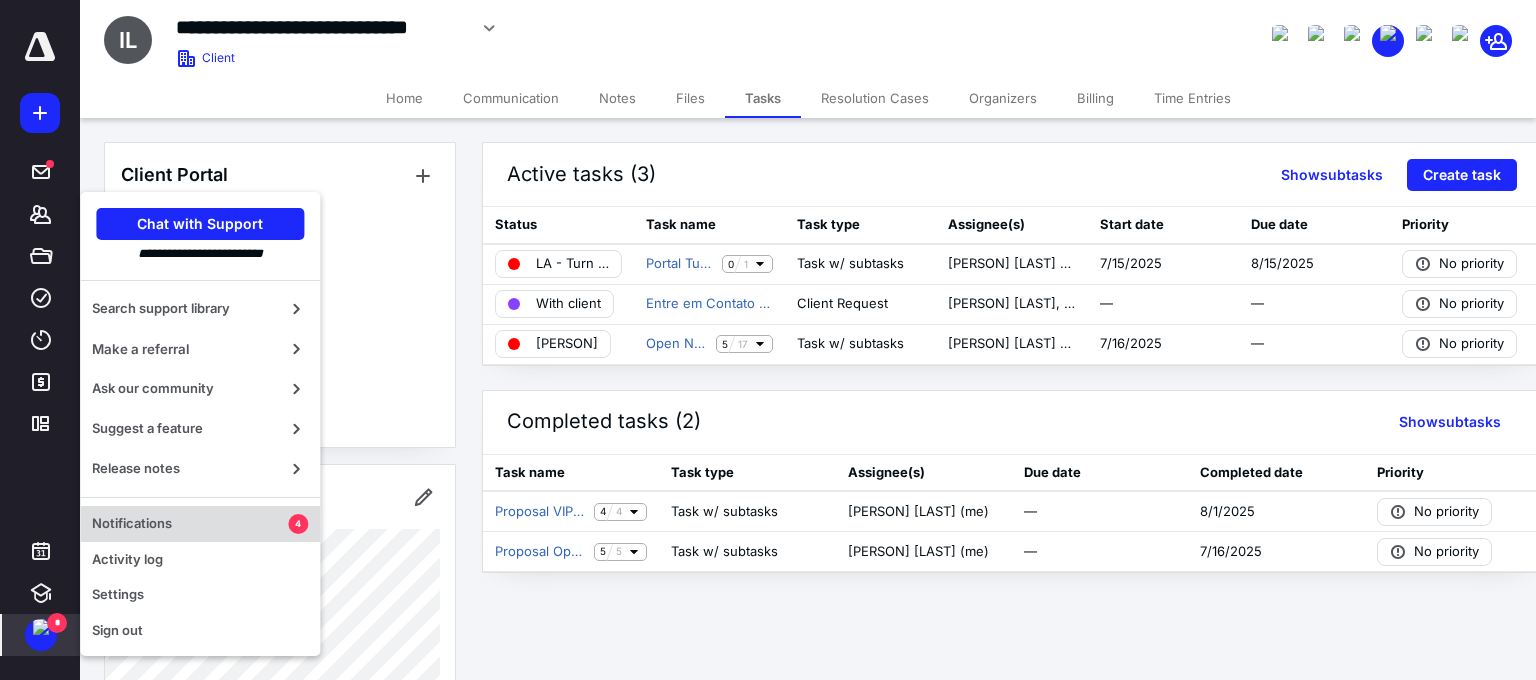 click on "Notifications" at bounding box center (190, 524) 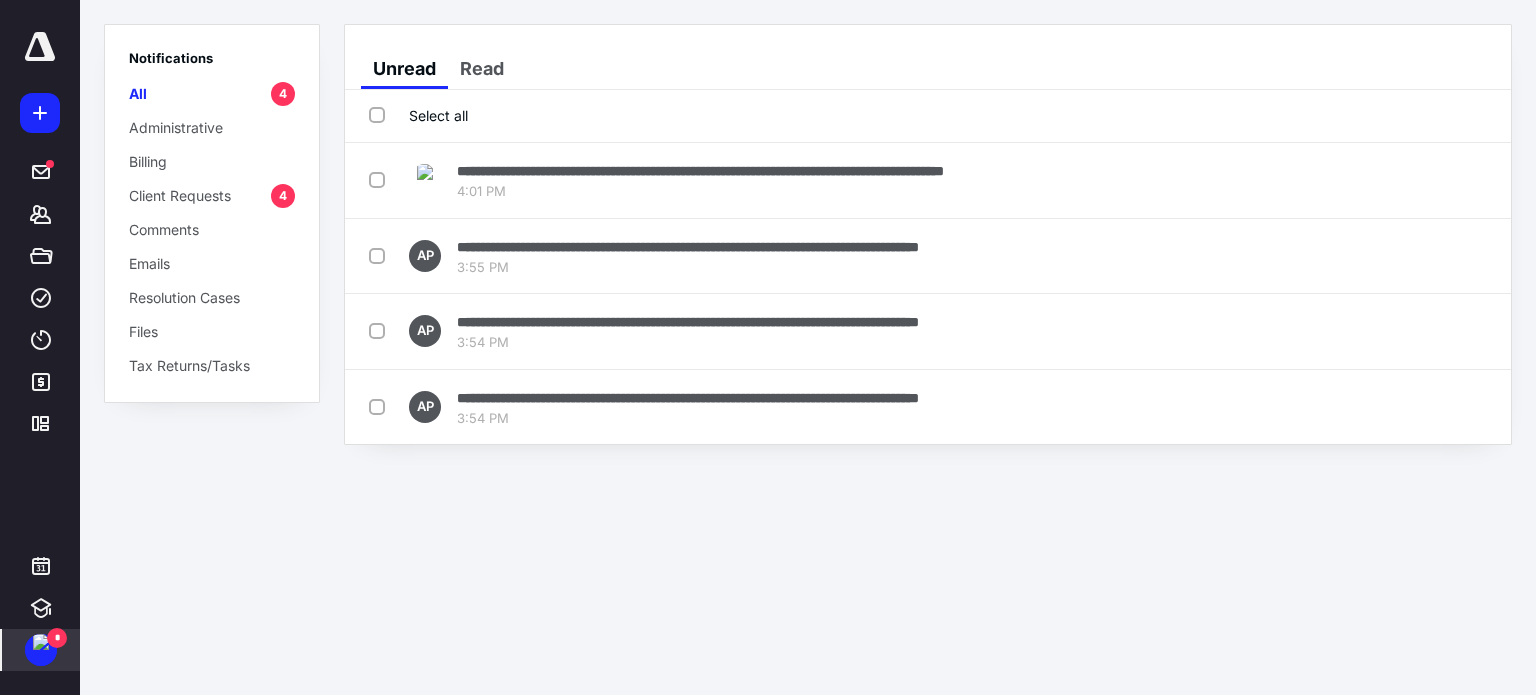 drag, startPoint x: 377, startPoint y: 113, endPoint x: 421, endPoint y: 89, distance: 50.119858 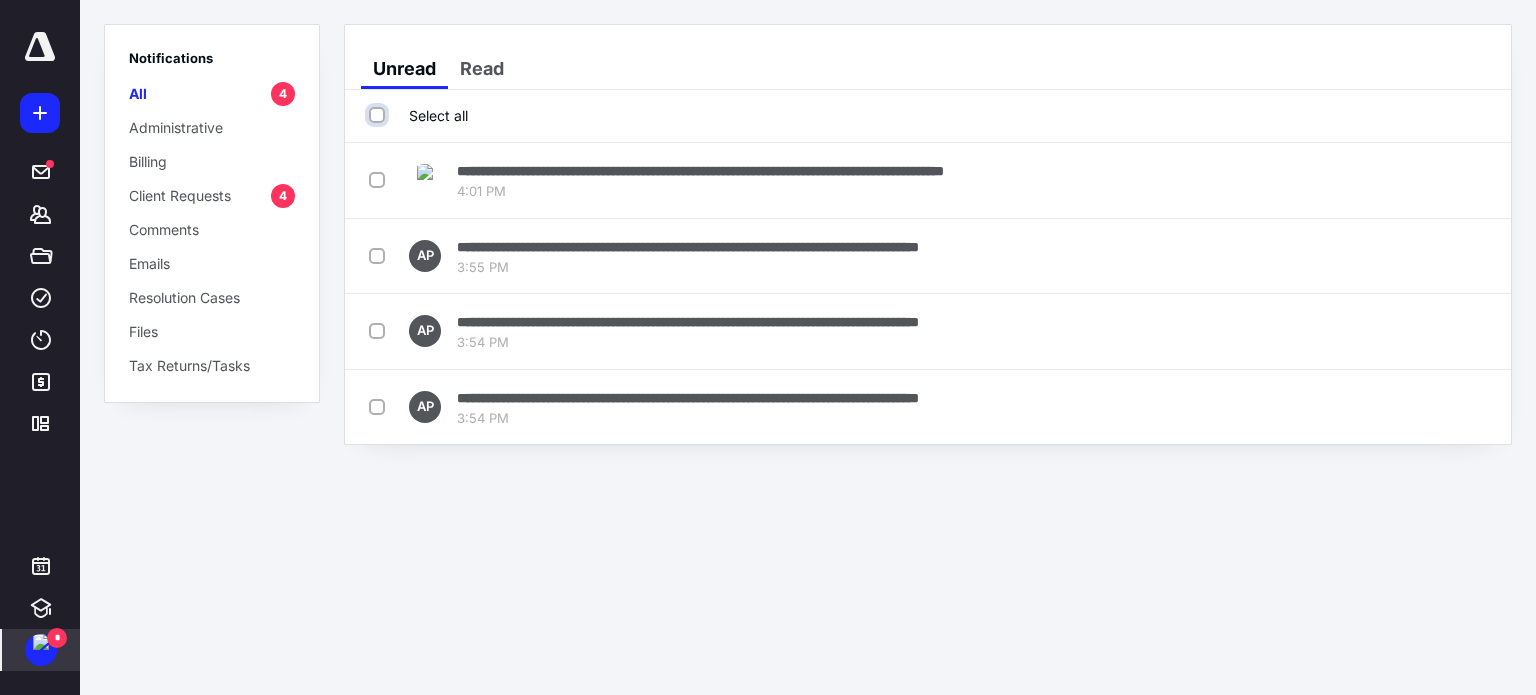 click on "Select all" at bounding box center [379, 115] 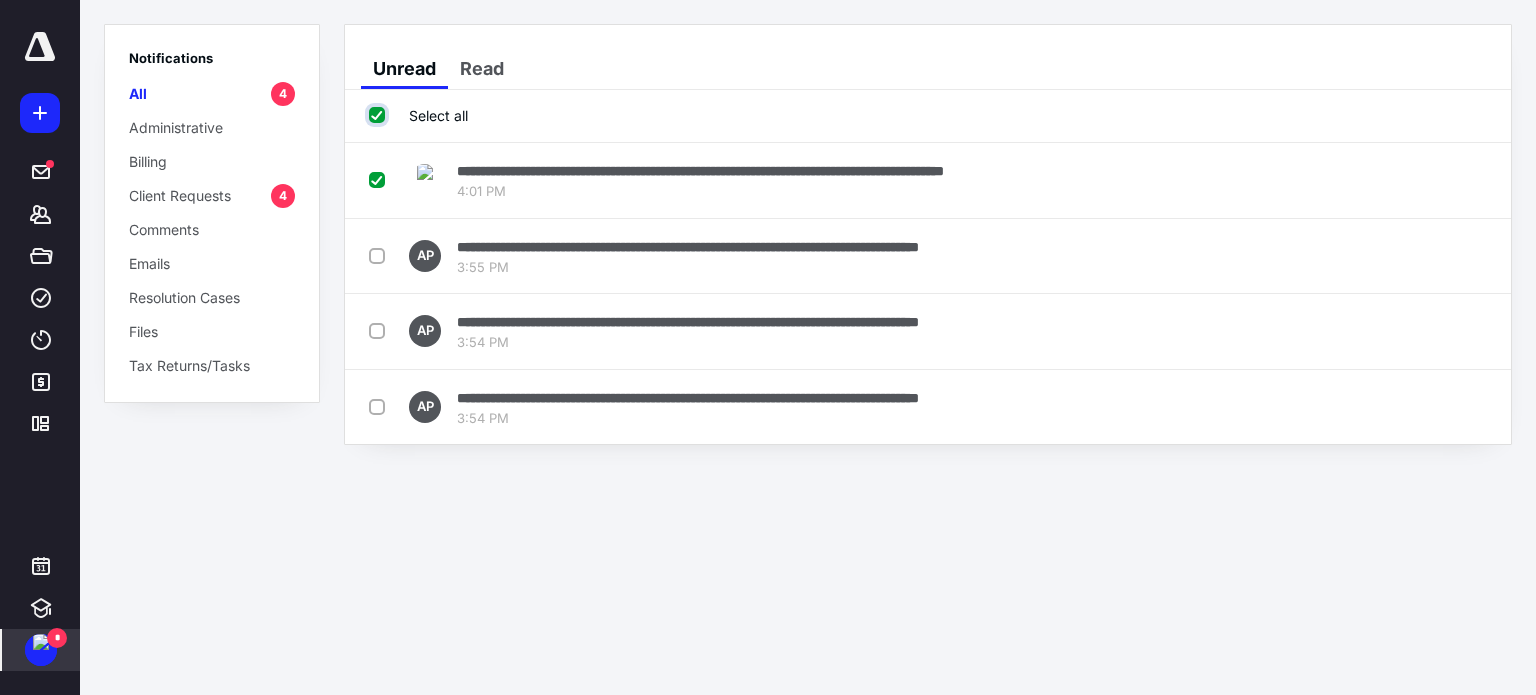 checkbox on "true" 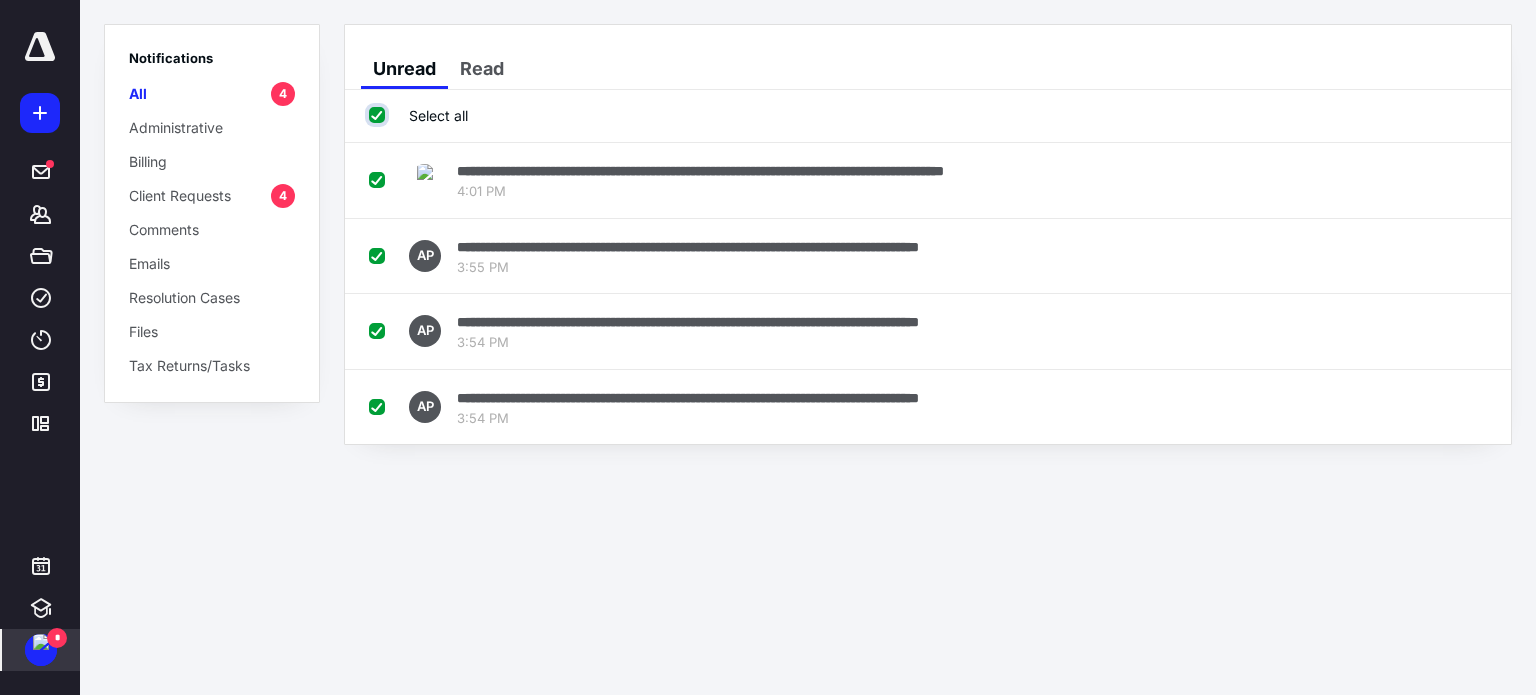 checkbox on "true" 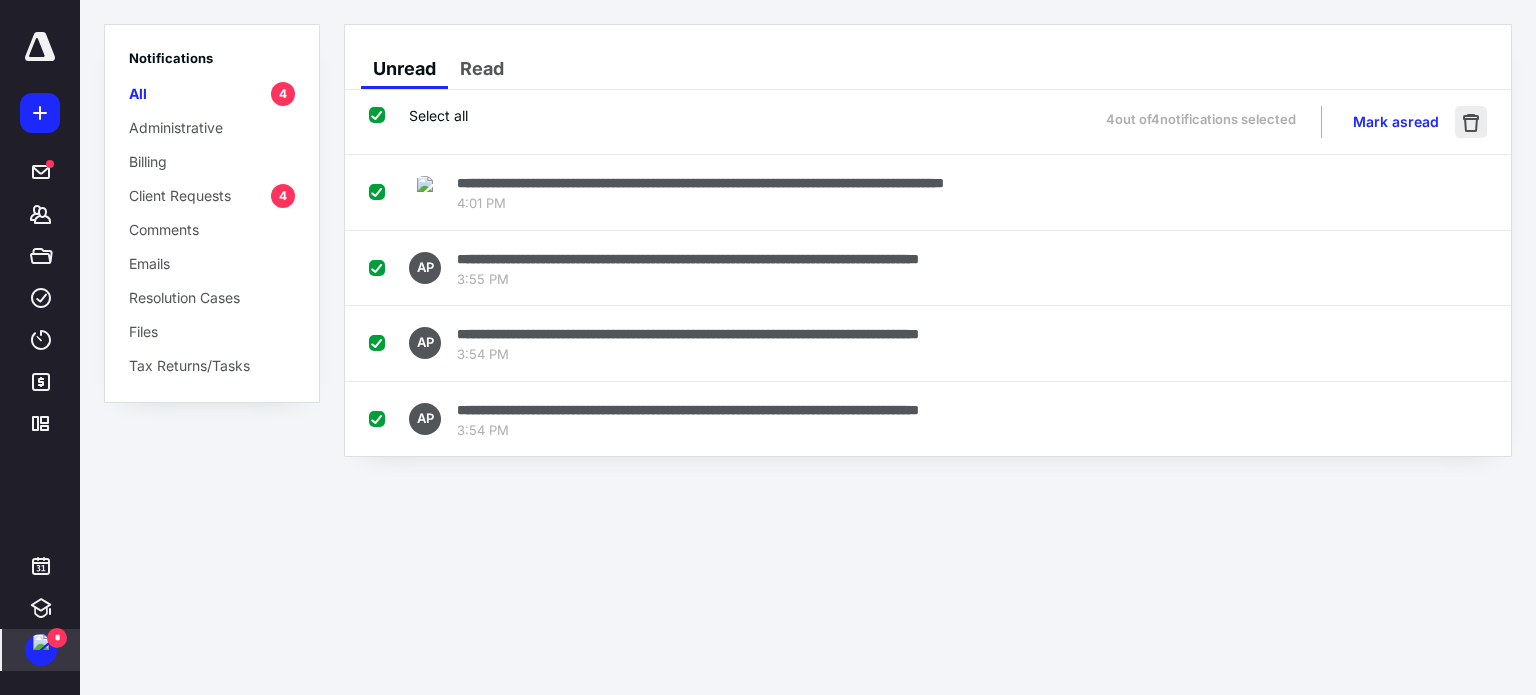 click at bounding box center [1471, 122] 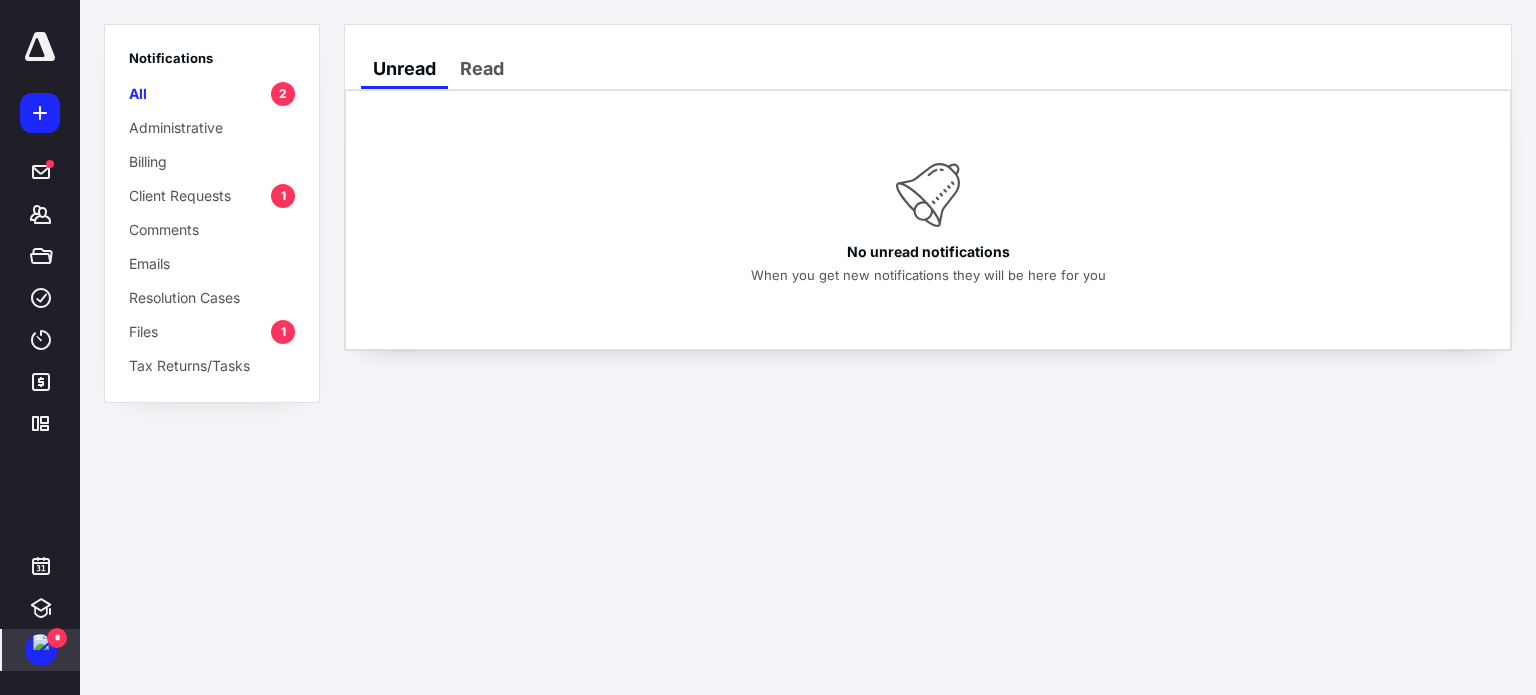 click on "Client Requests" at bounding box center [180, 195] 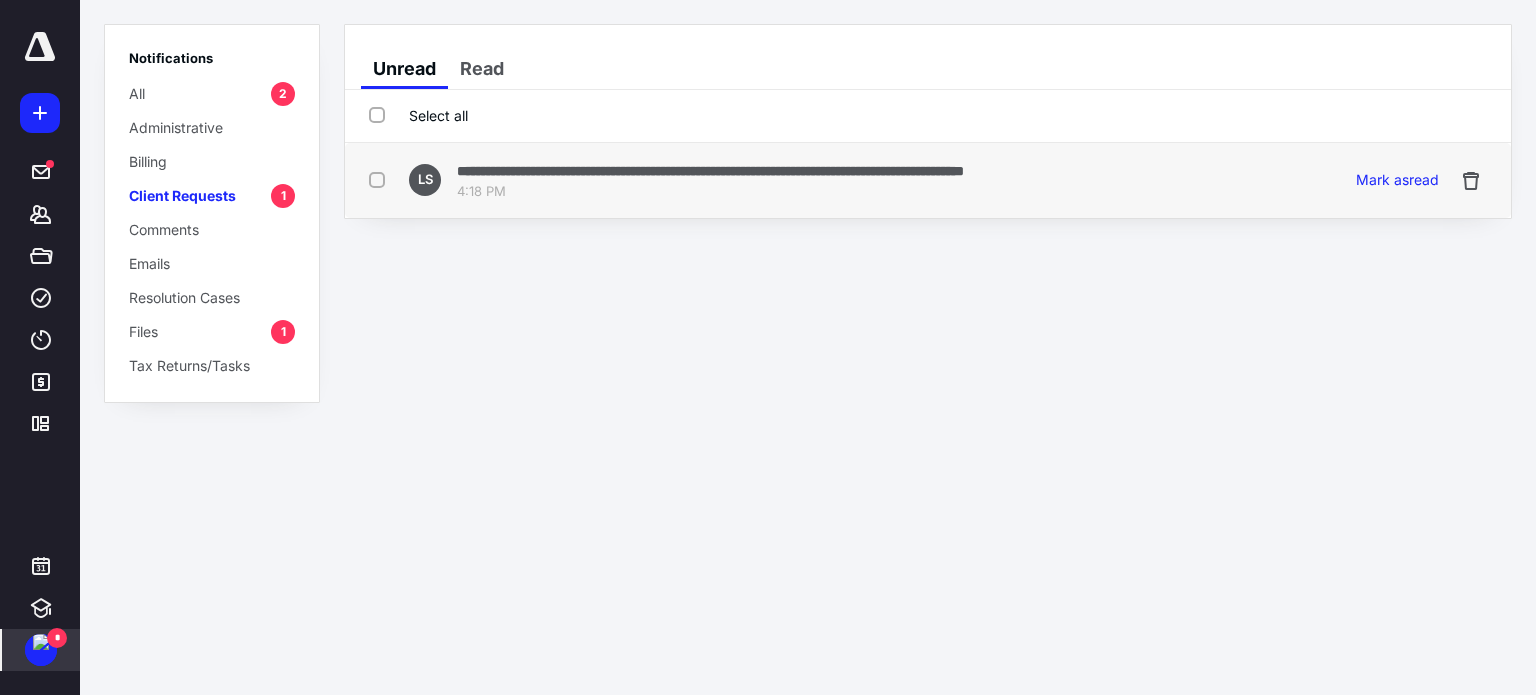 click on "4:18 PM" at bounding box center (710, 192) 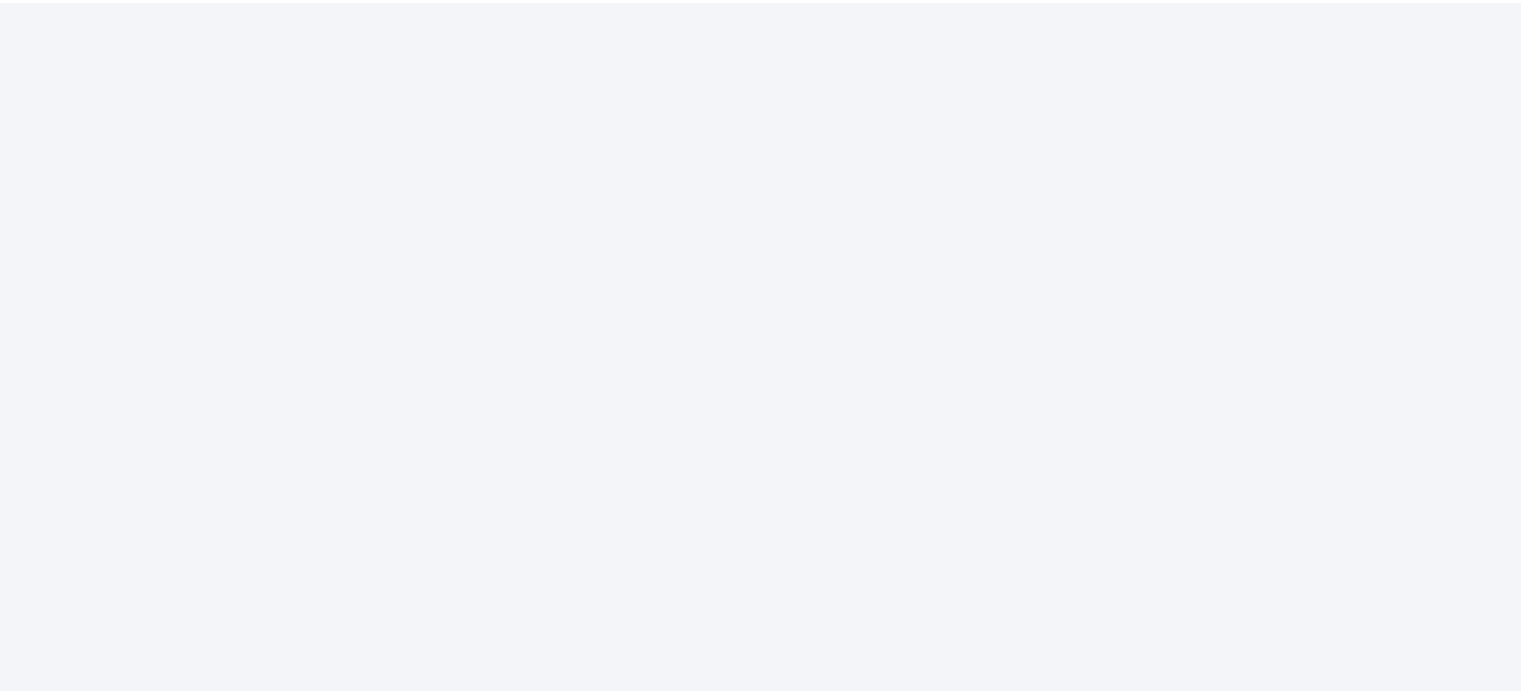 scroll, scrollTop: 0, scrollLeft: 0, axis: both 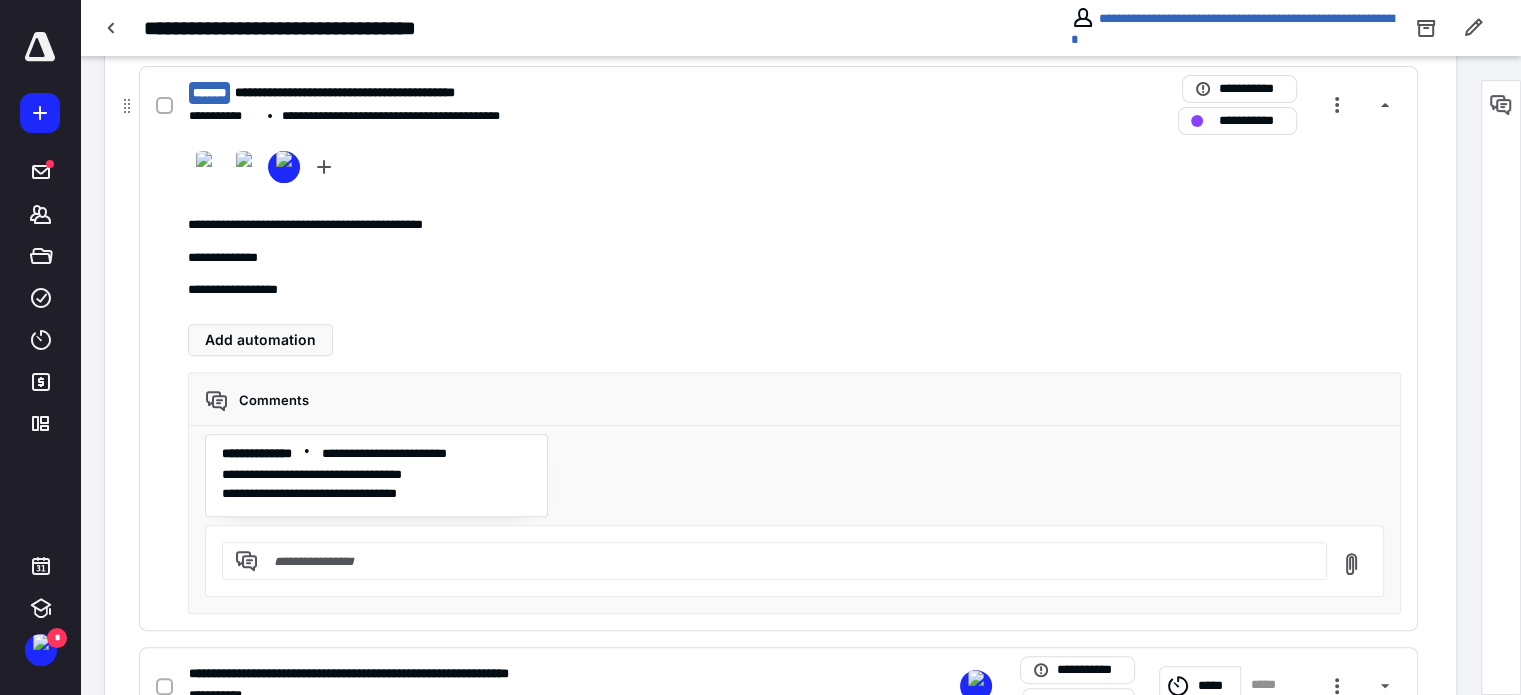 click 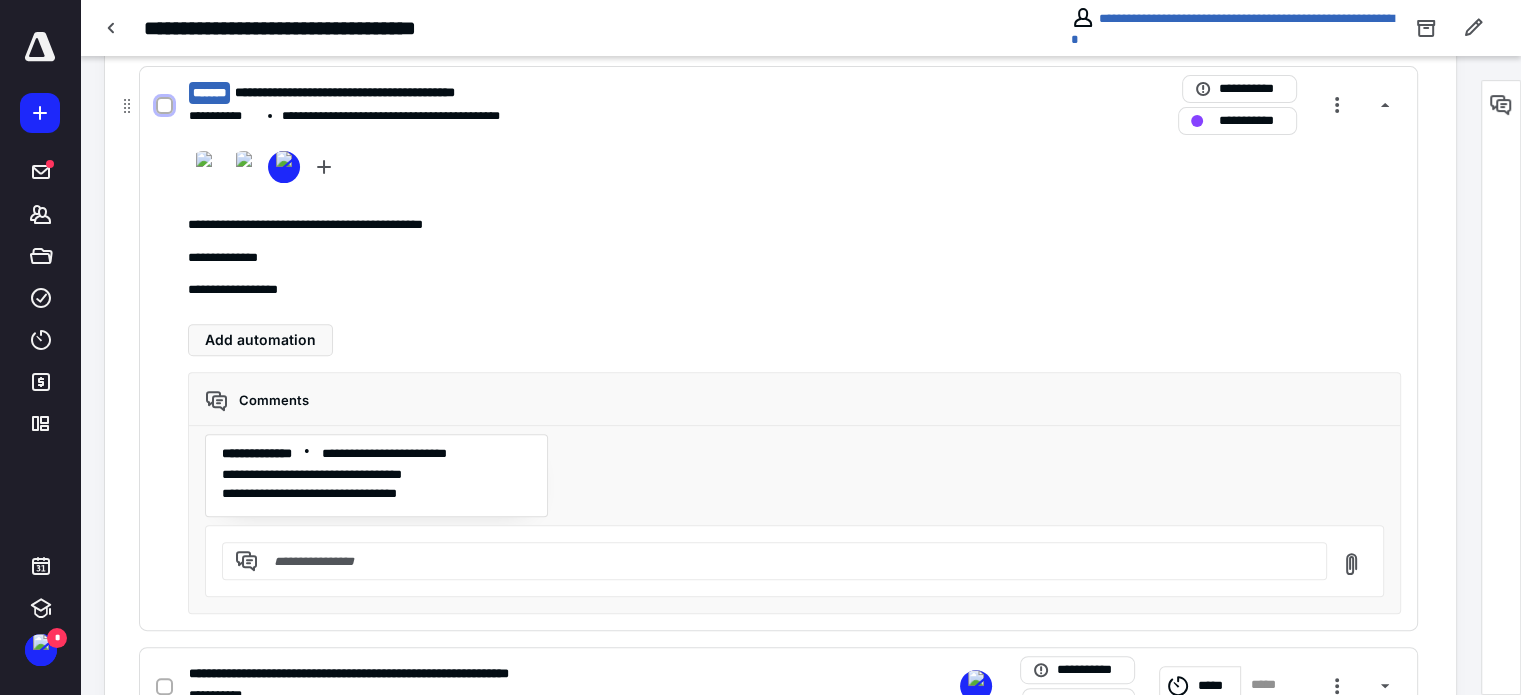 click at bounding box center (164, 106) 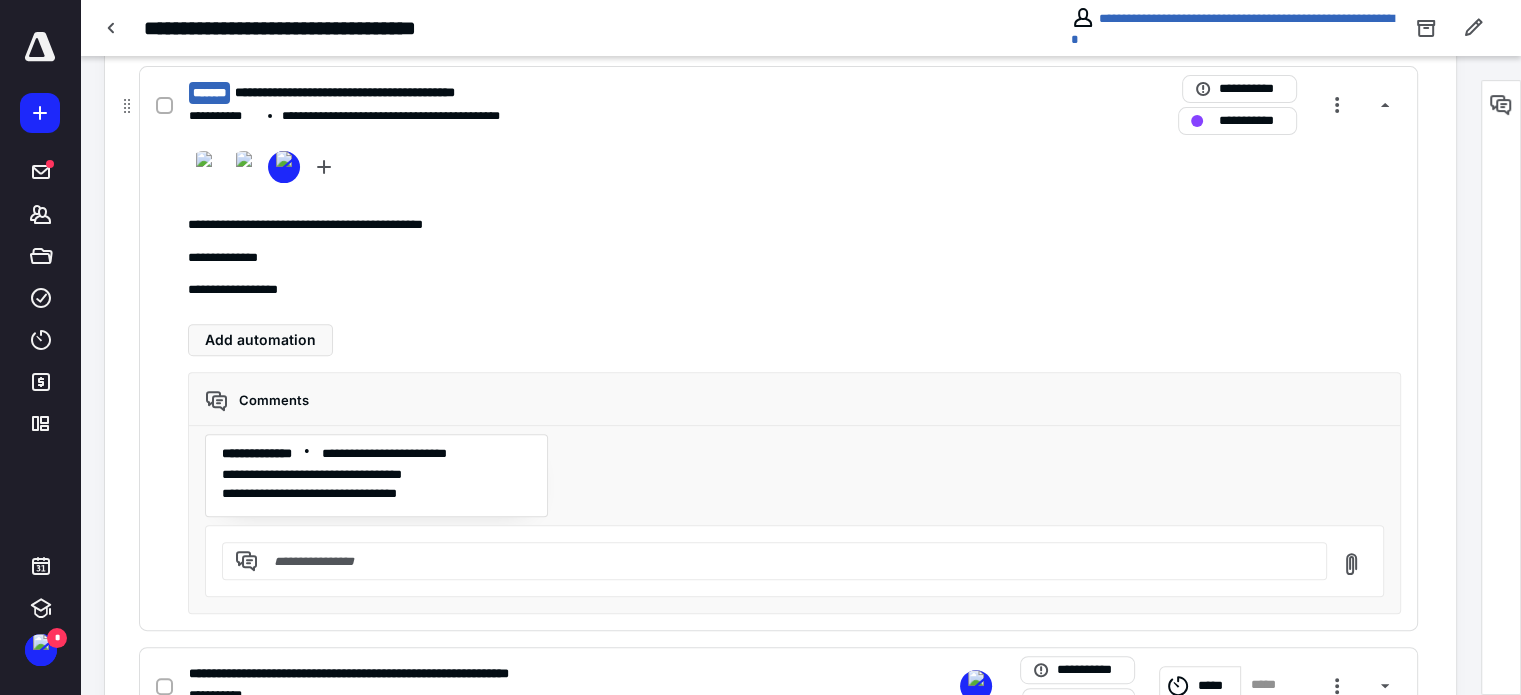 checkbox on "true" 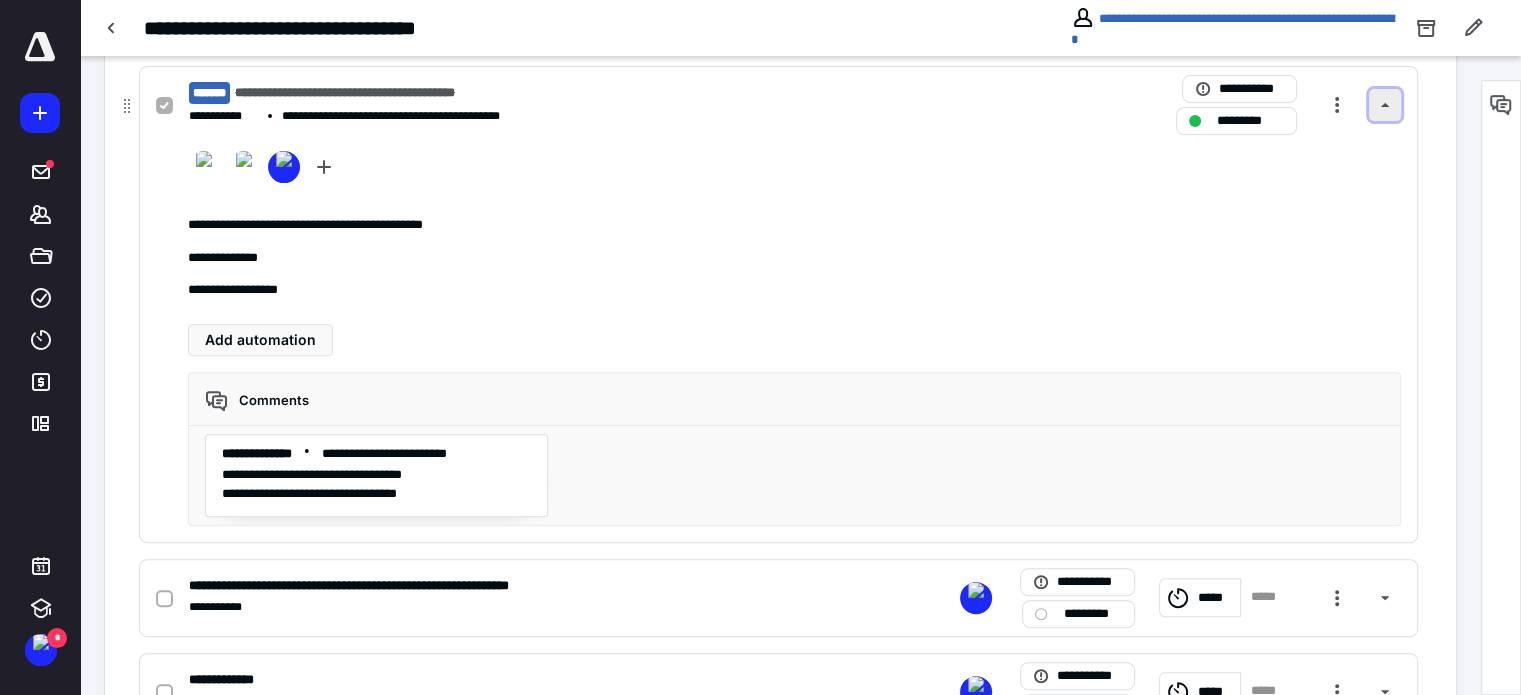 click at bounding box center (1385, 105) 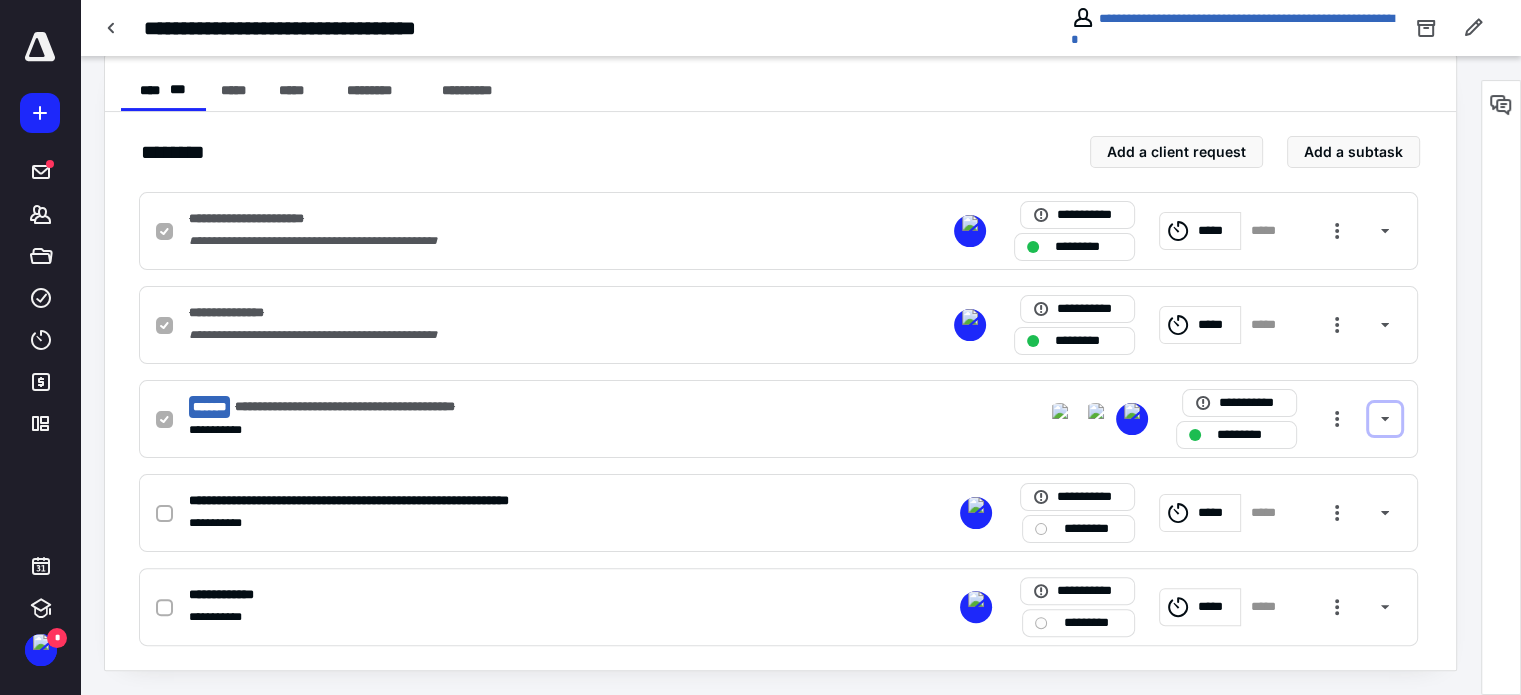 scroll, scrollTop: 385, scrollLeft: 0, axis: vertical 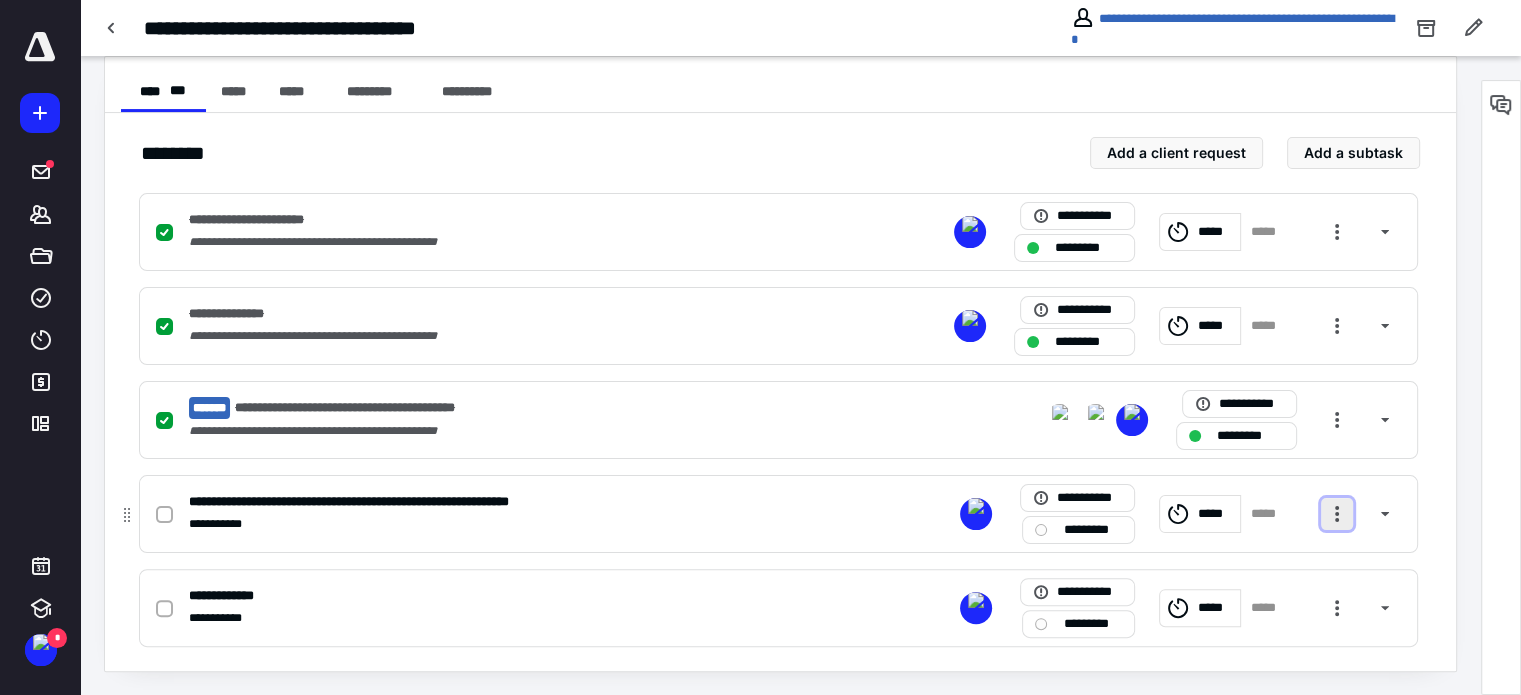 click at bounding box center [1337, 514] 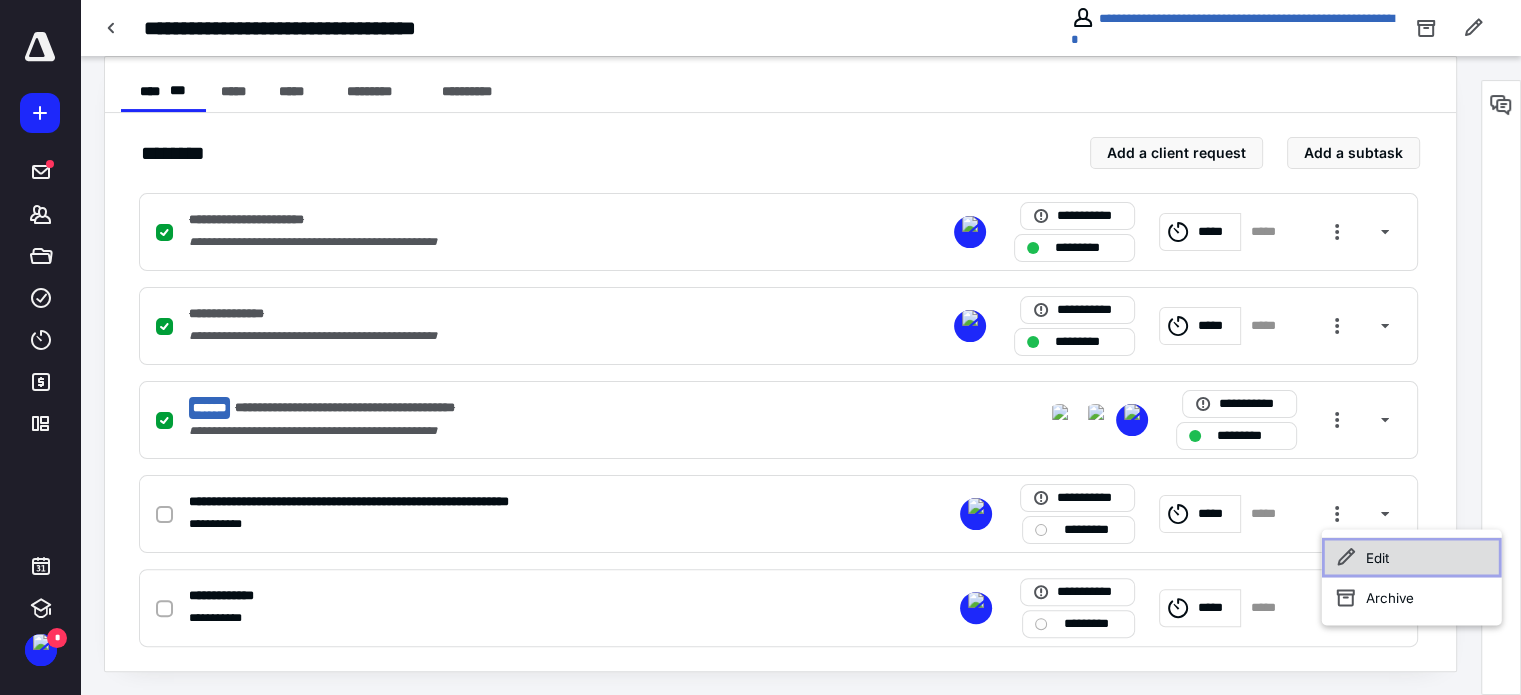click on "Edit" at bounding box center [1412, 557] 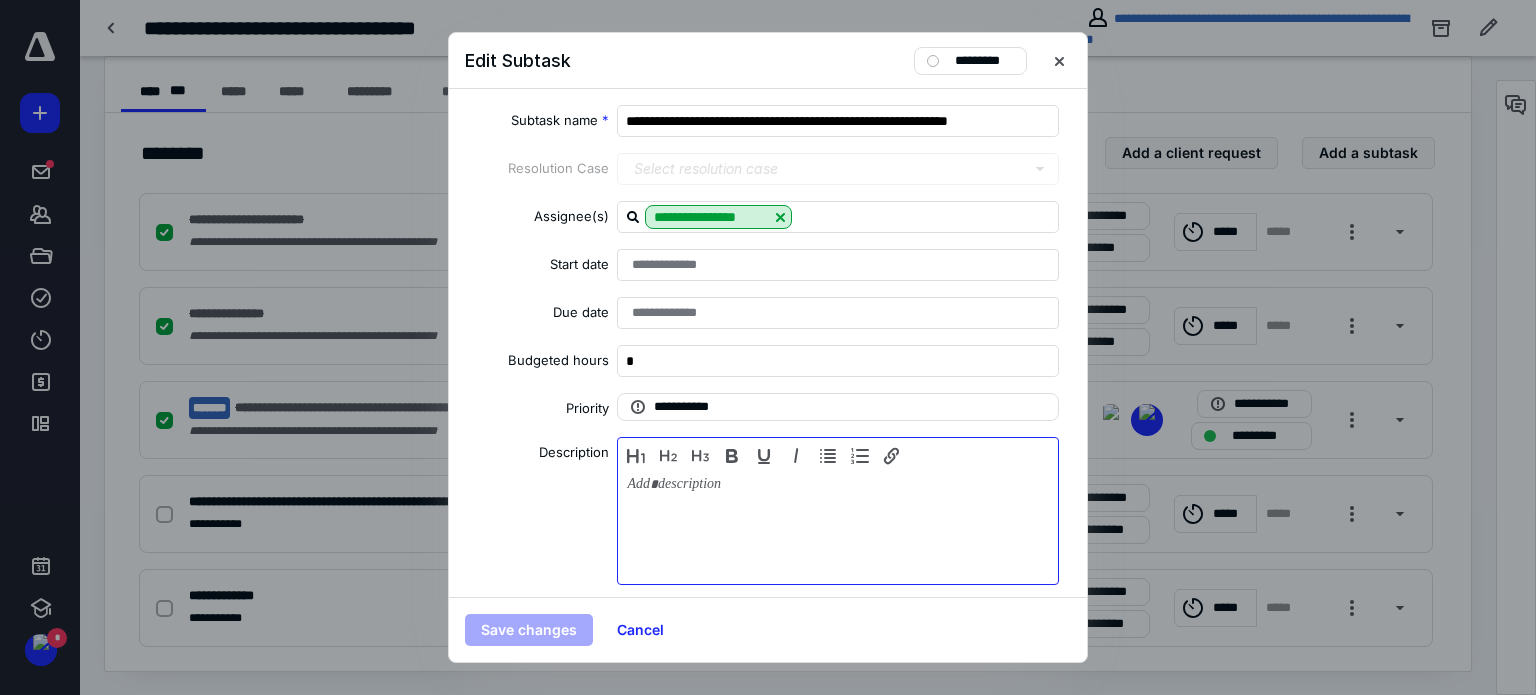 click at bounding box center (838, 526) 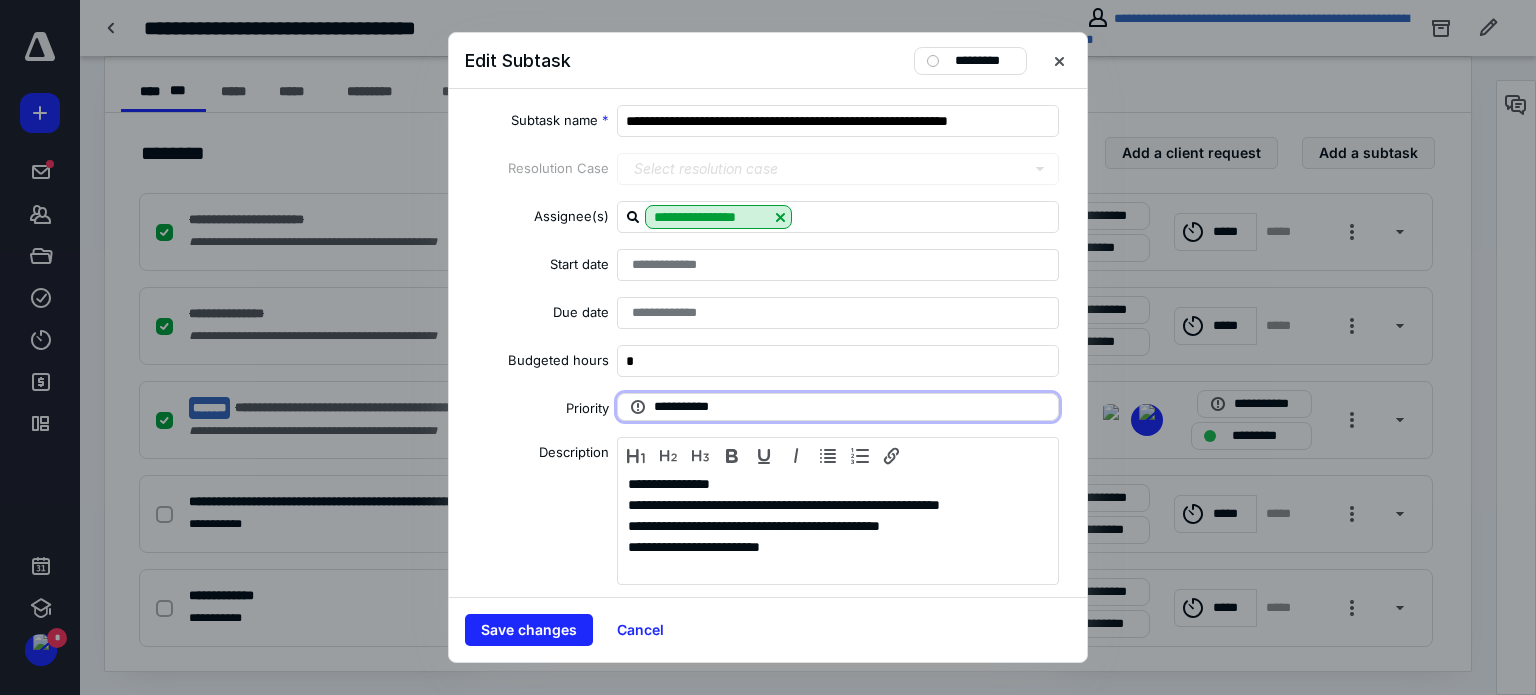click on "**********" at bounding box center (838, 407) 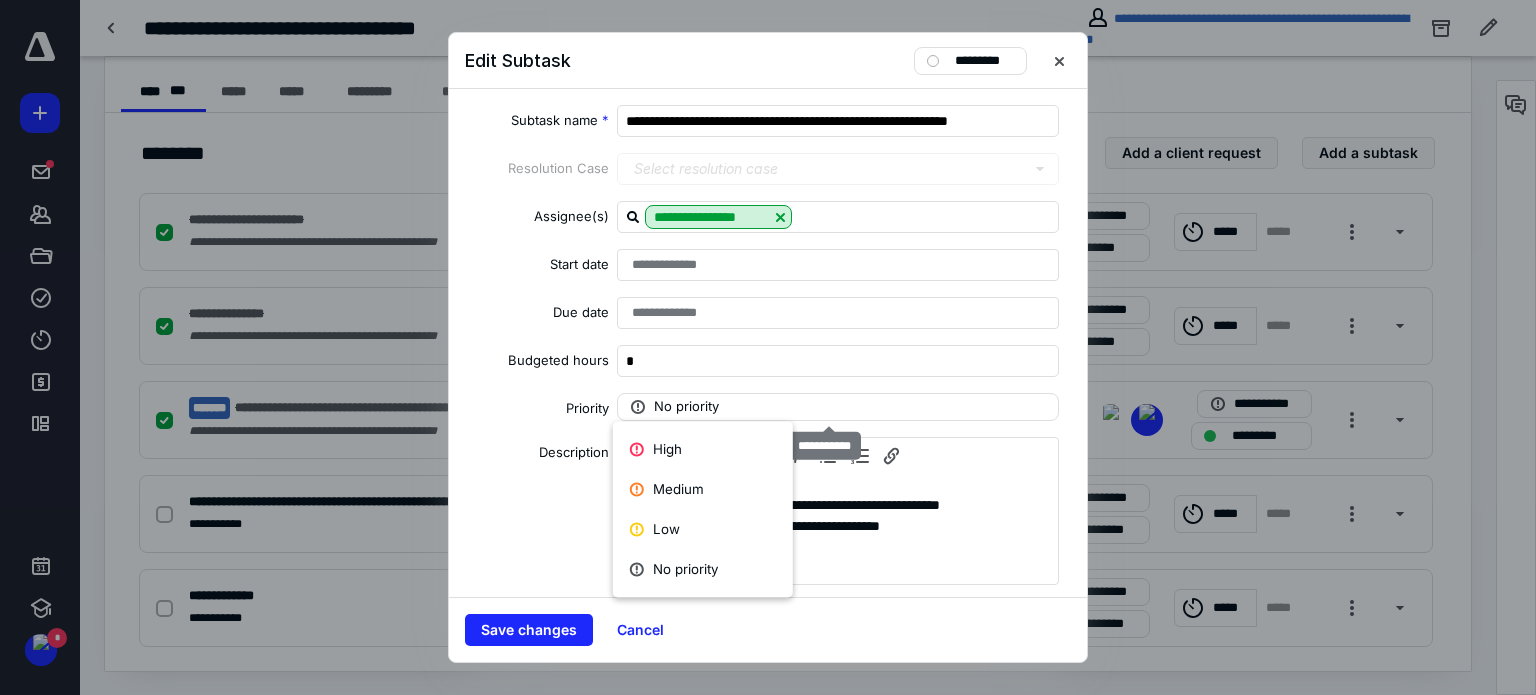 click on "No priority" at bounding box center (838, 407) 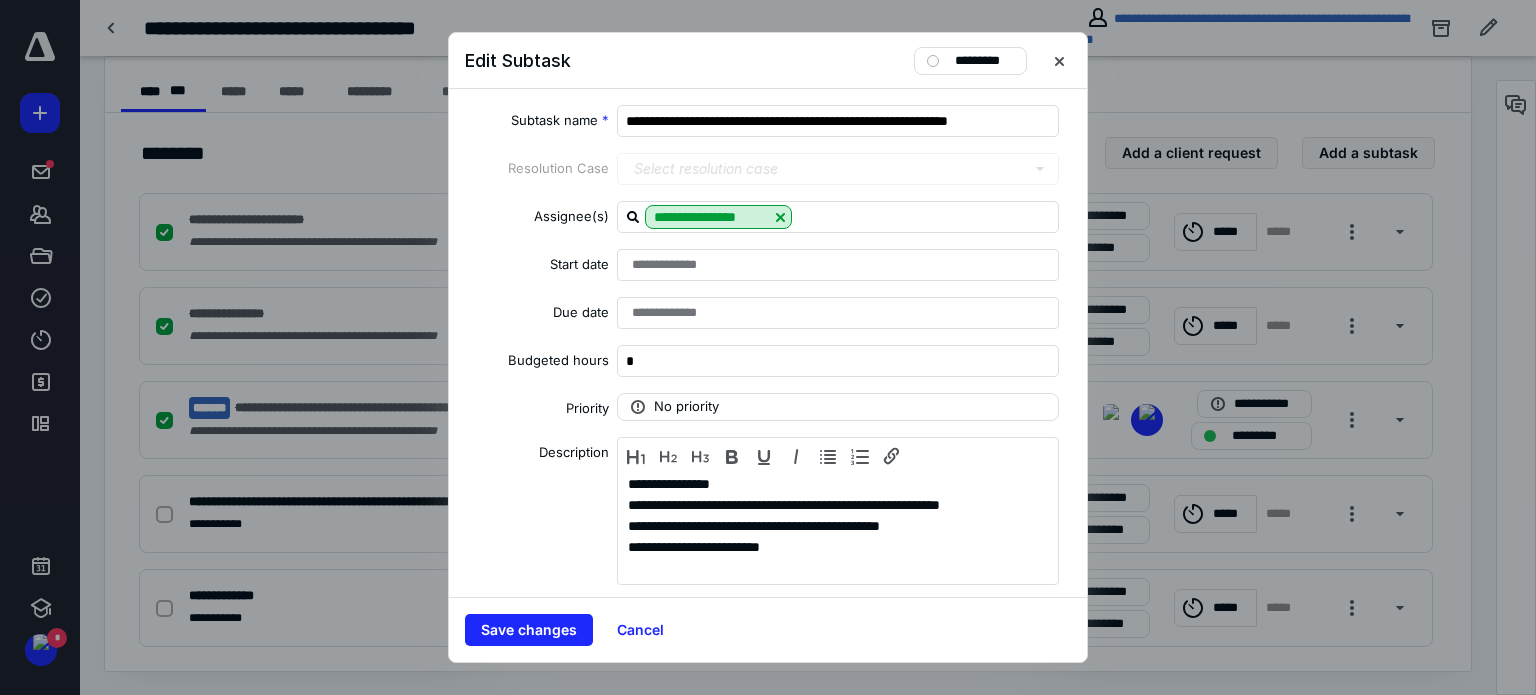 click on "**********" at bounding box center (768, 343) 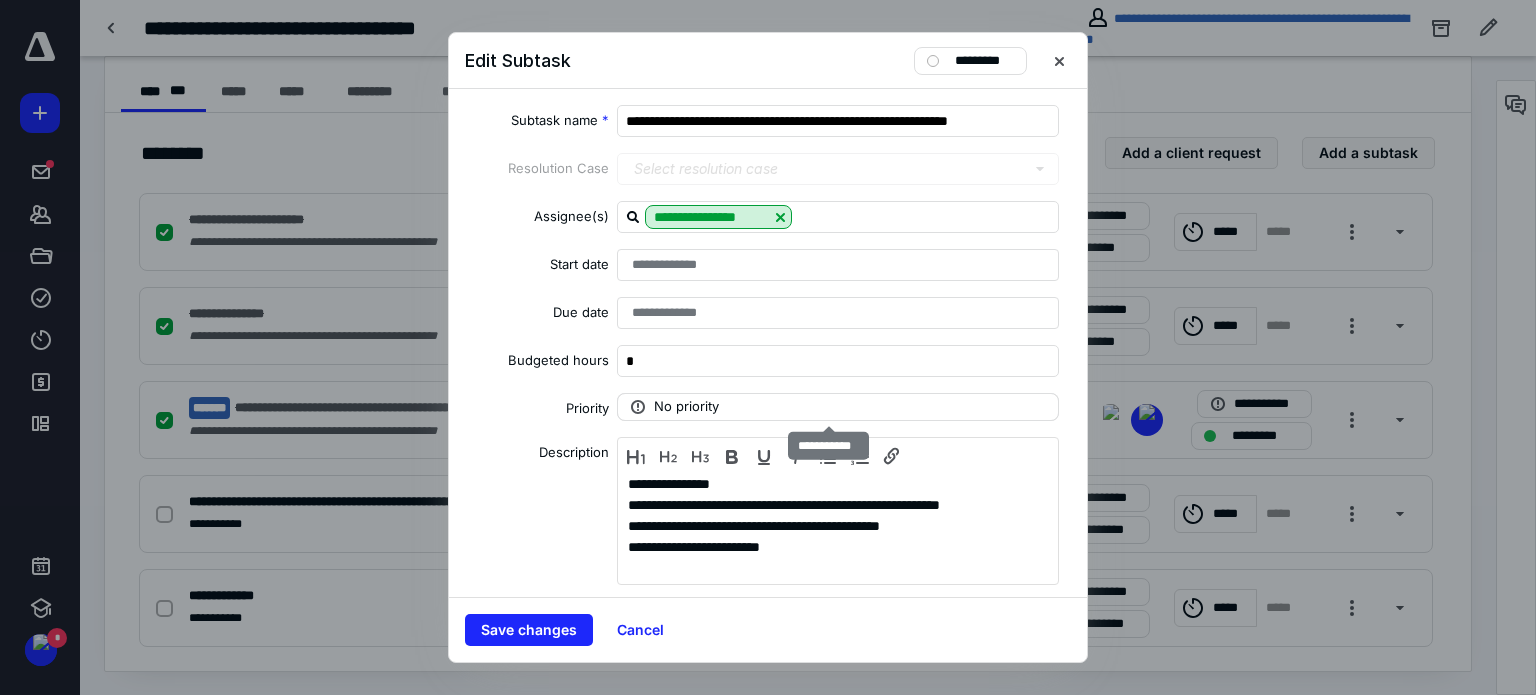click on "No priority" at bounding box center [838, 407] 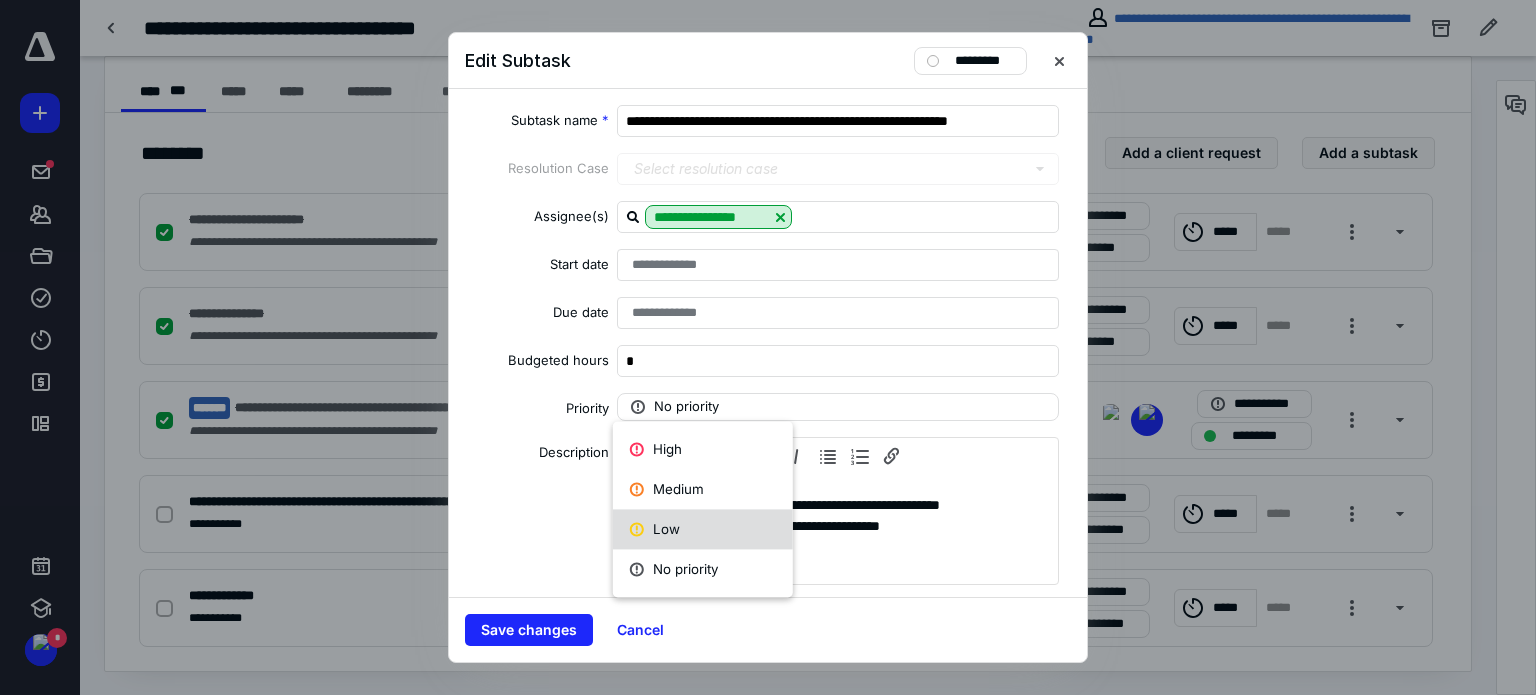 click on "Low" at bounding box center [703, 529] 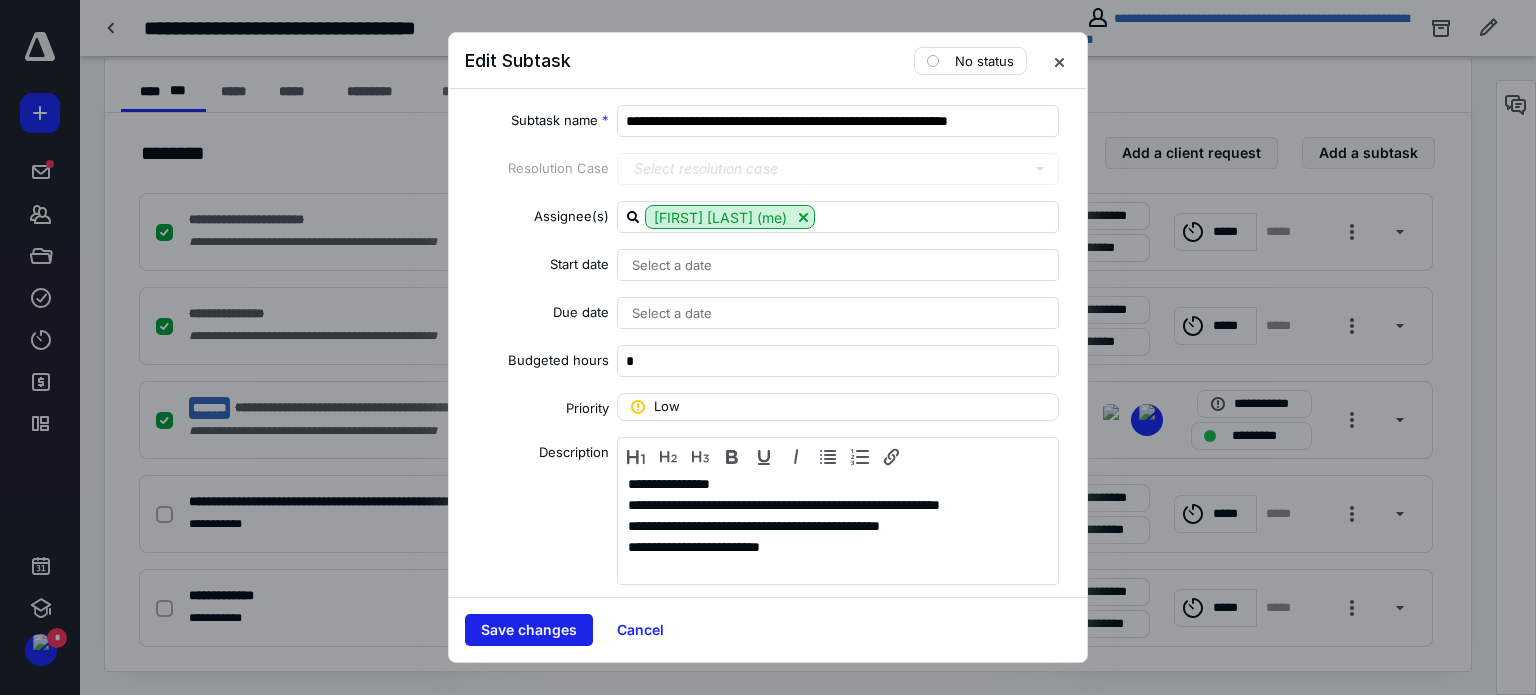click on "Save changes" at bounding box center (529, 630) 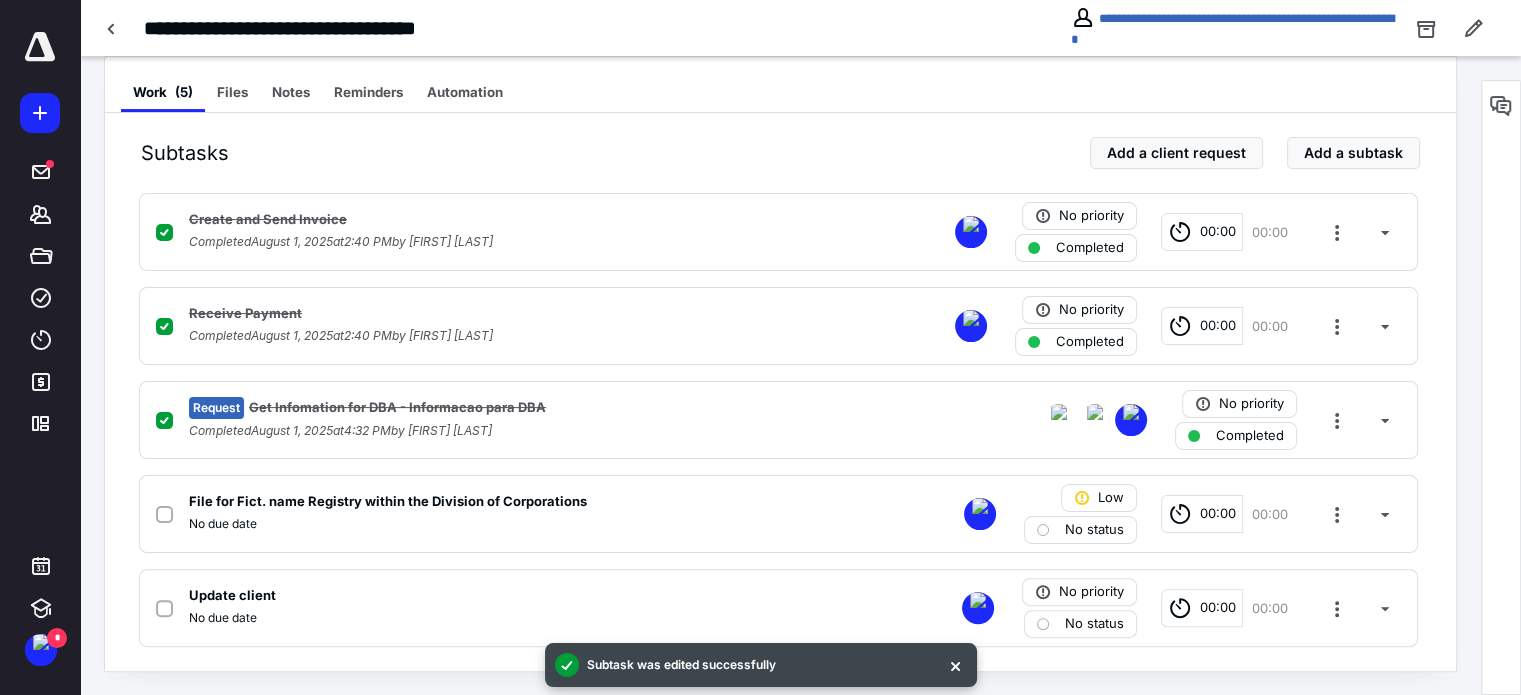 click 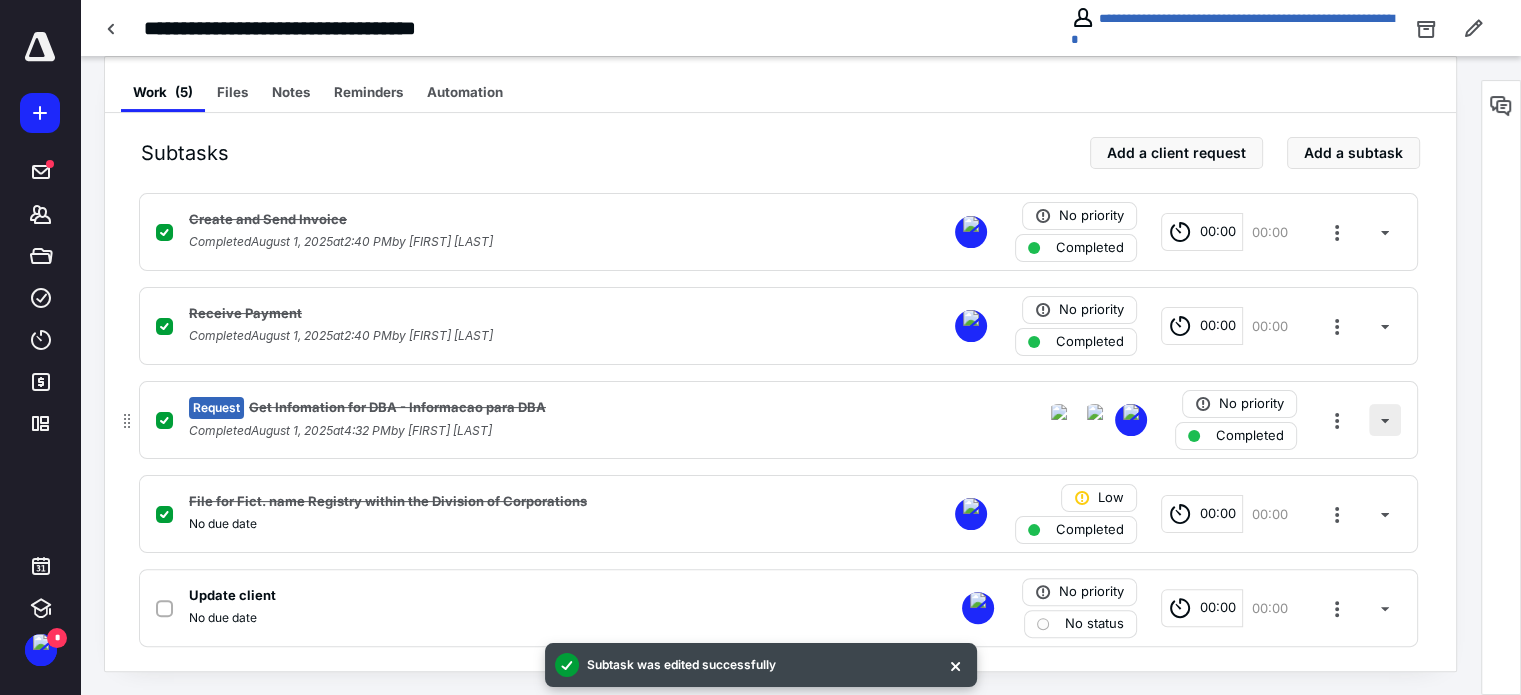click at bounding box center (1385, 420) 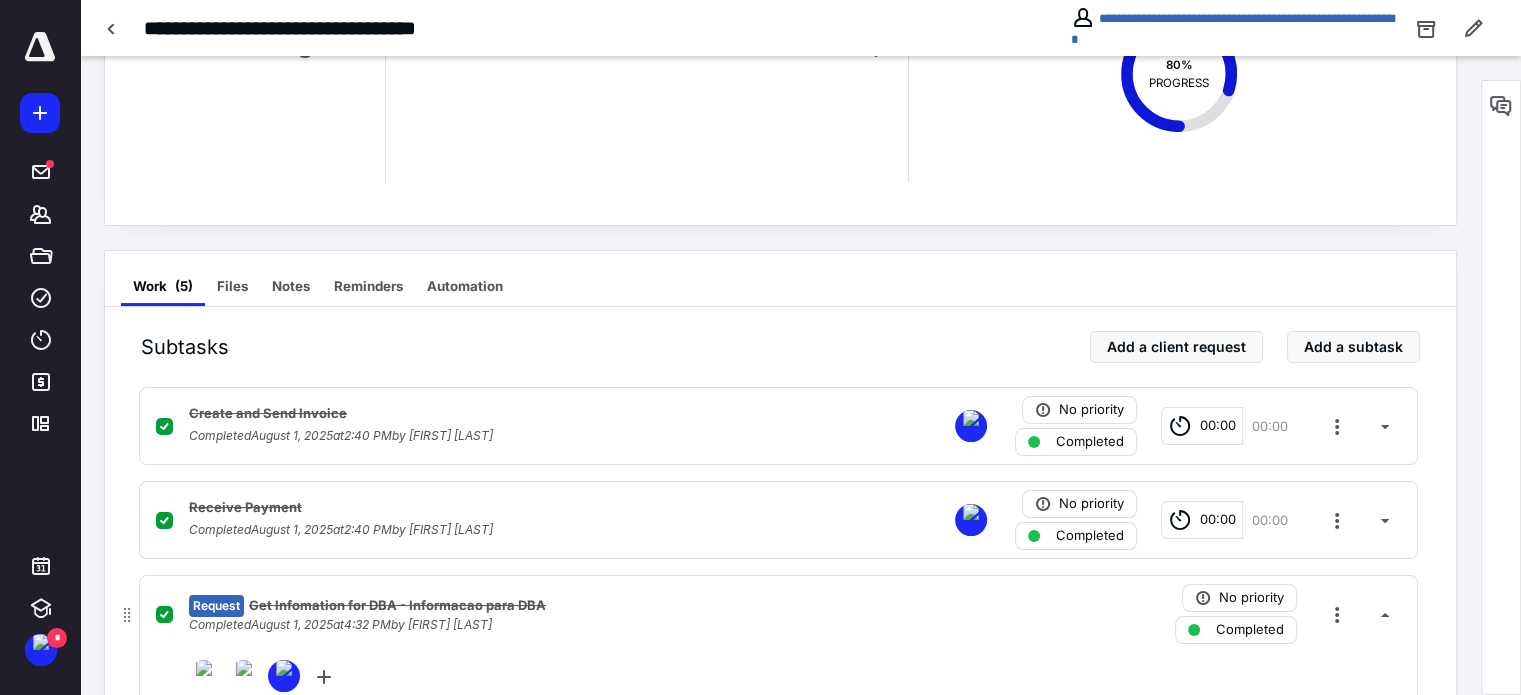 scroll, scrollTop: 0, scrollLeft: 0, axis: both 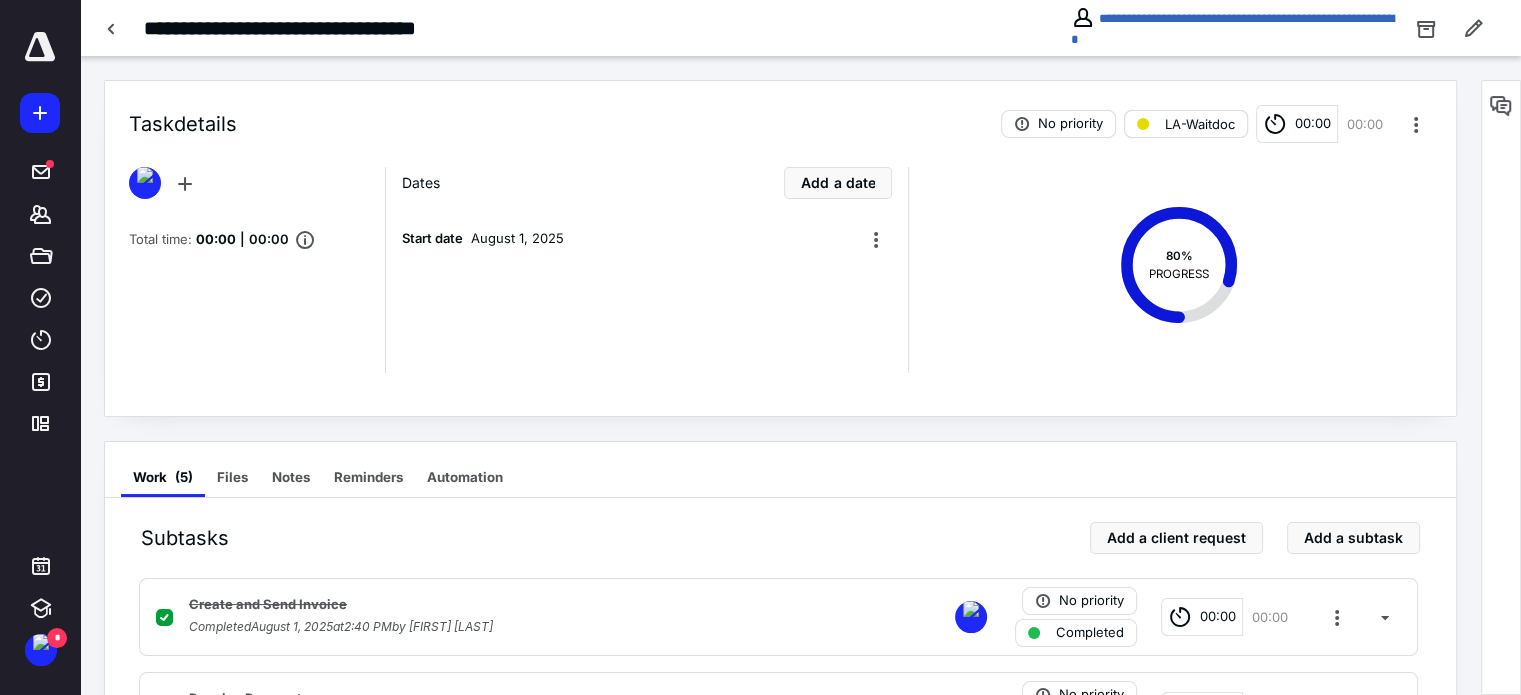 click on "LA-Waitdoc" at bounding box center (1200, 124) 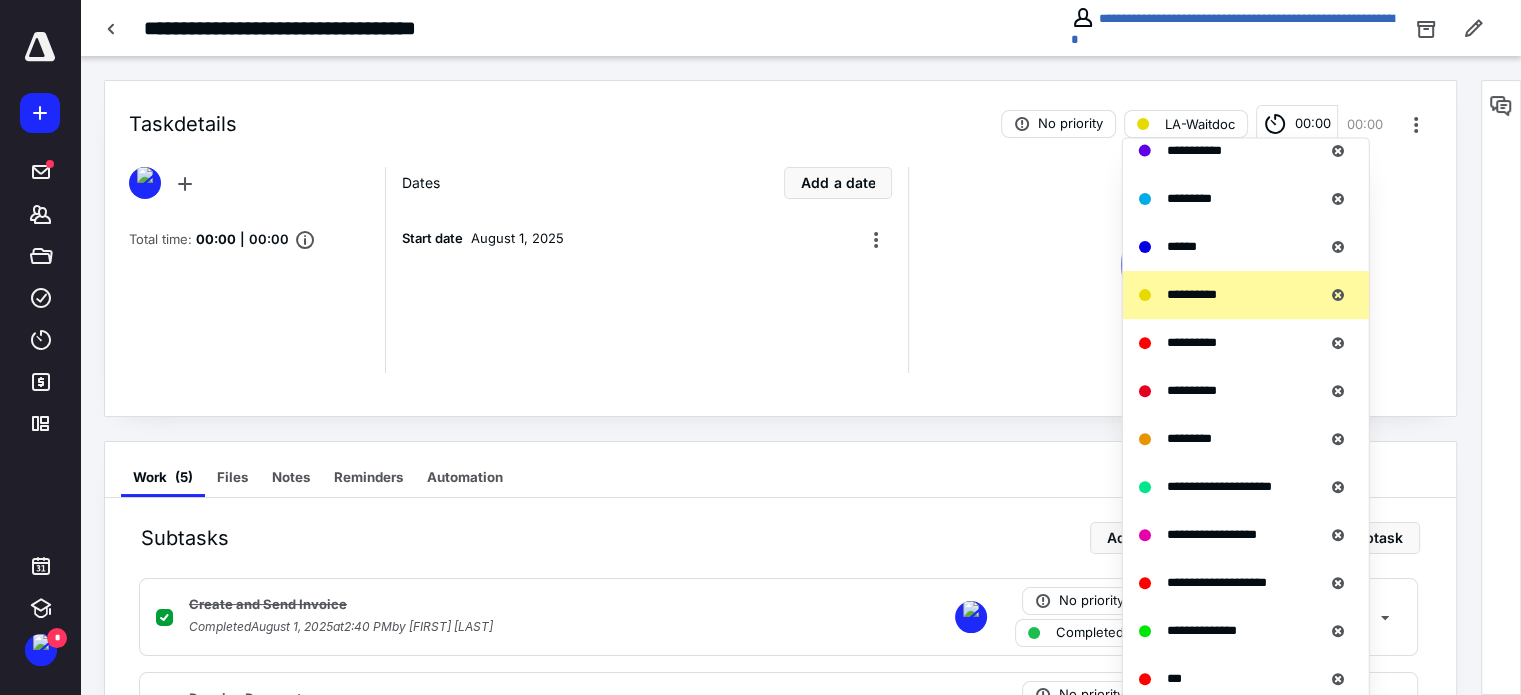 scroll, scrollTop: 856, scrollLeft: 0, axis: vertical 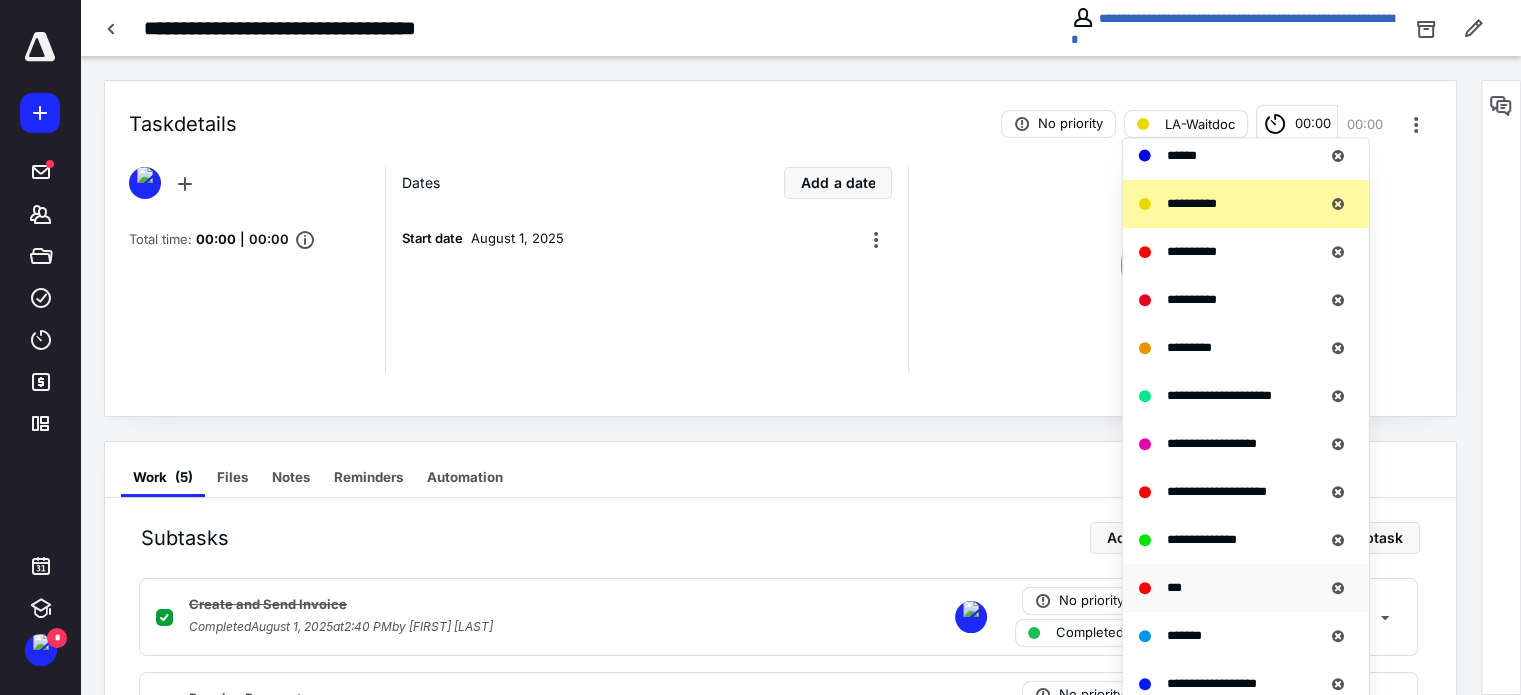 click on "***" at bounding box center [1174, 587] 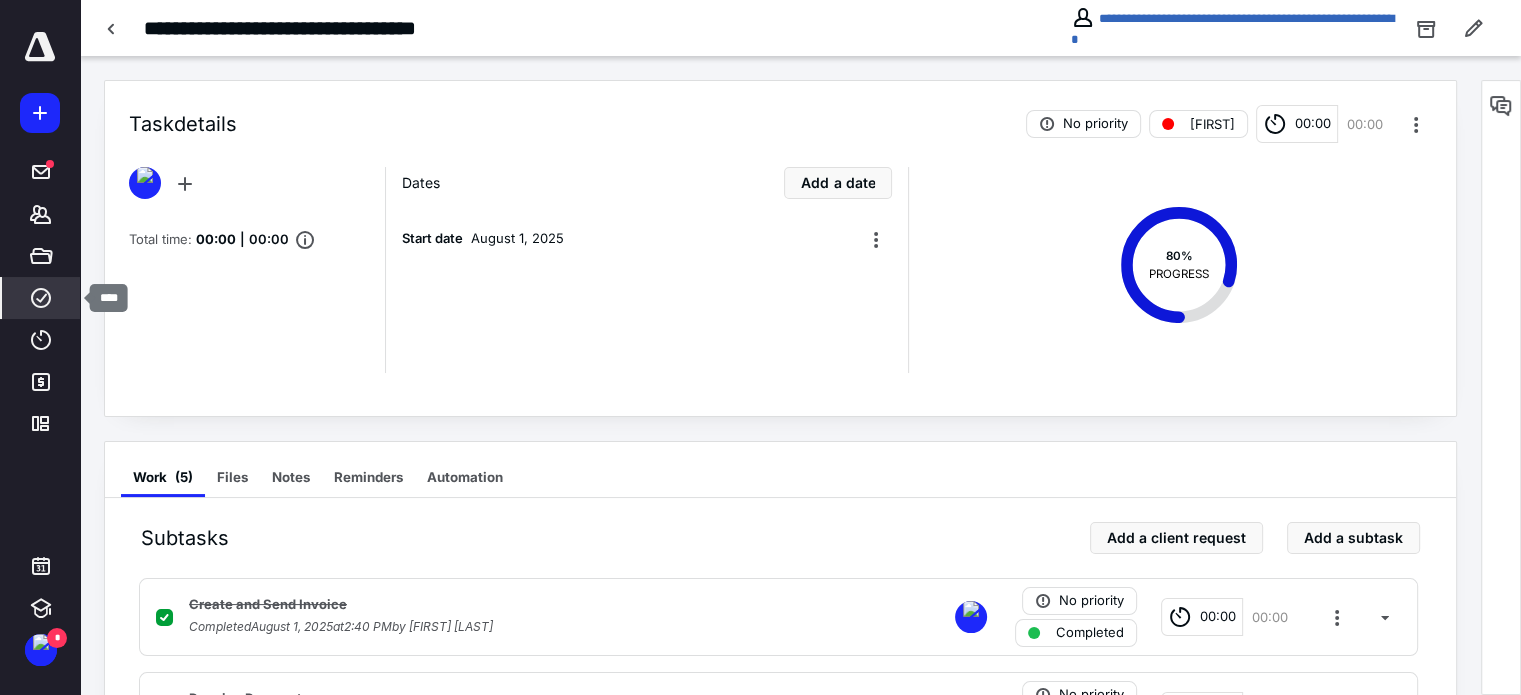 click on "****" at bounding box center (41, 298) 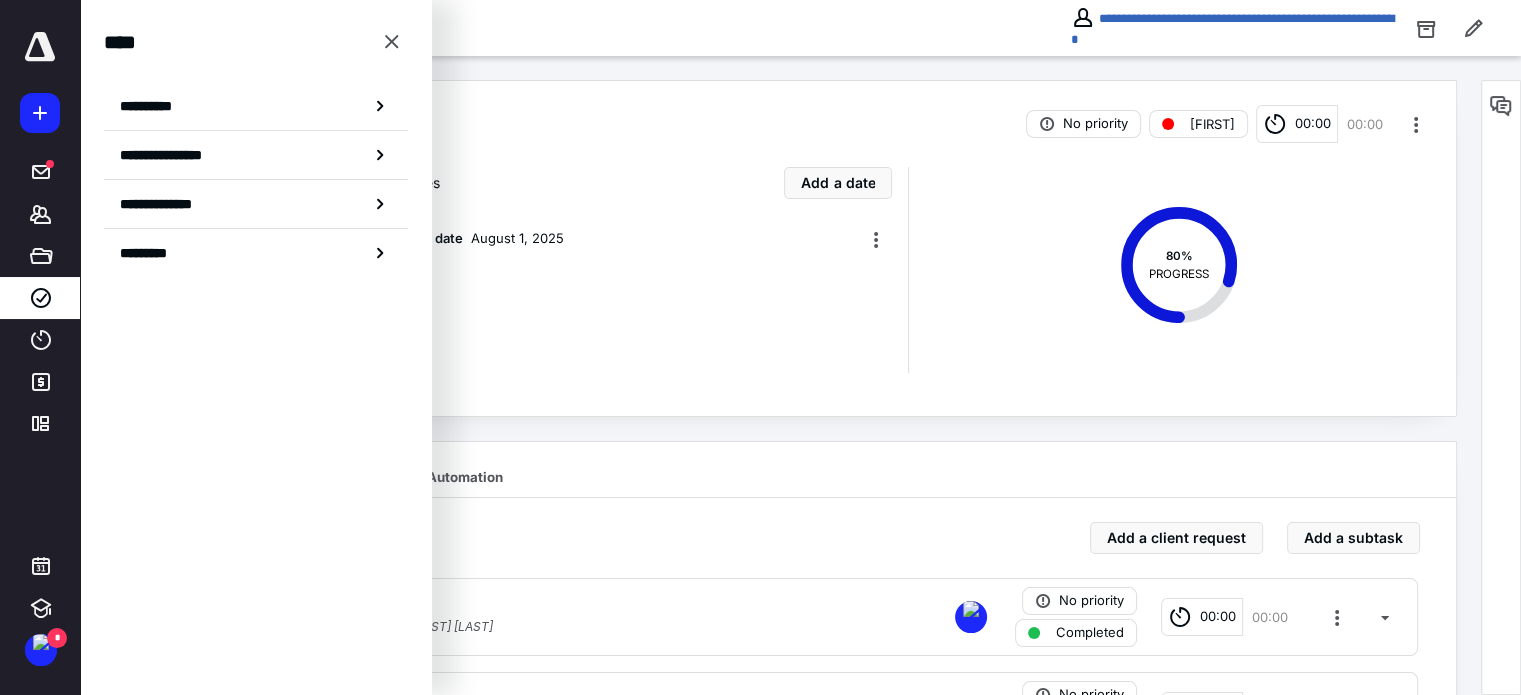click on "**********" at bounding box center (153, 106) 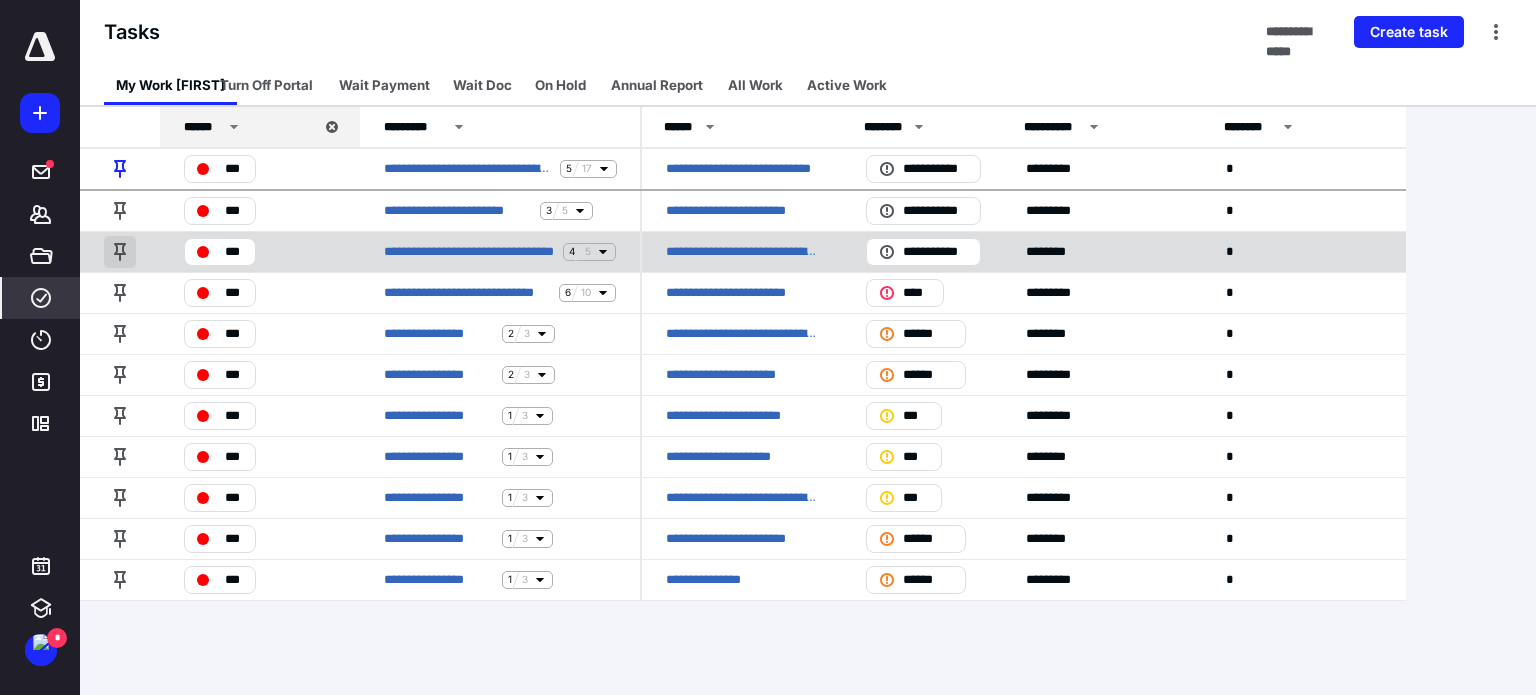 click at bounding box center [120, 252] 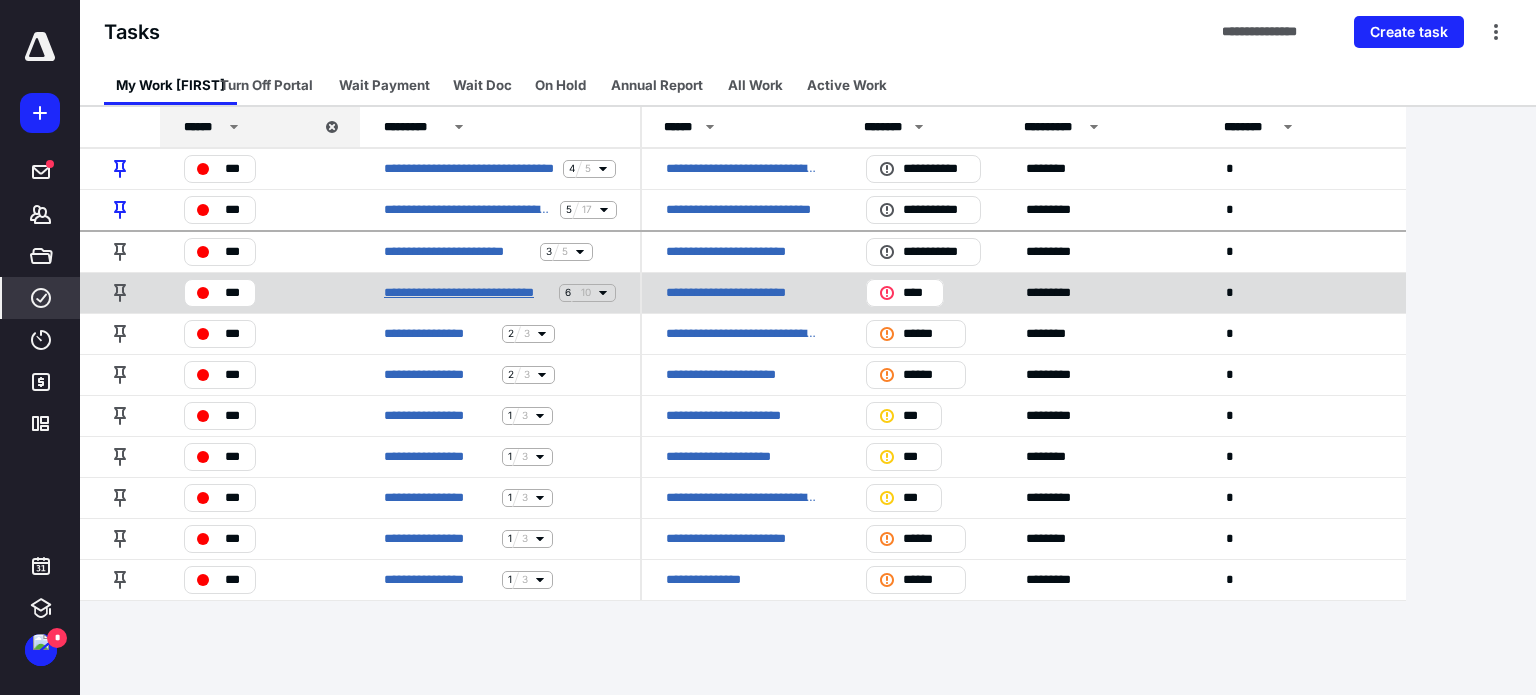 click on "**********" at bounding box center [467, 293] 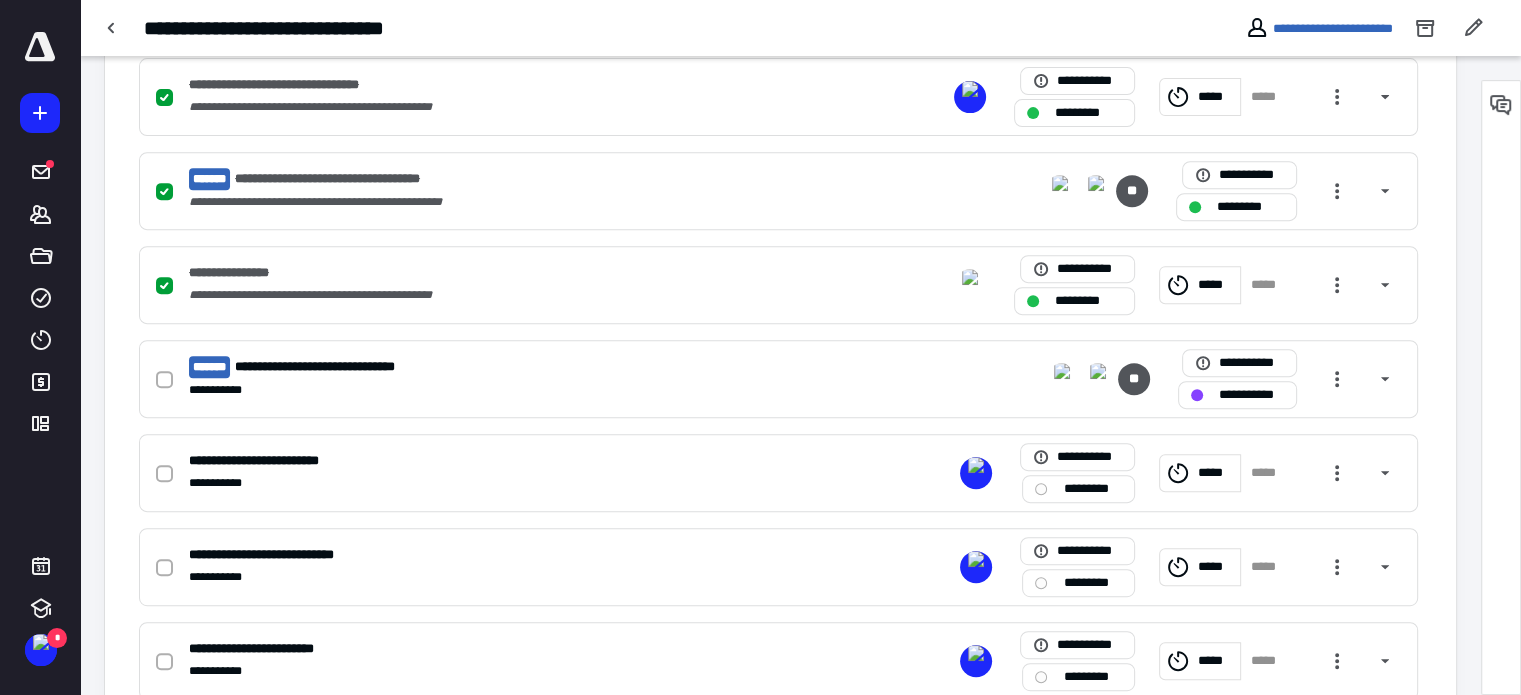scroll, scrollTop: 755, scrollLeft: 0, axis: vertical 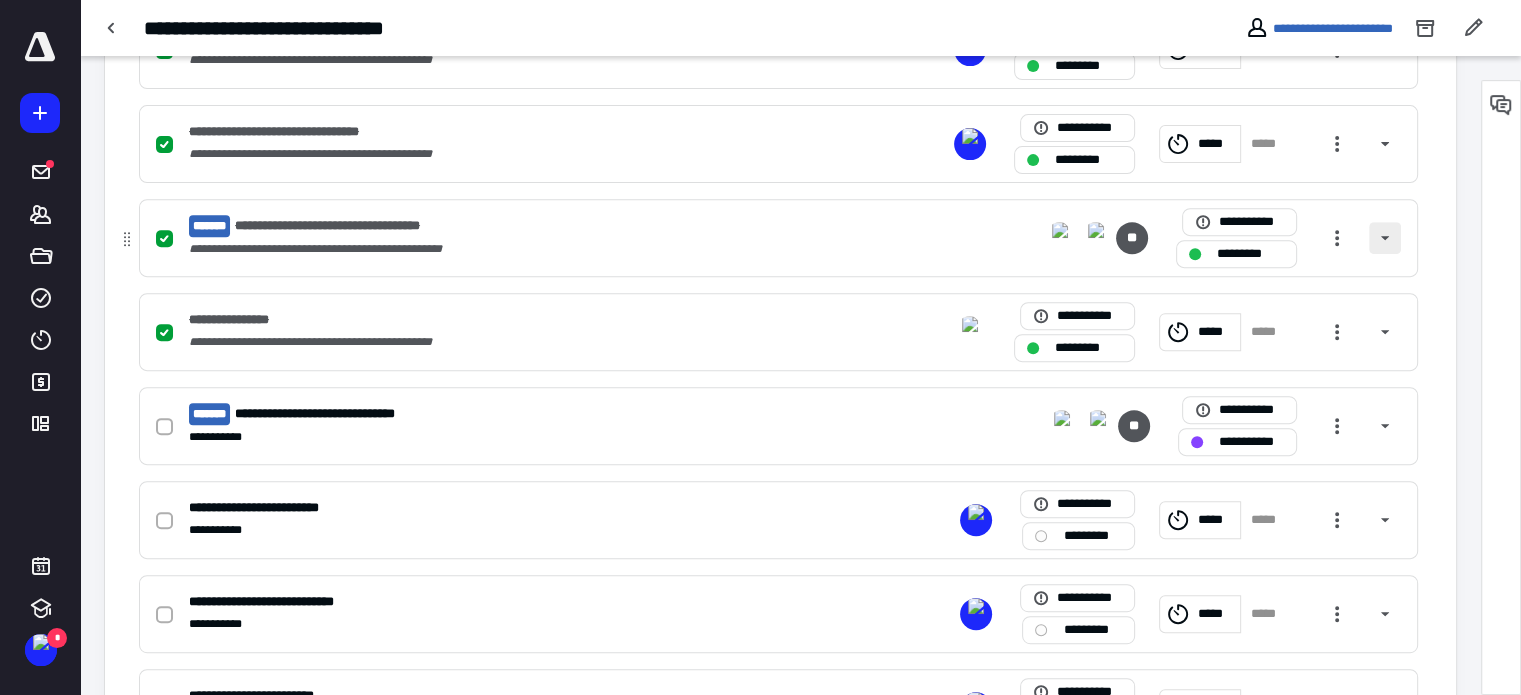 click at bounding box center (1385, 238) 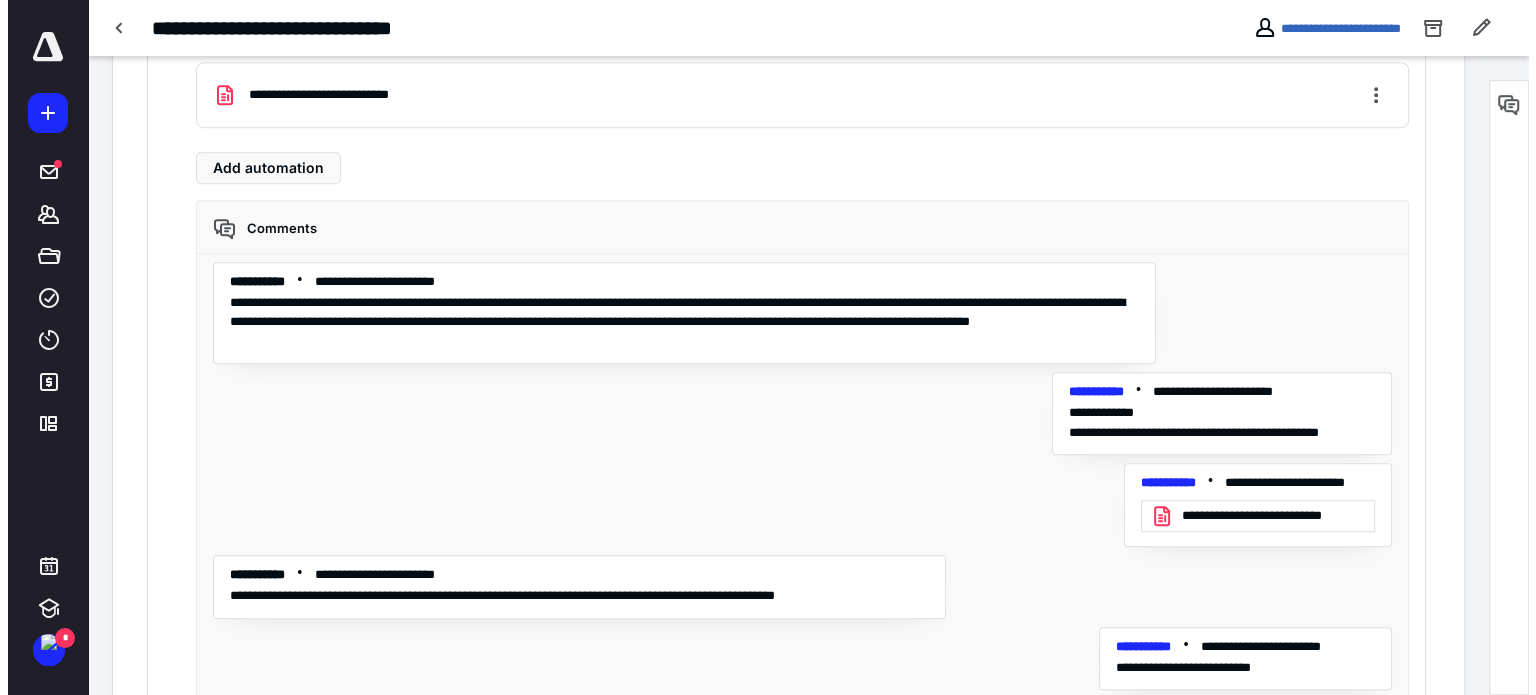 scroll, scrollTop: 1655, scrollLeft: 0, axis: vertical 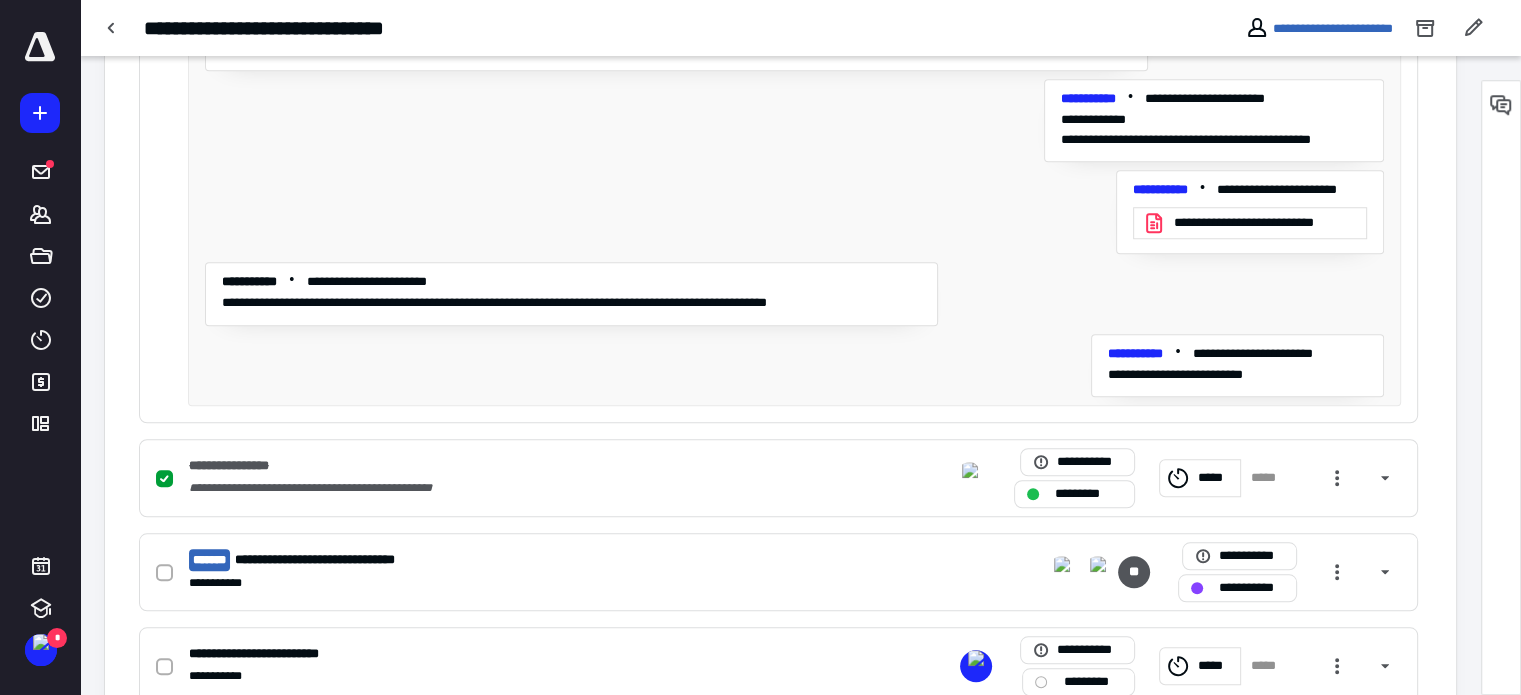 click on "**********" at bounding box center (1264, 223) 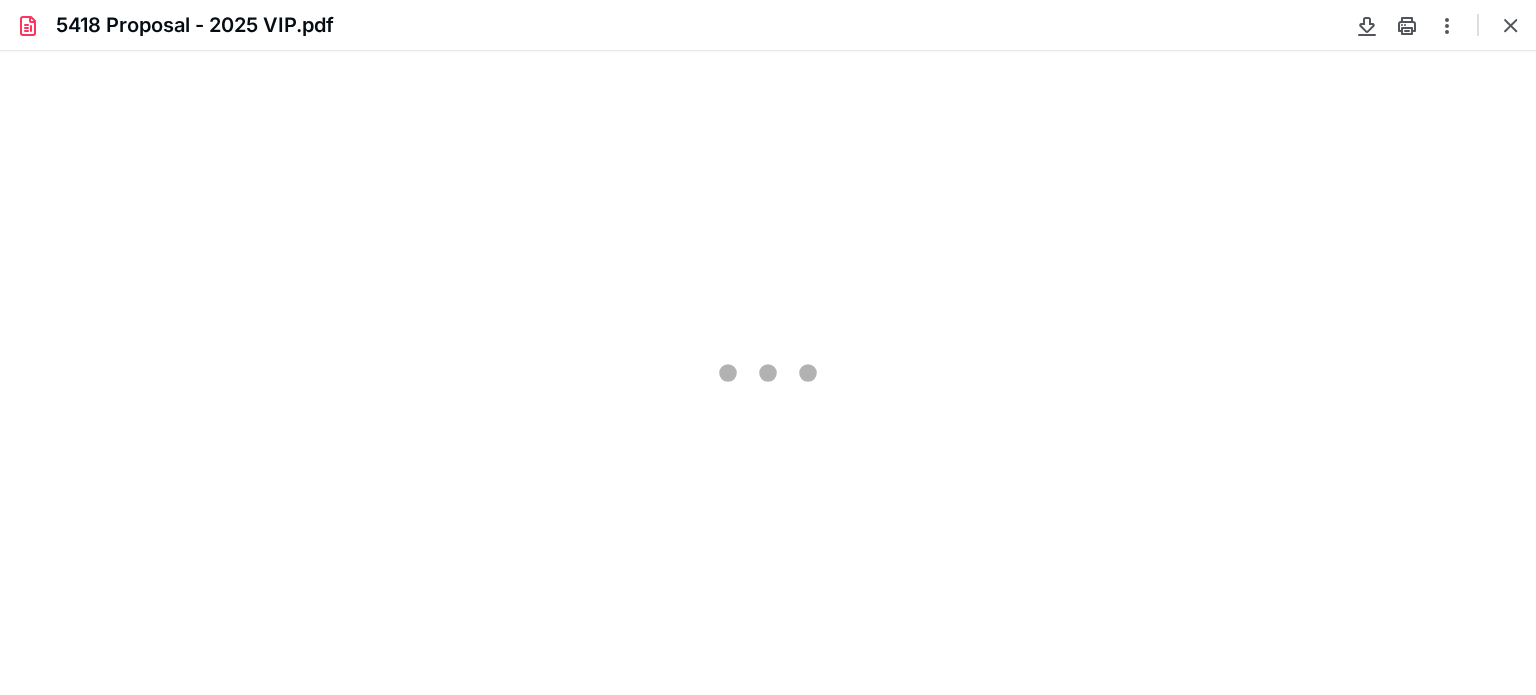 scroll, scrollTop: 0, scrollLeft: 0, axis: both 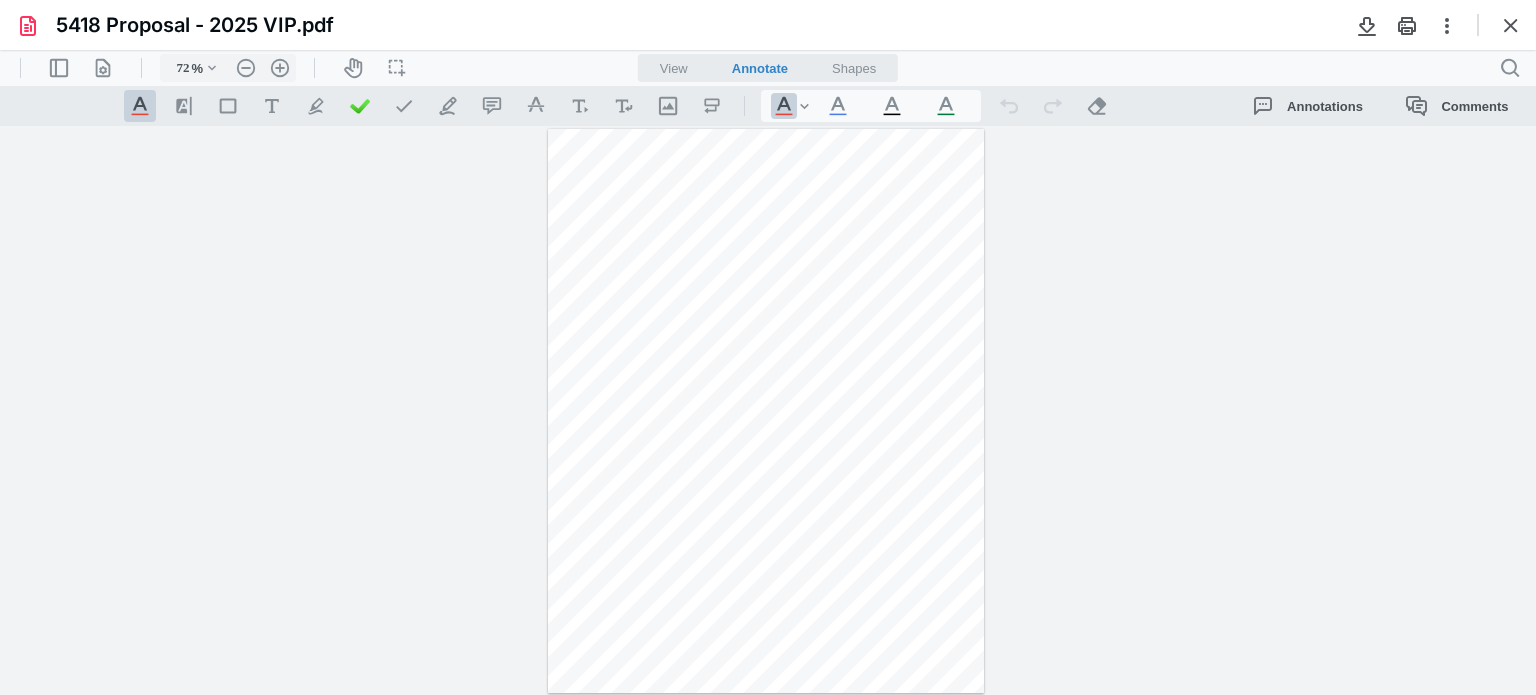 type on "245" 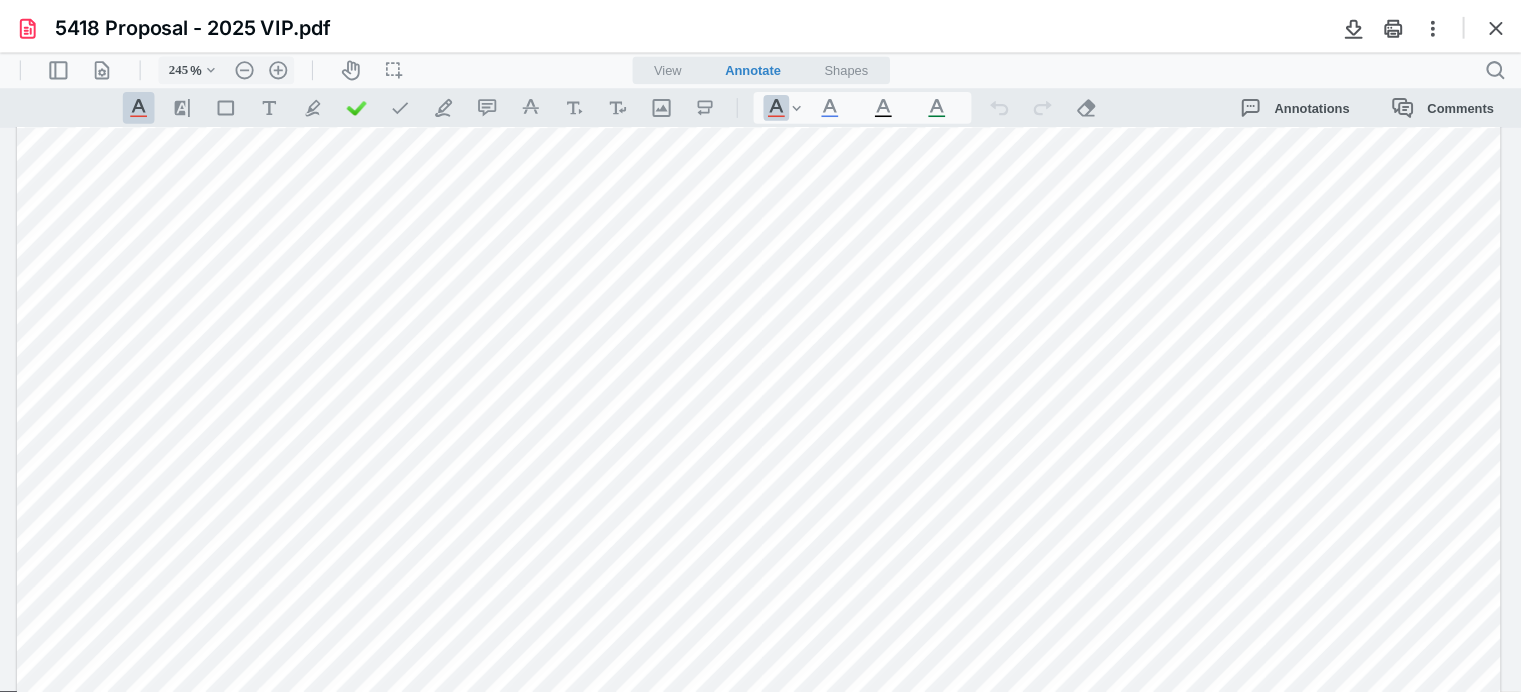 scroll, scrollTop: 700, scrollLeft: 0, axis: vertical 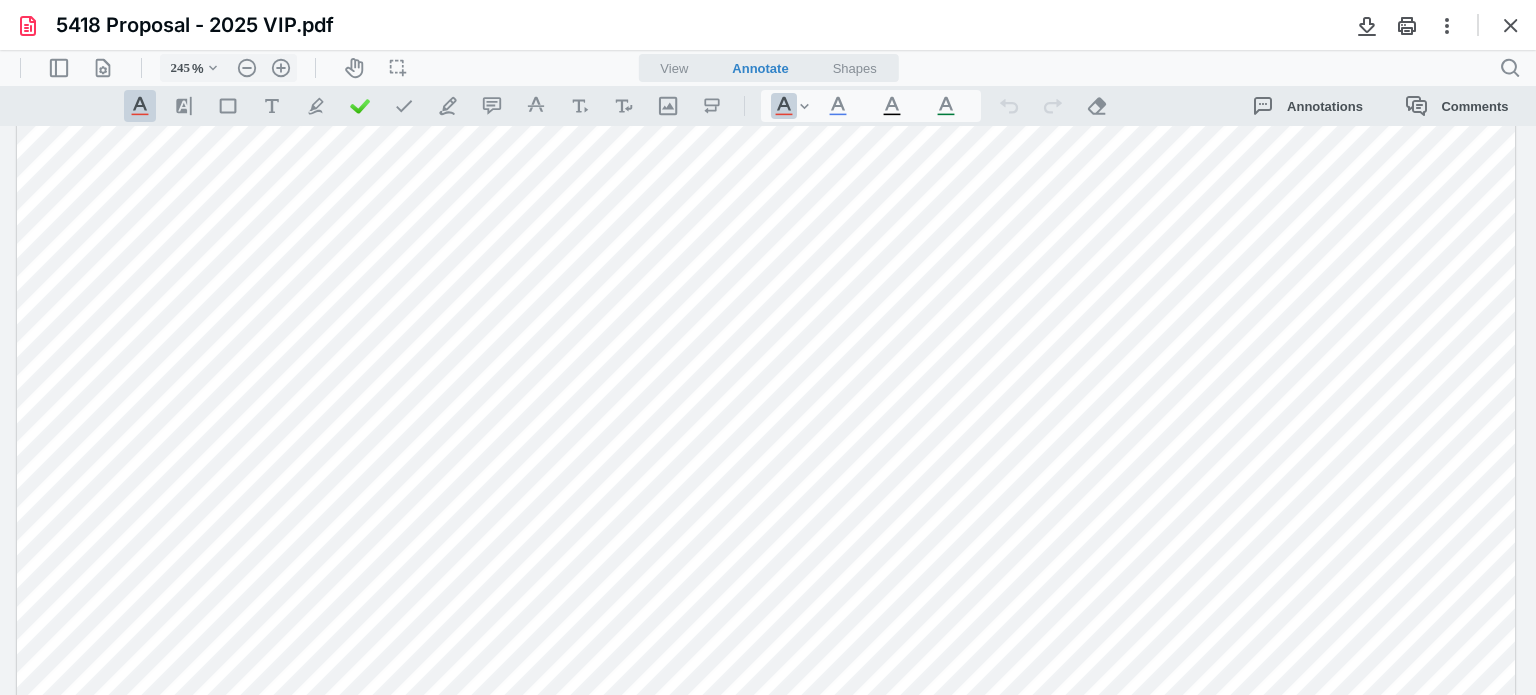 click at bounding box center (1511, 25) 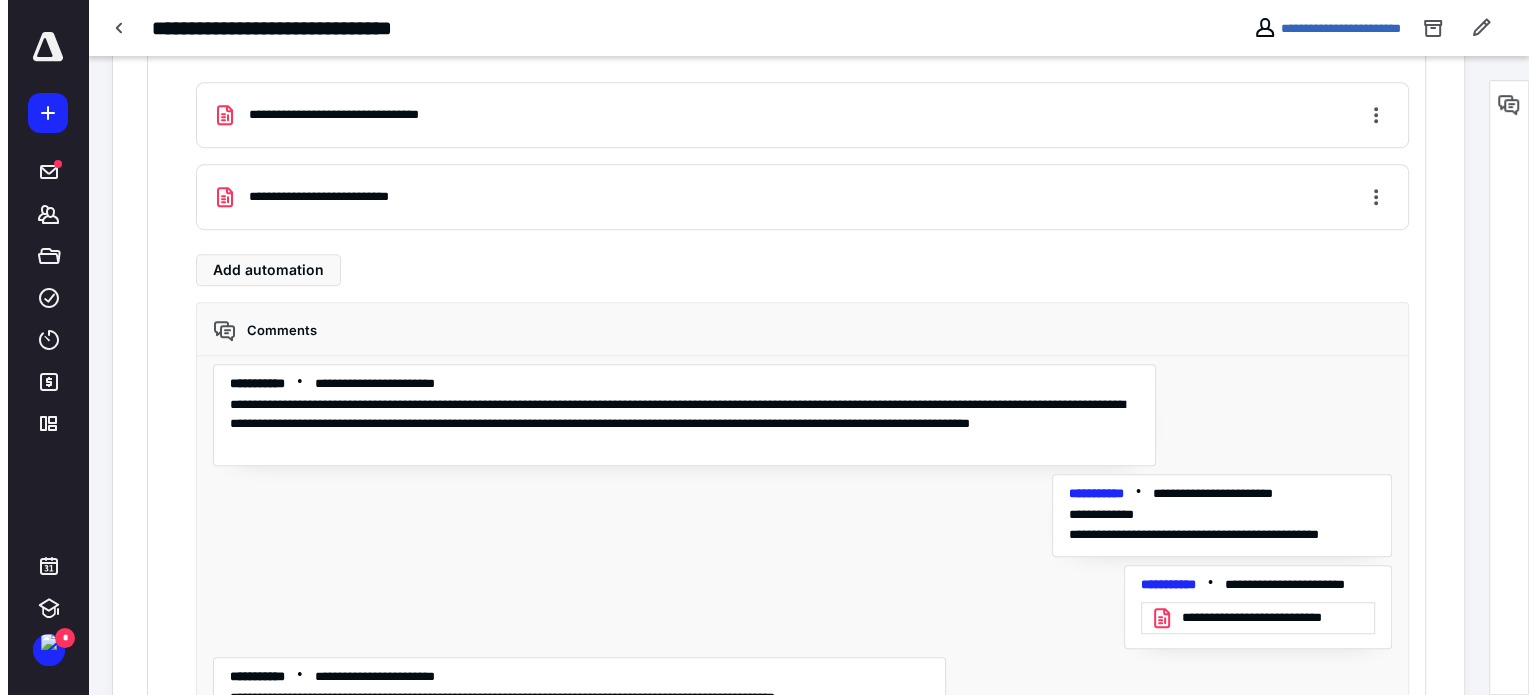 scroll, scrollTop: 1255, scrollLeft: 0, axis: vertical 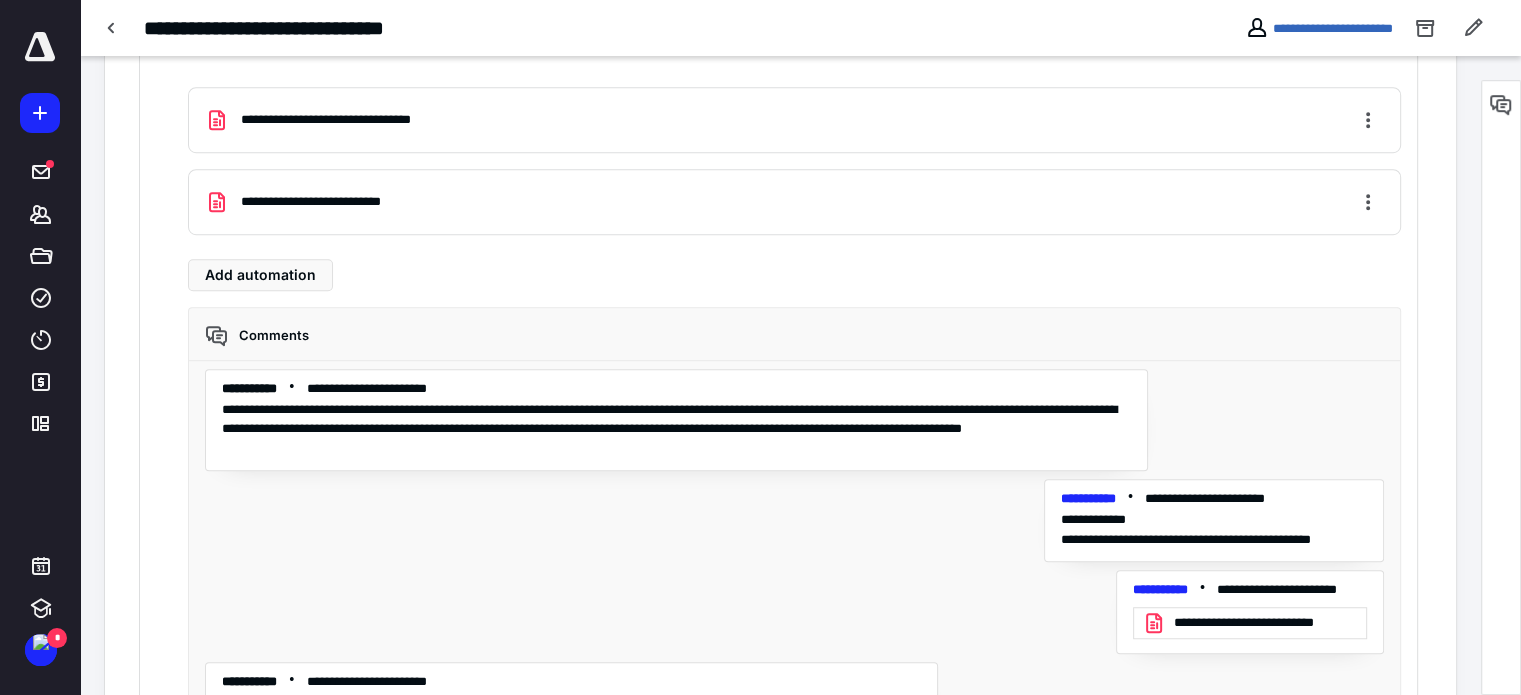click on "**********" at bounding box center [350, 120] 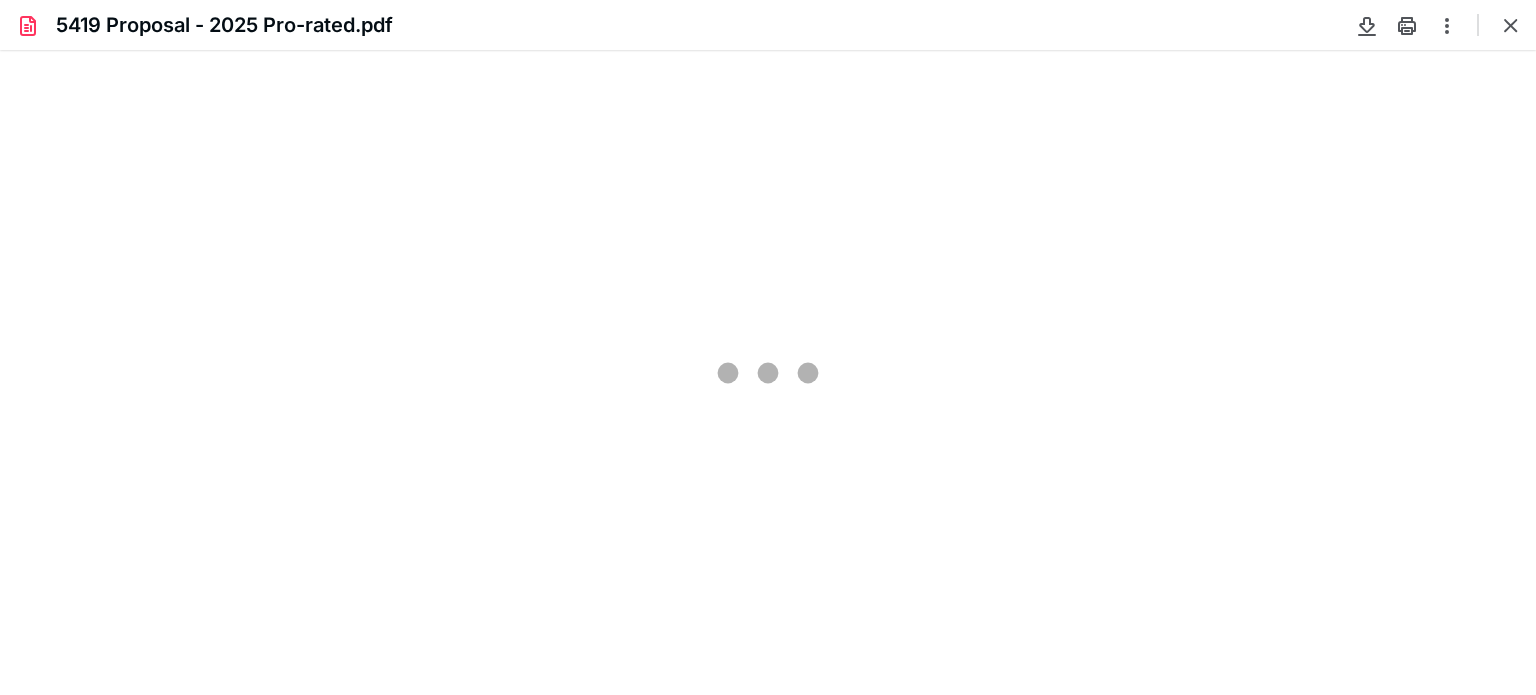 scroll, scrollTop: 0, scrollLeft: 0, axis: both 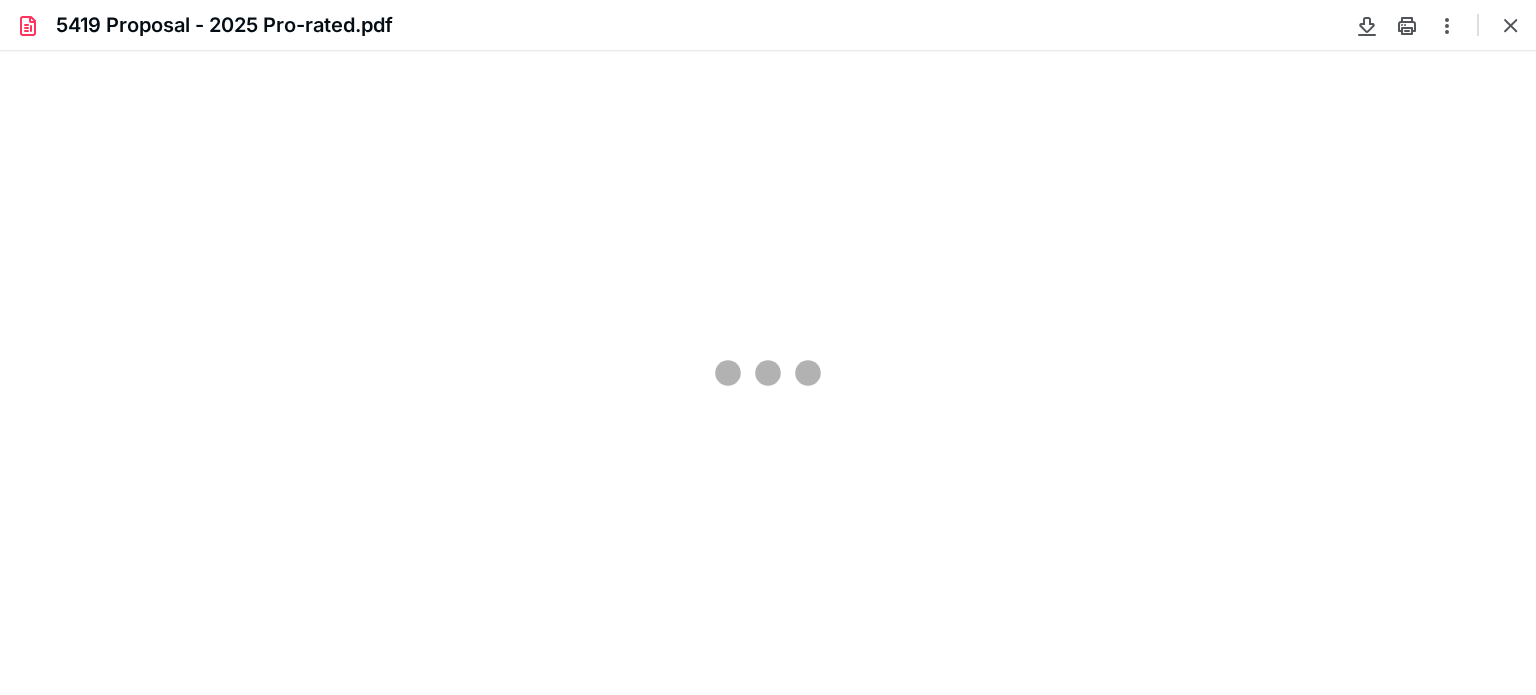 type on "245" 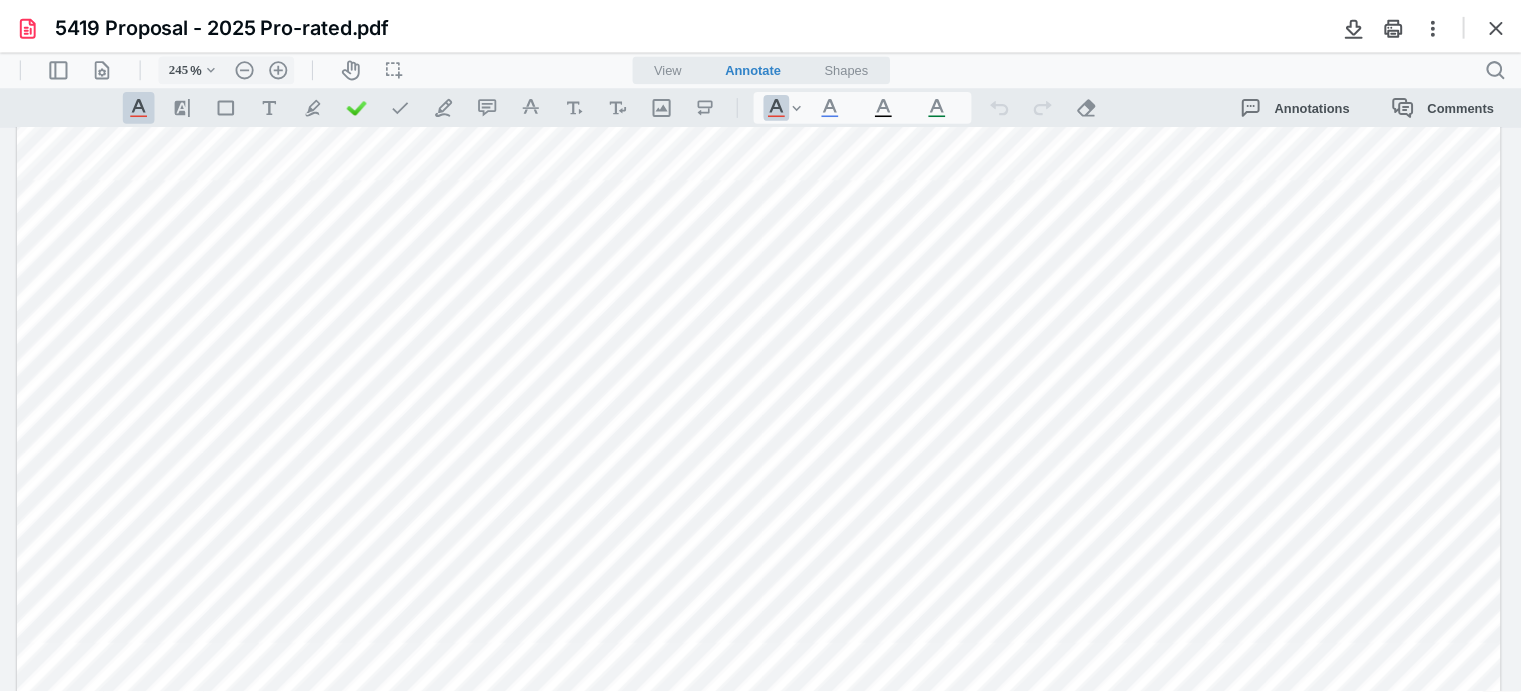 scroll, scrollTop: 1000, scrollLeft: 0, axis: vertical 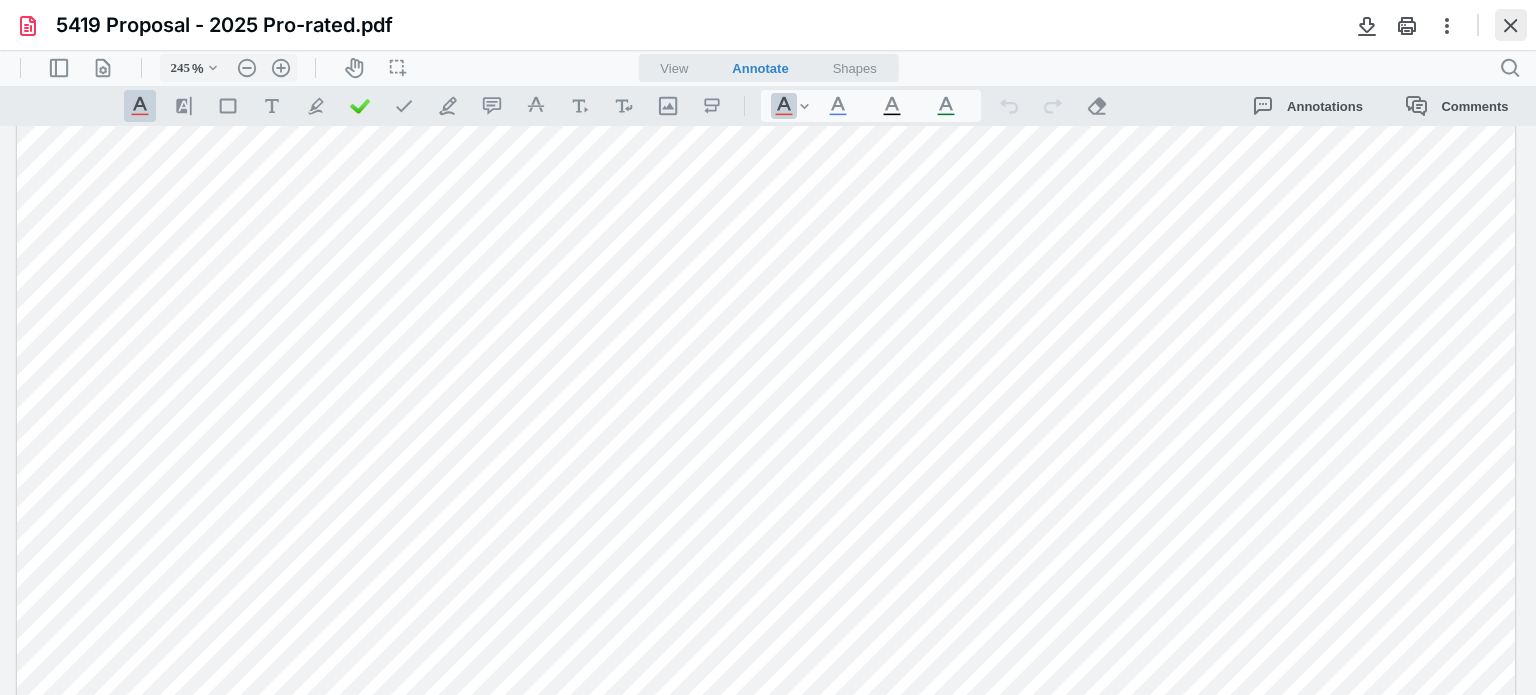 click at bounding box center (1511, 25) 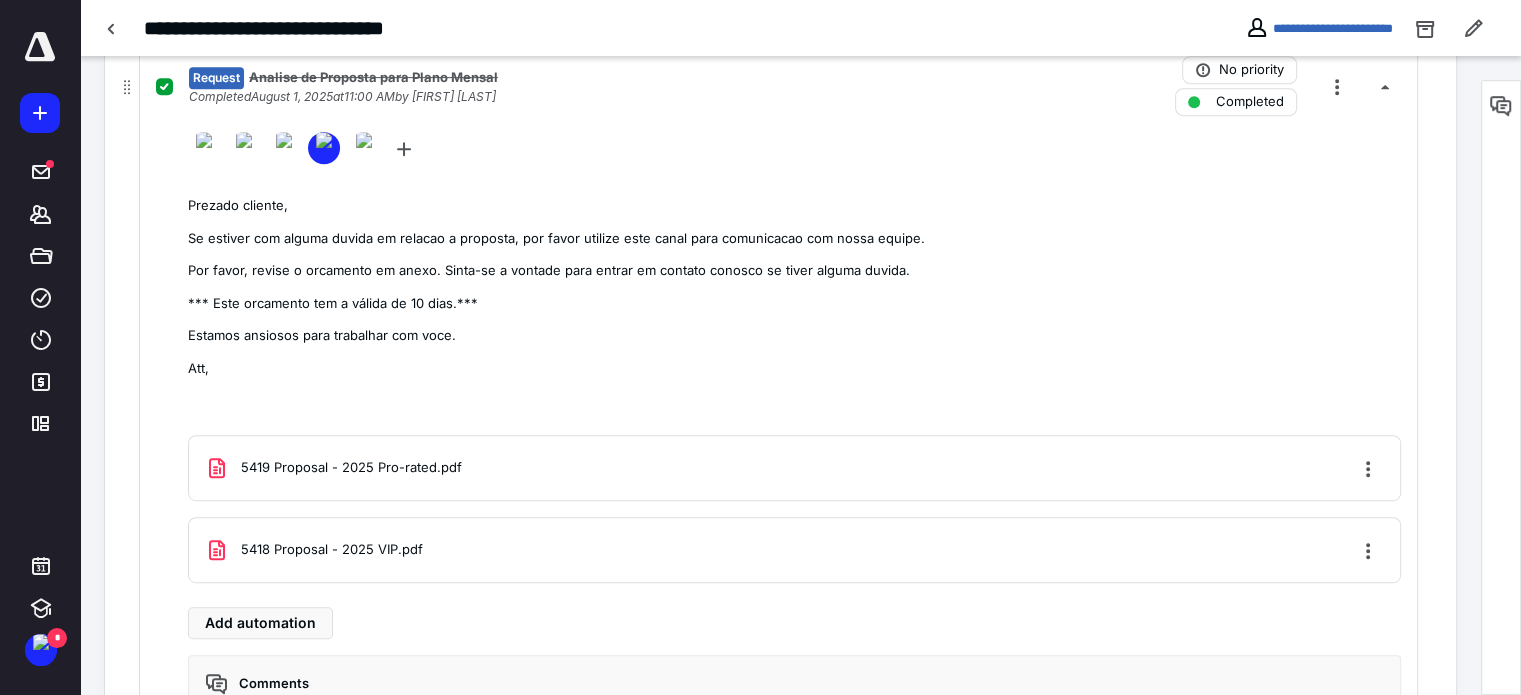 scroll, scrollTop: 655, scrollLeft: 0, axis: vertical 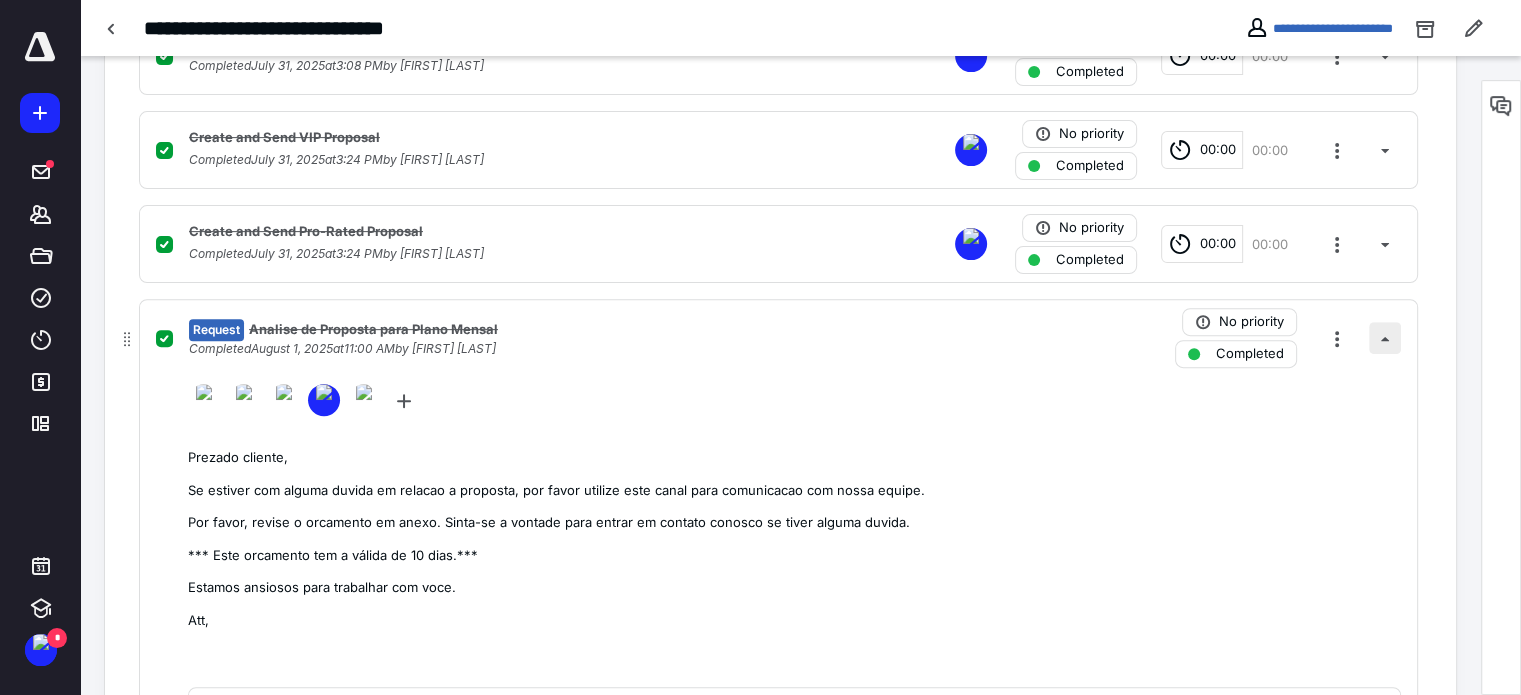 click at bounding box center (1385, 338) 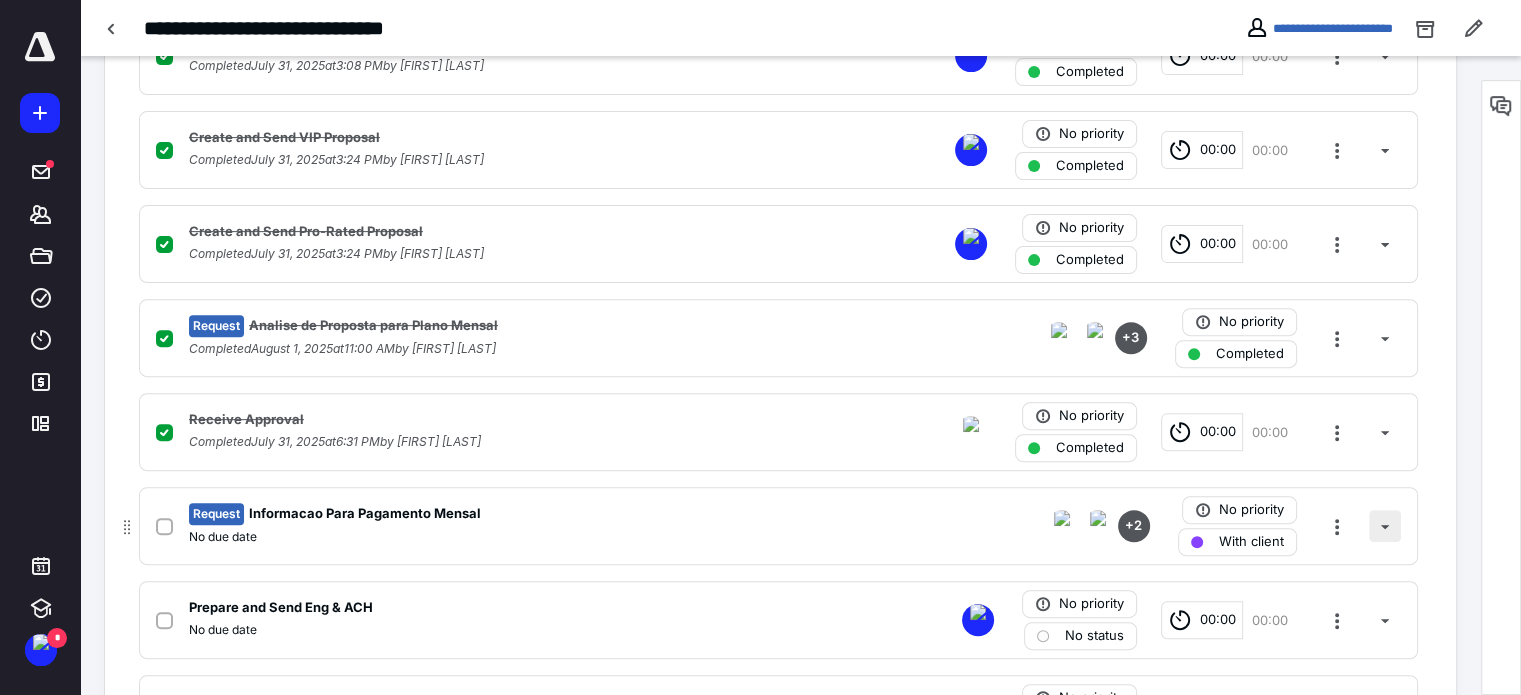 click at bounding box center (1385, 526) 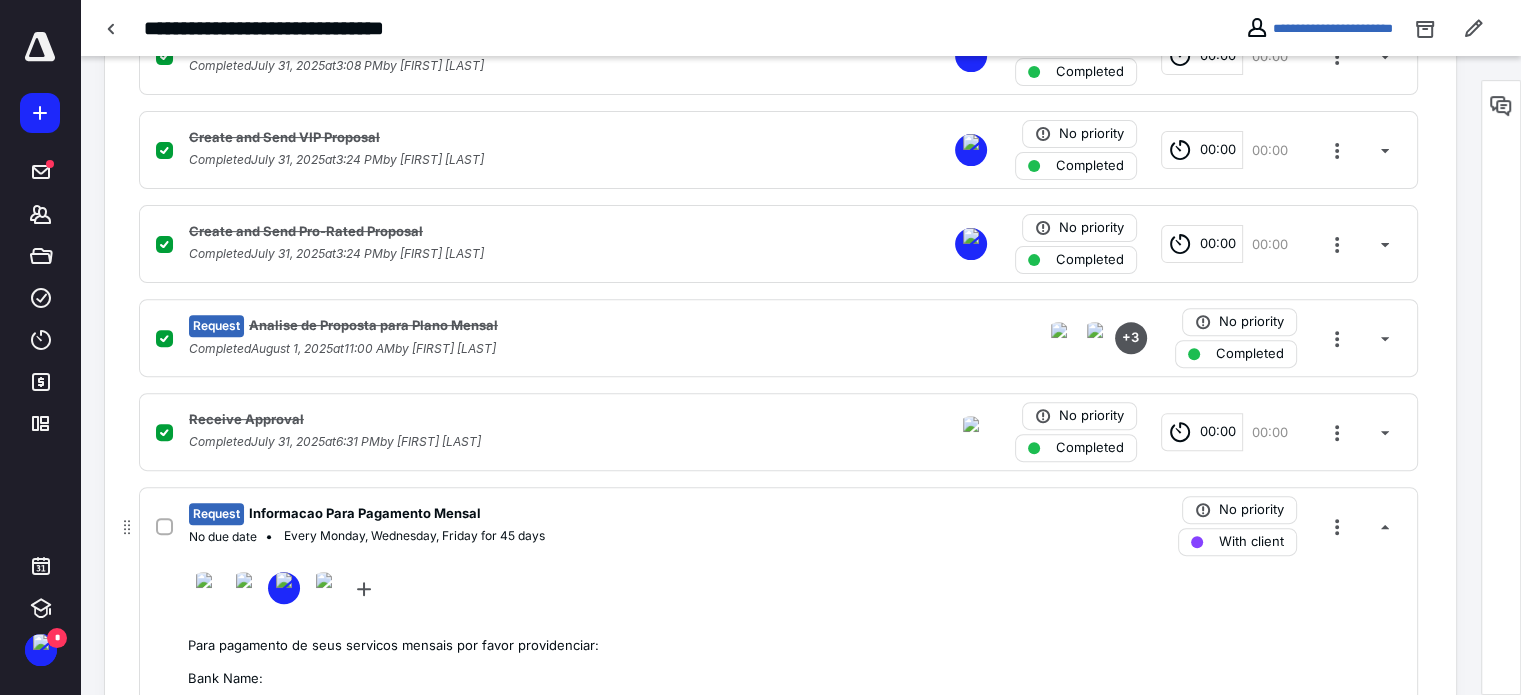 click 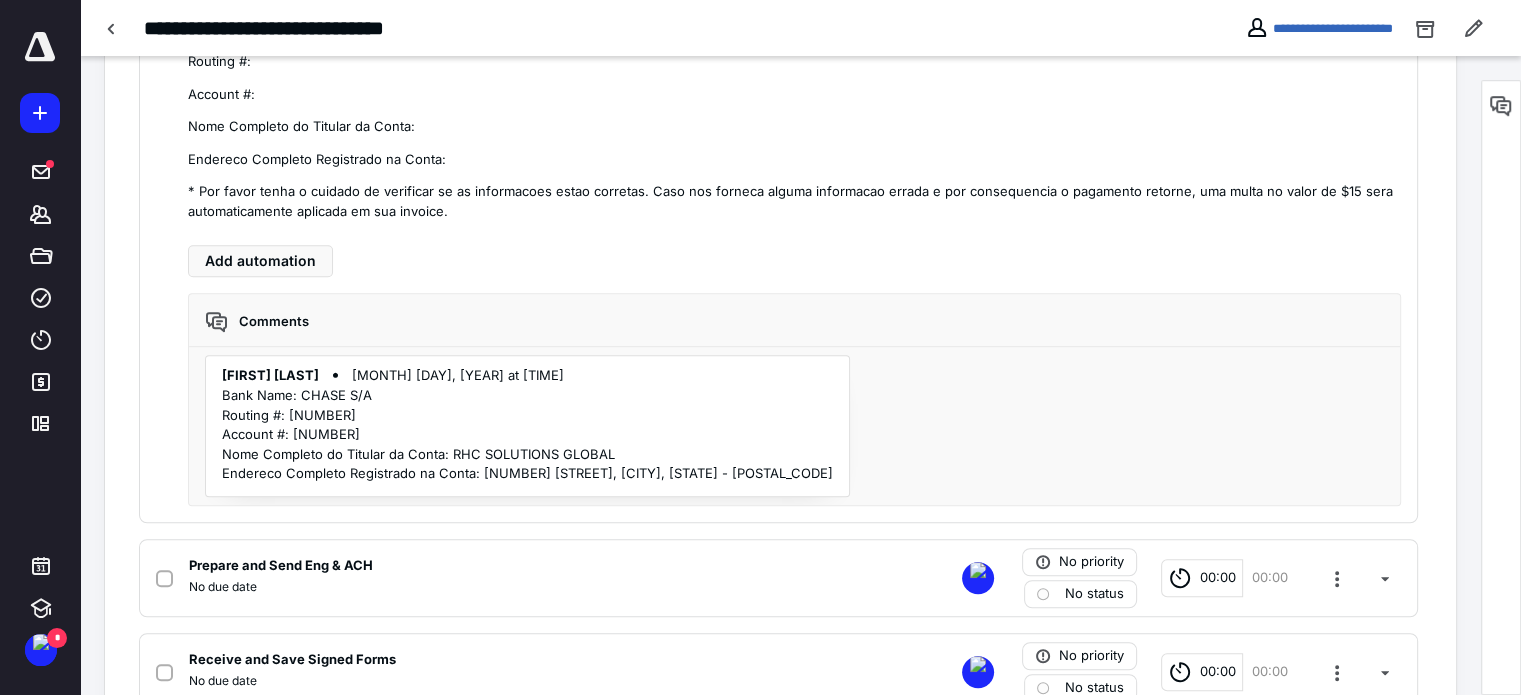 scroll, scrollTop: 1355, scrollLeft: 0, axis: vertical 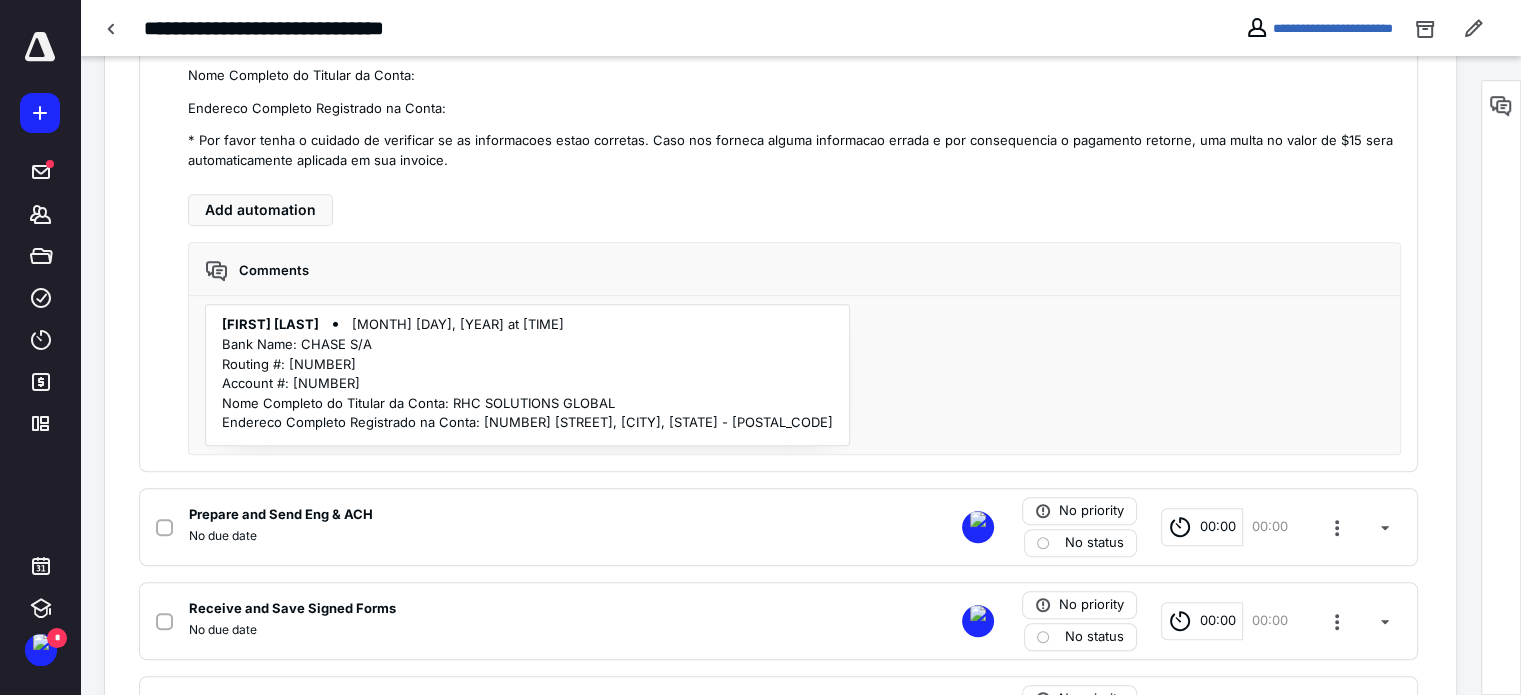 click on "Bank Name: CHASE S/A
Routing #: 267084131
Account #: 560577382
Nome Completo do Titular da Conta: RHC SOLUTIONS GLOBAL
Endereco Completo Registrado na Conta: 22654 Vienna Green Ter, Brambleton, VA - 20148" at bounding box center [527, 384] 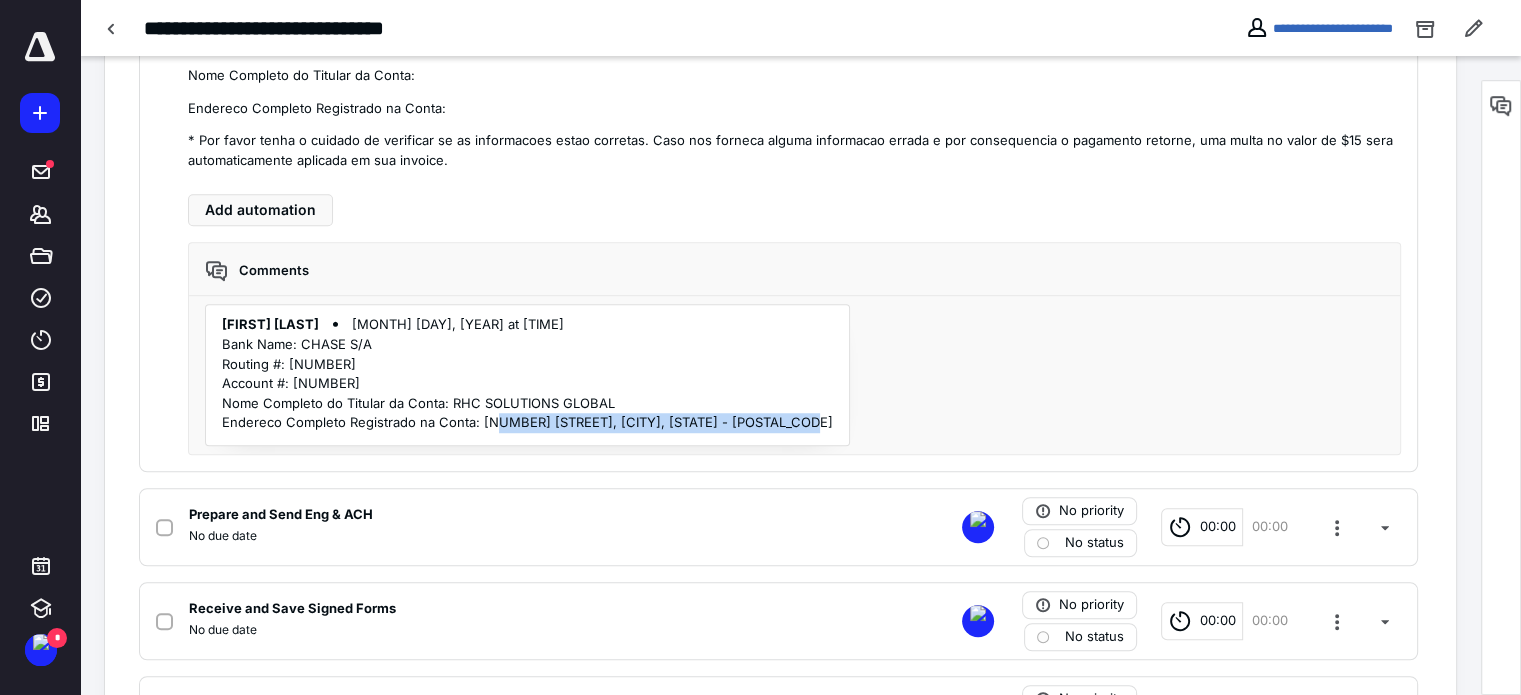 drag, startPoint x: 481, startPoint y: 421, endPoint x: 787, endPoint y: 415, distance: 306.0588 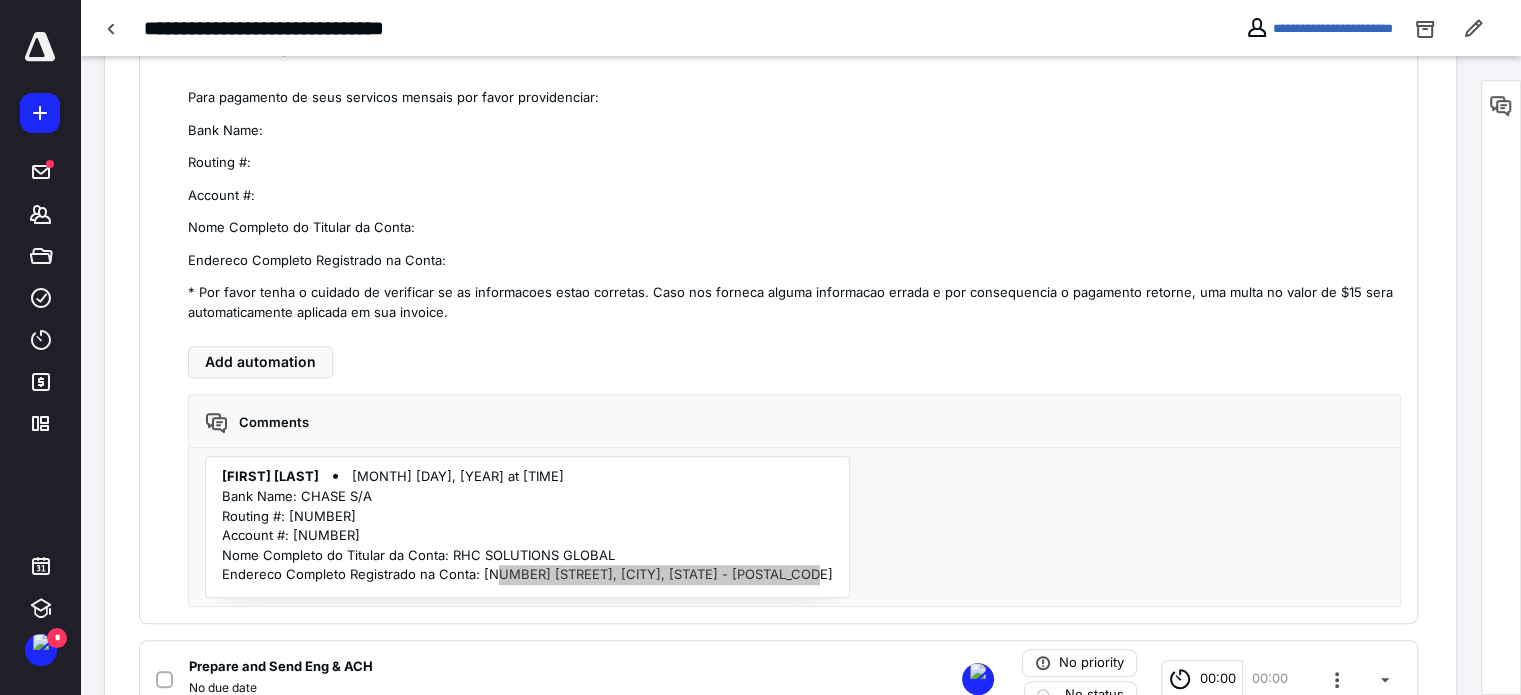 scroll, scrollTop: 955, scrollLeft: 0, axis: vertical 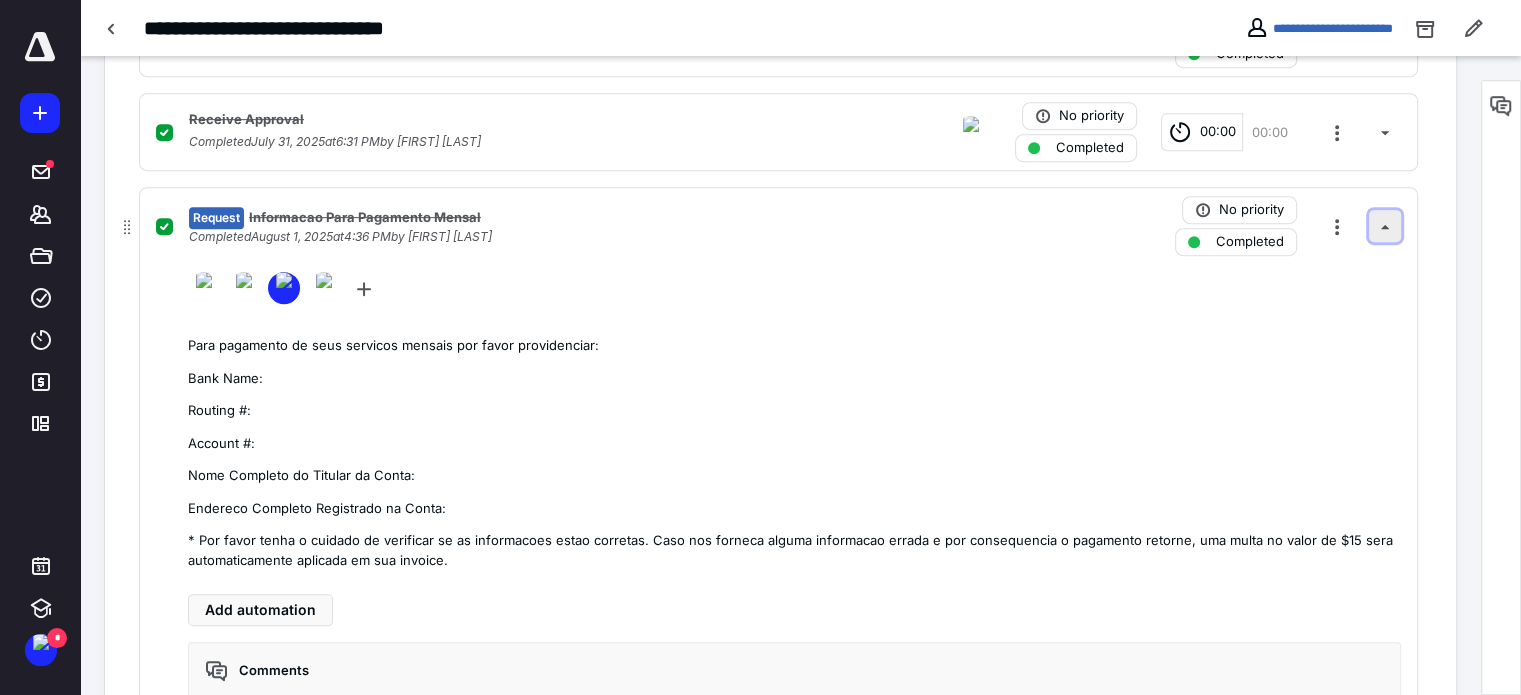click at bounding box center (1385, 226) 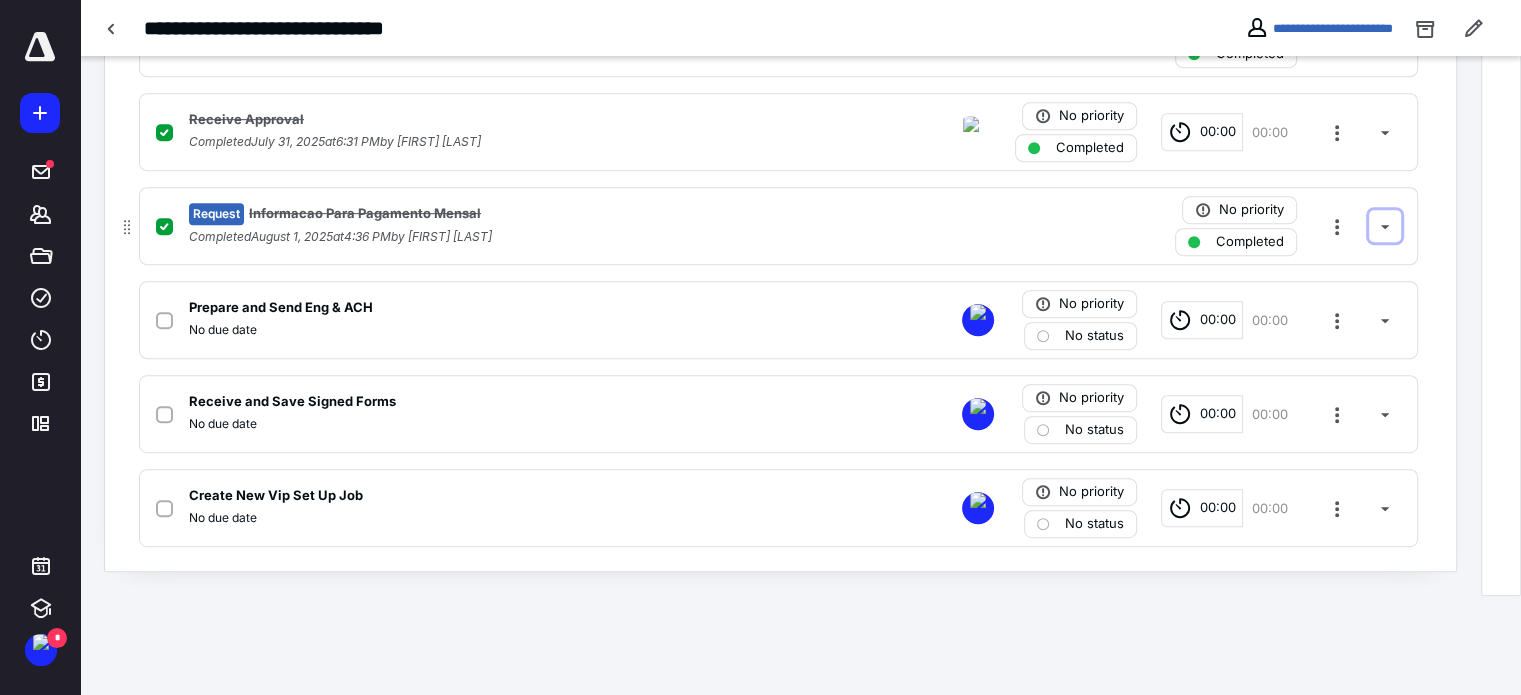 scroll, scrollTop: 855, scrollLeft: 0, axis: vertical 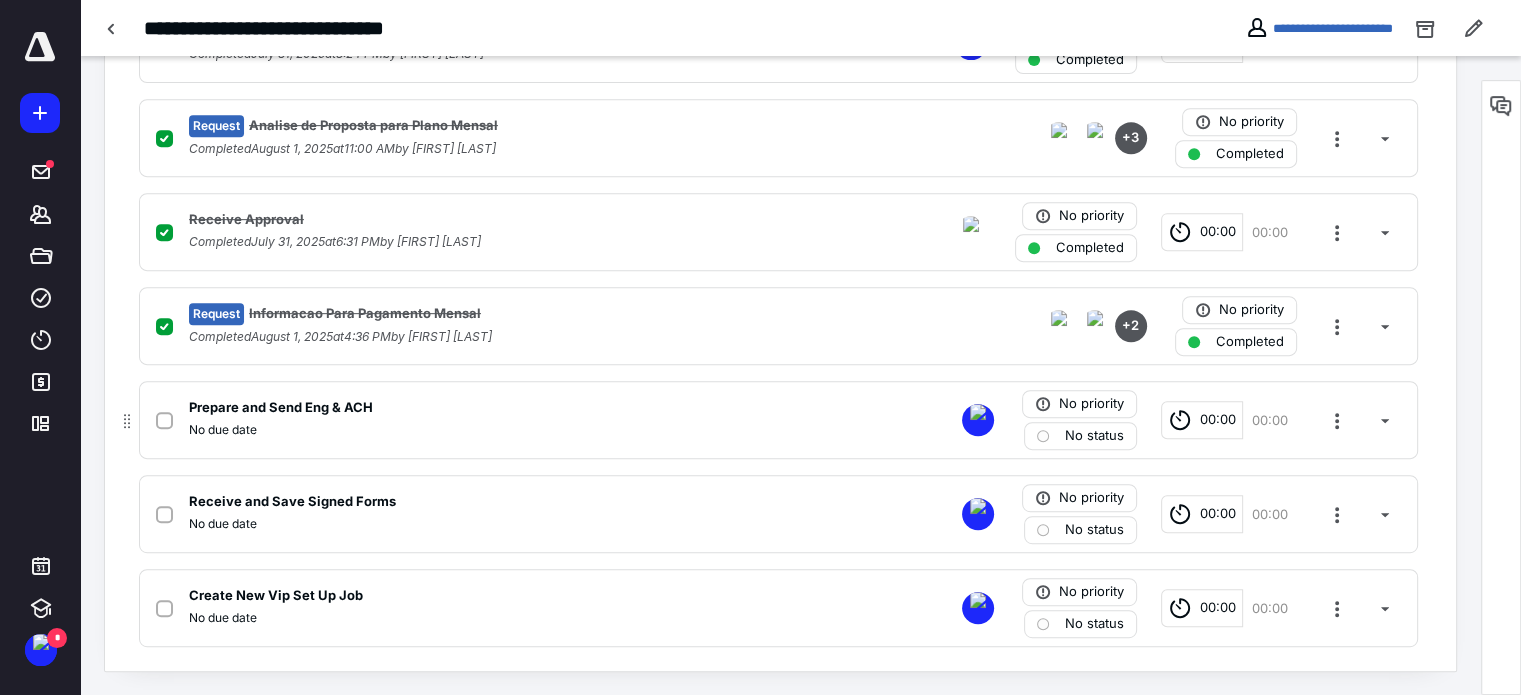 click 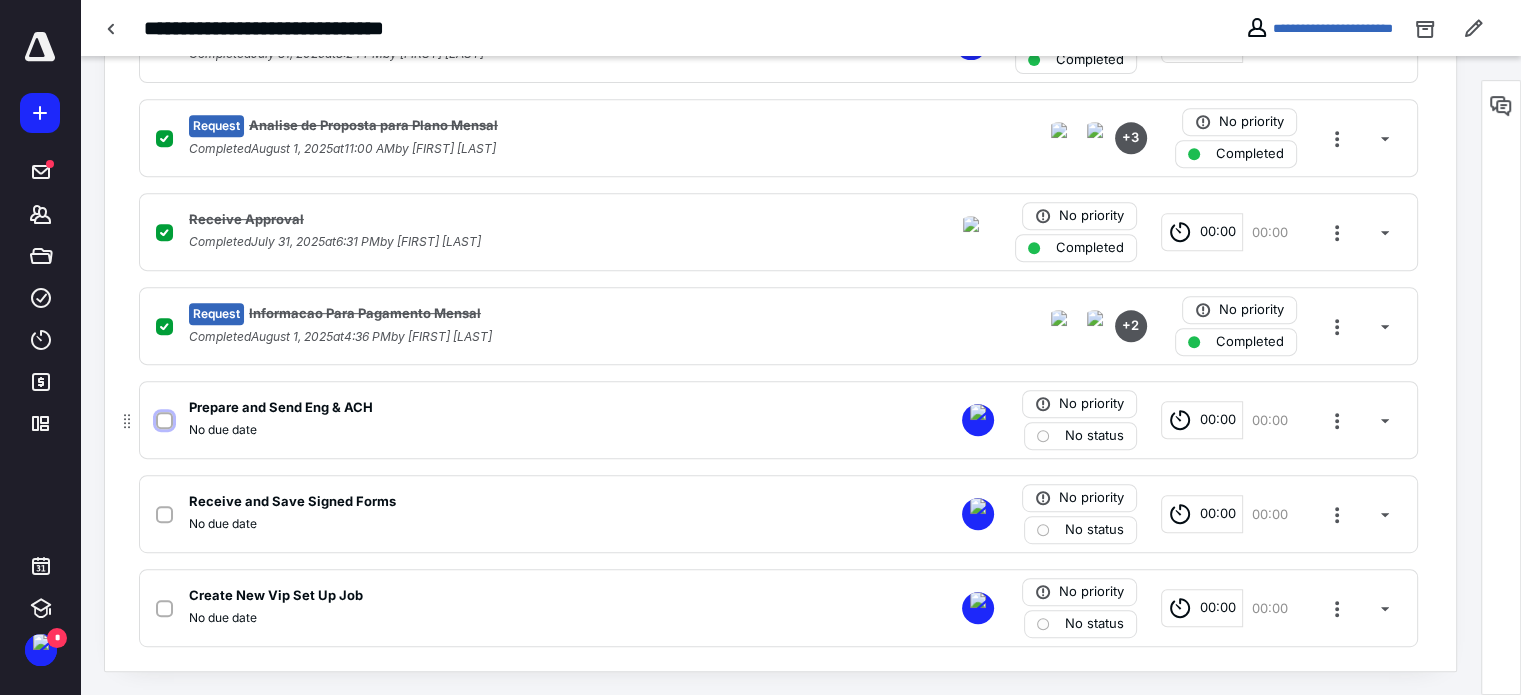 click at bounding box center (164, 421) 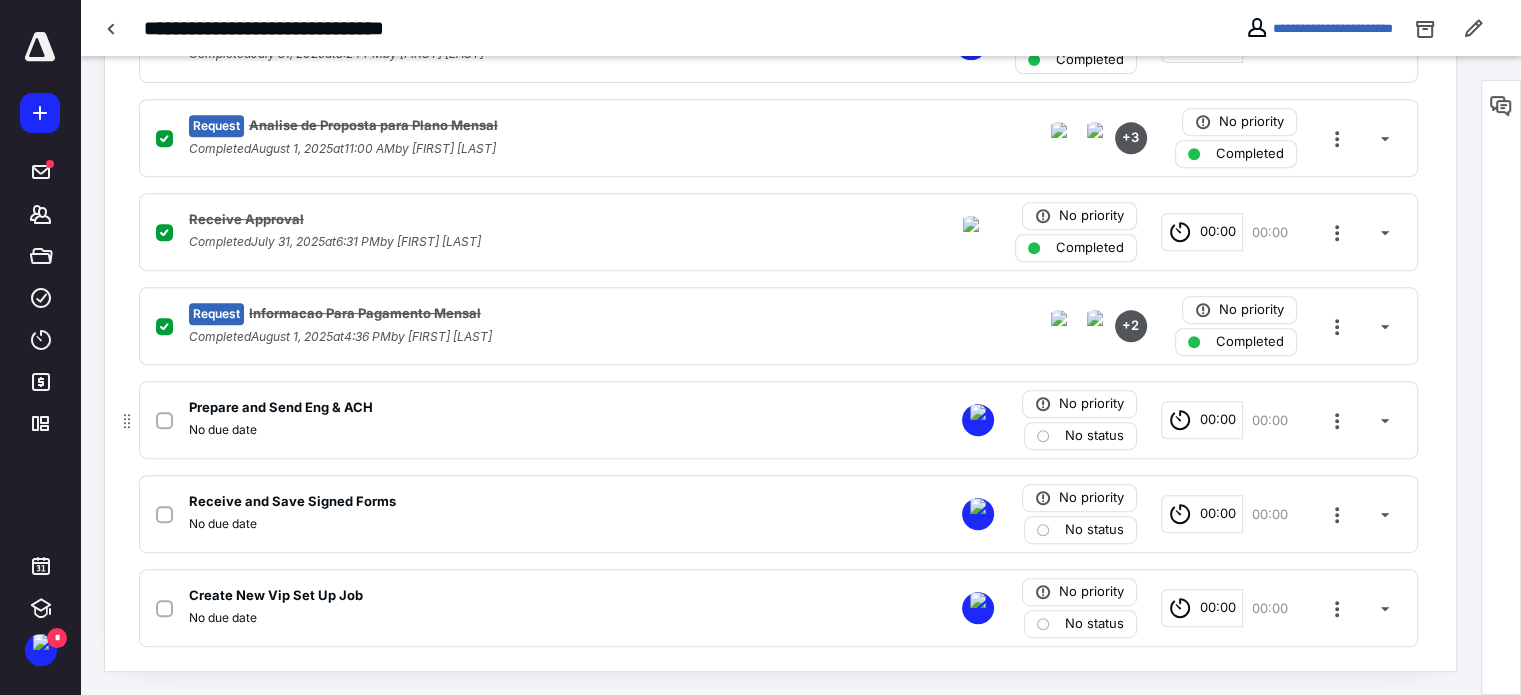 checkbox on "true" 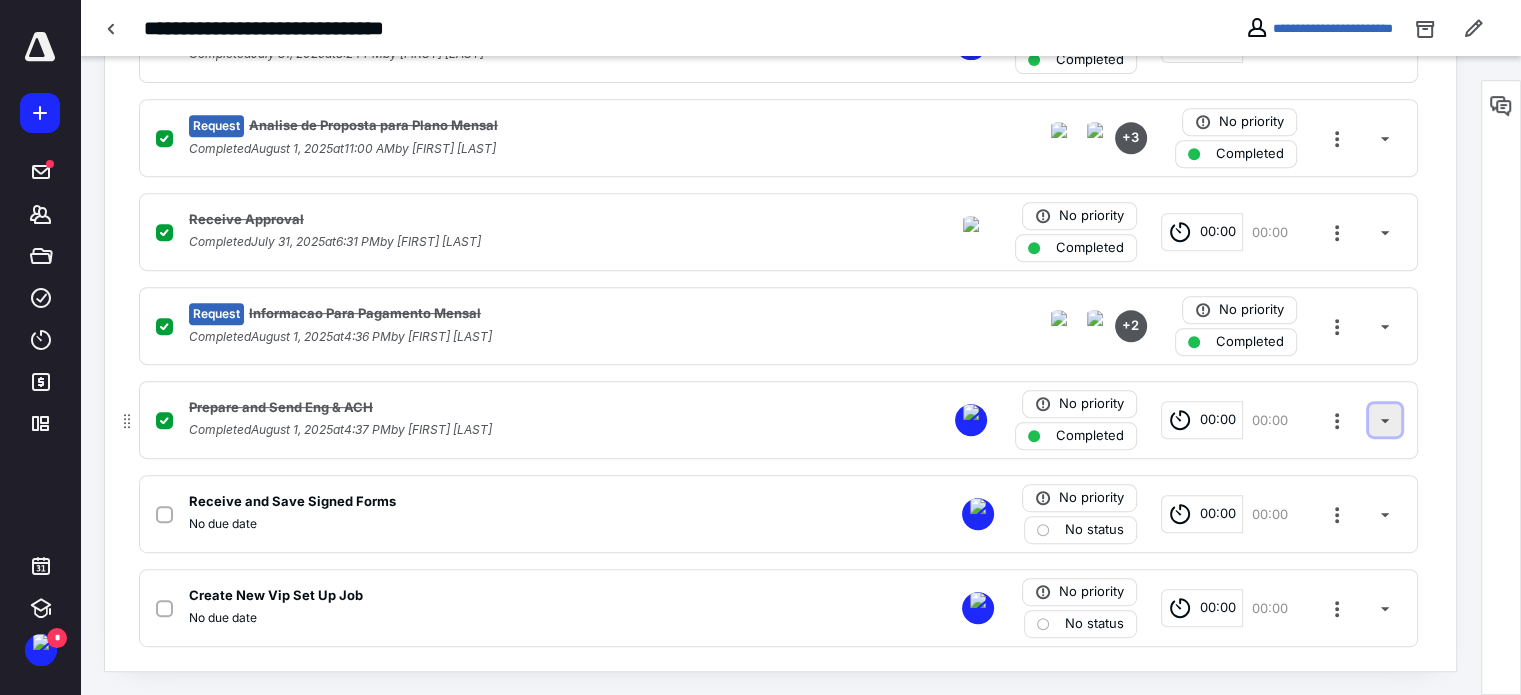 click at bounding box center (1385, 420) 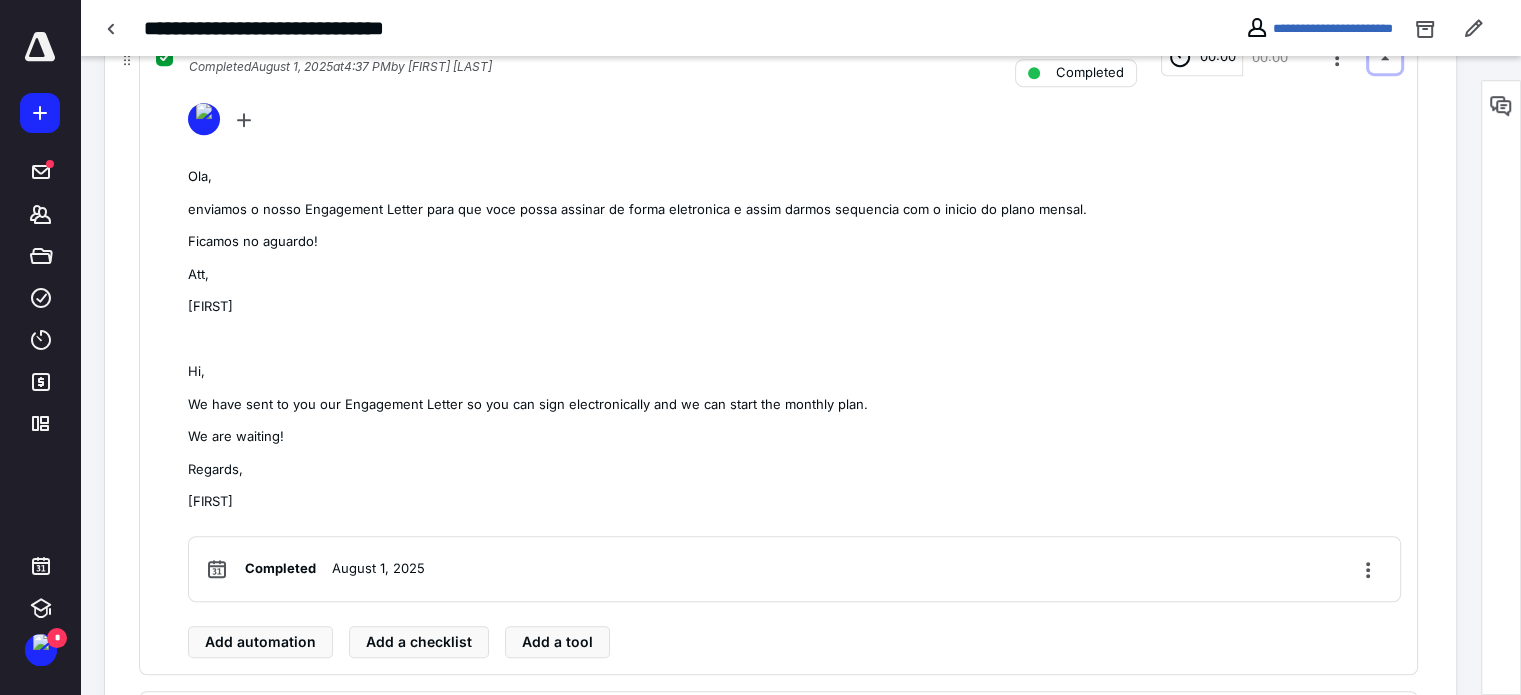 scroll, scrollTop: 1055, scrollLeft: 0, axis: vertical 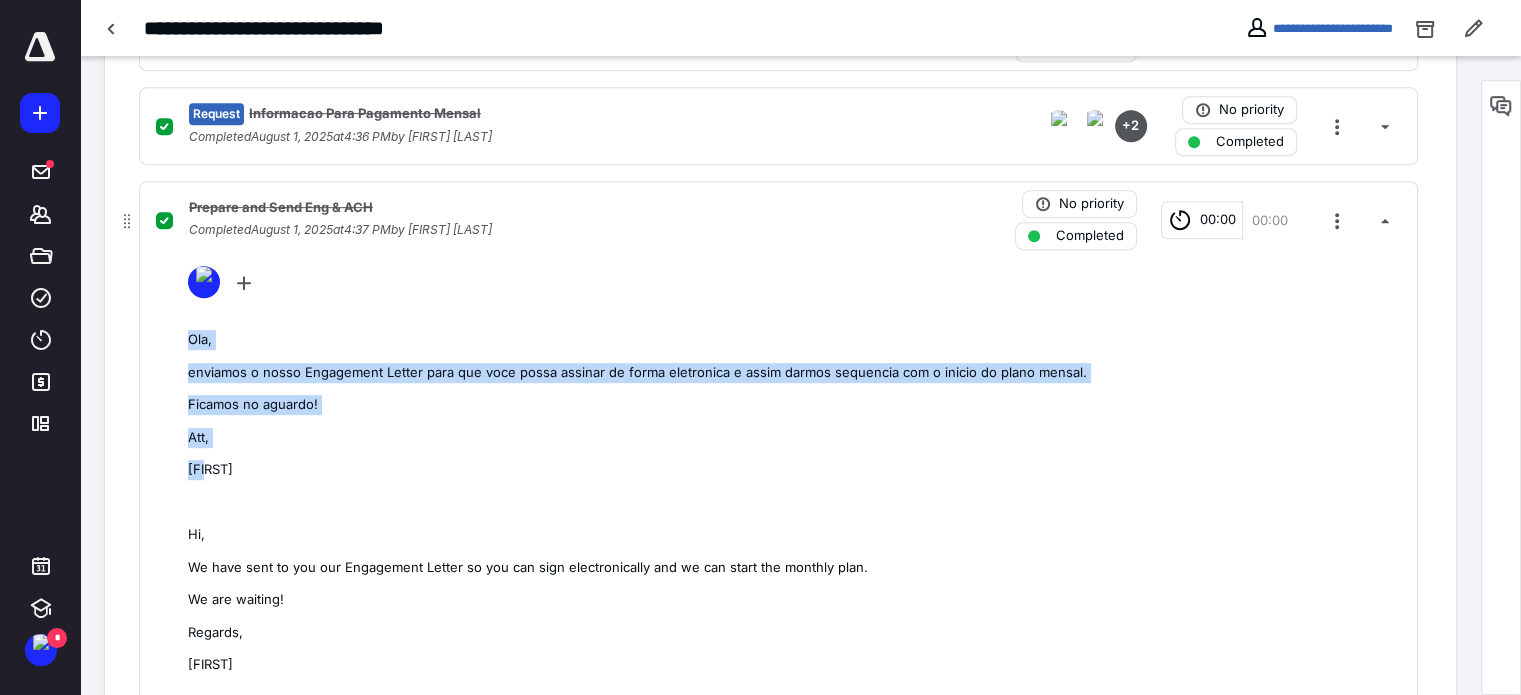 drag, startPoint x: 192, startPoint y: 341, endPoint x: 218, endPoint y: 463, distance: 124.73973 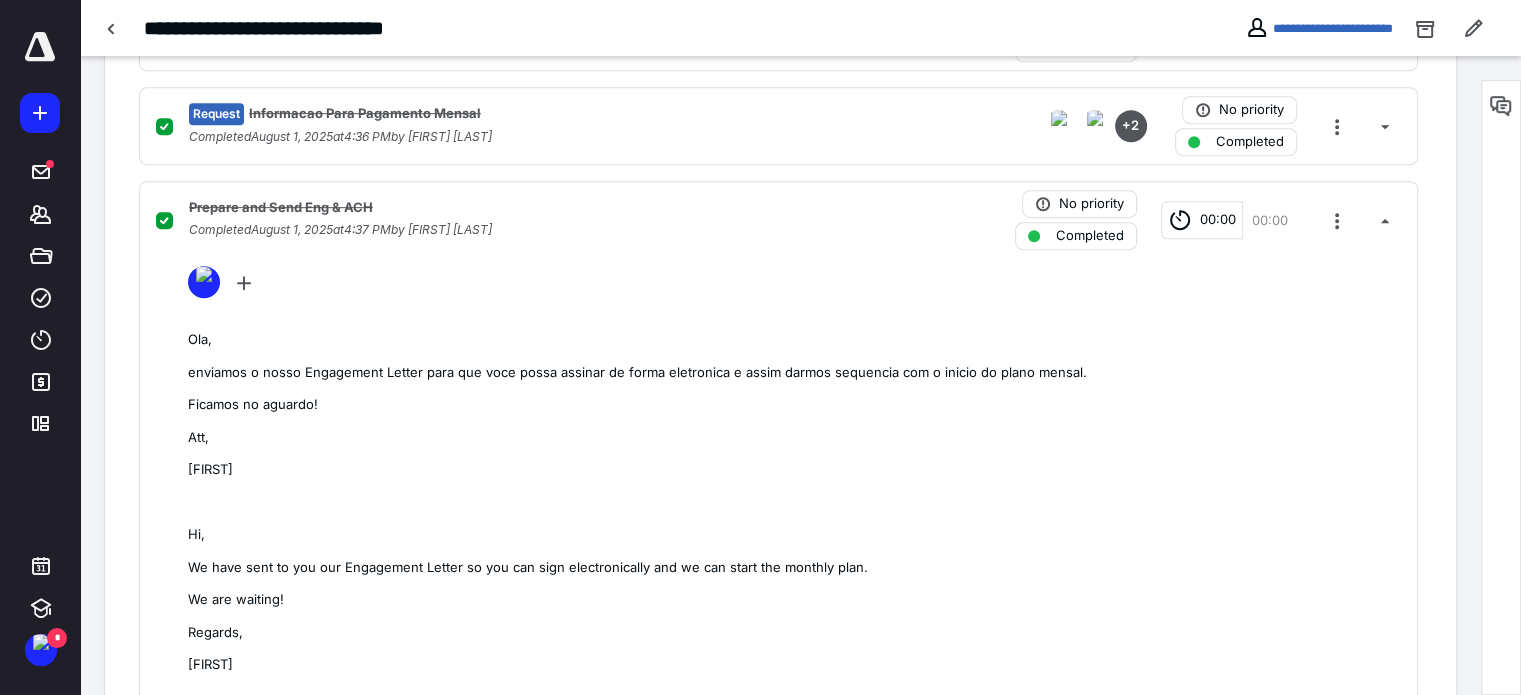 click on "**********" at bounding box center [1319, 28] 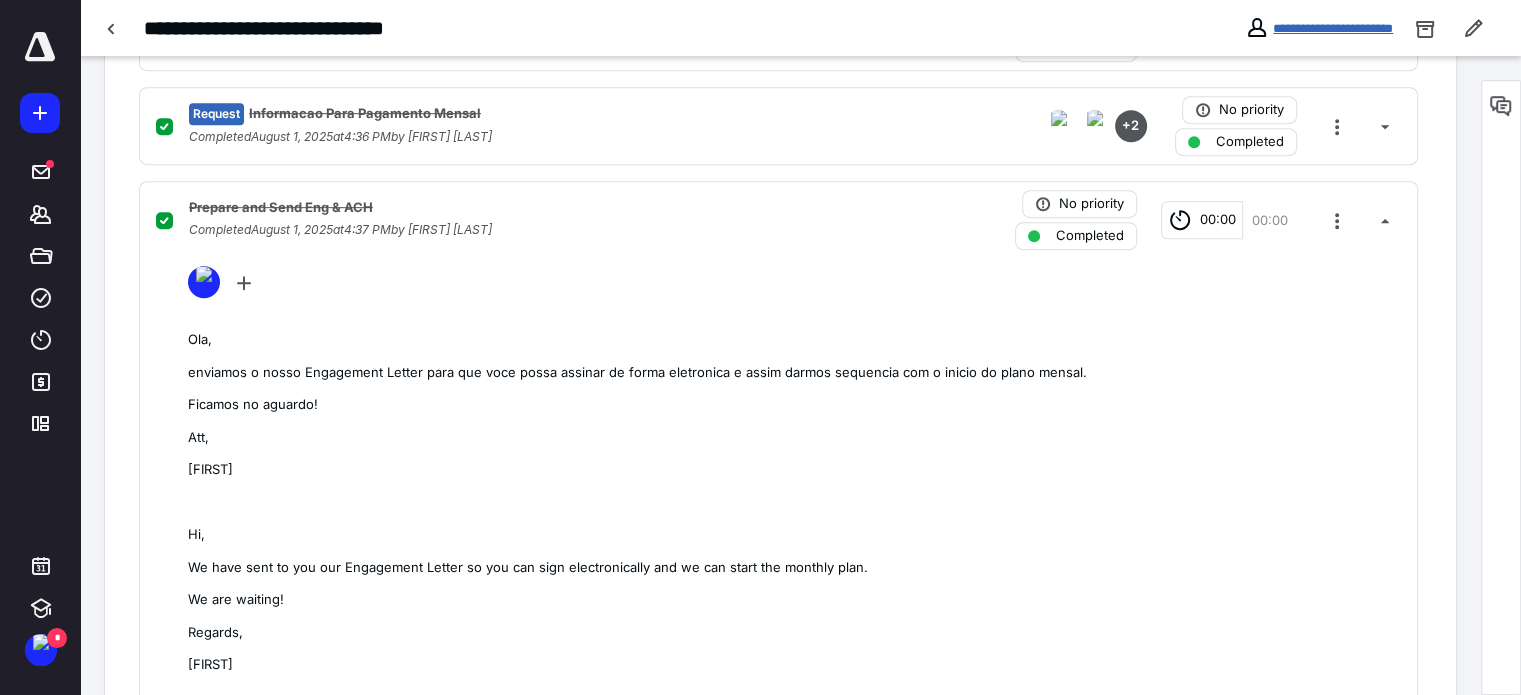 click on "**********" at bounding box center (1333, 28) 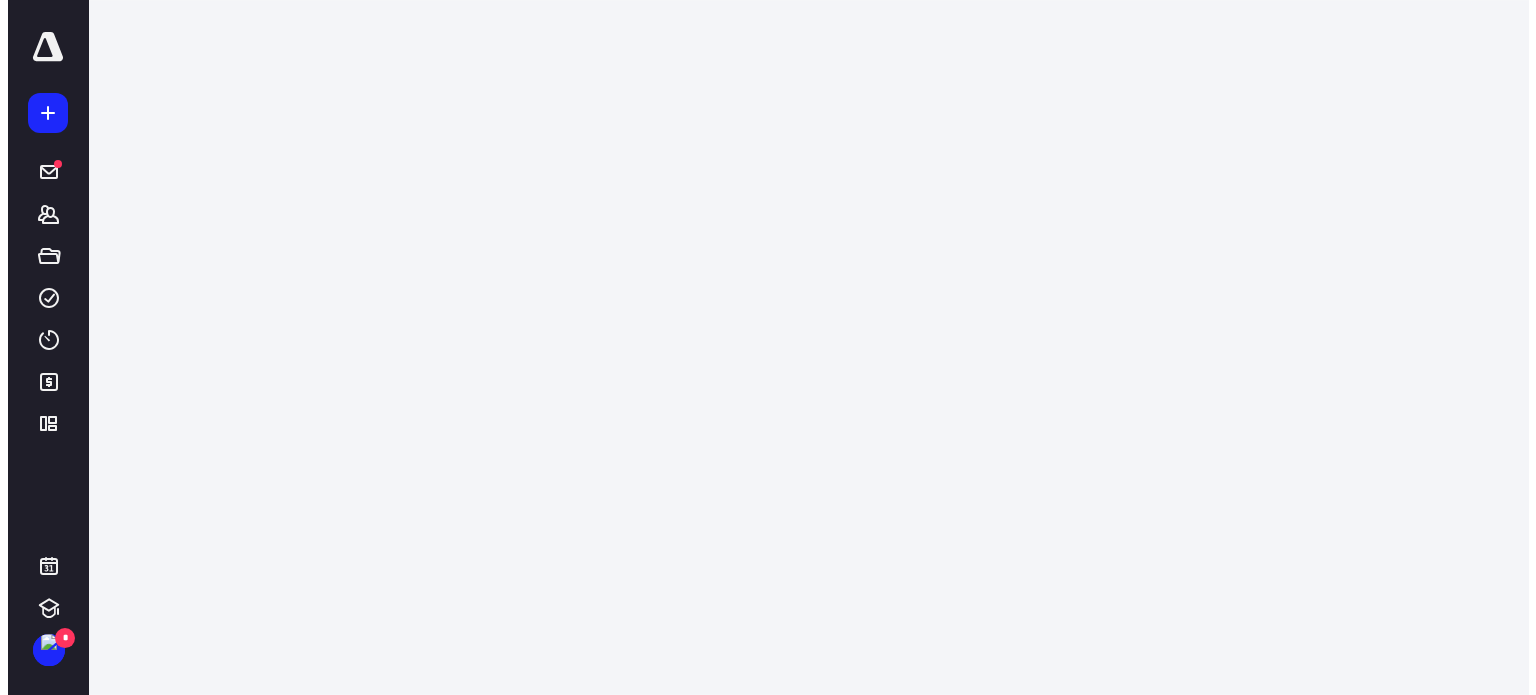 scroll, scrollTop: 0, scrollLeft: 0, axis: both 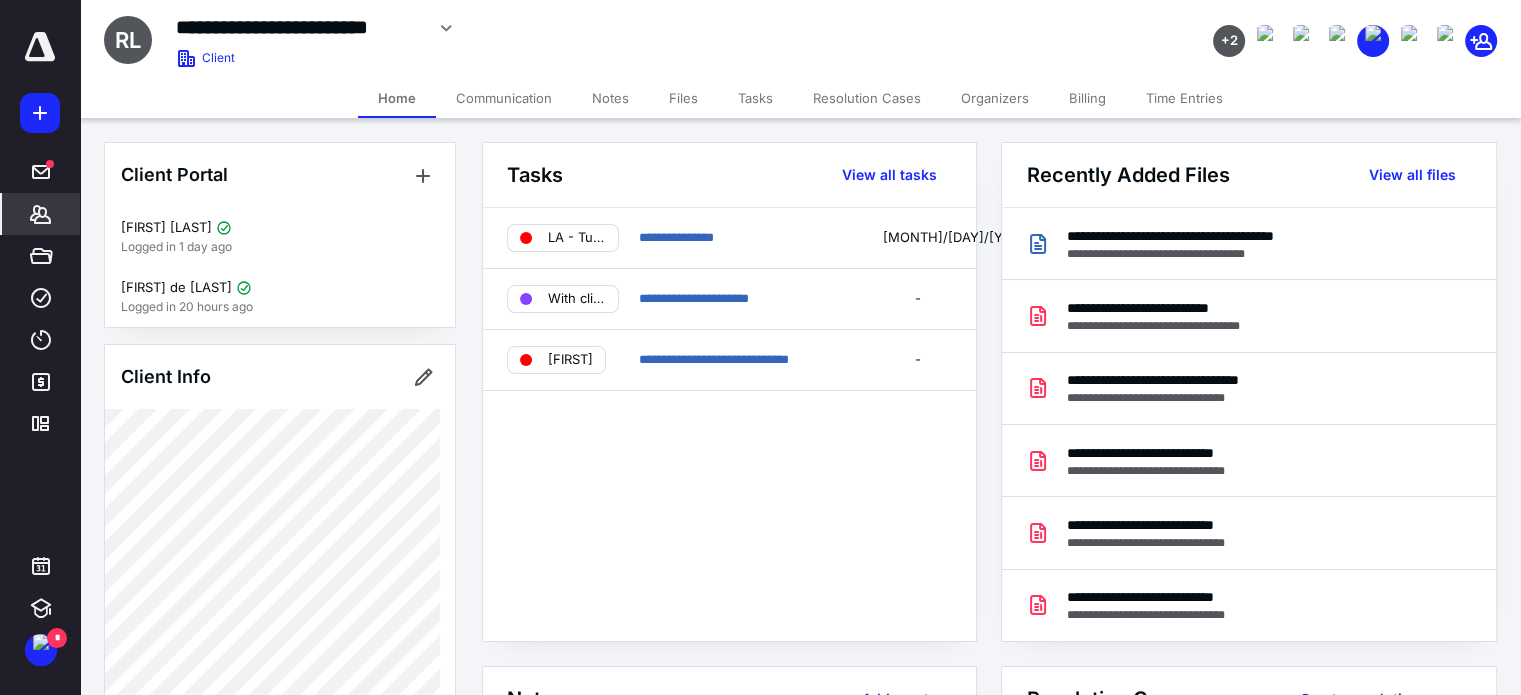 click on "Files" at bounding box center [683, 98] 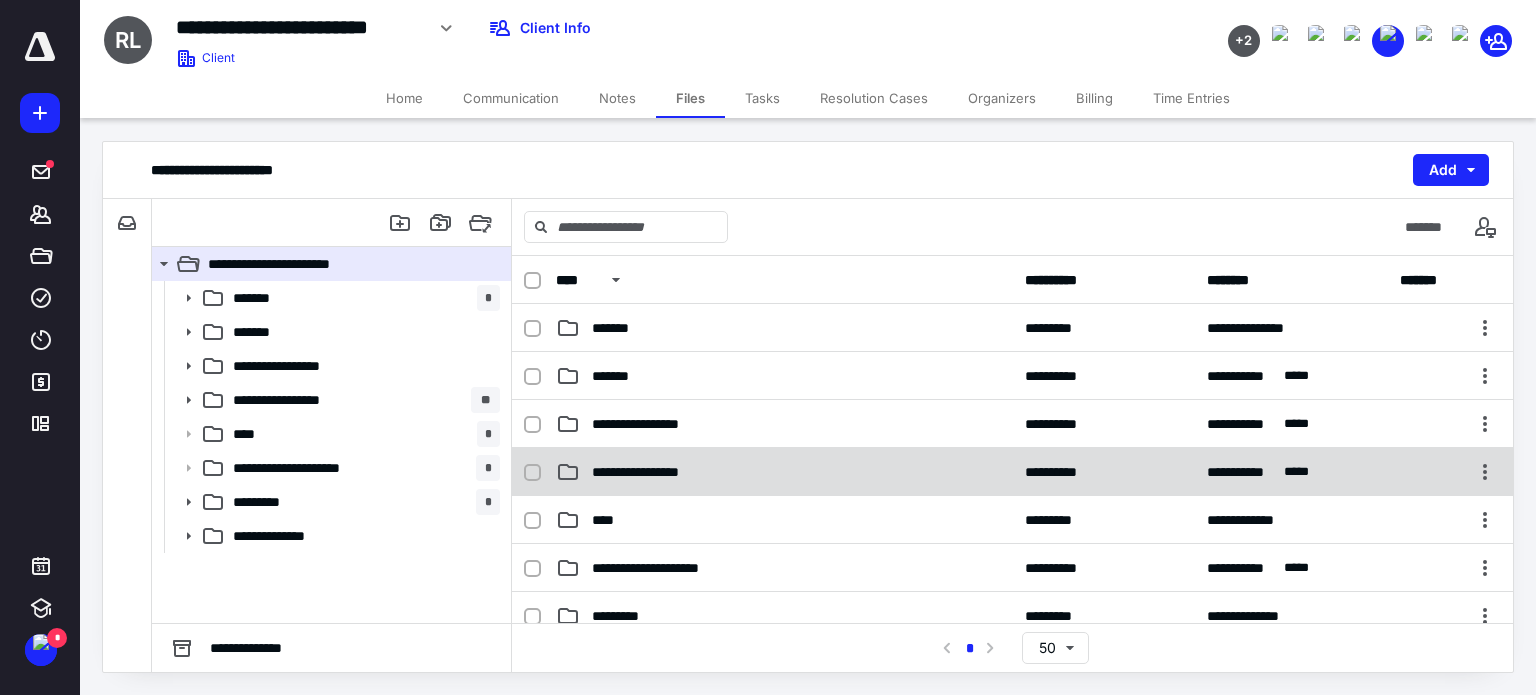 click on "**********" at bounding box center (1012, 472) 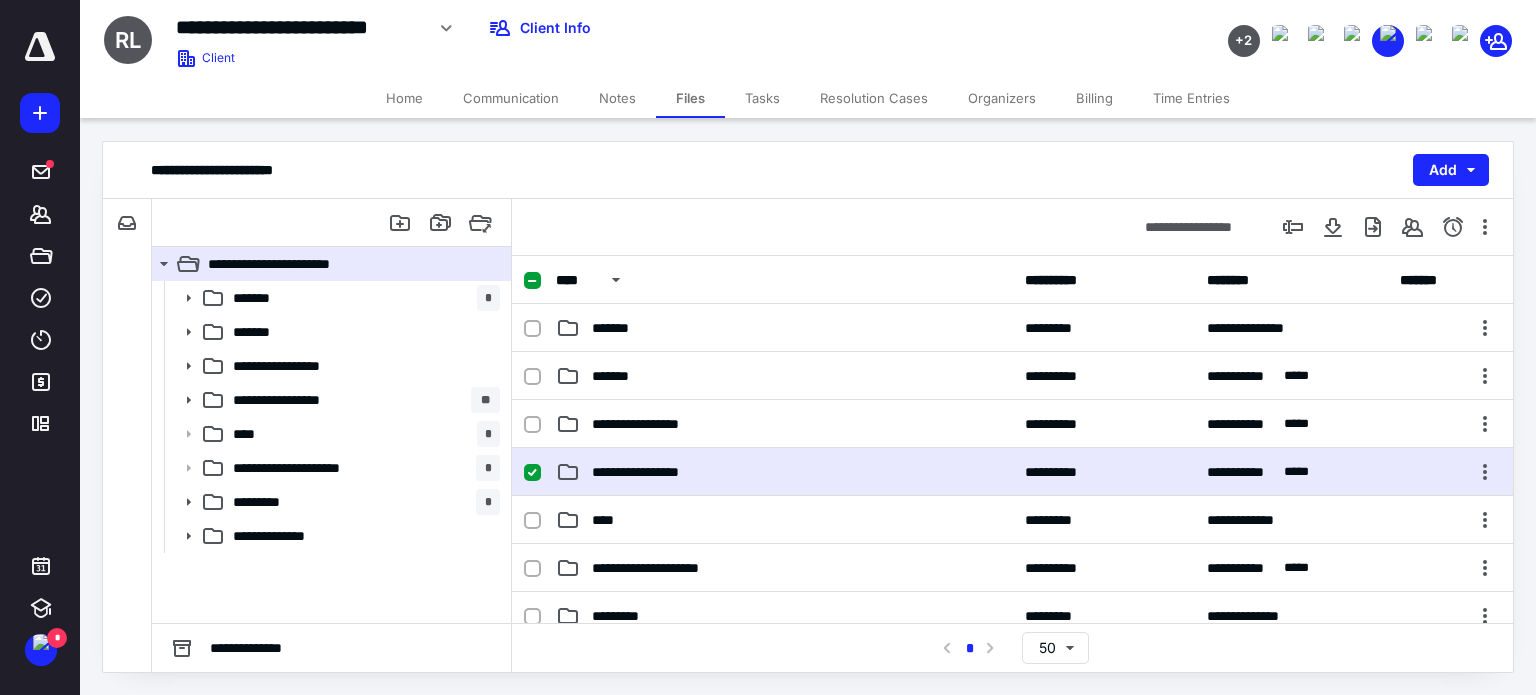 click on "**********" at bounding box center (1012, 472) 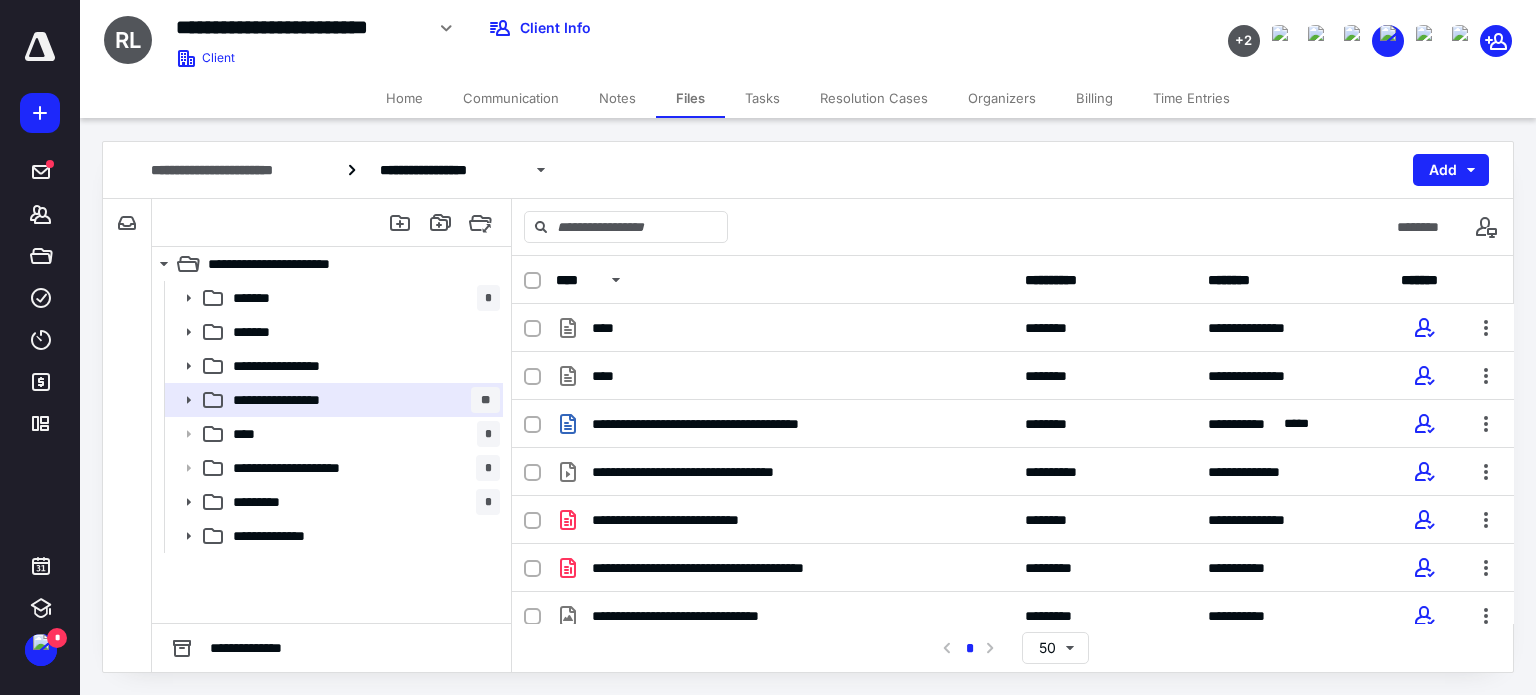 scroll, scrollTop: 636, scrollLeft: 0, axis: vertical 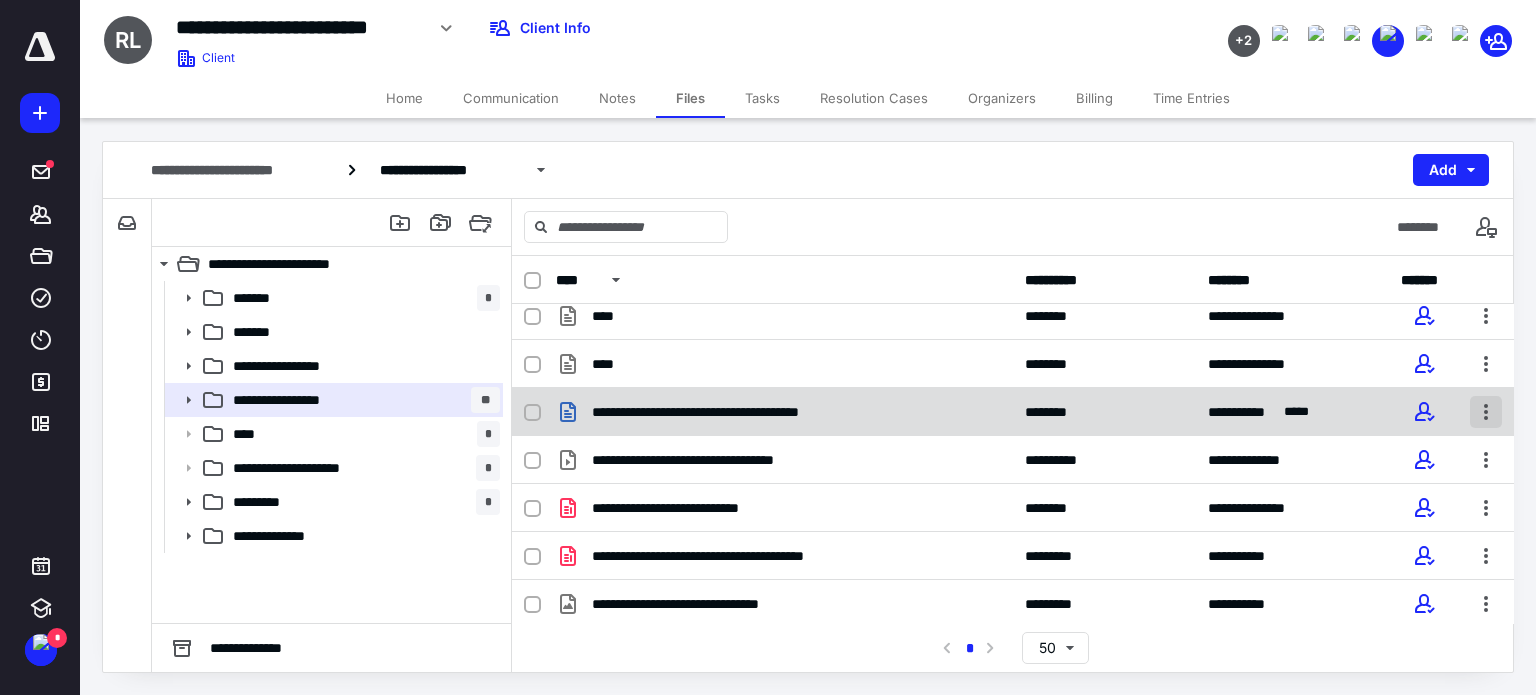 click at bounding box center [1486, 412] 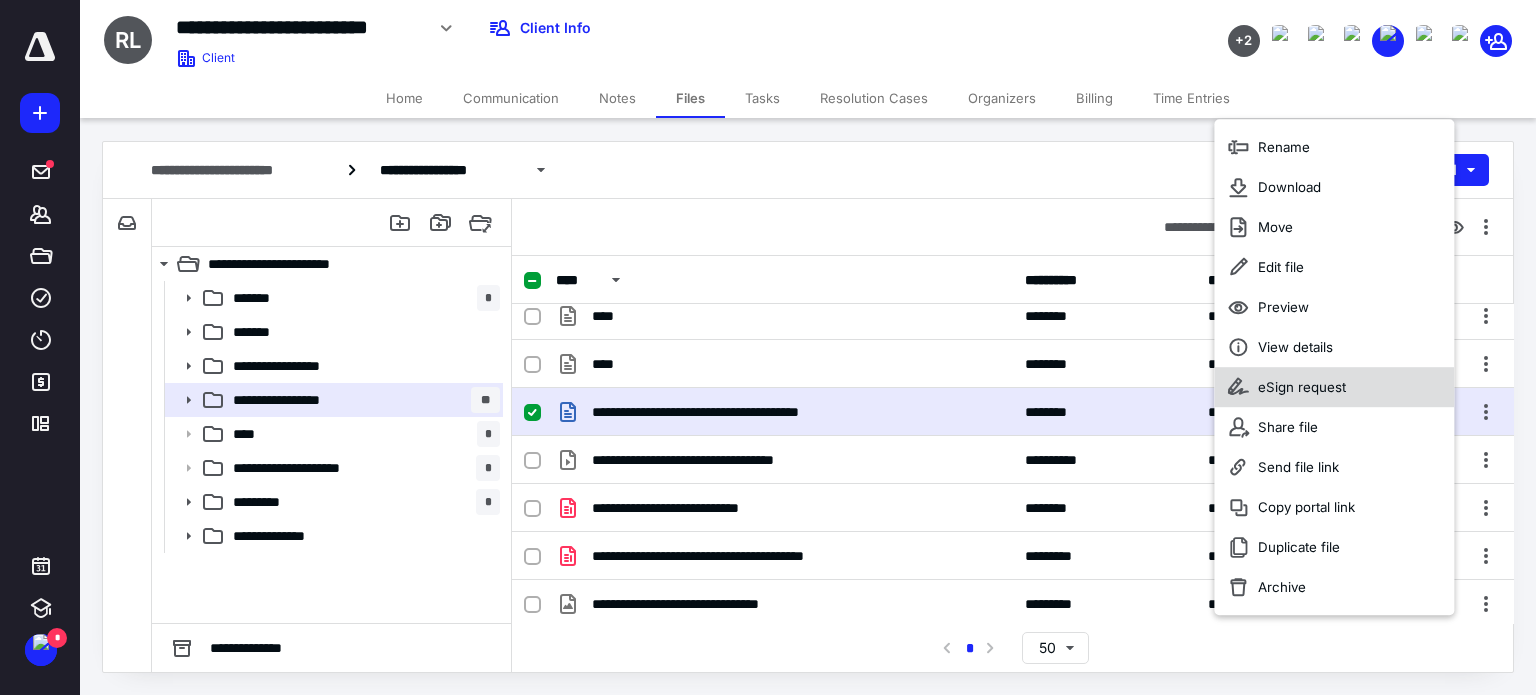click on "eSign request" at bounding box center (1302, 387) 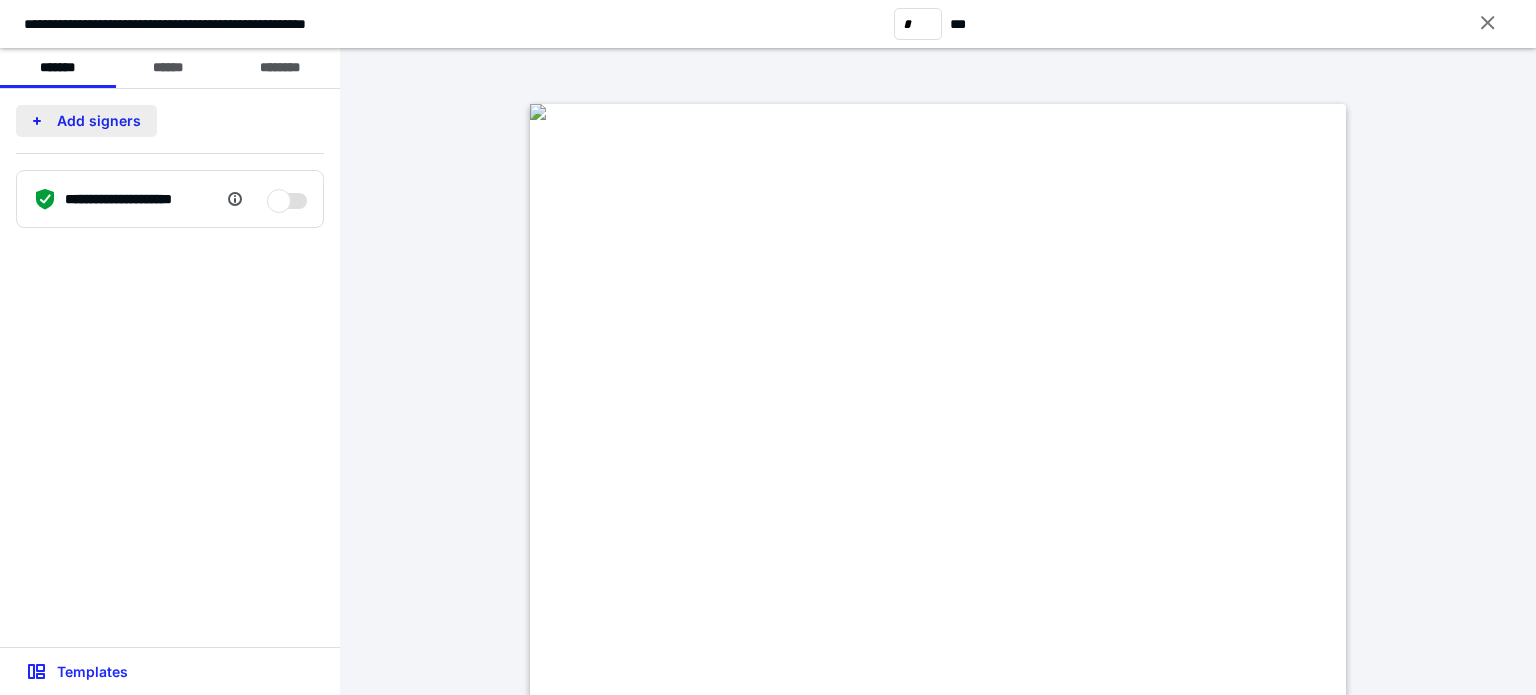 click on "Add signers" at bounding box center (86, 121) 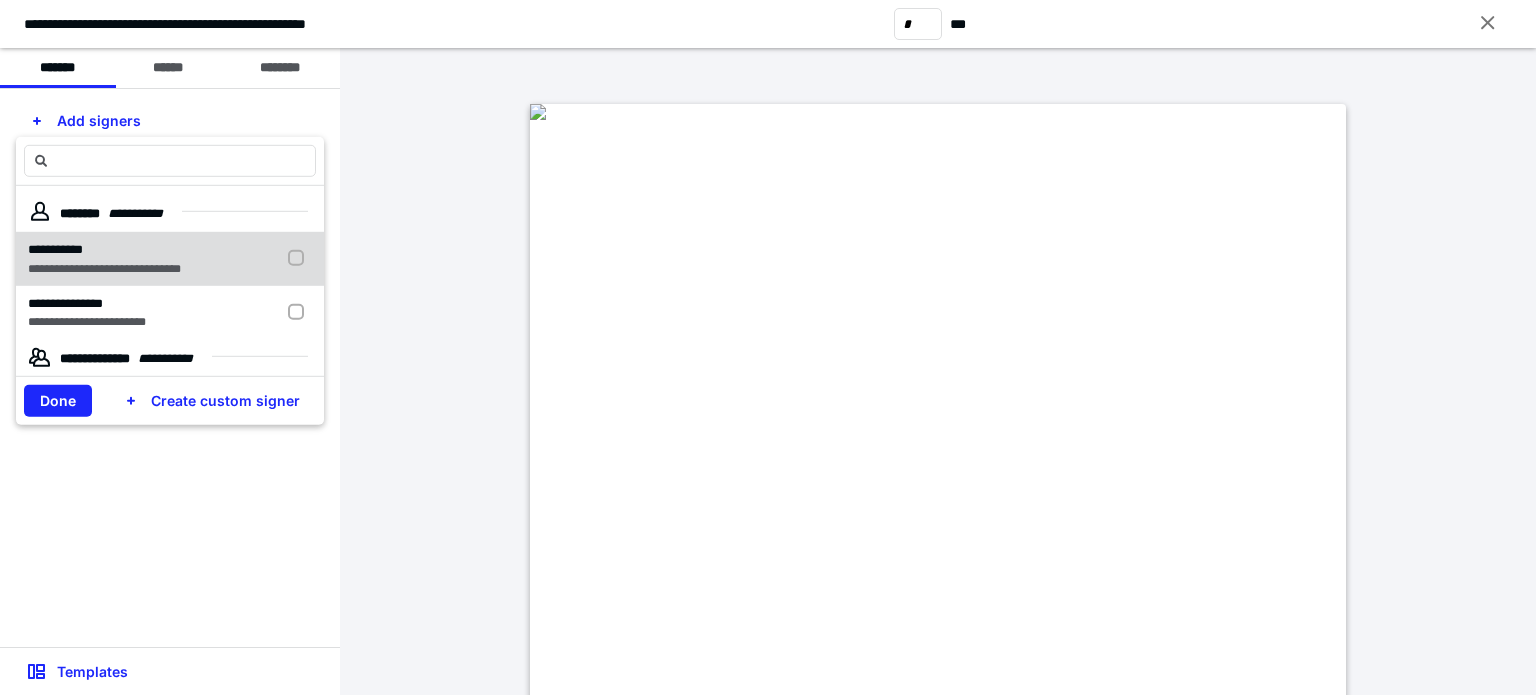 click on "**********" at bounding box center (104, 268) 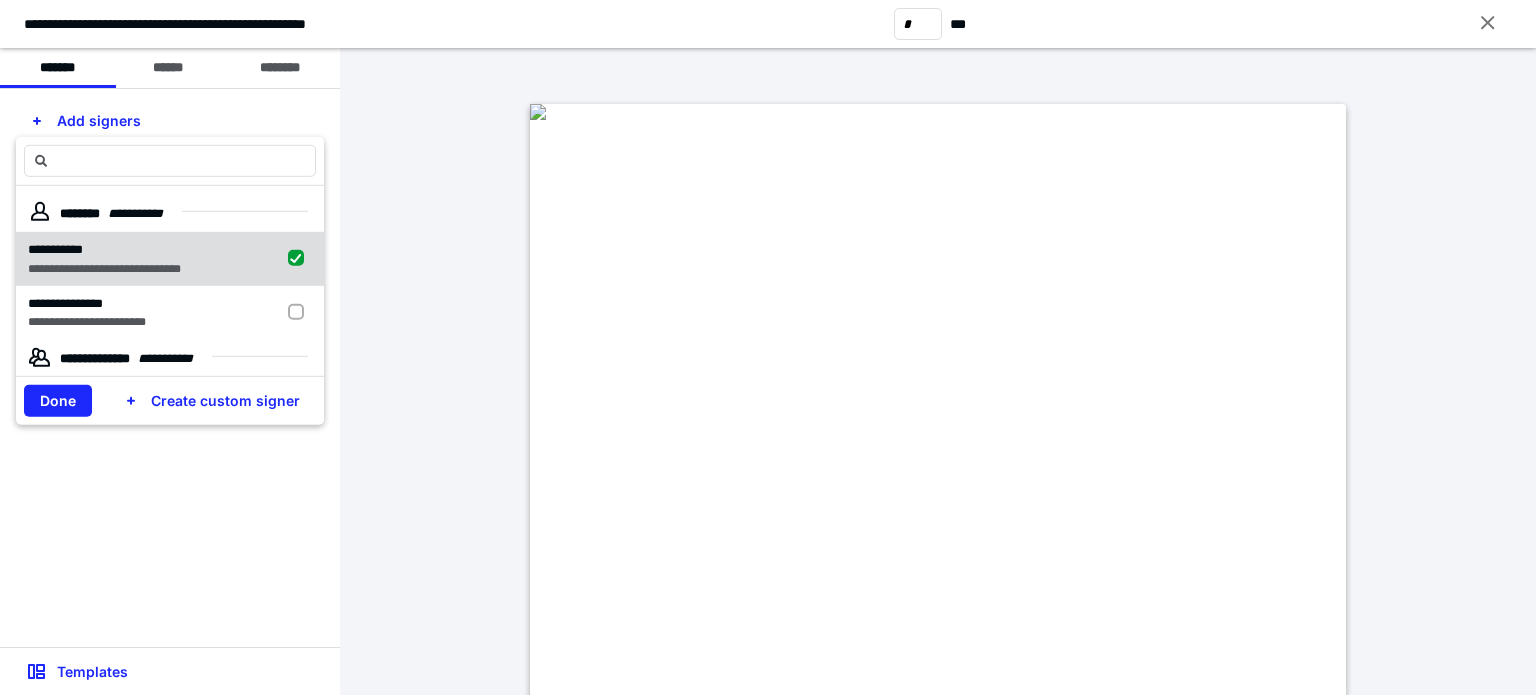 checkbox on "true" 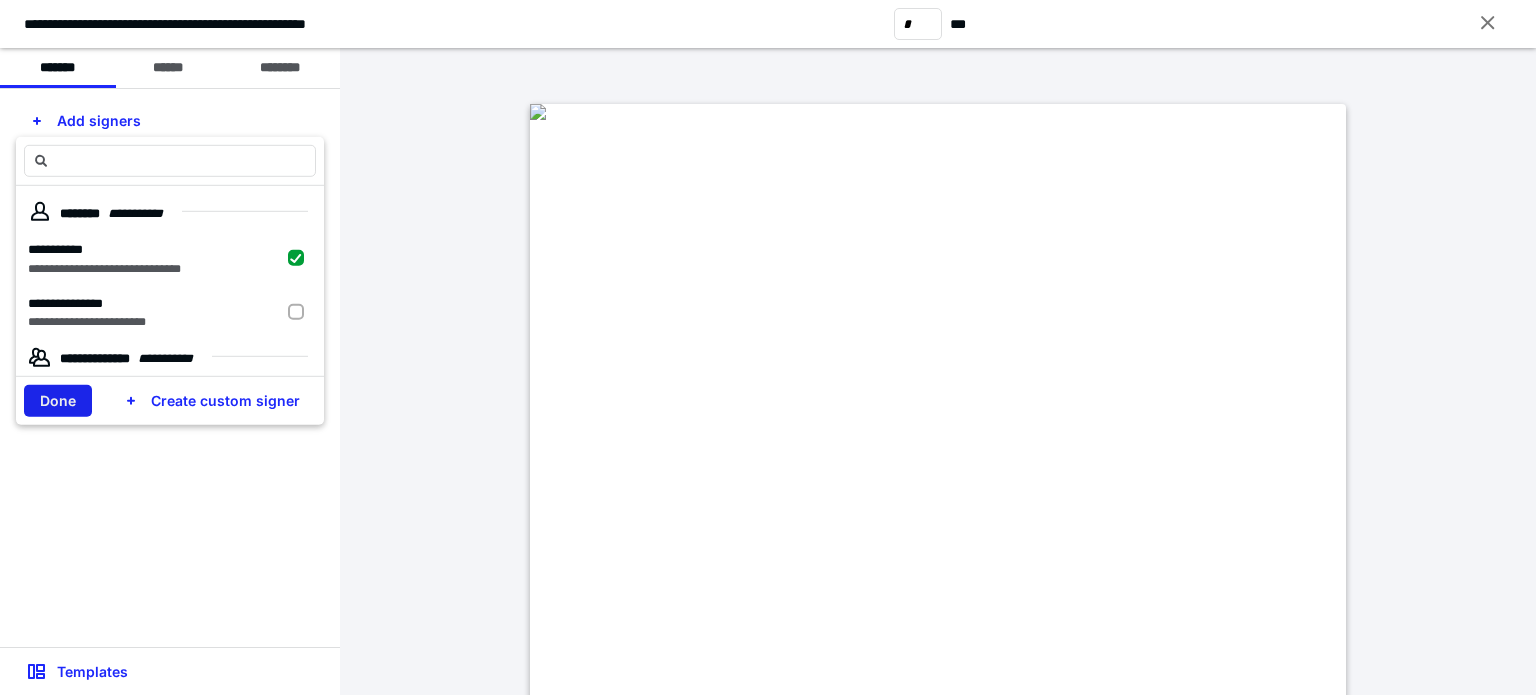 click on "Done" at bounding box center [58, 401] 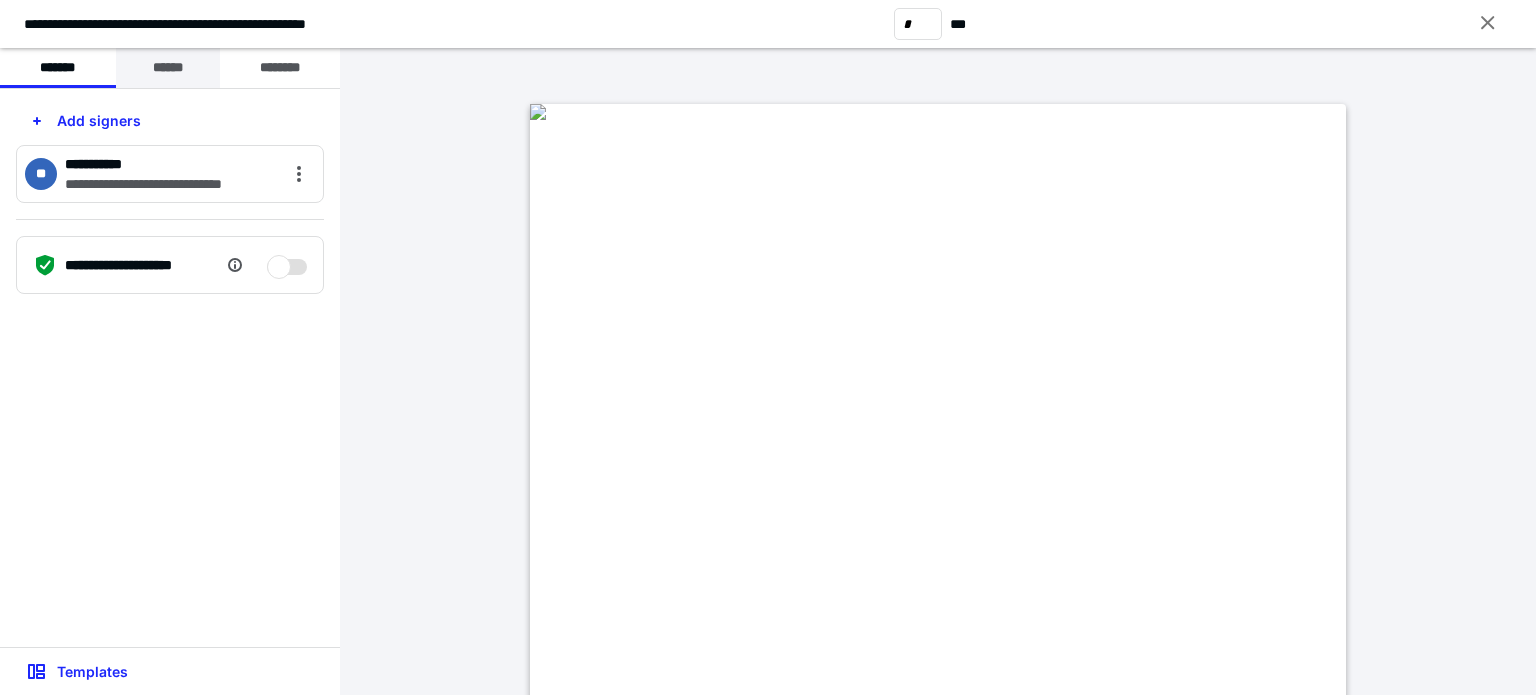 click on "******" at bounding box center [168, 68] 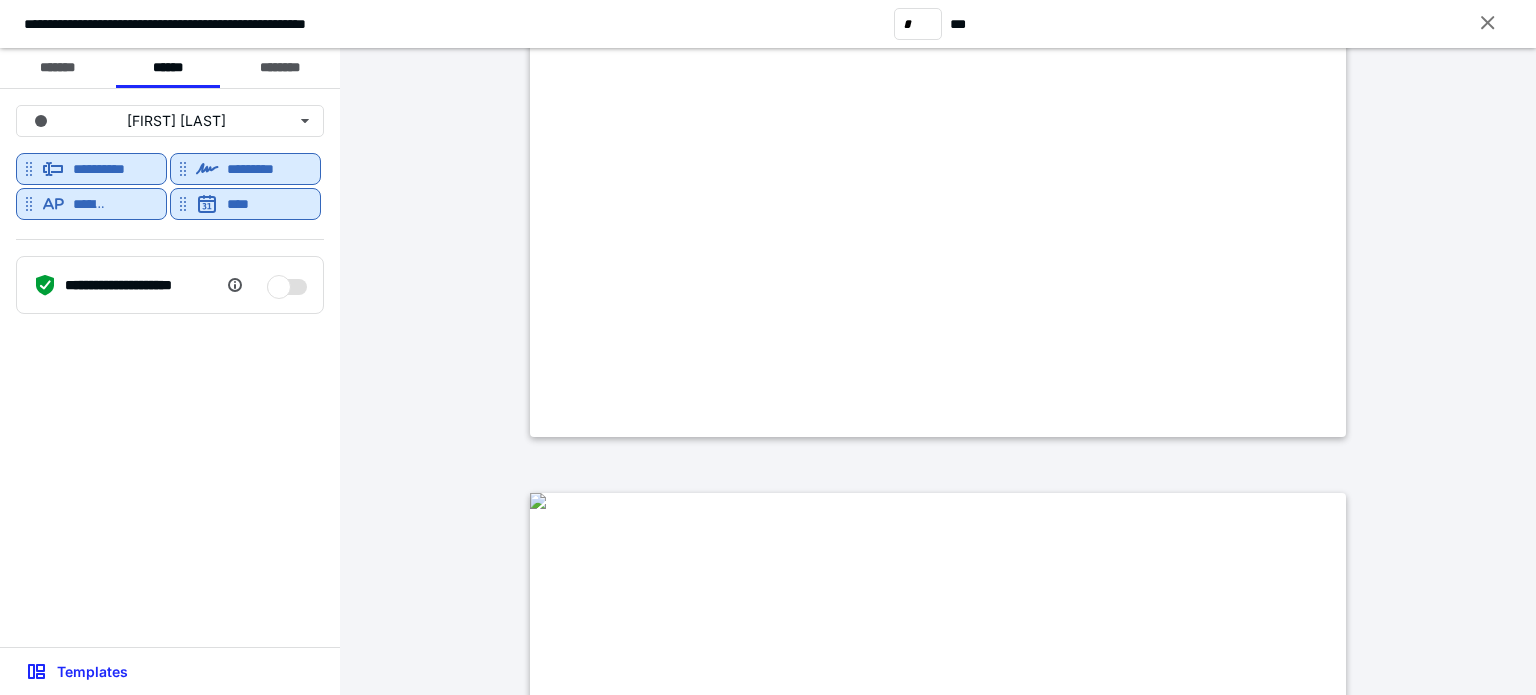 scroll, scrollTop: 800, scrollLeft: 0, axis: vertical 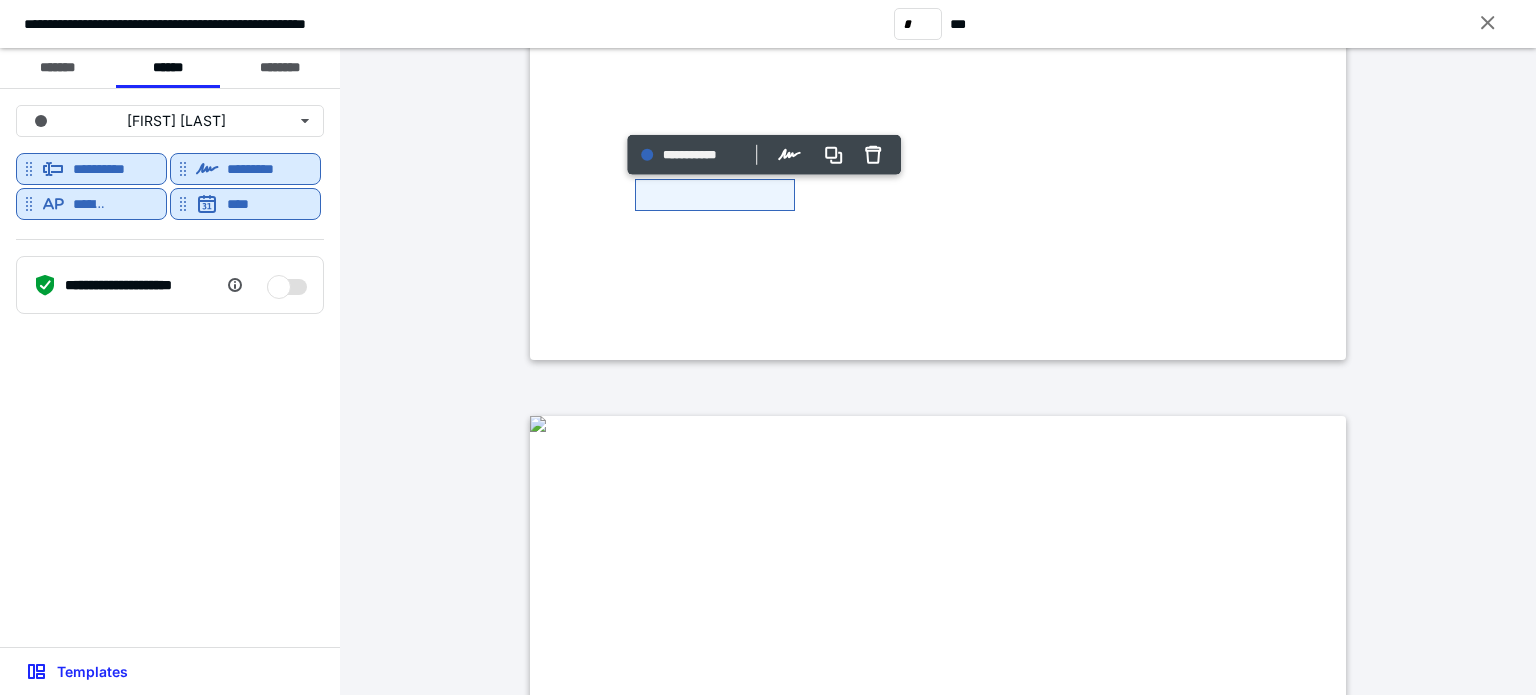 drag, startPoint x: 798, startPoint y: 203, endPoint x: 1025, endPoint y: 191, distance: 227.31696 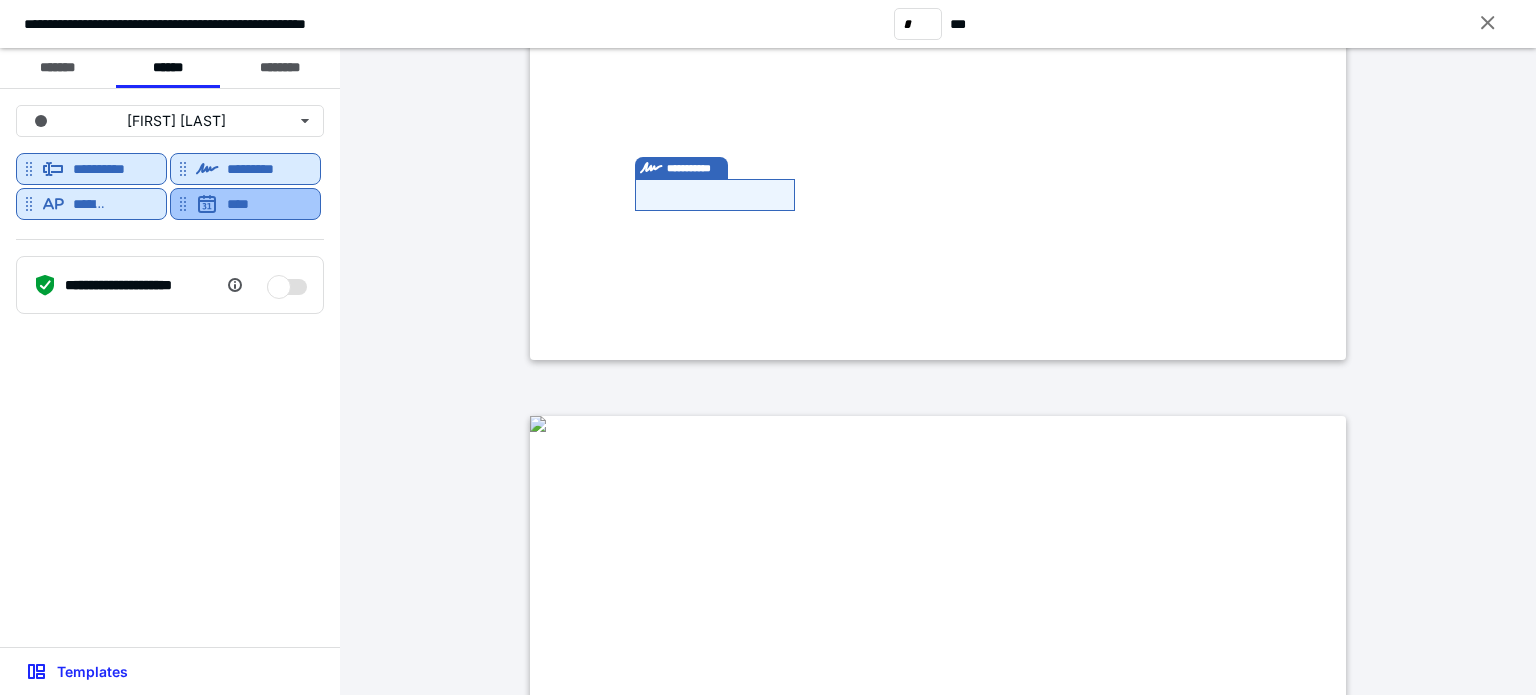 drag, startPoint x: 314, startPoint y: 277, endPoint x: 293, endPoint y: 207, distance: 73.082146 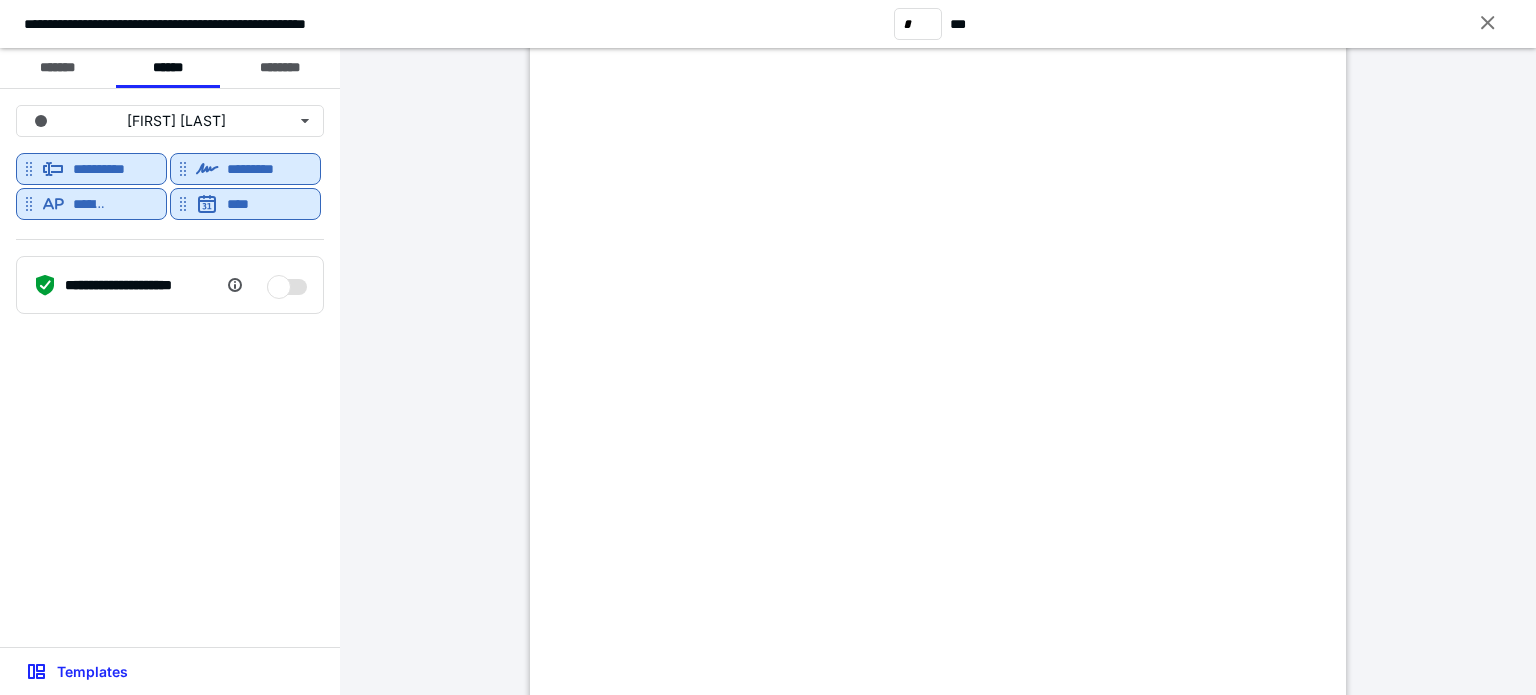 scroll, scrollTop: 1400, scrollLeft: 0, axis: vertical 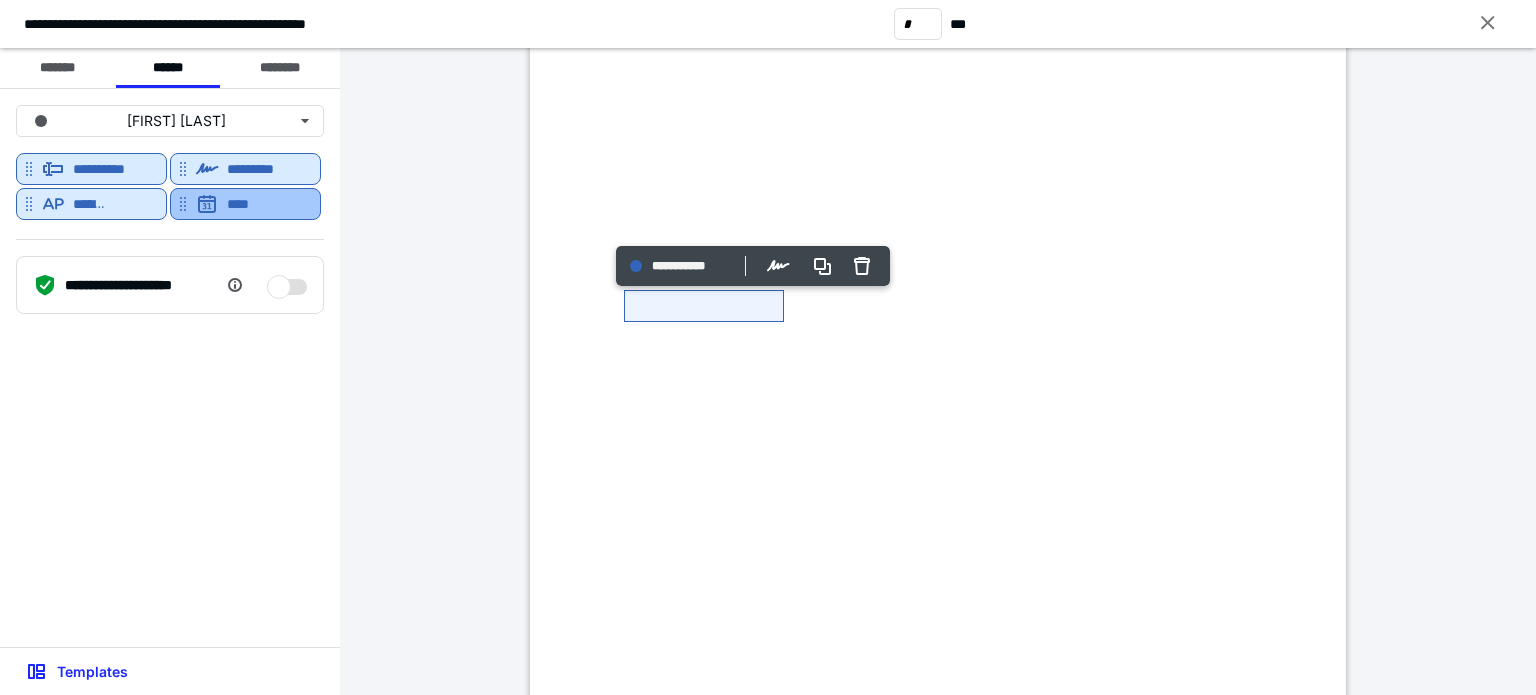 click on "****" at bounding box center [245, 204] 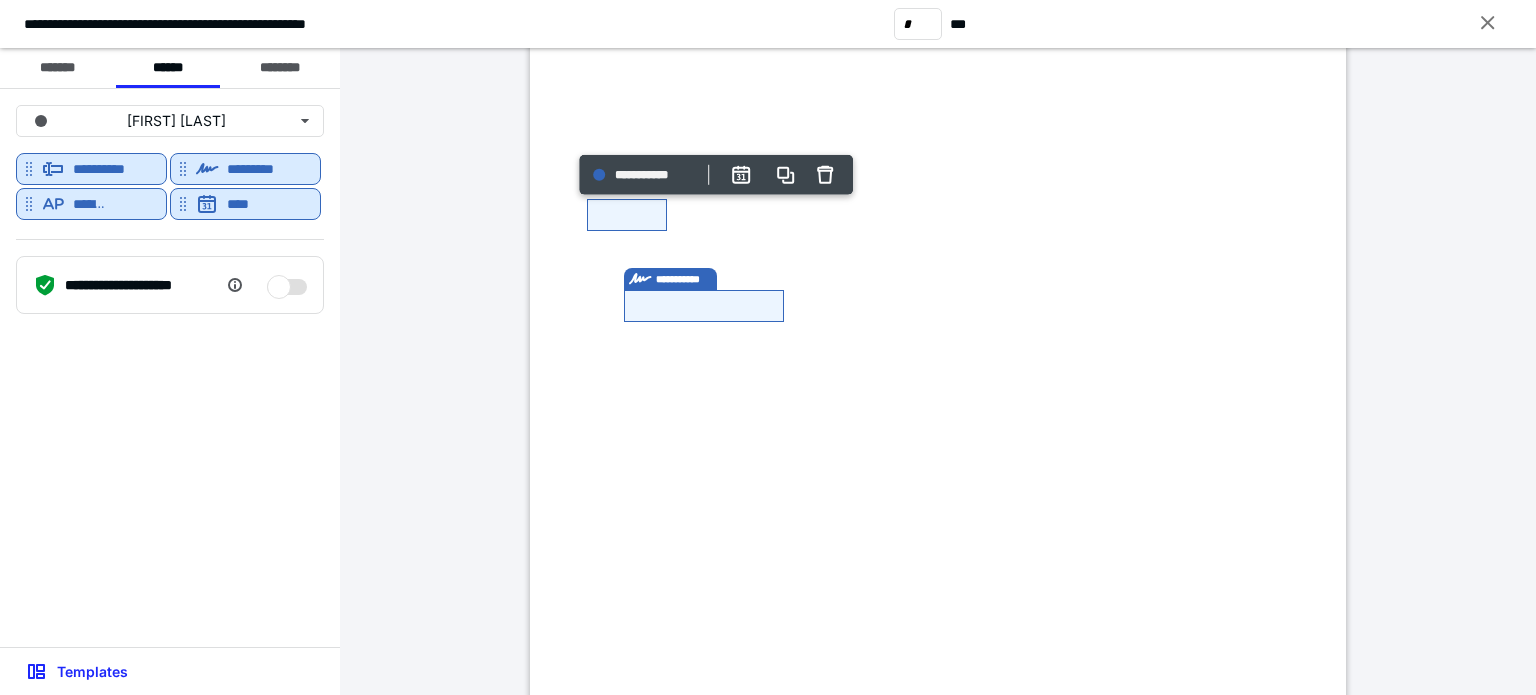 drag, startPoint x: 786, startPoint y: 219, endPoint x: 724, endPoint y: 241, distance: 65.78754 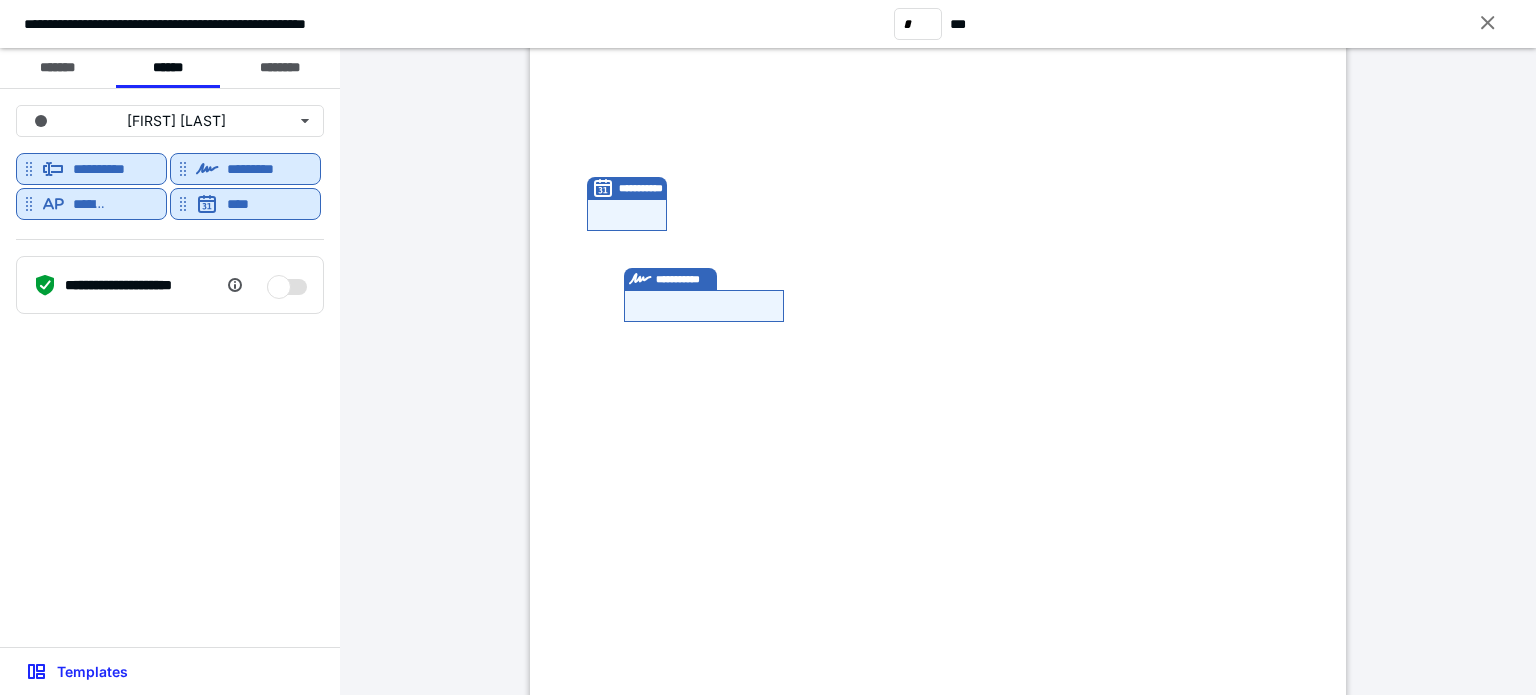 click on "**********" at bounding box center [938, 344] 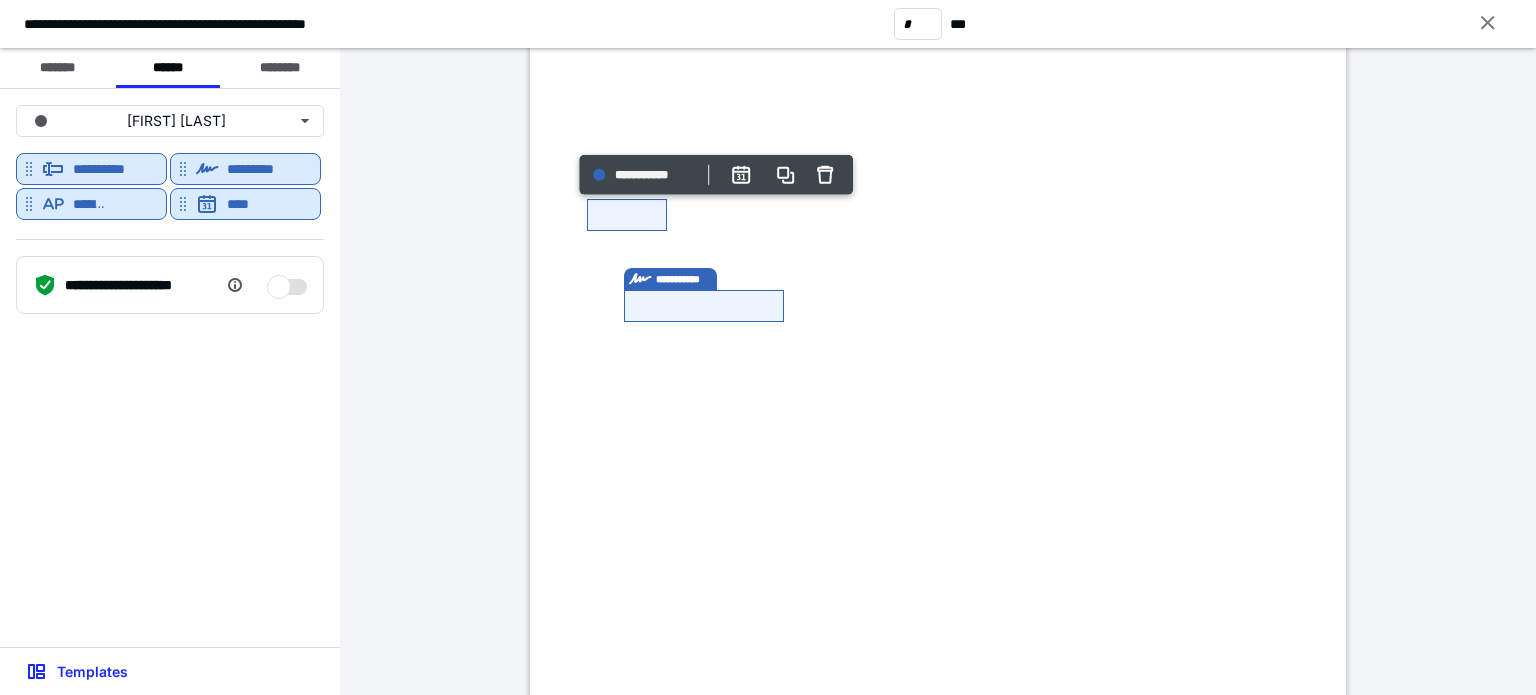 click at bounding box center [538, -176] 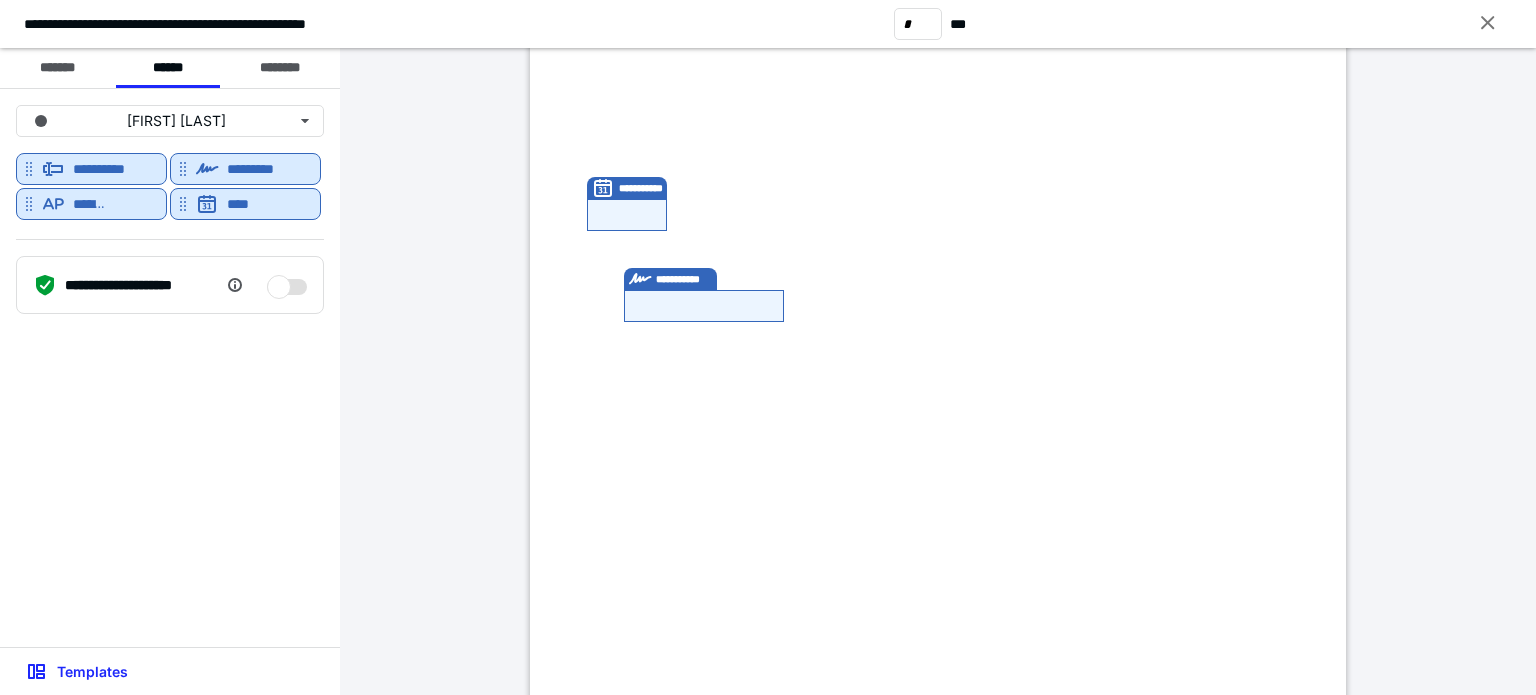 click at bounding box center [538, -176] 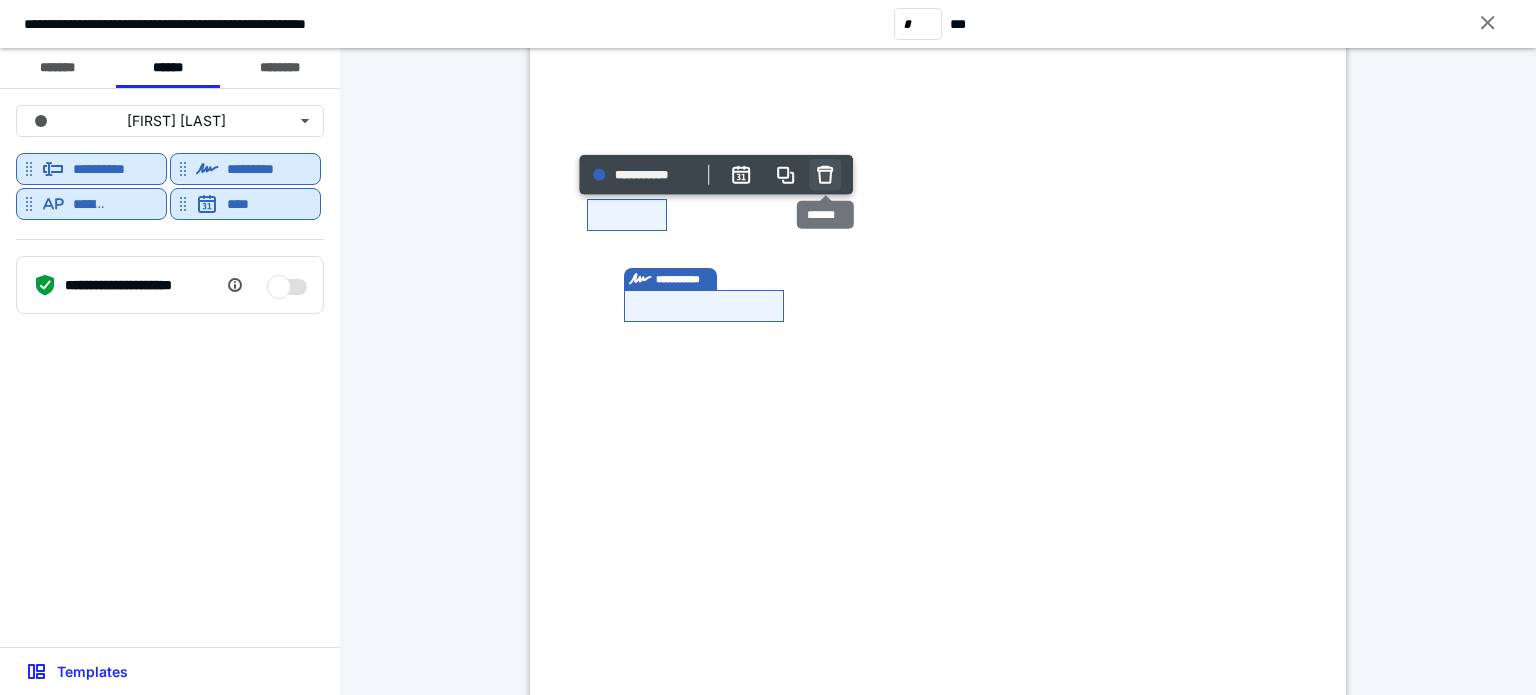 click at bounding box center (826, 175) 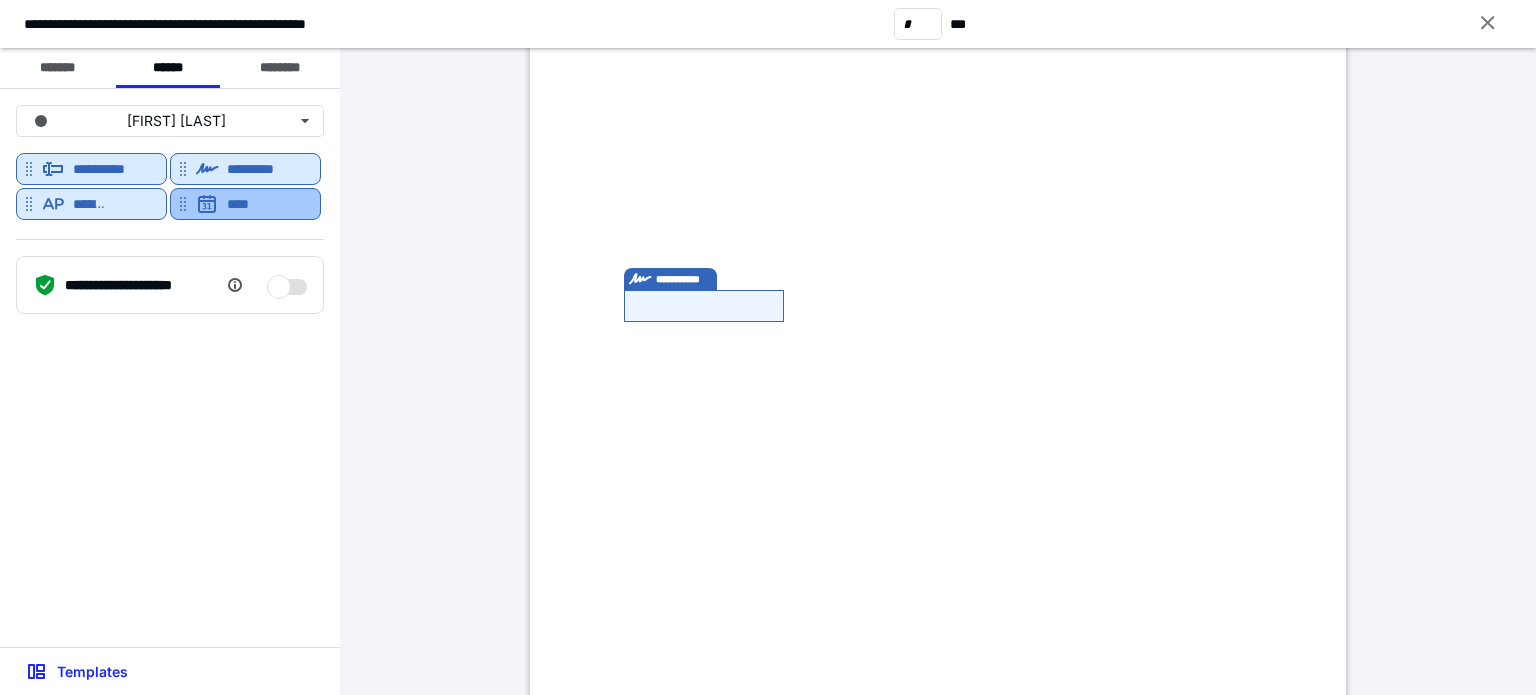 click on "****" at bounding box center (246, 204) 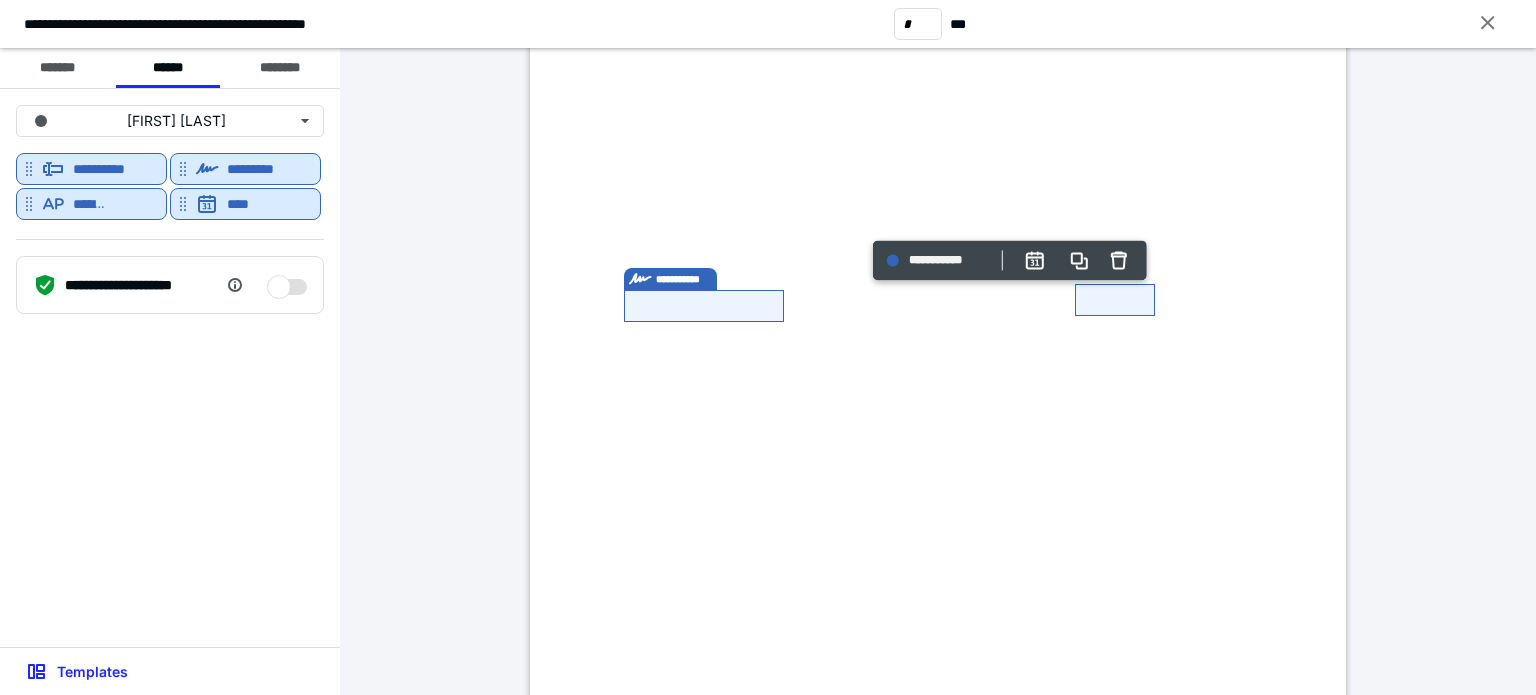 click at bounding box center (538, -176) 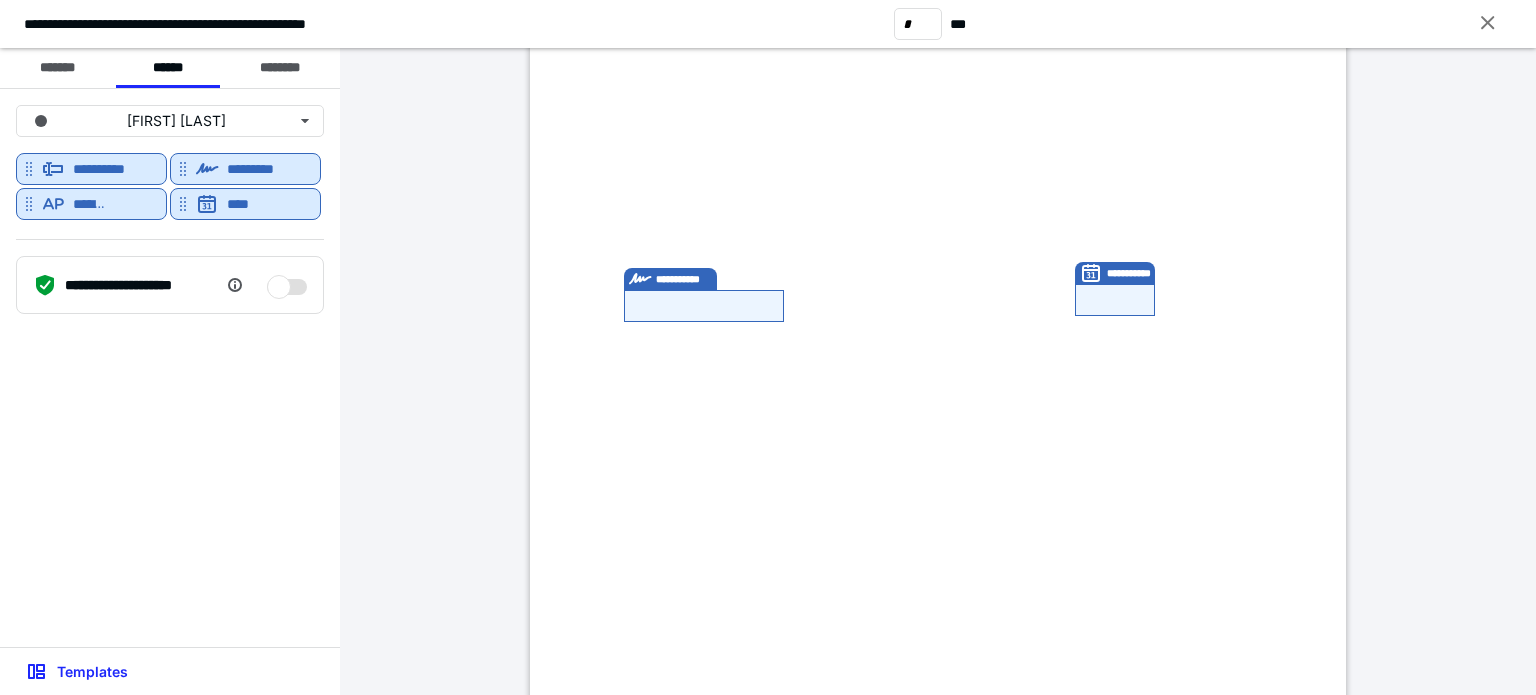 click on "**********" at bounding box center (938, 344) 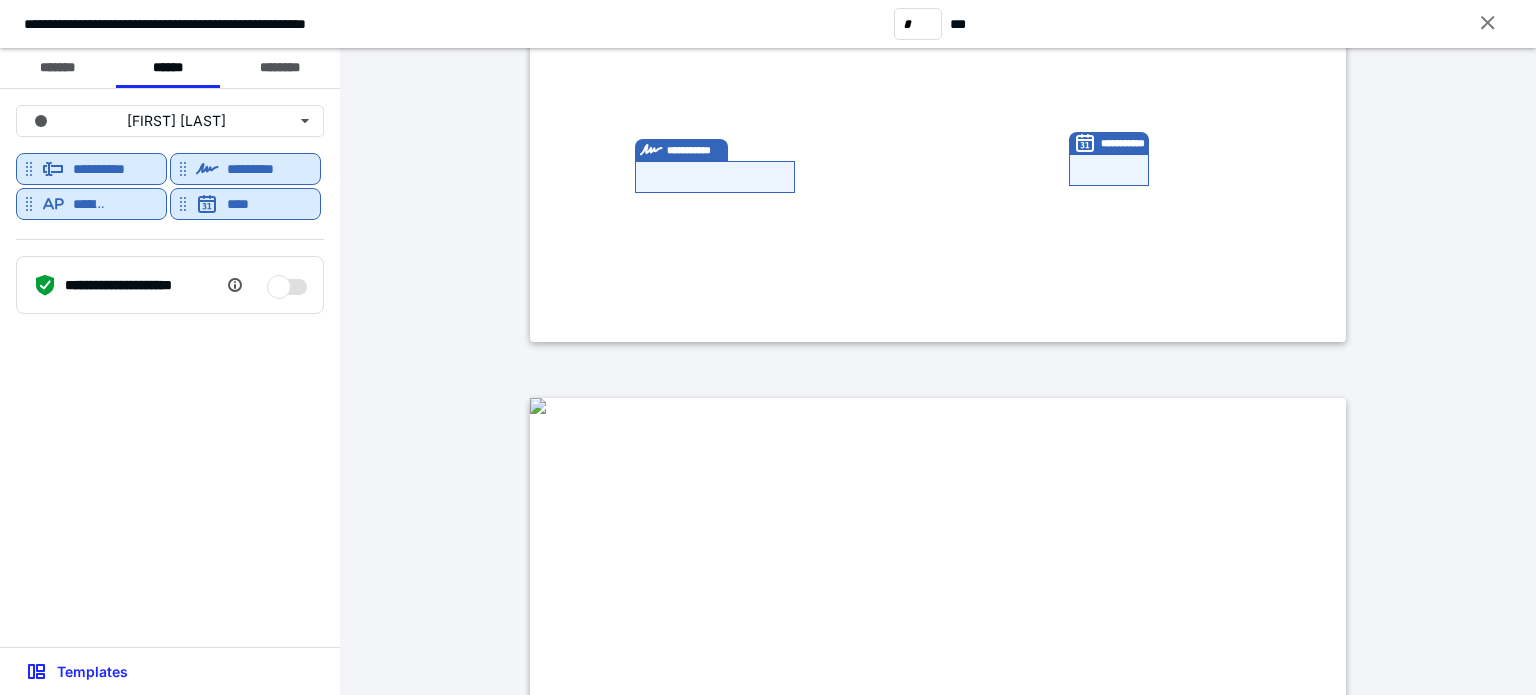 type on "*" 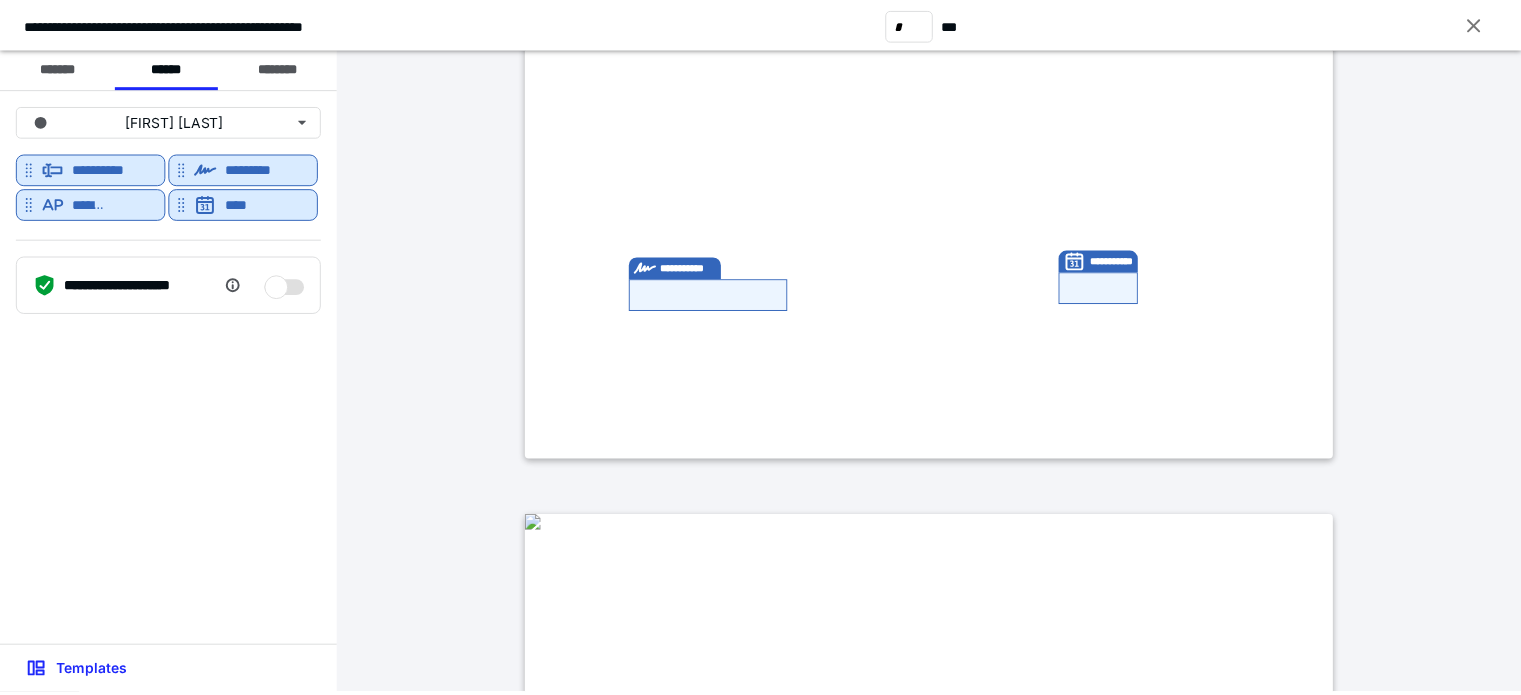scroll, scrollTop: 100, scrollLeft: 0, axis: vertical 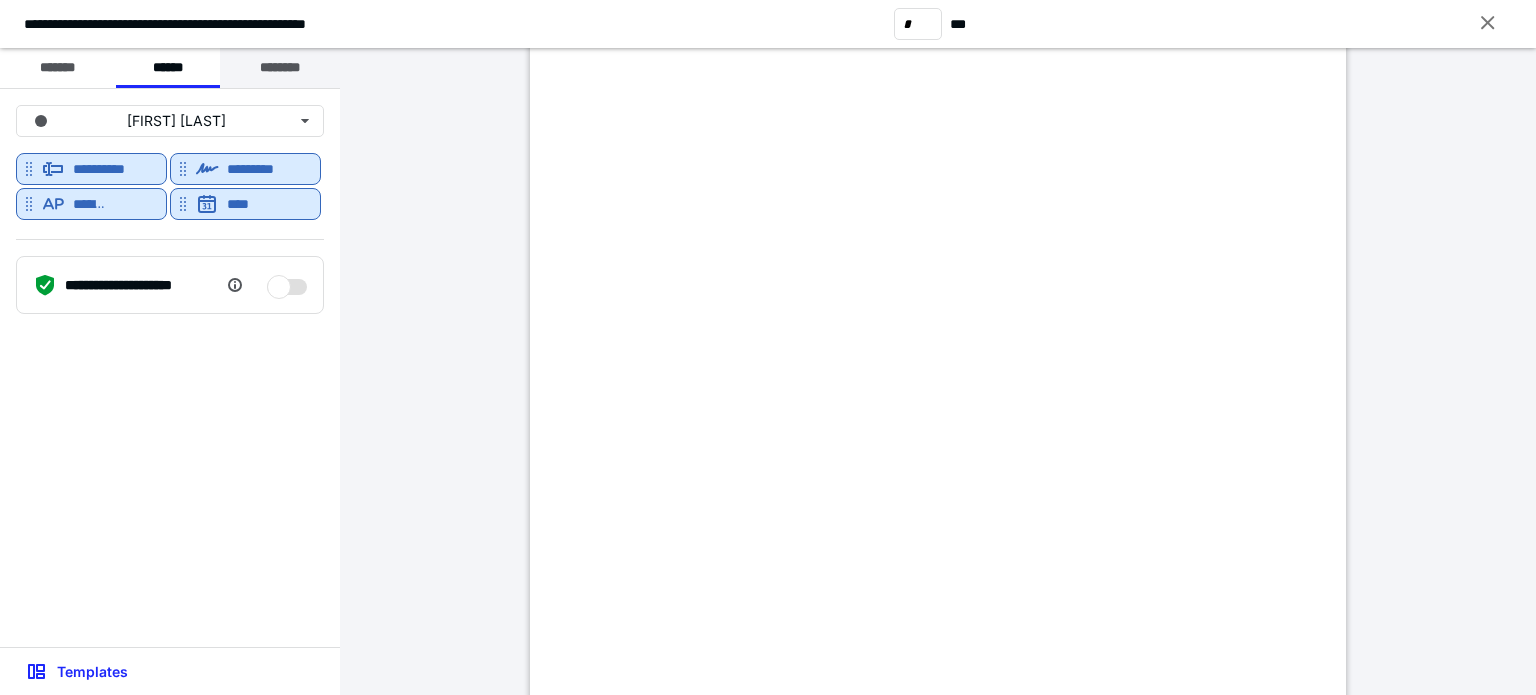 click on "********" at bounding box center (280, 68) 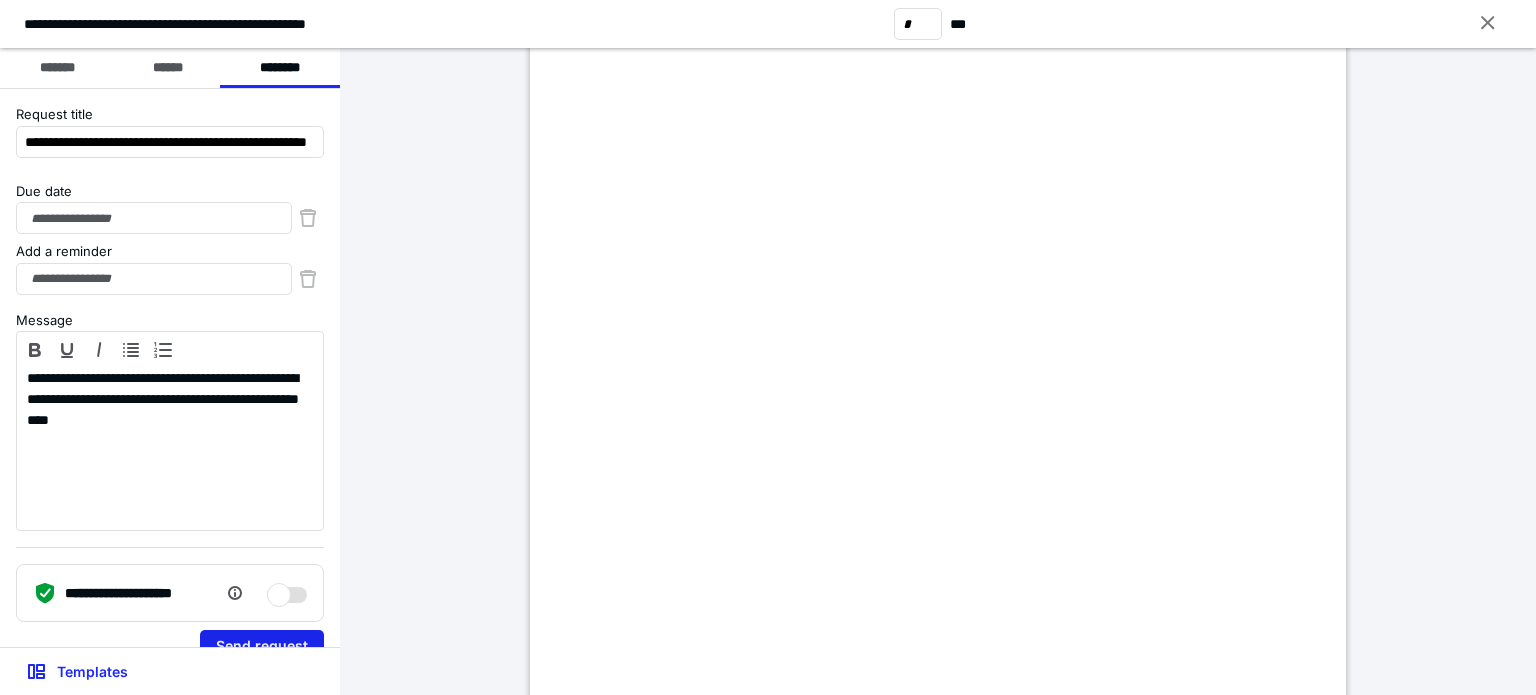click on "Send request" at bounding box center [262, 646] 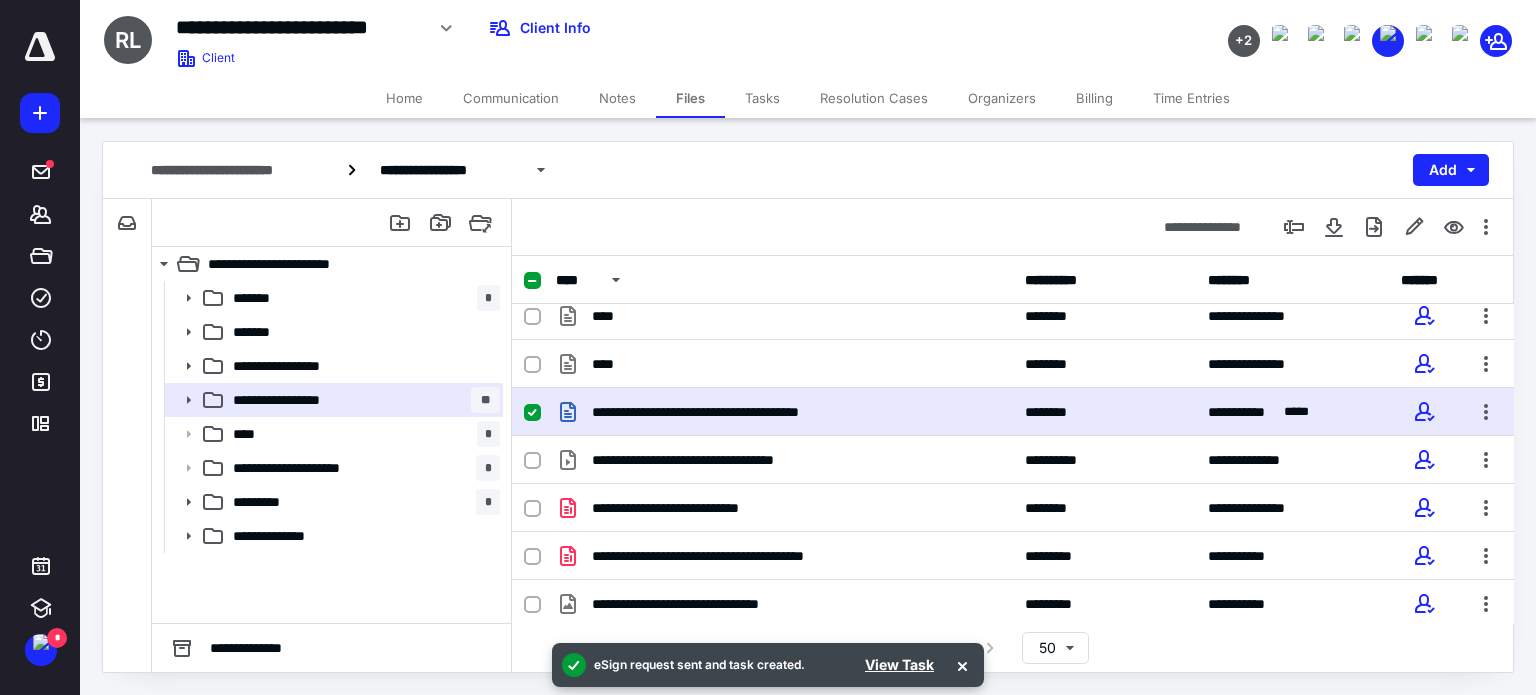 click on "Tasks" at bounding box center (762, 98) 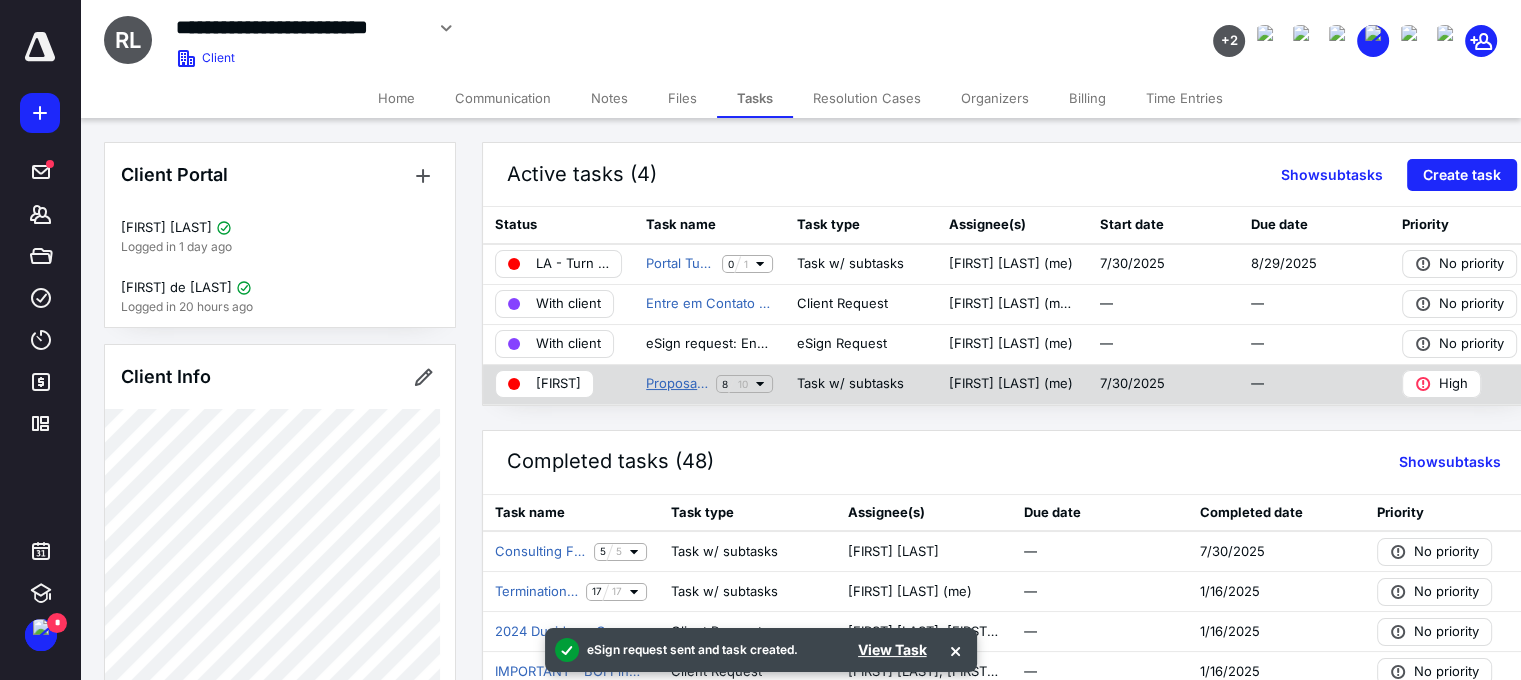 click on "Proposal VIP Services (Milton)" at bounding box center [677, 384] 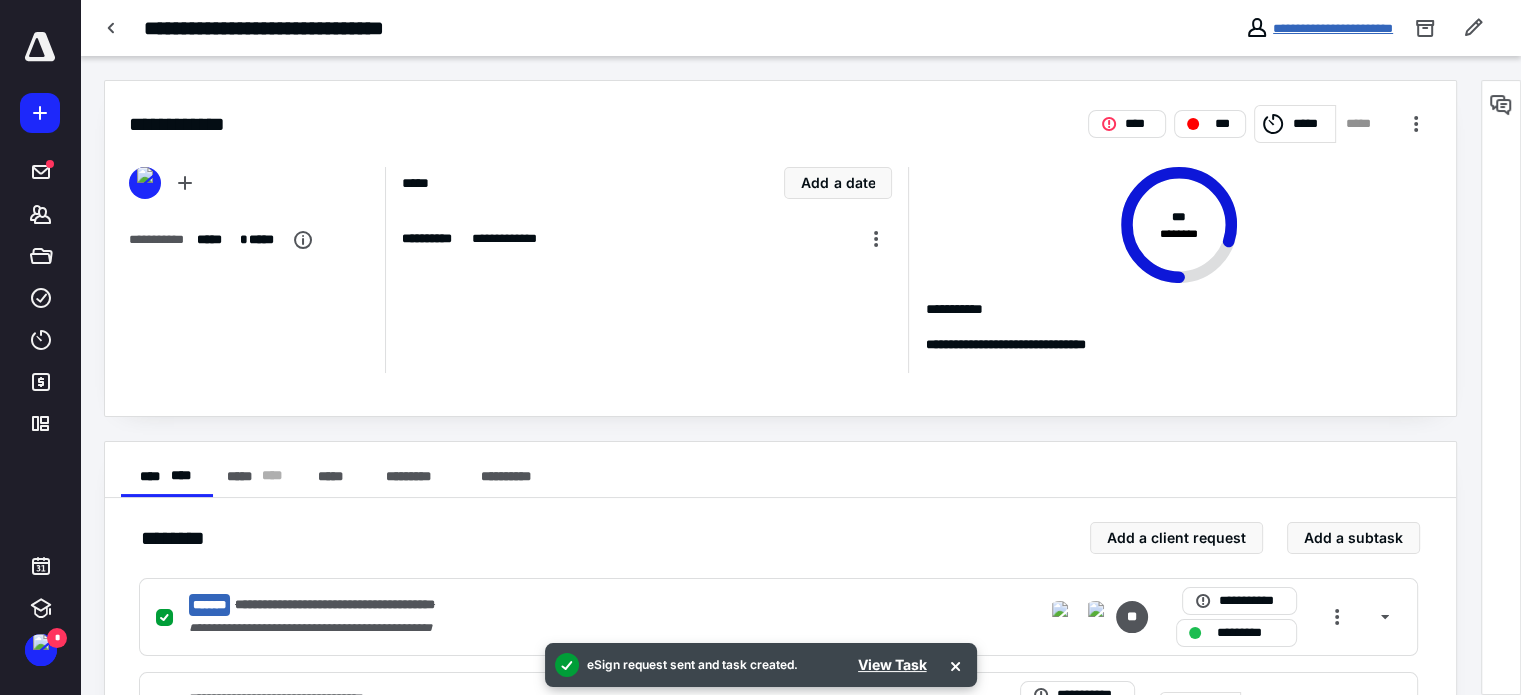 click on "**********" at bounding box center [1333, 28] 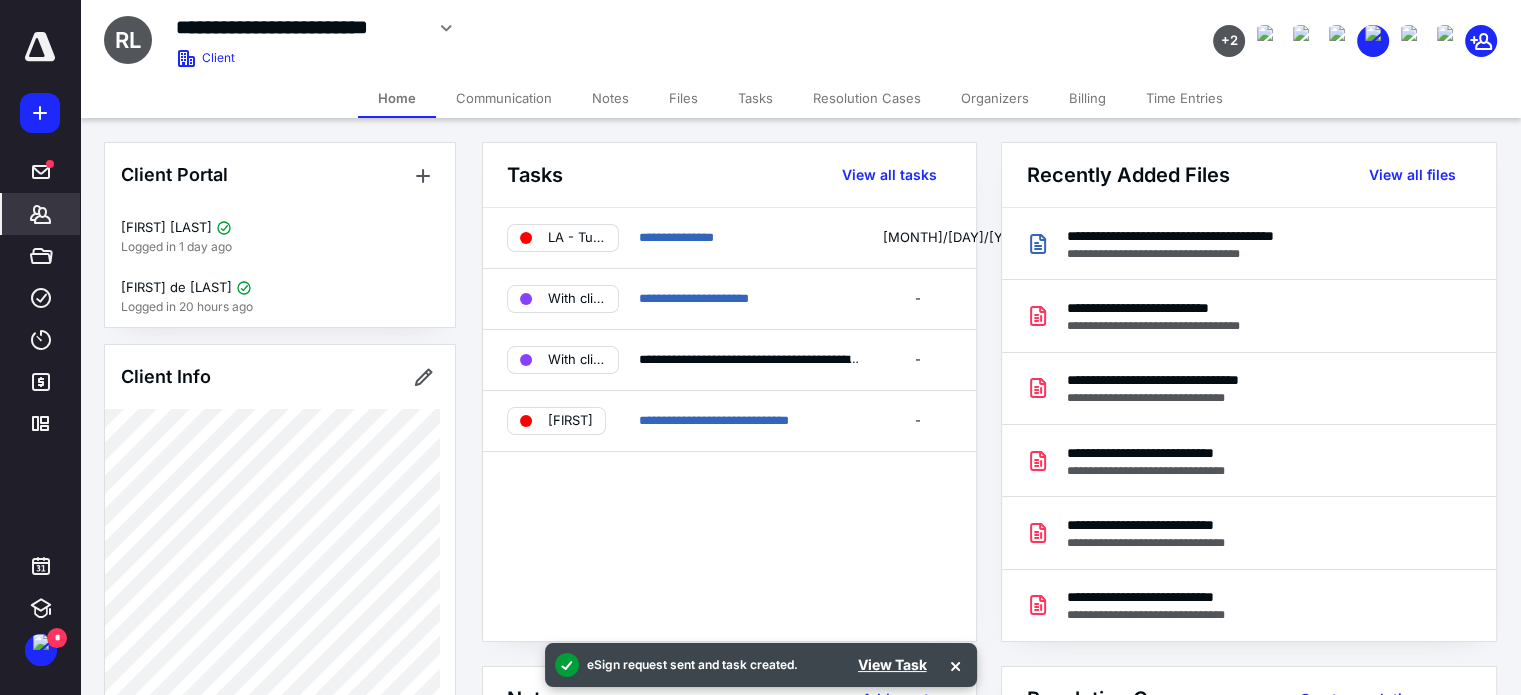 click on "**********" at bounding box center (729, 421) 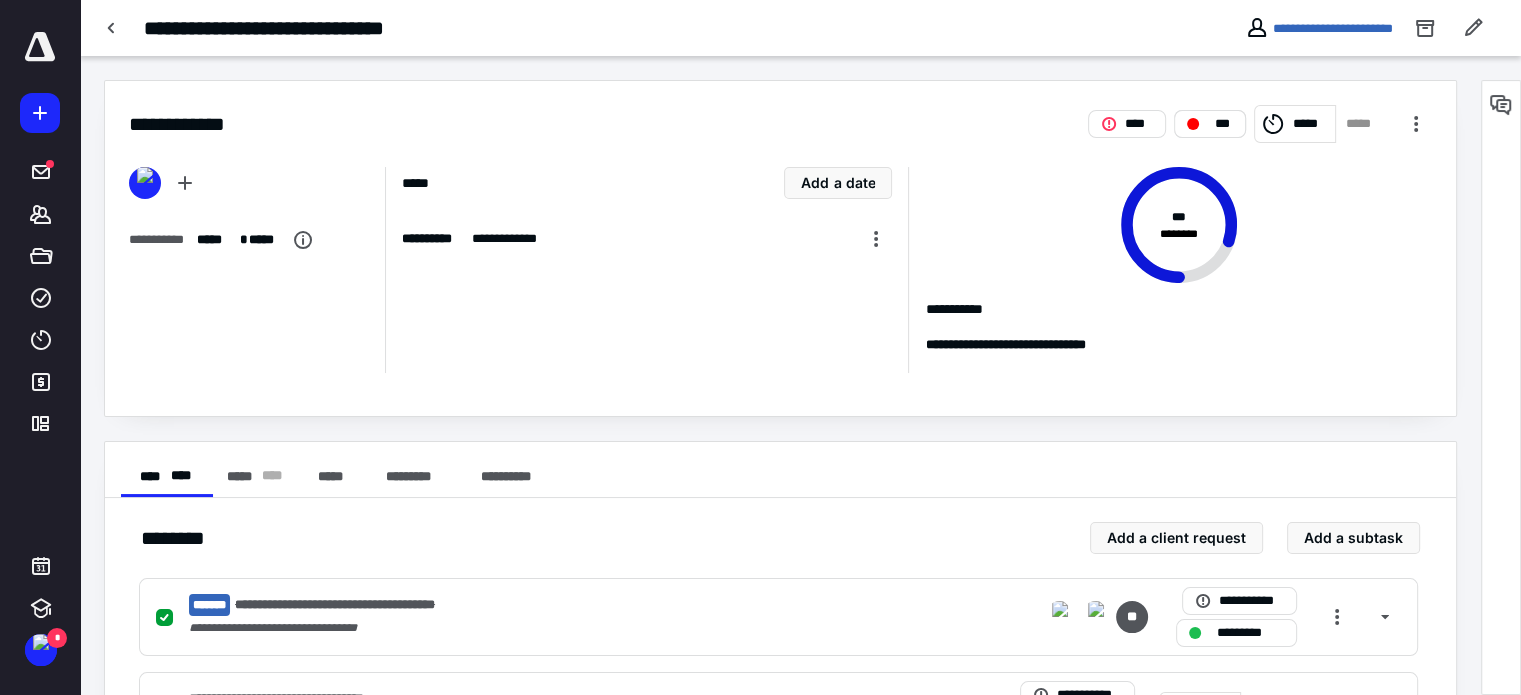 click on "***" at bounding box center (1224, 124) 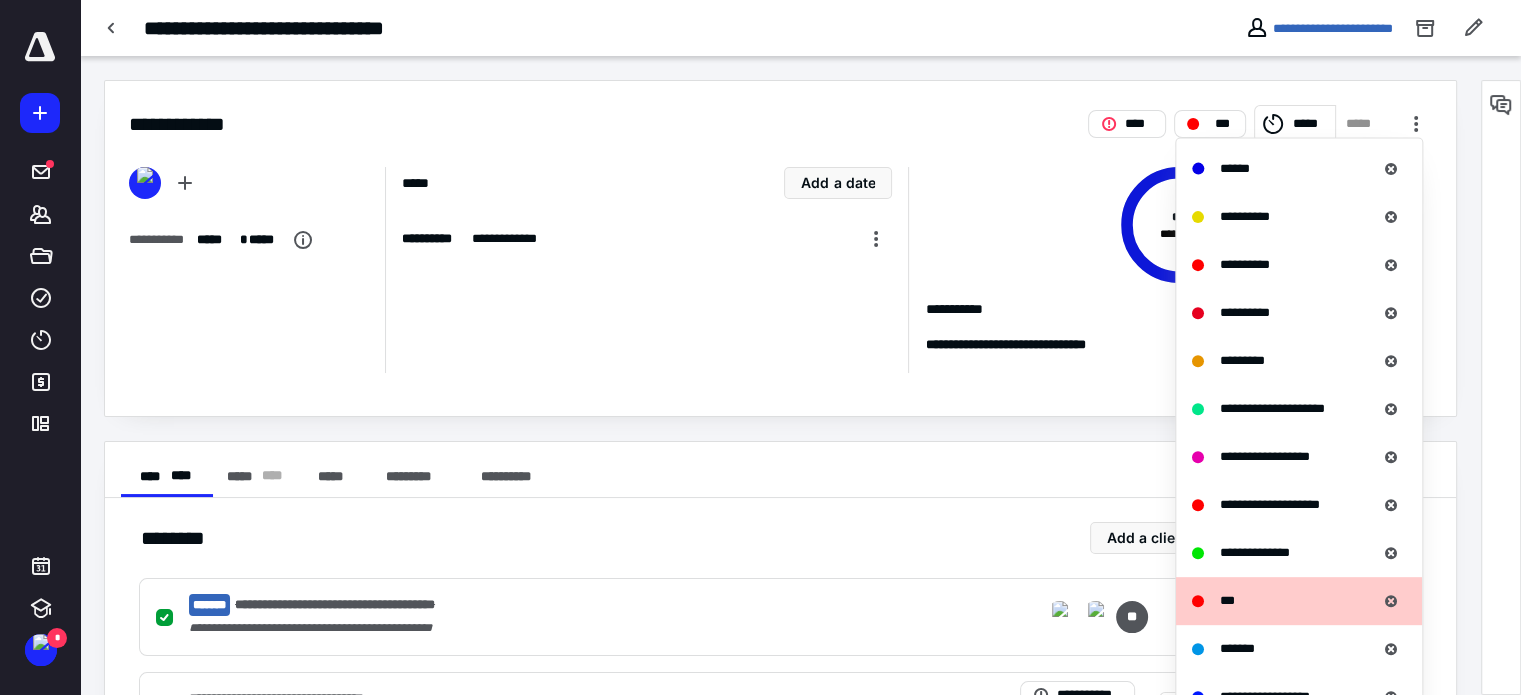 scroll, scrollTop: 856, scrollLeft: 0, axis: vertical 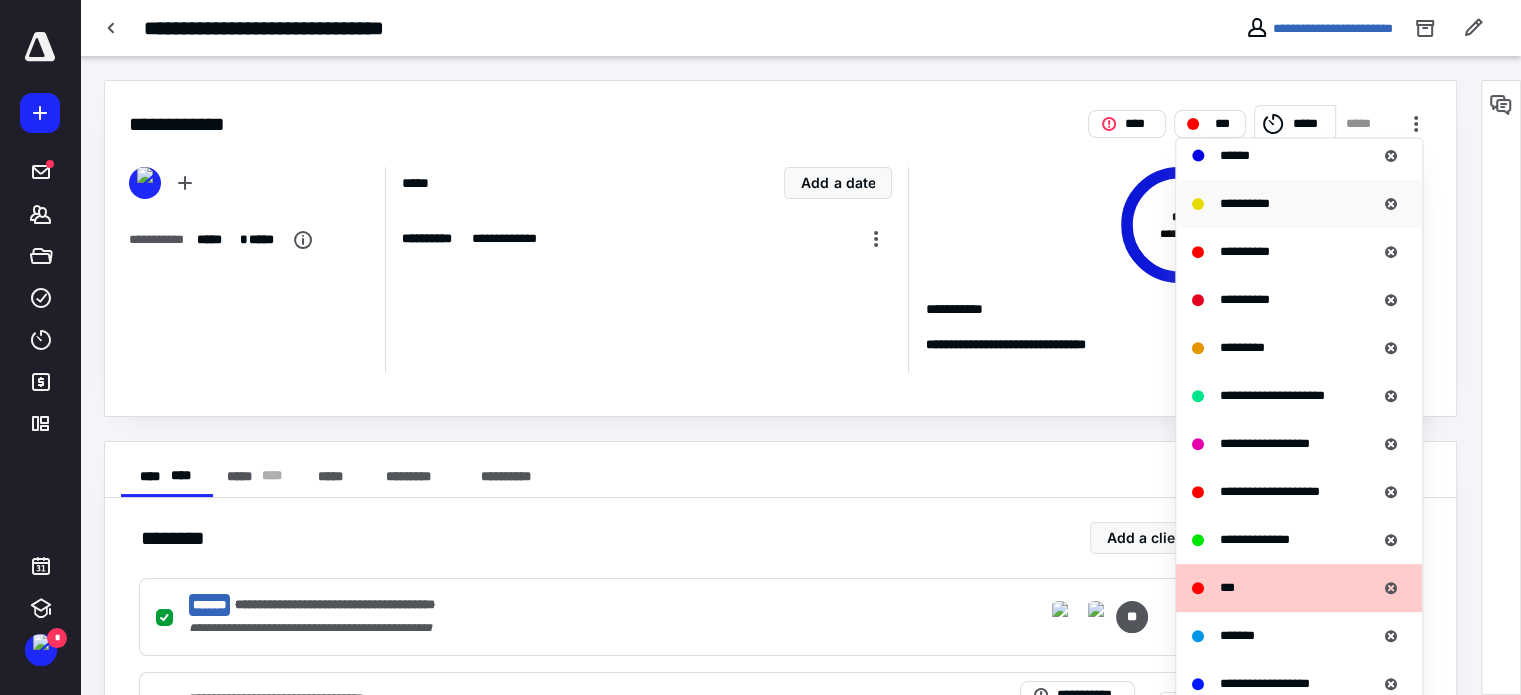 click on "**********" at bounding box center (1245, 202) 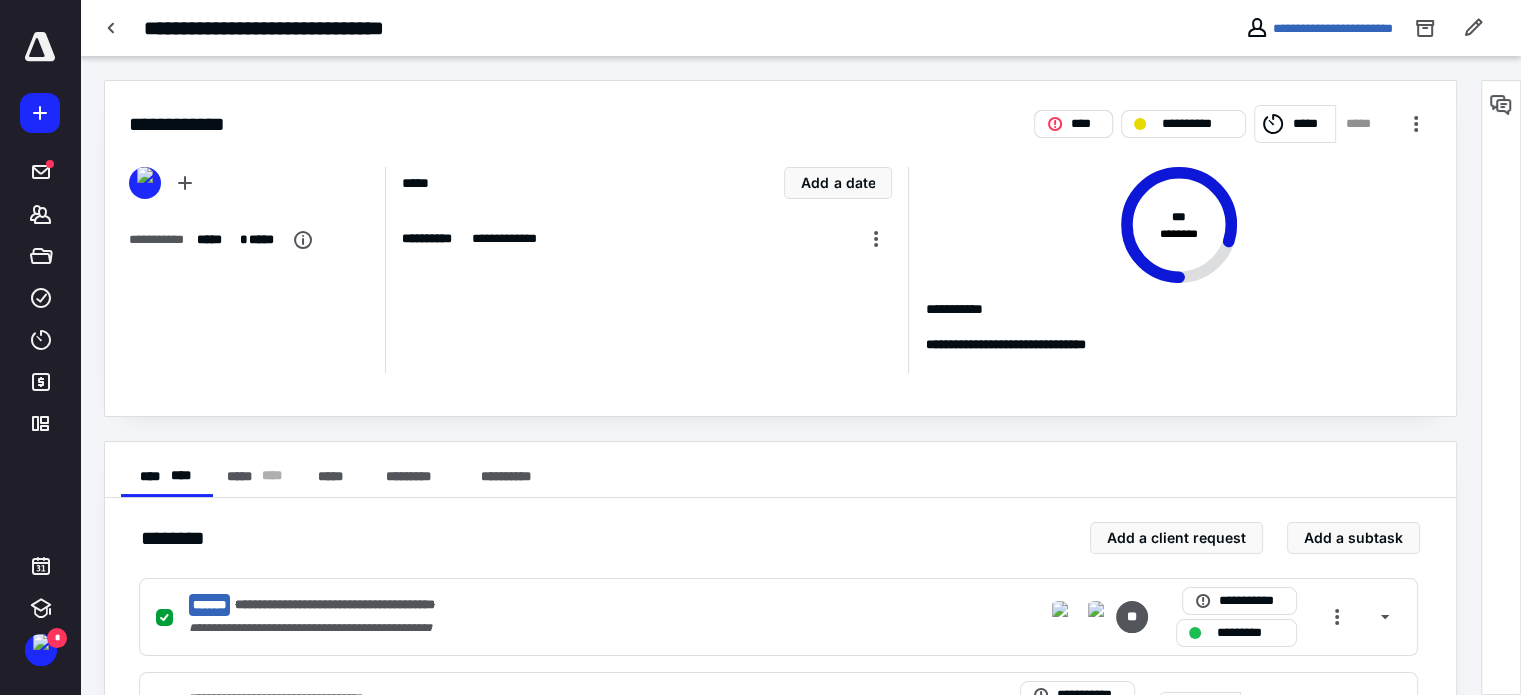 click on "****" at bounding box center [1085, 124] 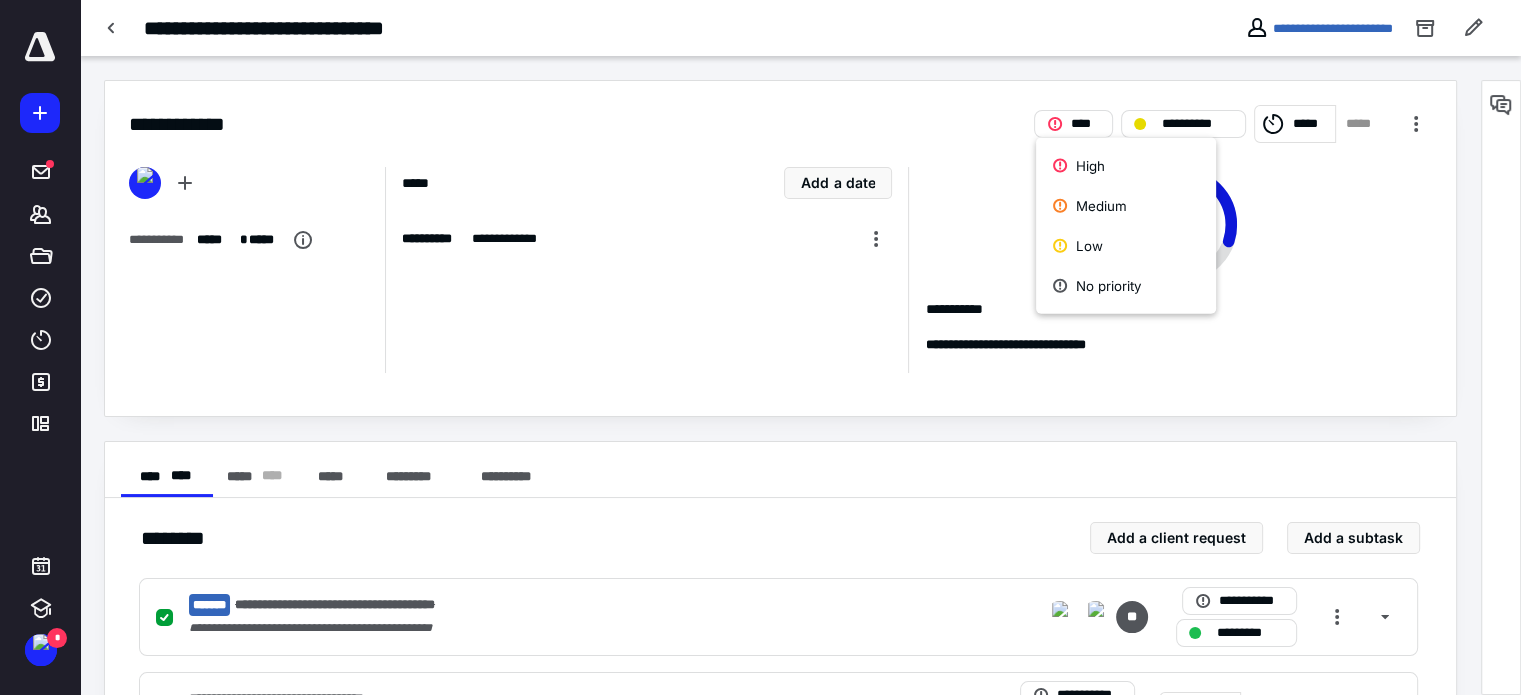drag, startPoint x: 1127, startPoint y: 274, endPoint x: 1358, endPoint y: 173, distance: 252.11505 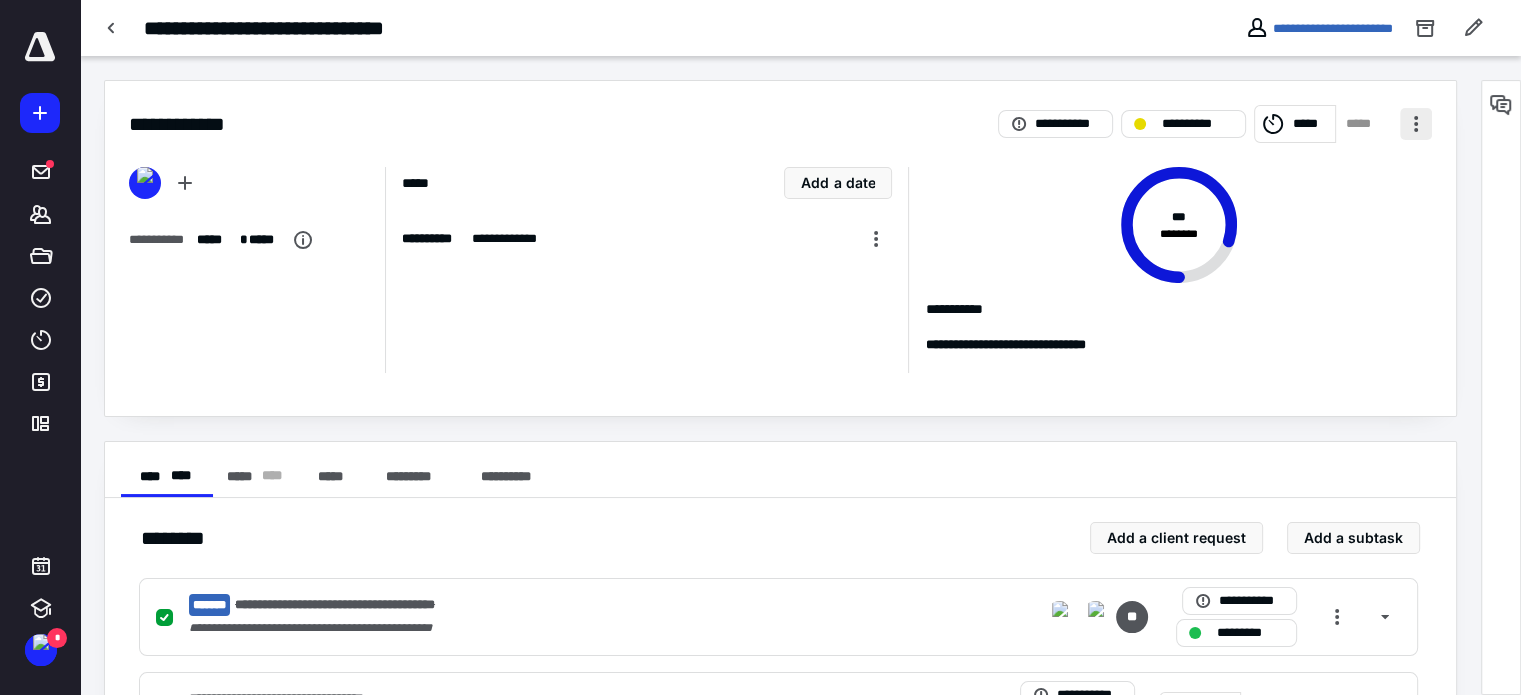 click at bounding box center [1416, 124] 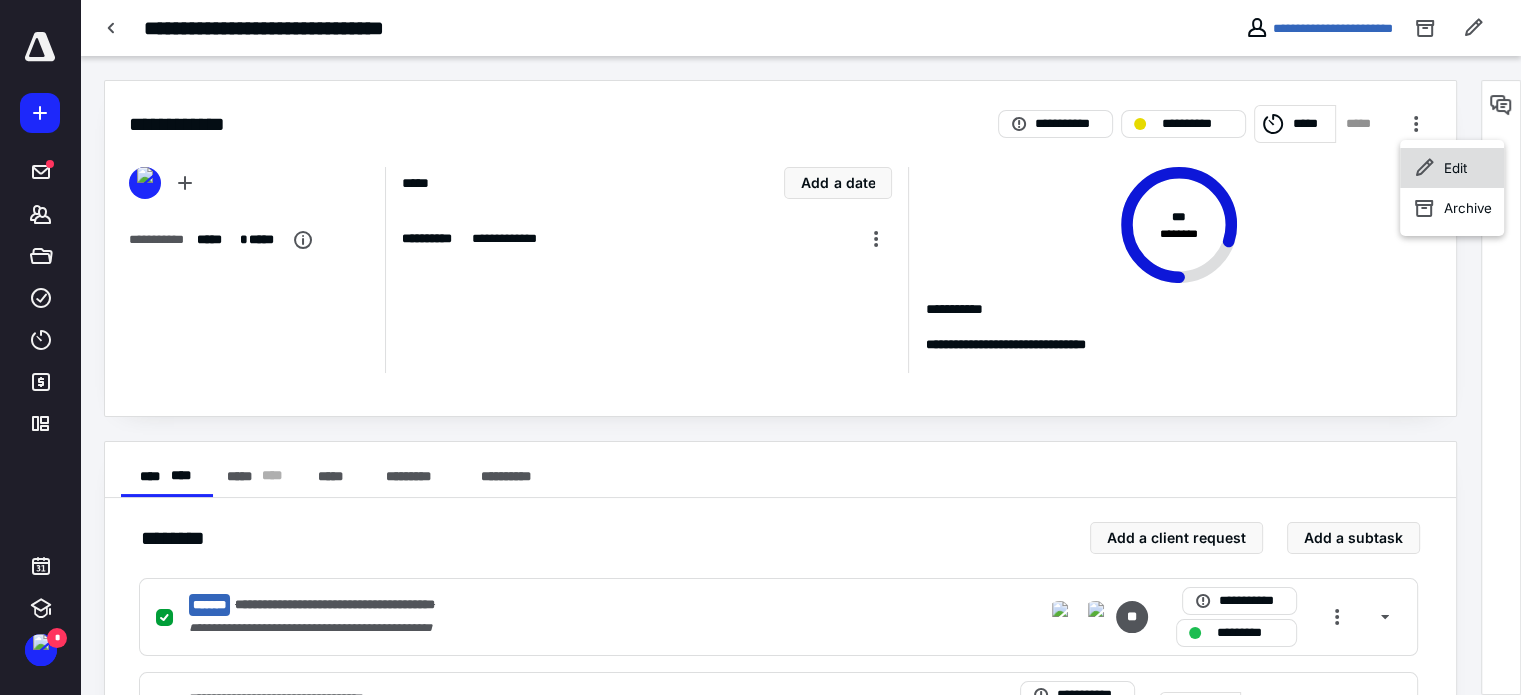 click 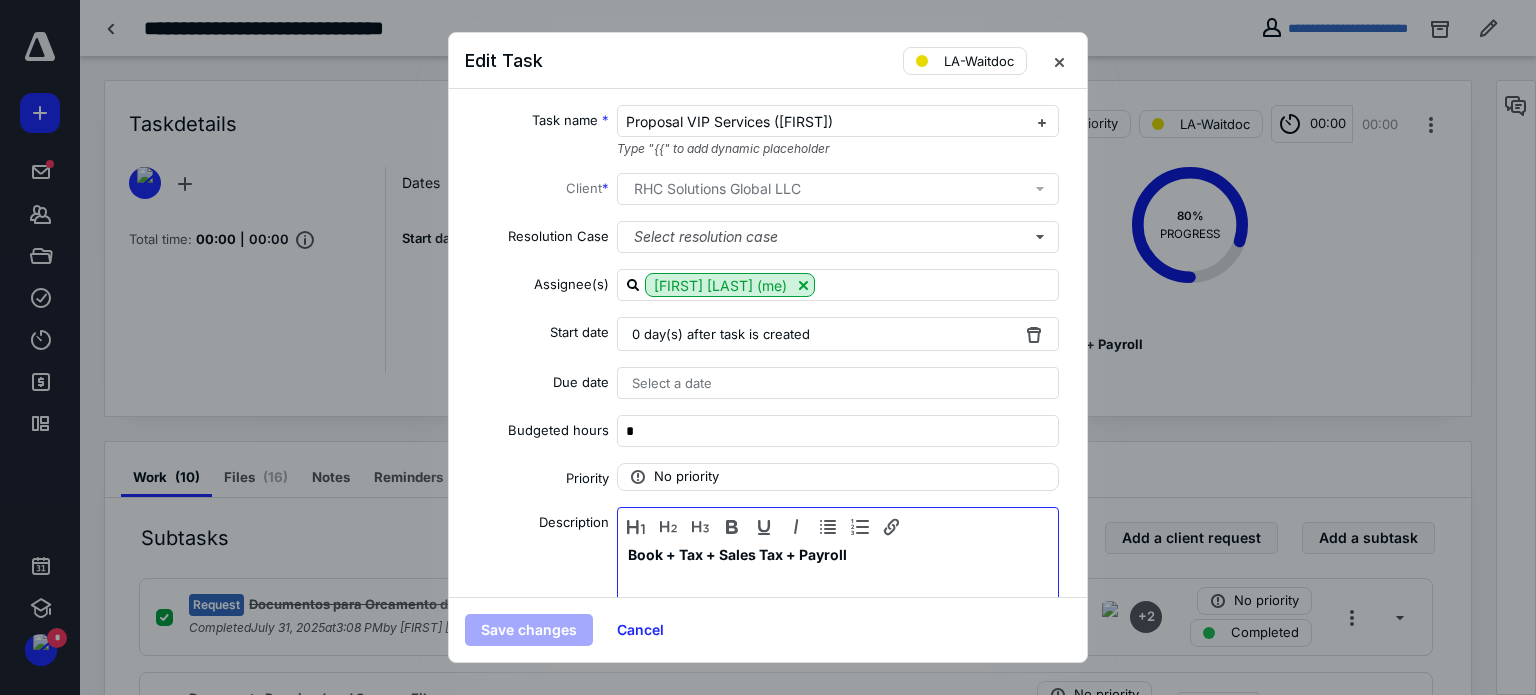 click on "Book + Tax + Sales Tax + Payroll" at bounding box center [737, 554] 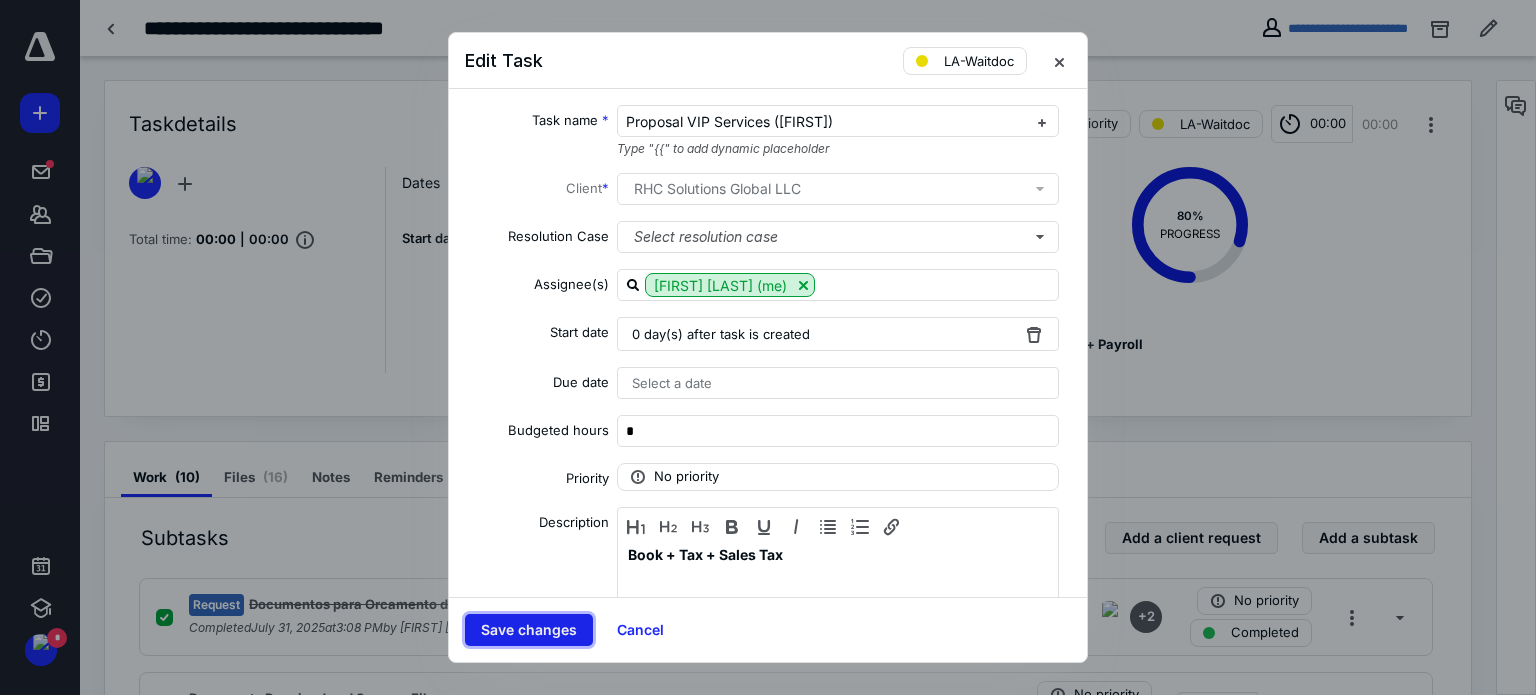 click on "Save changes" at bounding box center (529, 630) 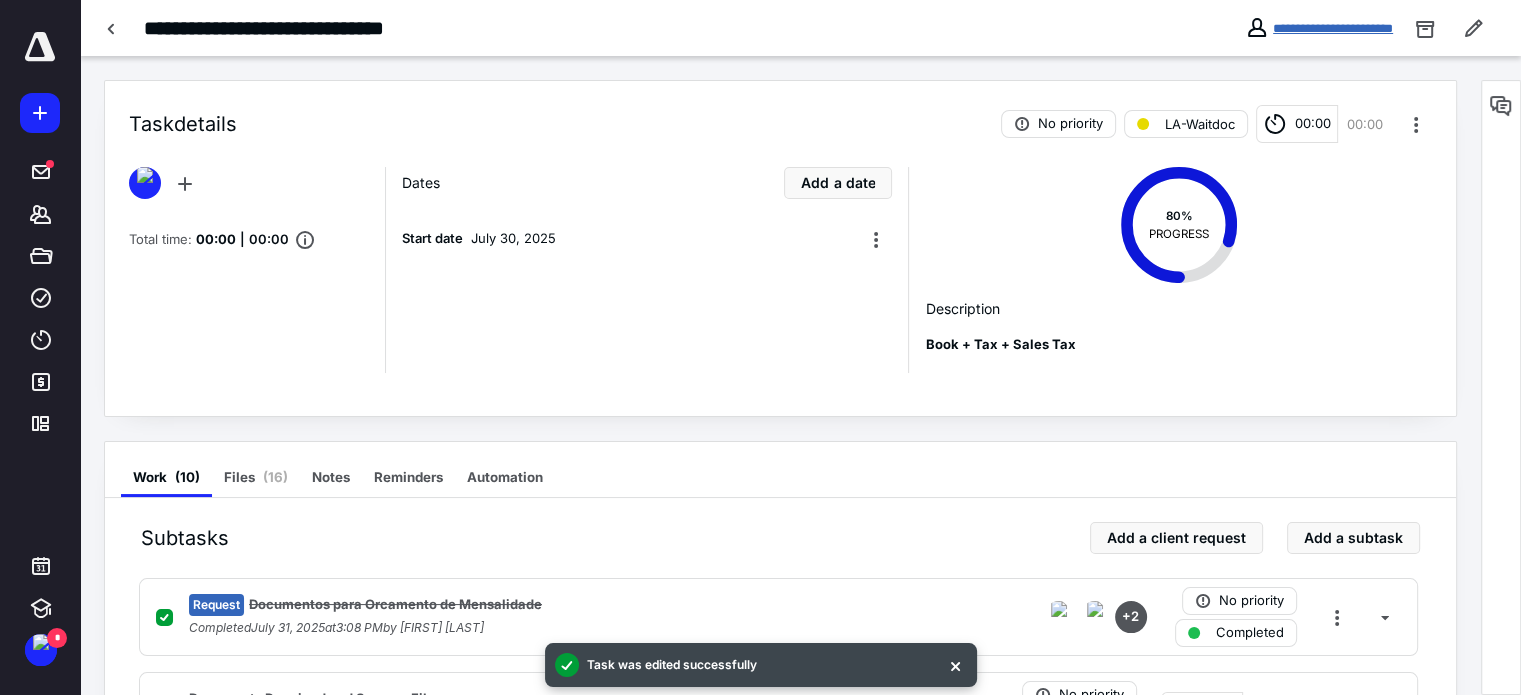 click on "**********" at bounding box center (1333, 28) 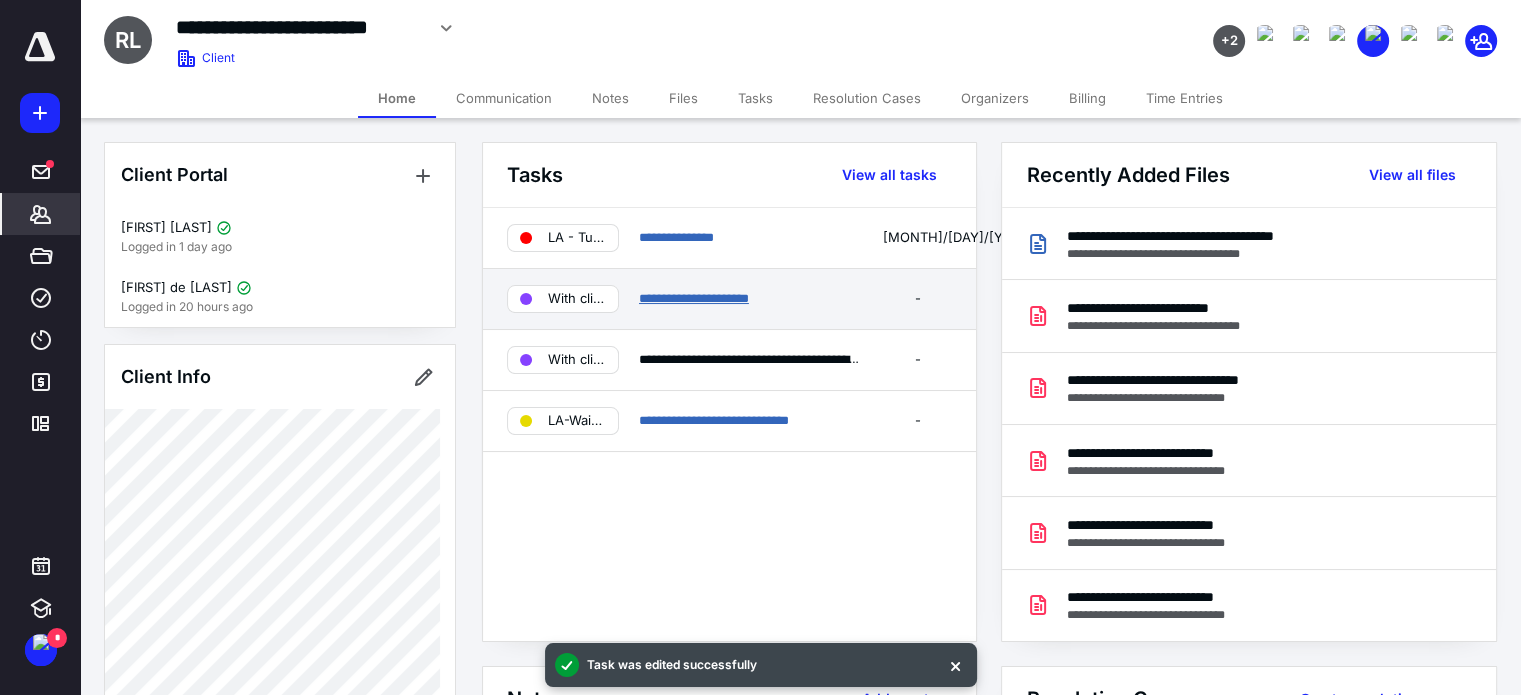 click on "**********" at bounding box center (694, 298) 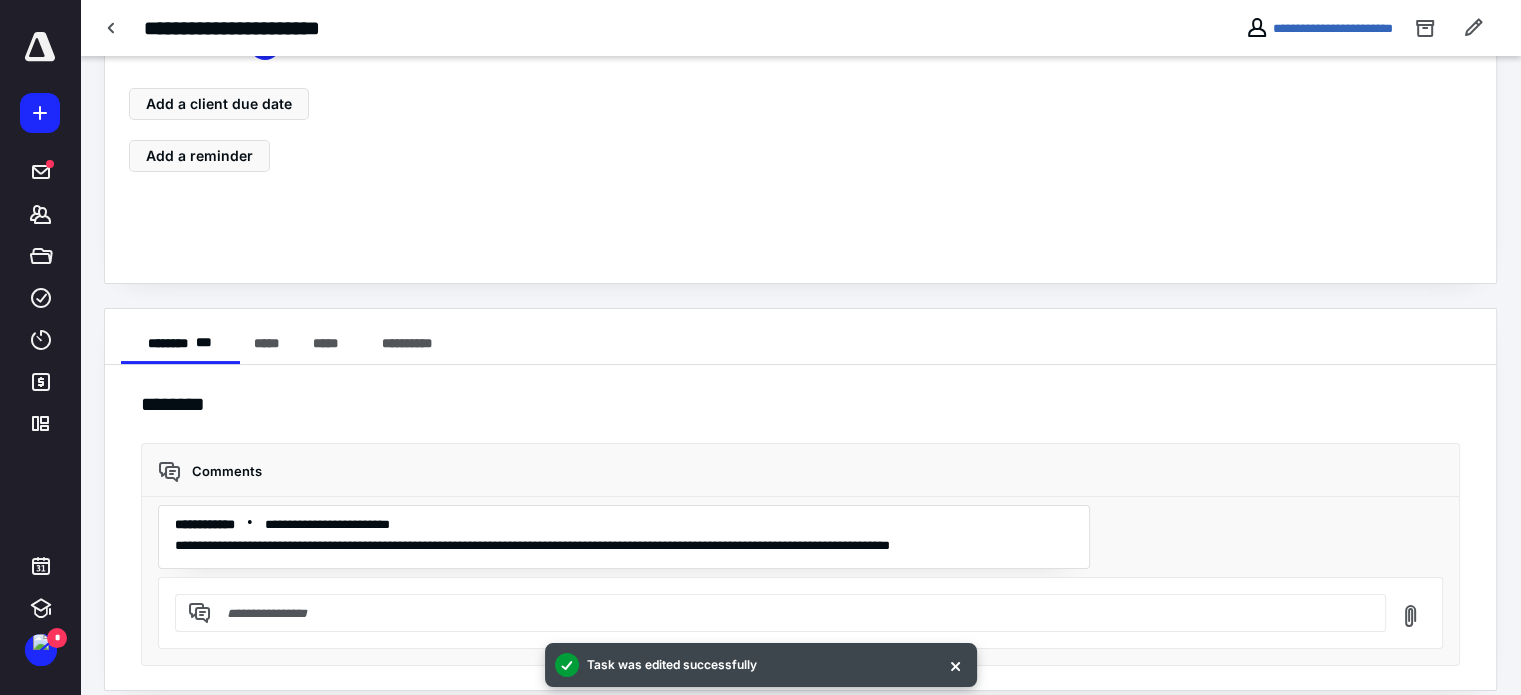 scroll, scrollTop: 150, scrollLeft: 0, axis: vertical 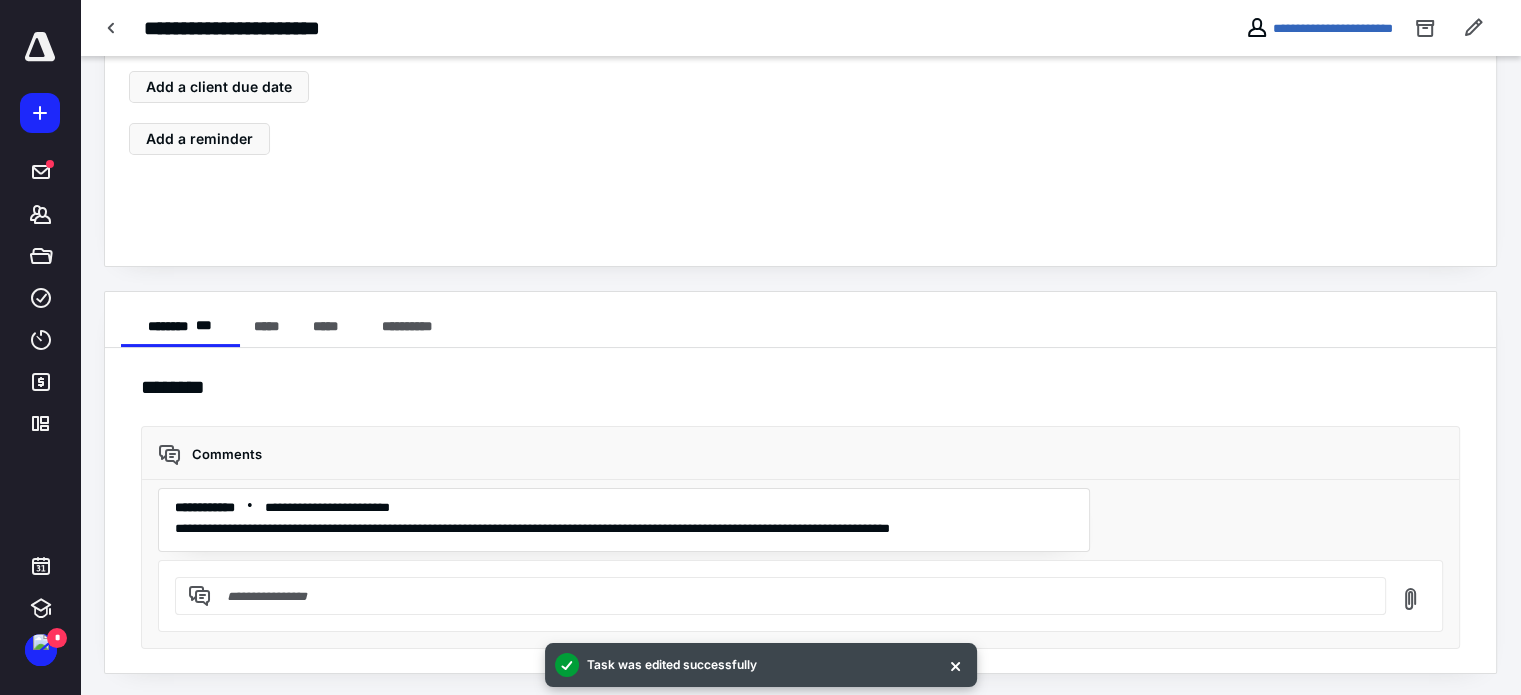 click at bounding box center (792, 596) 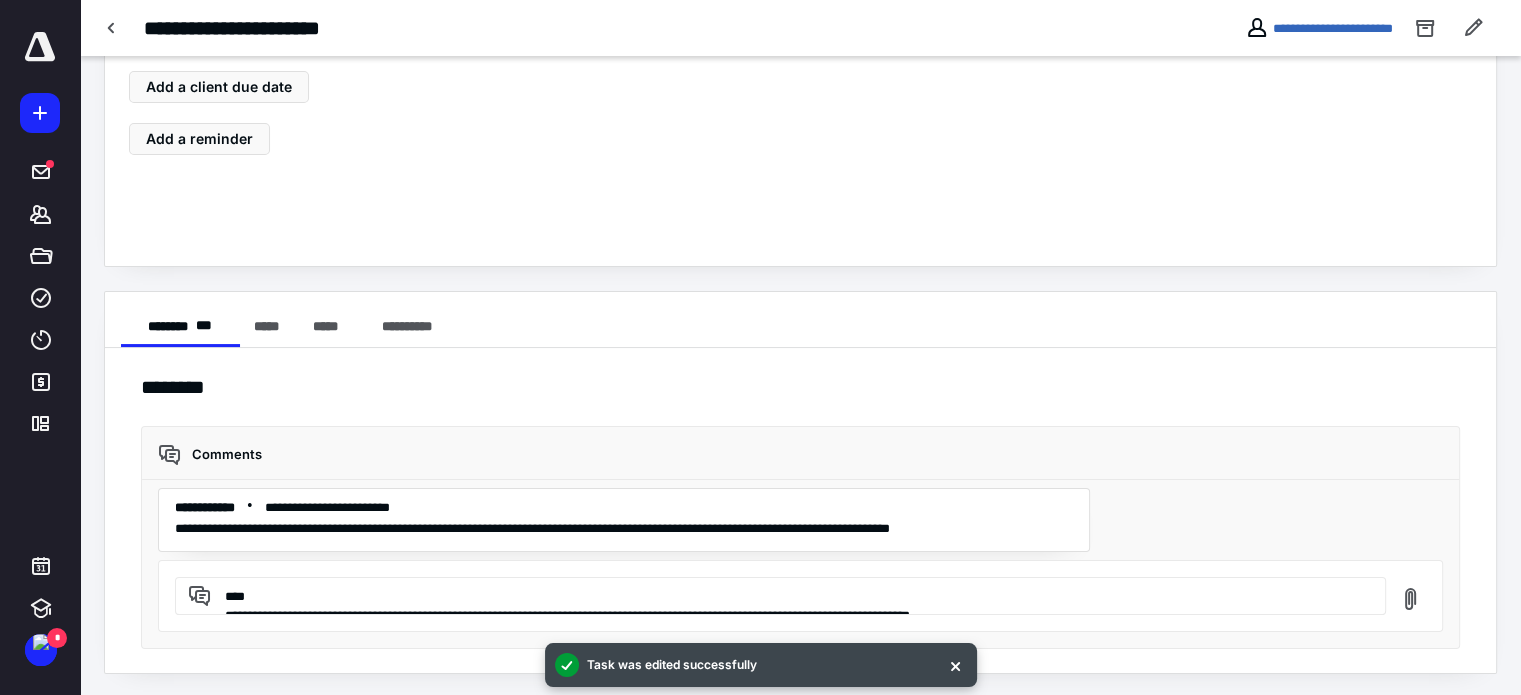 scroll, scrollTop: 194, scrollLeft: 0, axis: vertical 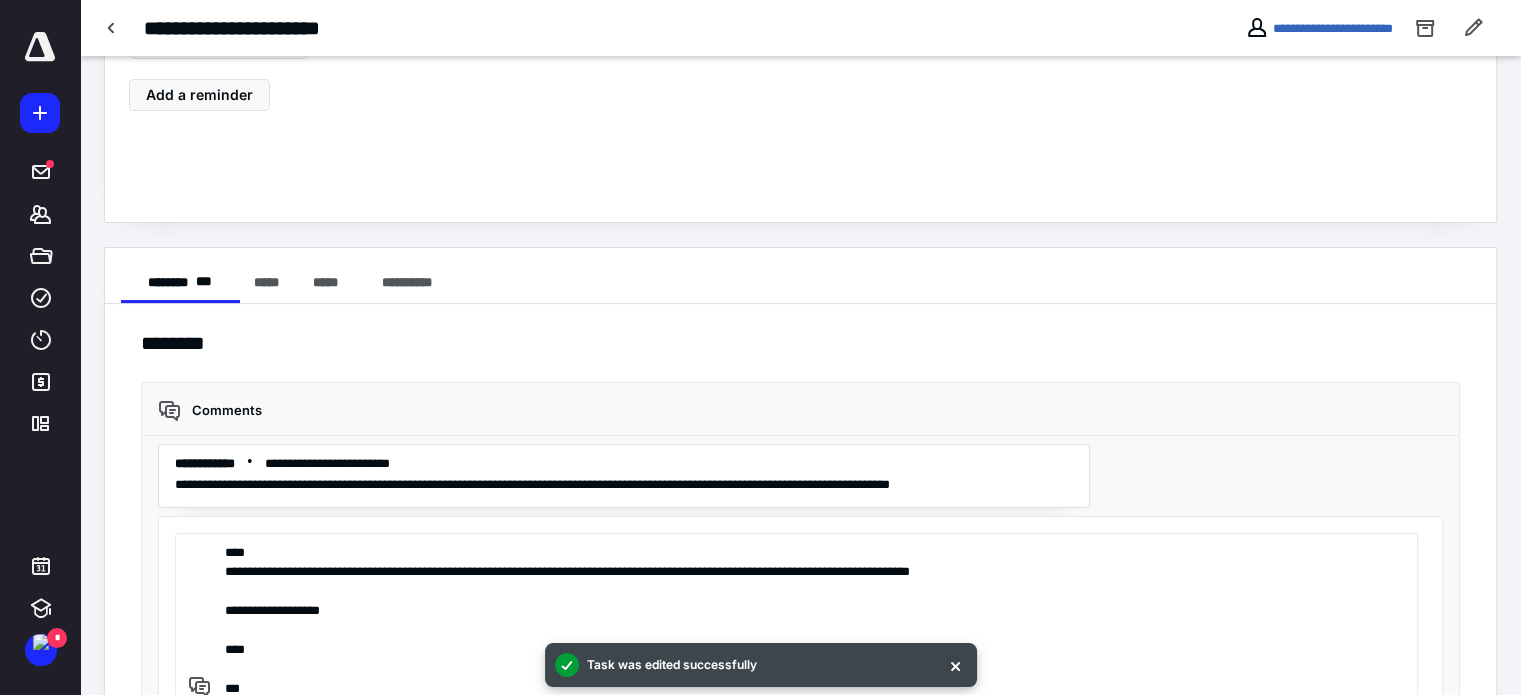 click on "**********" at bounding box center (793, 619) 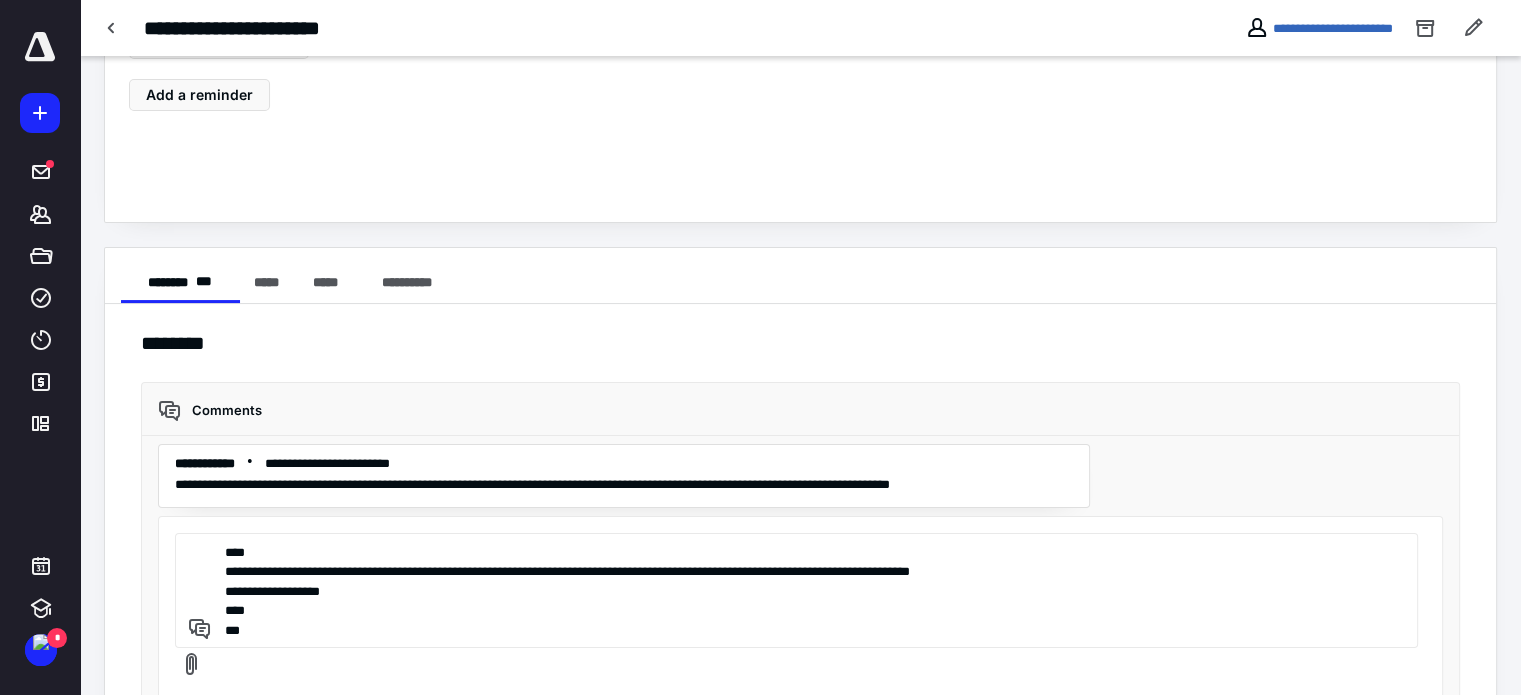type on "**********" 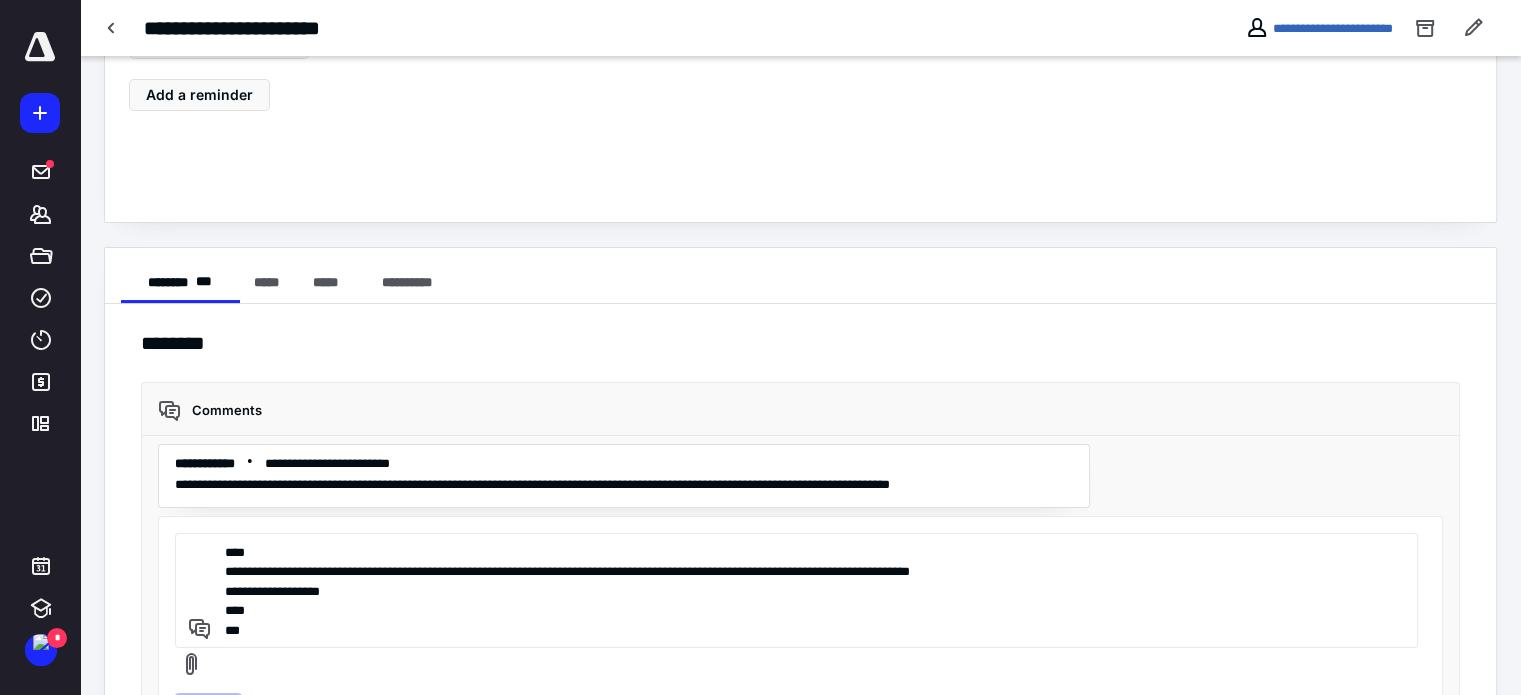 click on "Send" at bounding box center (208, 712) 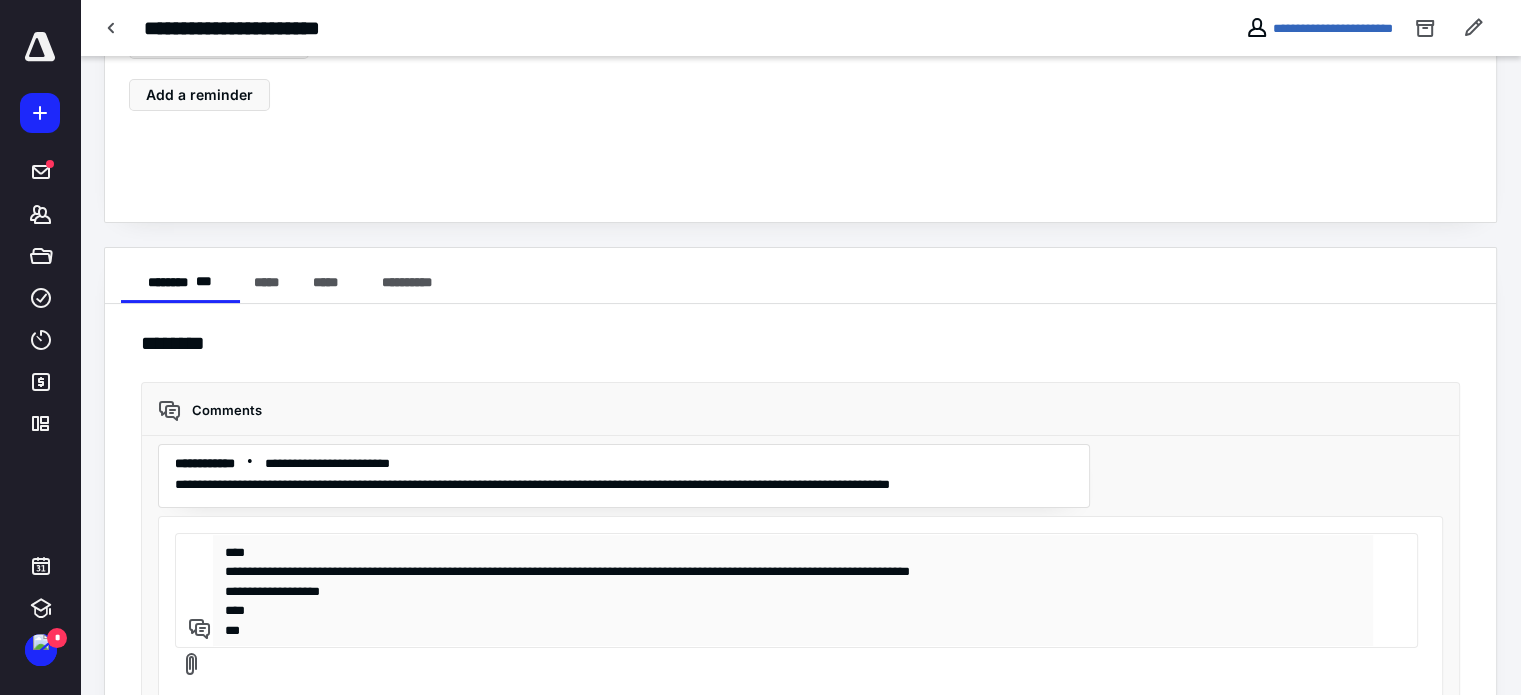 type 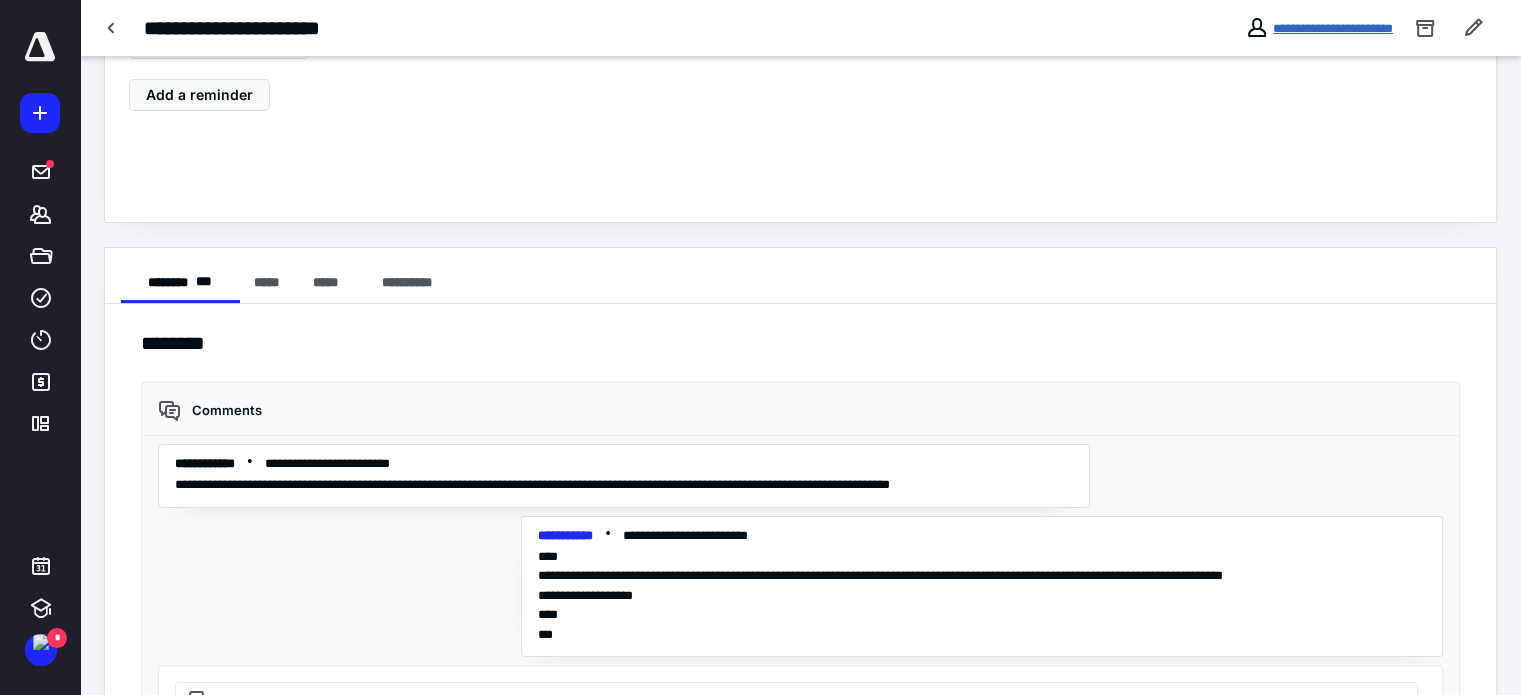 click on "**********" at bounding box center (1333, 28) 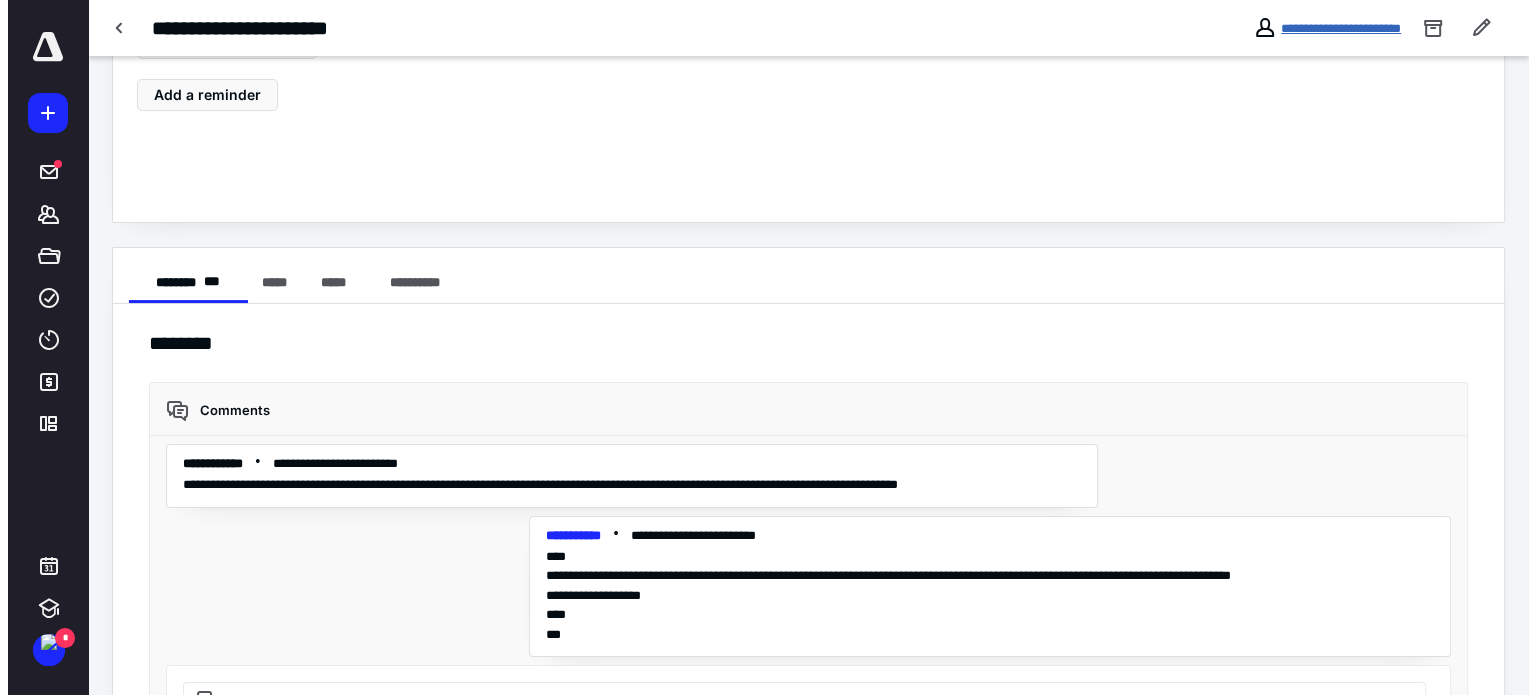 scroll, scrollTop: 0, scrollLeft: 0, axis: both 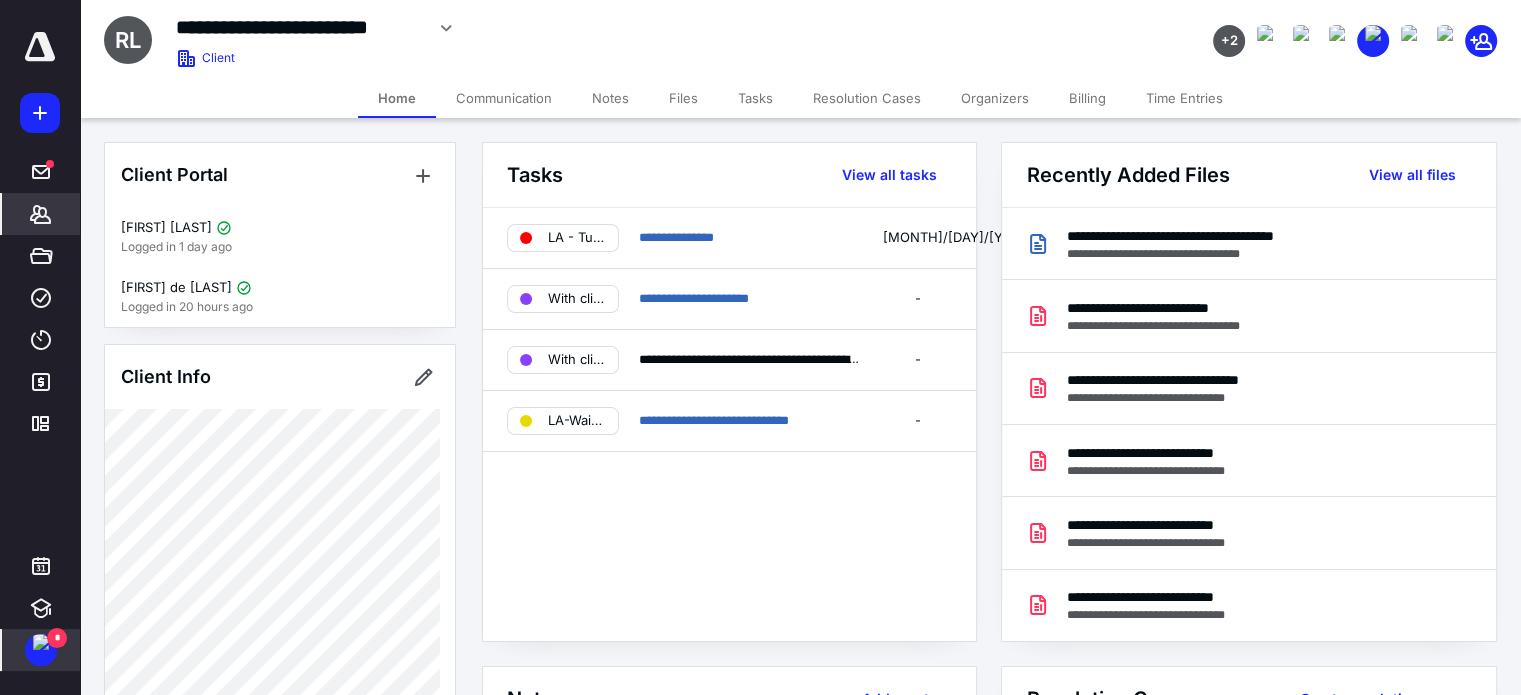 click on "*" at bounding box center (57, 638) 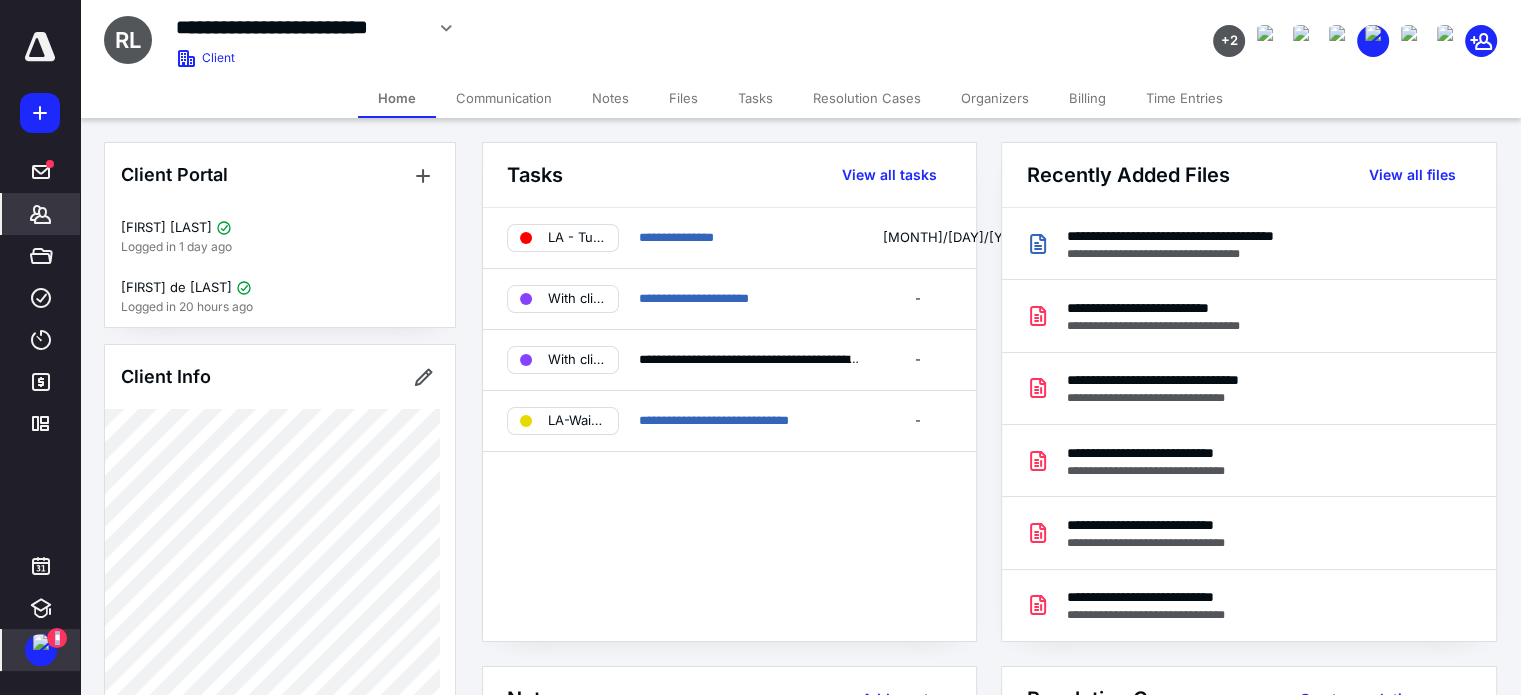 click on "*" at bounding box center (57, 638) 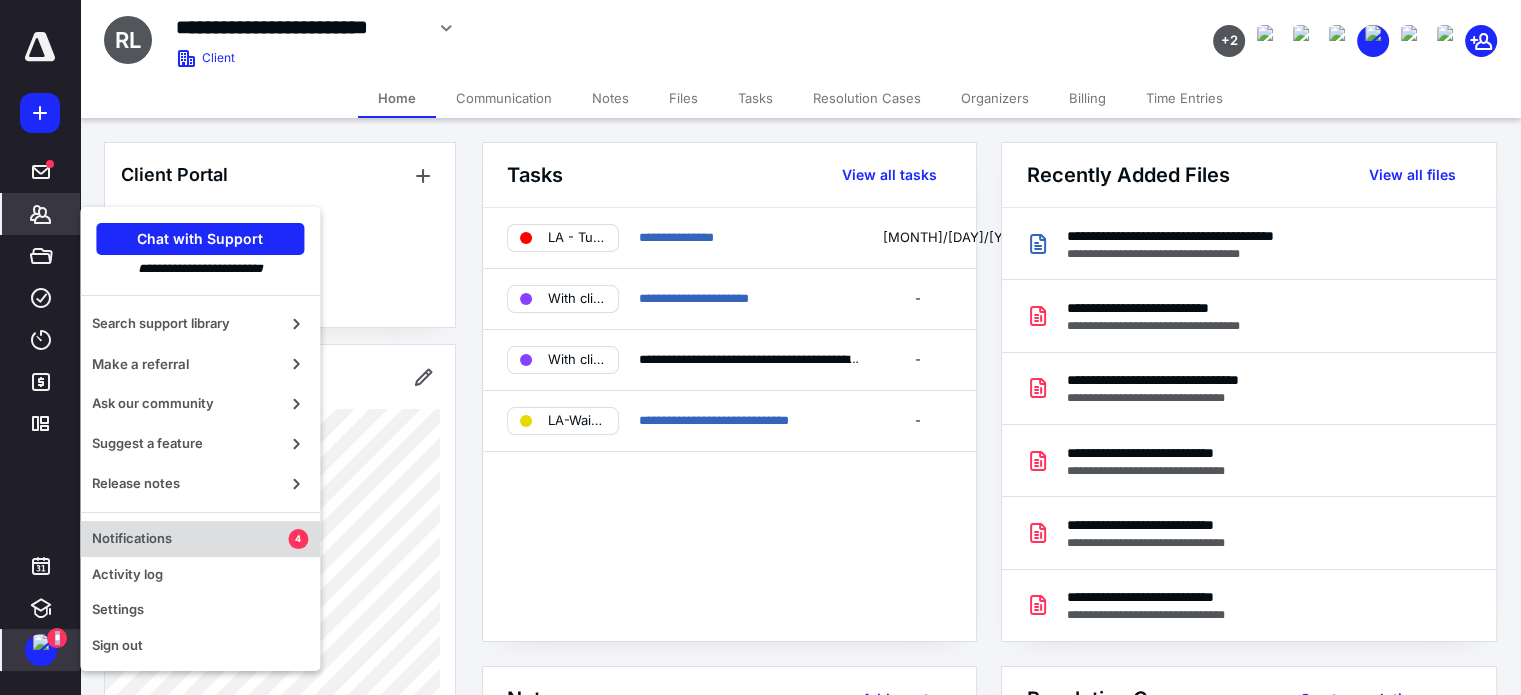 click on "Notifications" at bounding box center [190, 539] 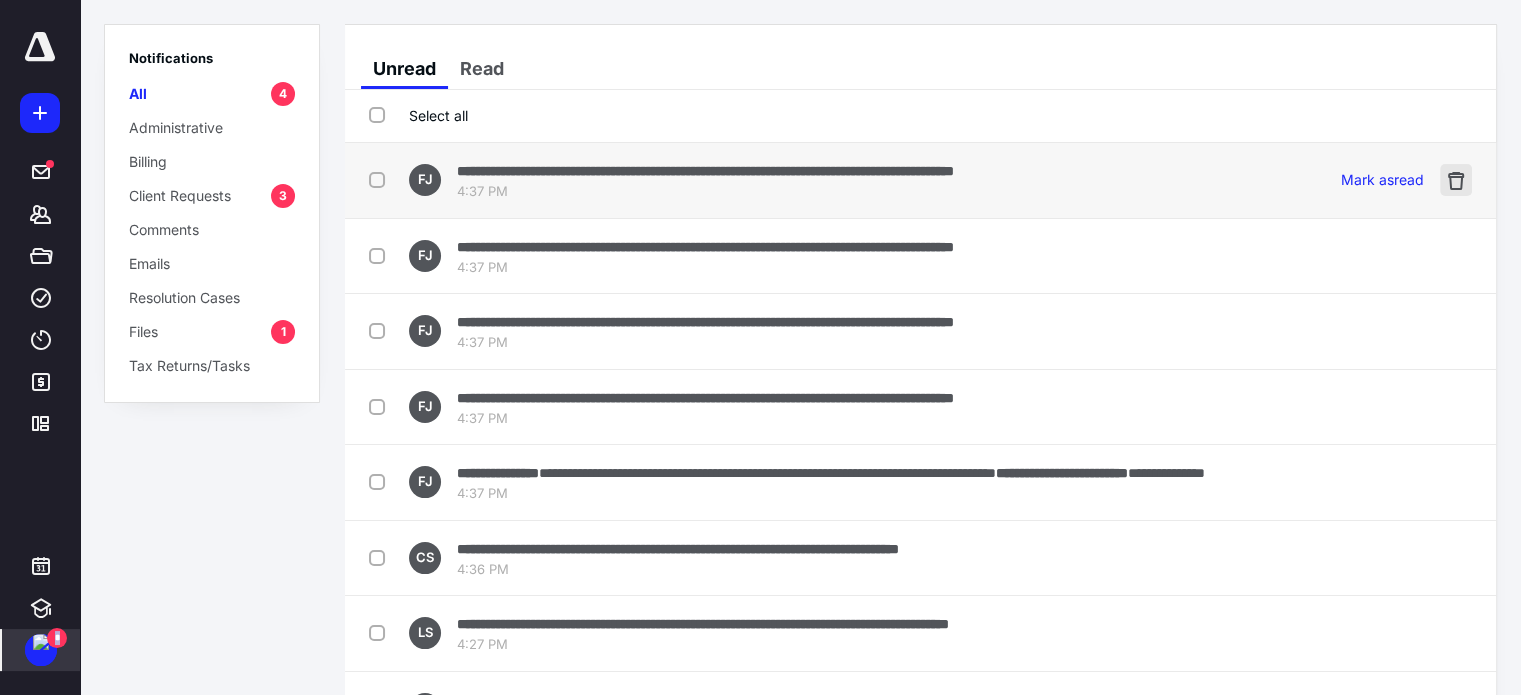 click at bounding box center [1456, 180] 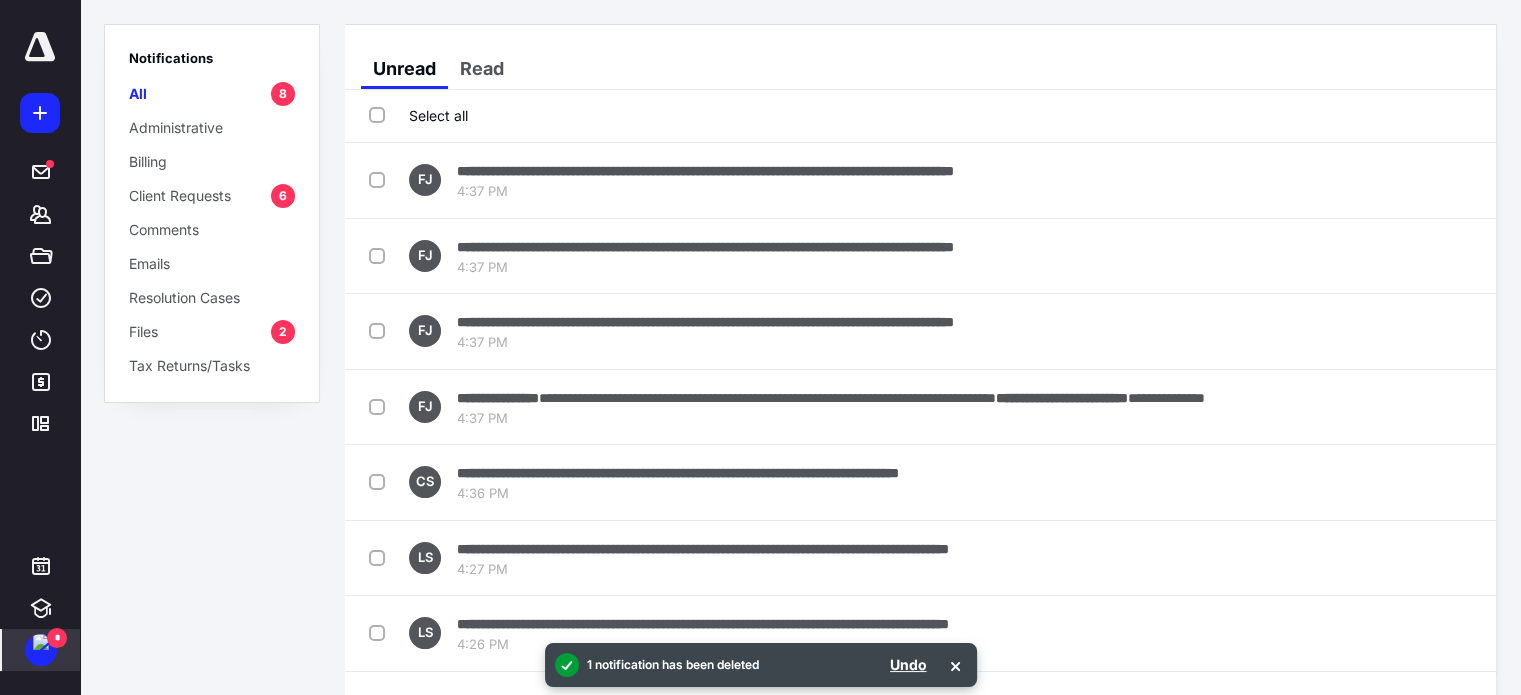 click at bounding box center [1456, 180] 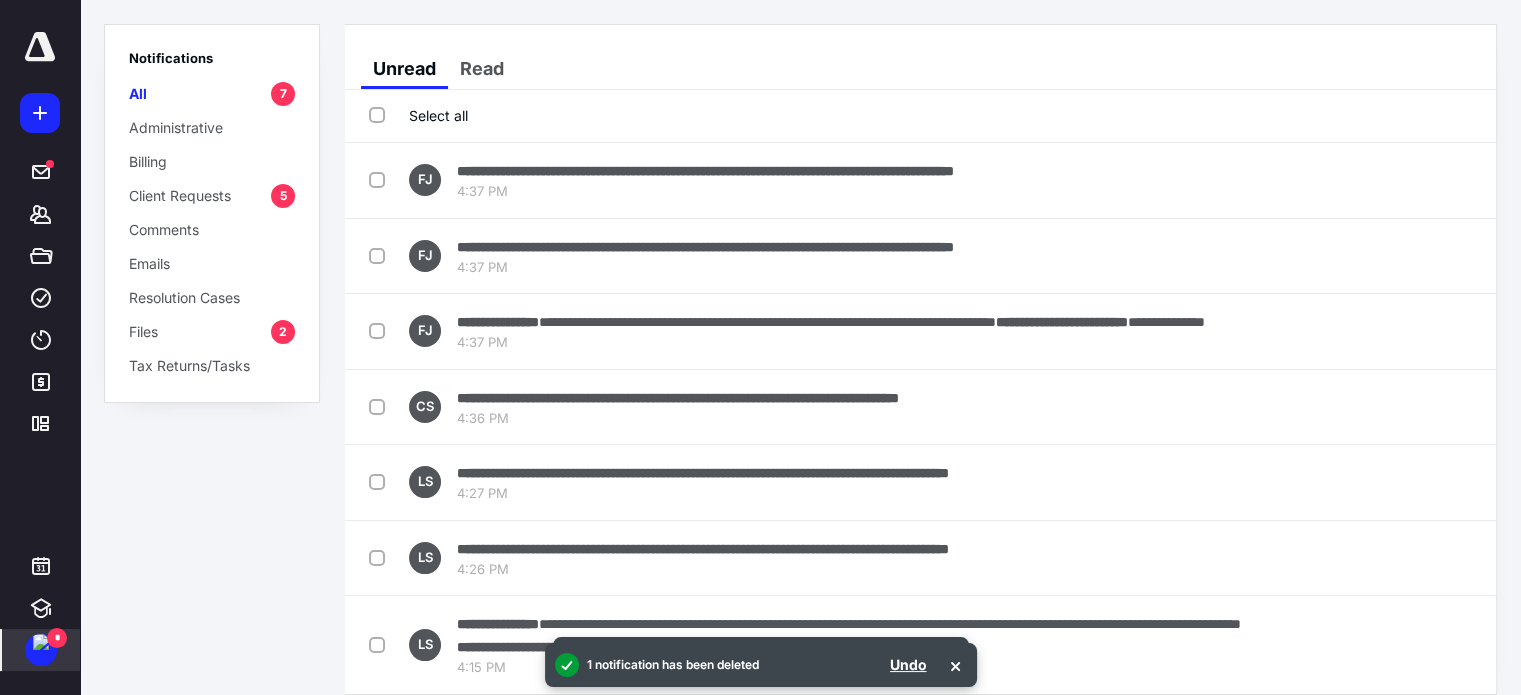 click at bounding box center [1456, 180] 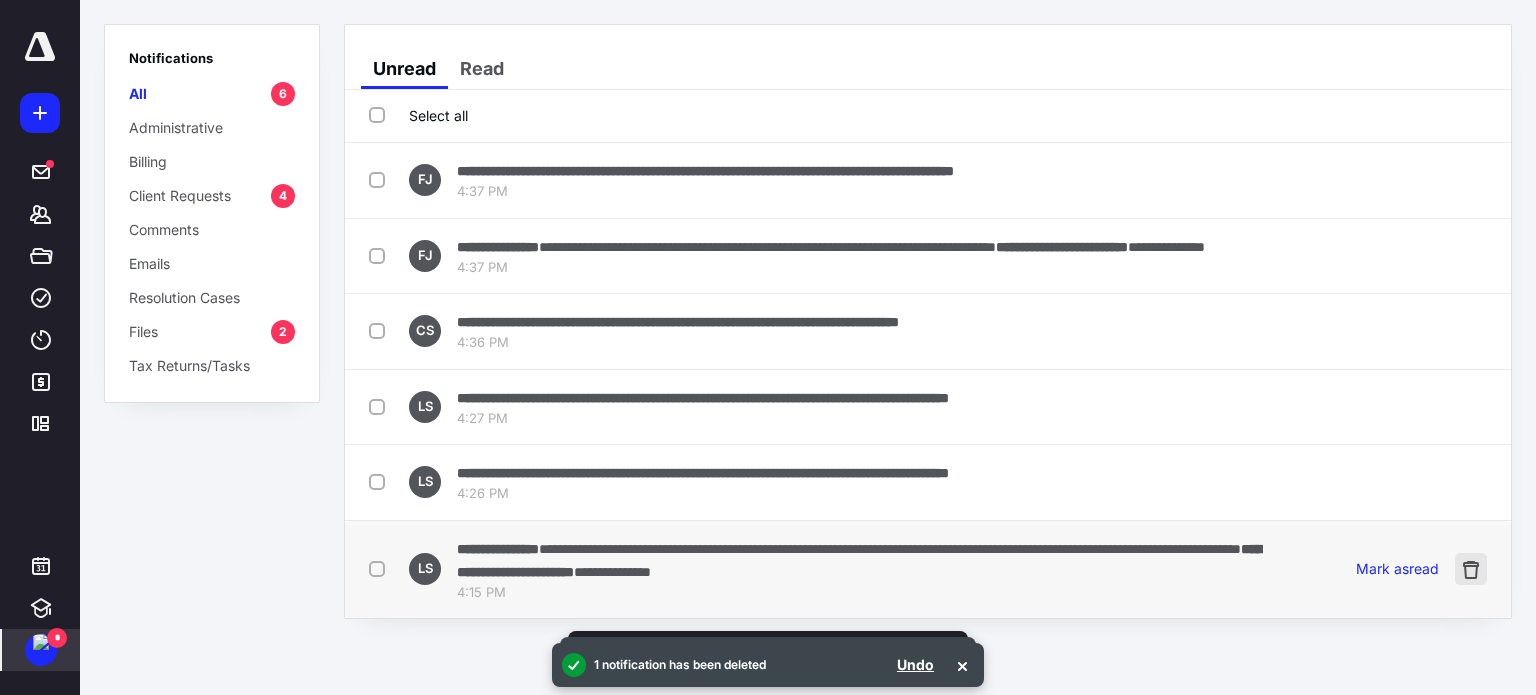 click at bounding box center [1471, 569] 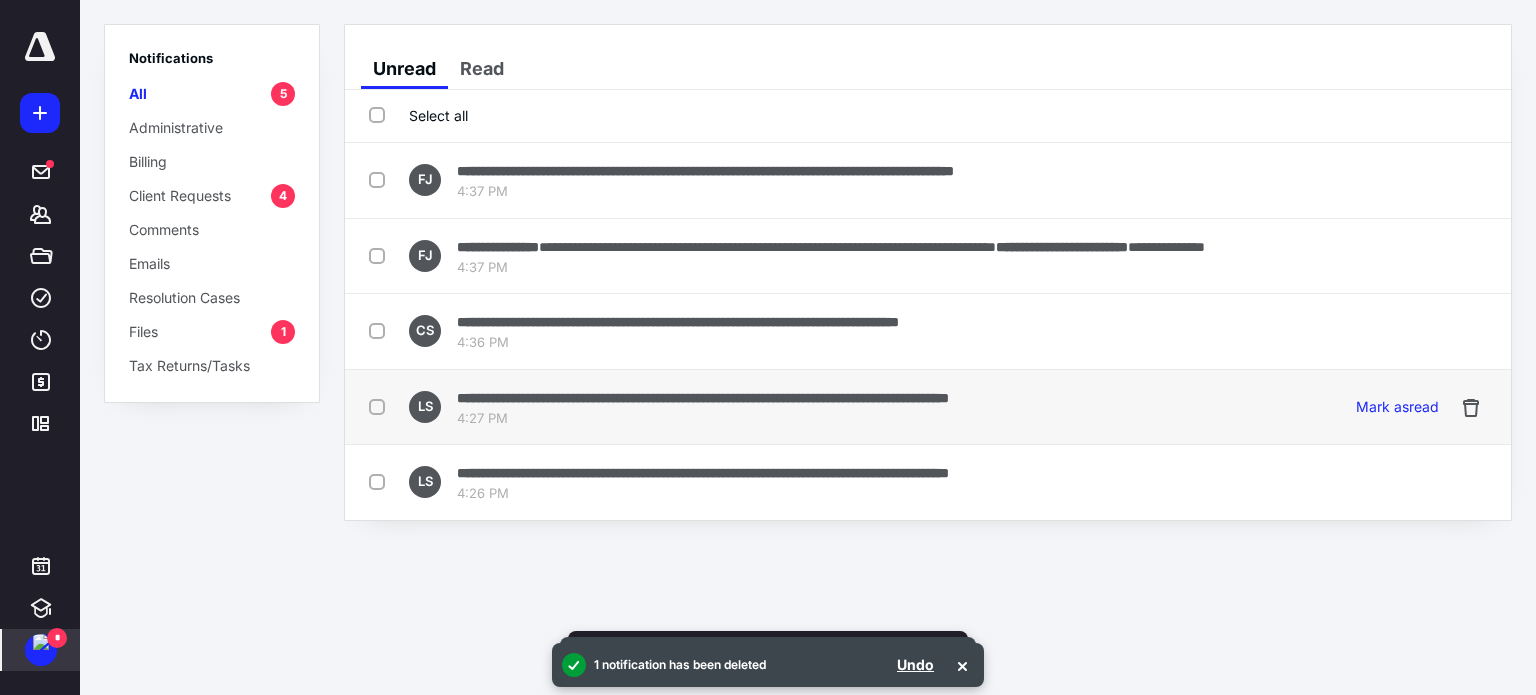 click on "**********" at bounding box center (928, 408) 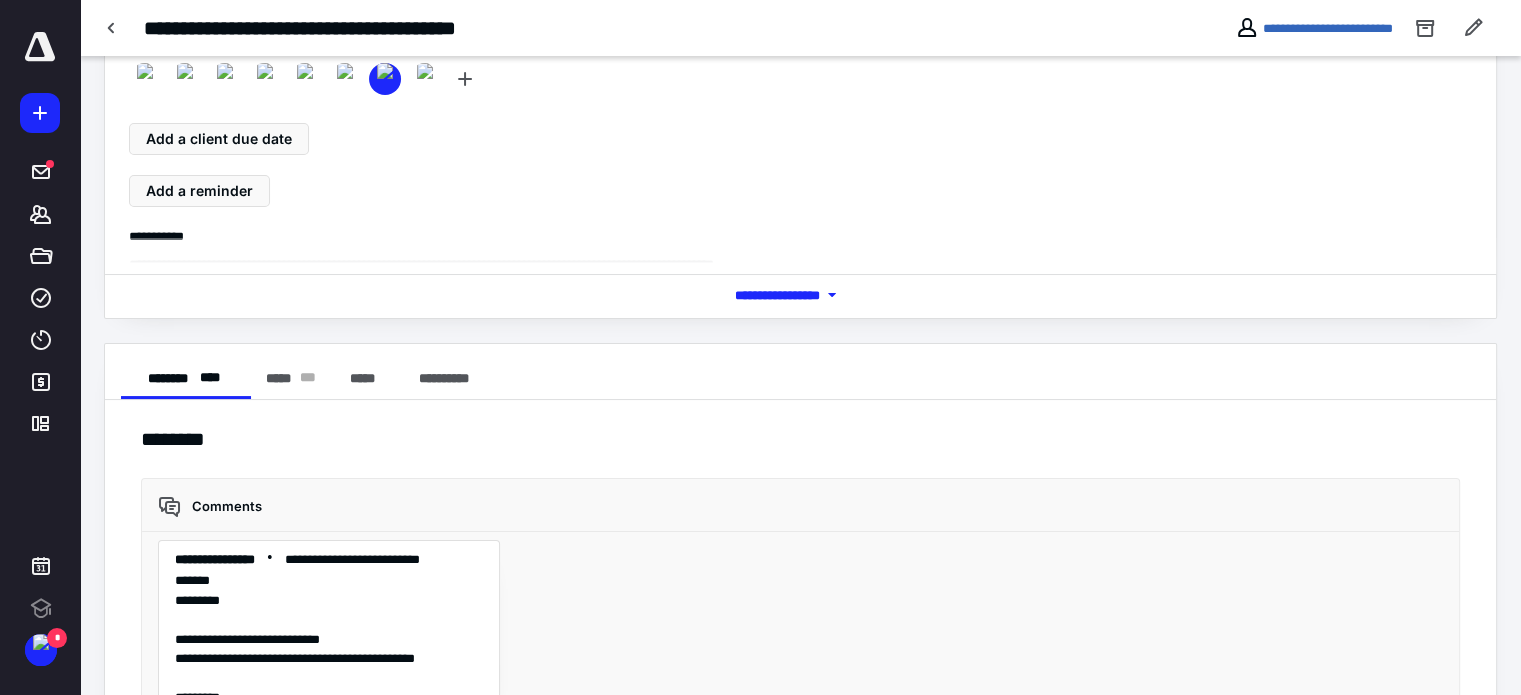 scroll, scrollTop: 115, scrollLeft: 0, axis: vertical 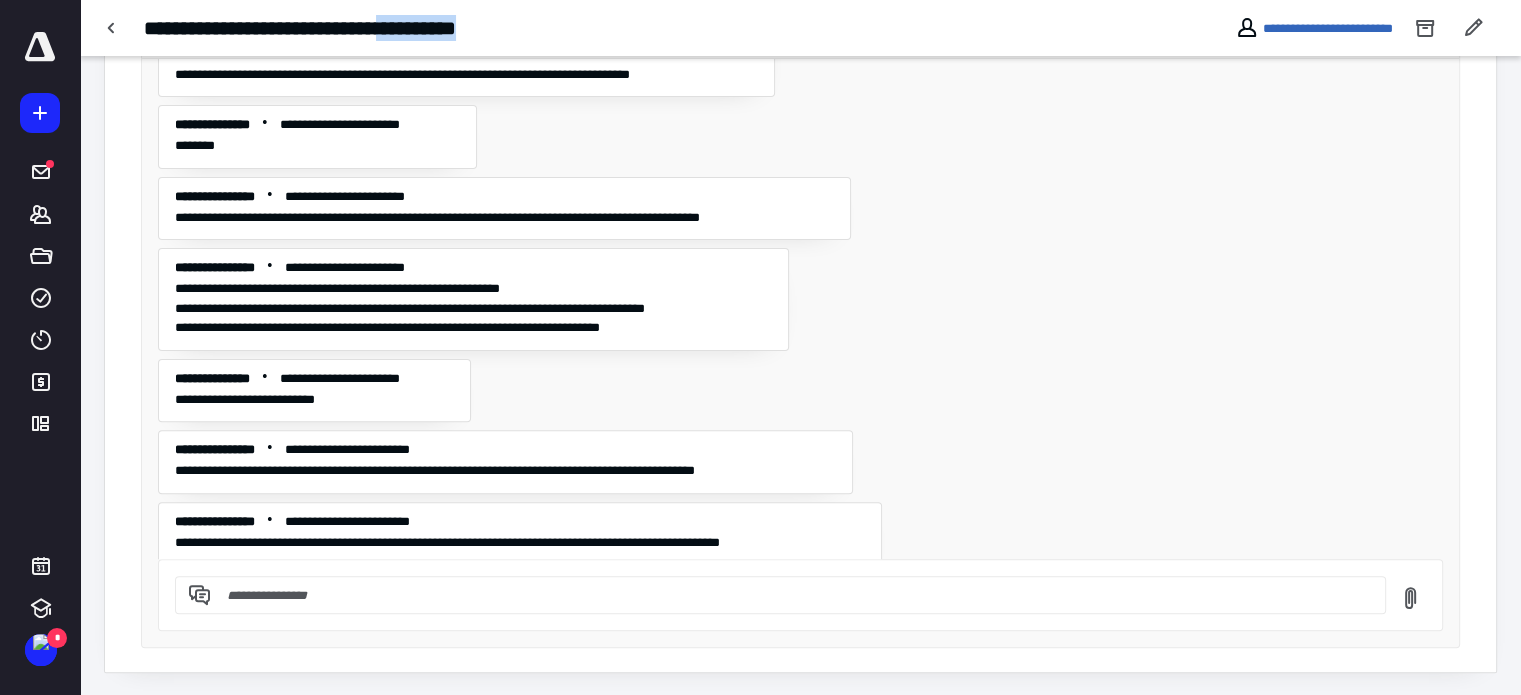 drag, startPoint x: 471, startPoint y: 31, endPoint x: 632, endPoint y: 37, distance: 161.11176 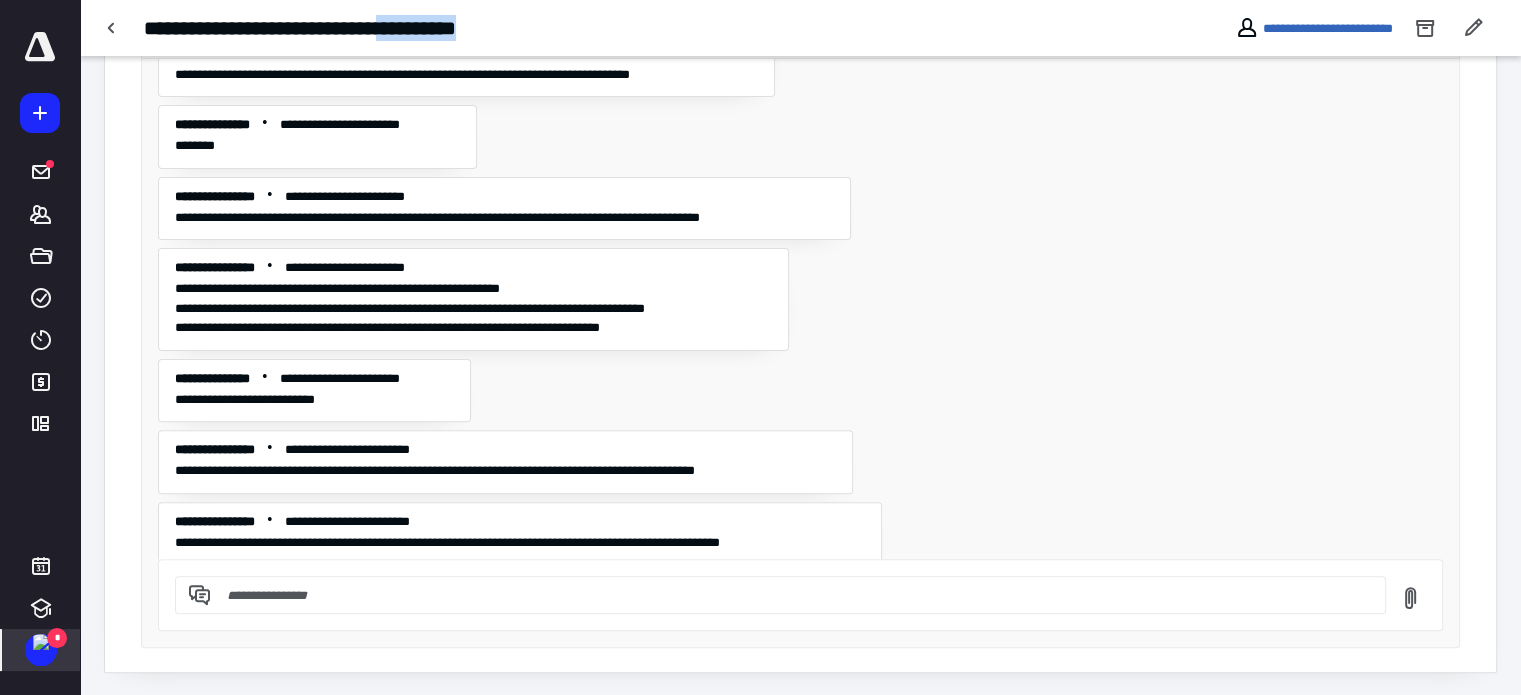 click at bounding box center (41, 642) 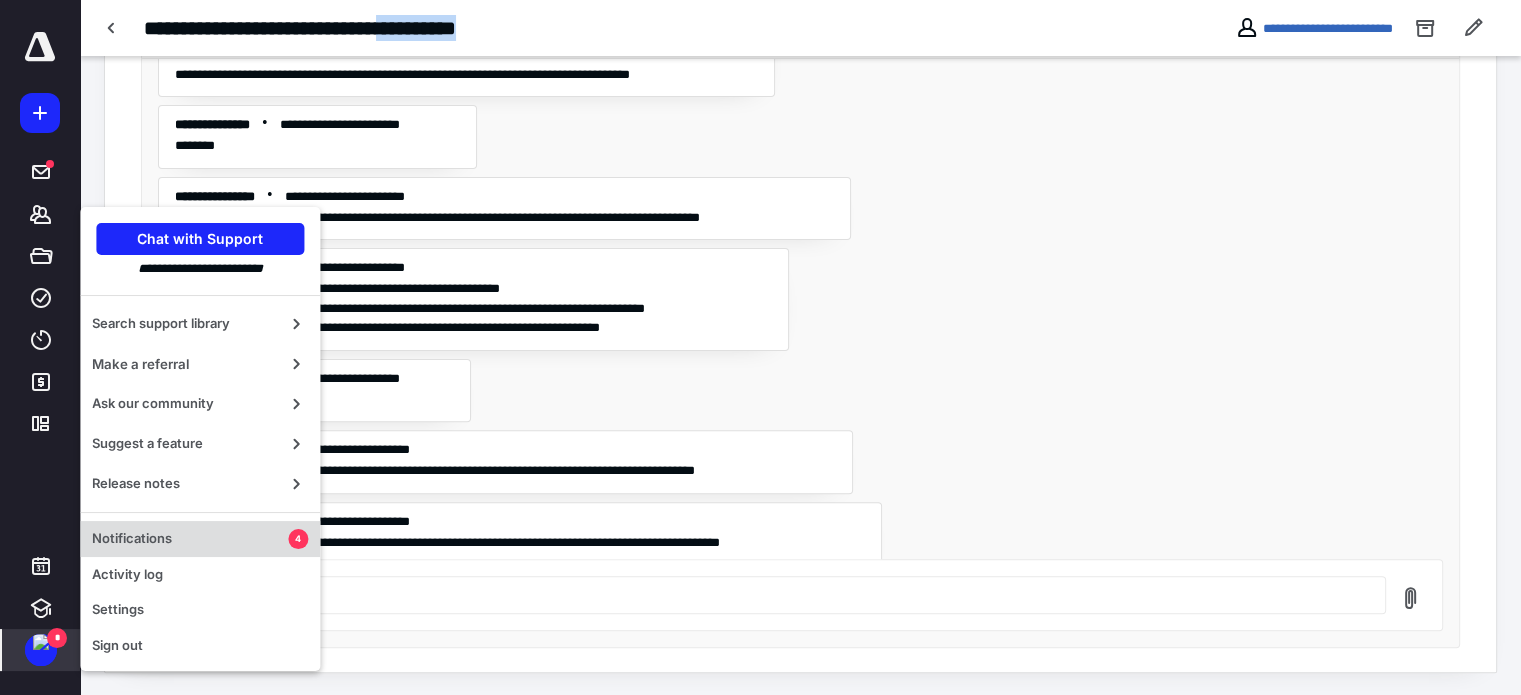click on "Notifications" at bounding box center [190, 539] 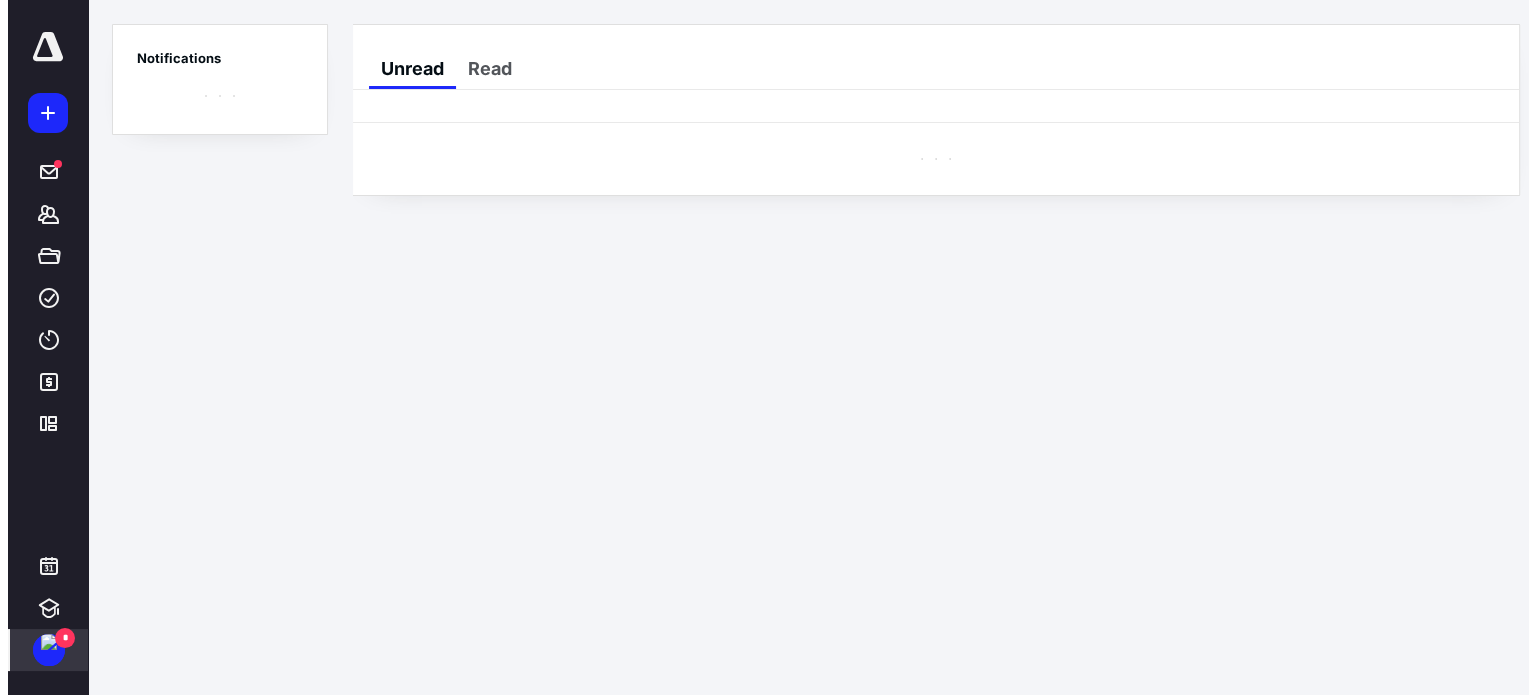 scroll, scrollTop: 0, scrollLeft: 0, axis: both 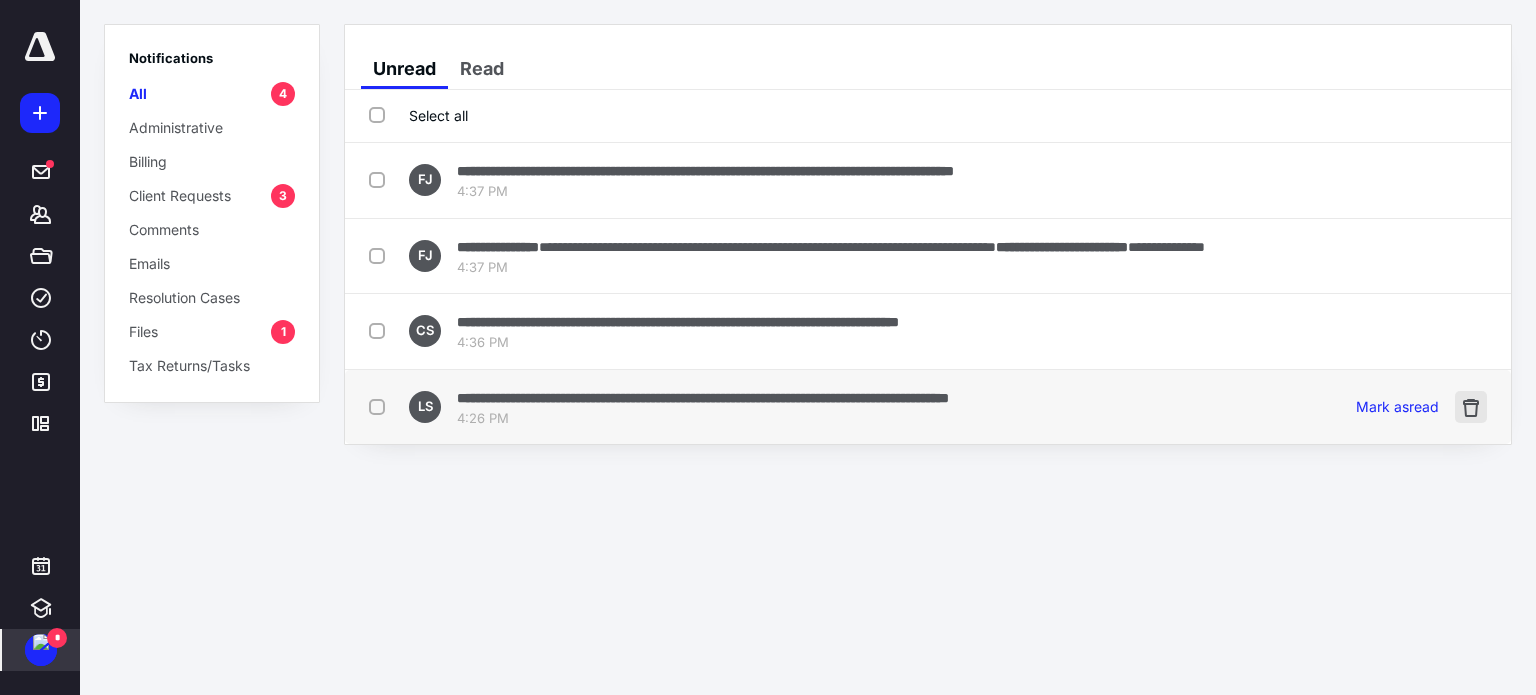 click at bounding box center [1471, 407] 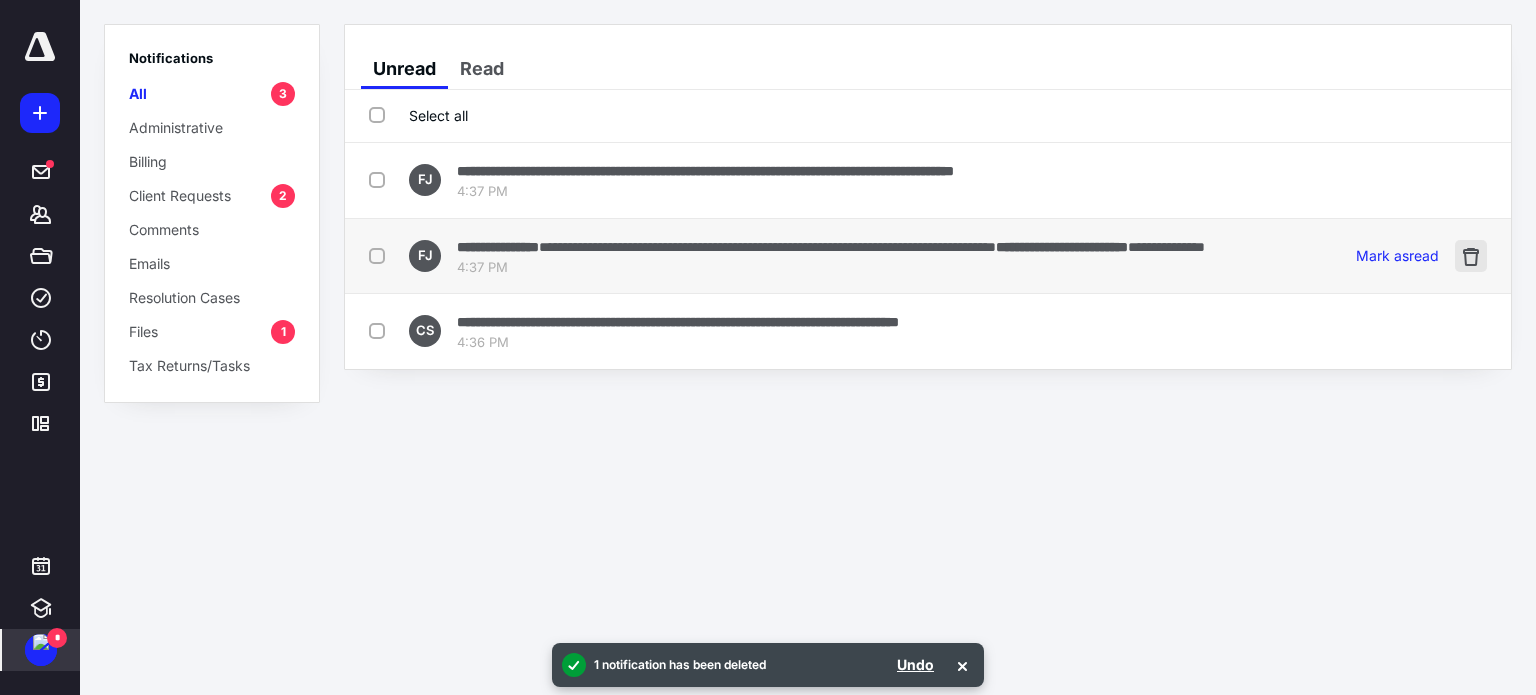 click at bounding box center [1471, 256] 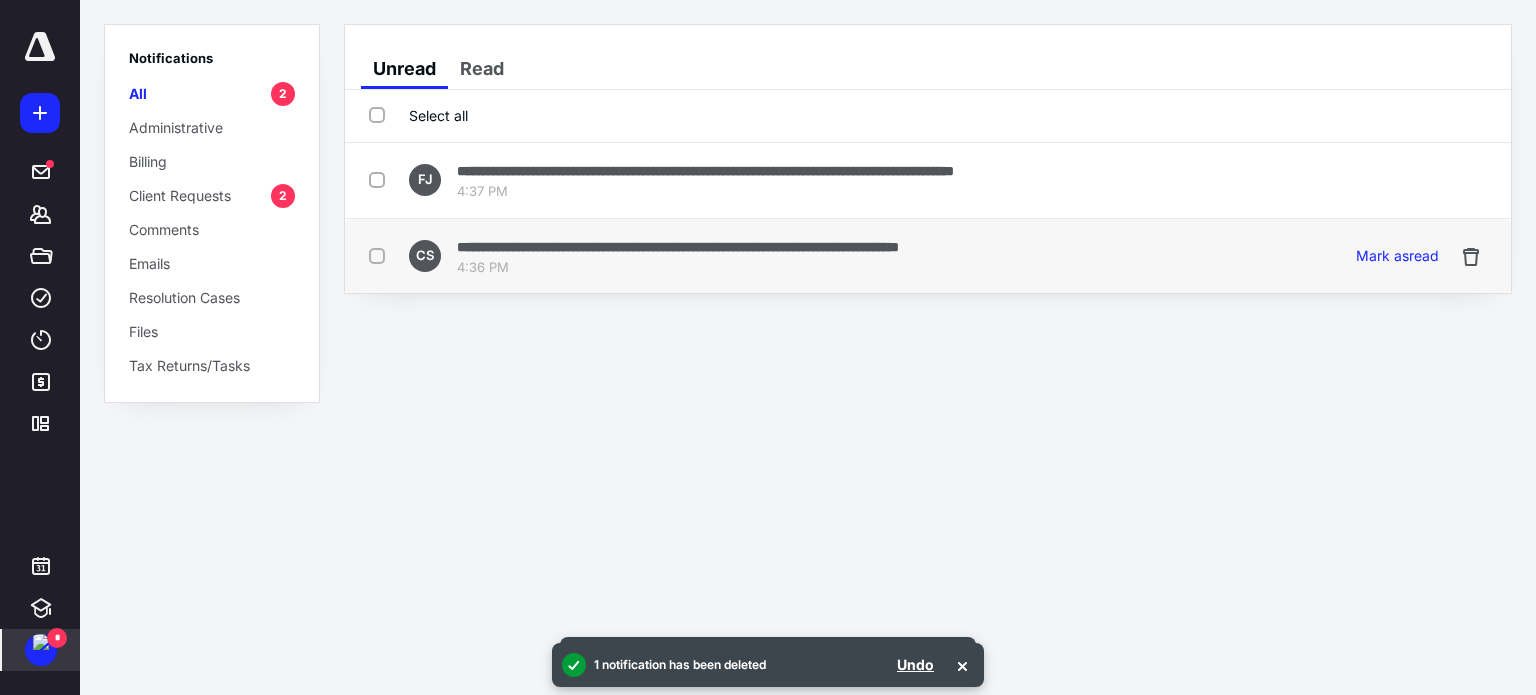 click on "4:36 PM" at bounding box center [678, 268] 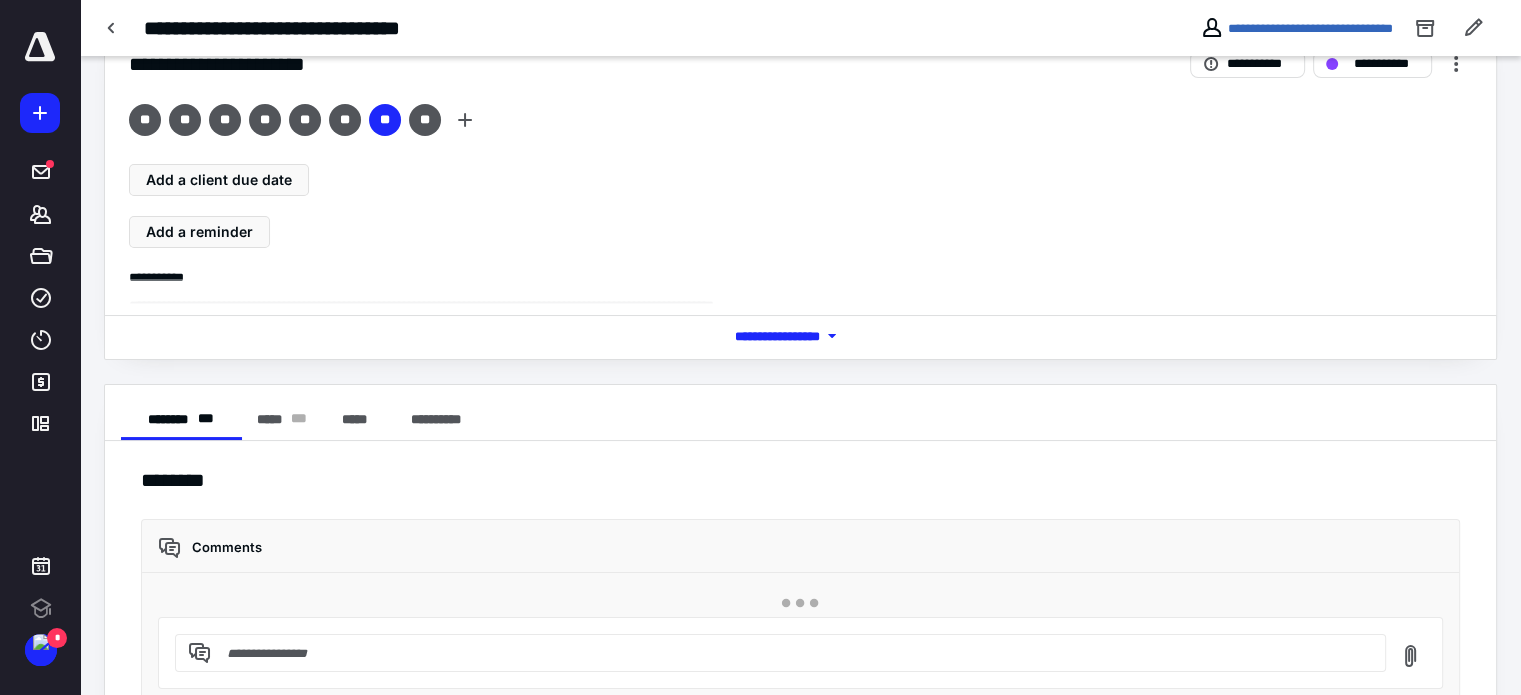 scroll, scrollTop: 115, scrollLeft: 0, axis: vertical 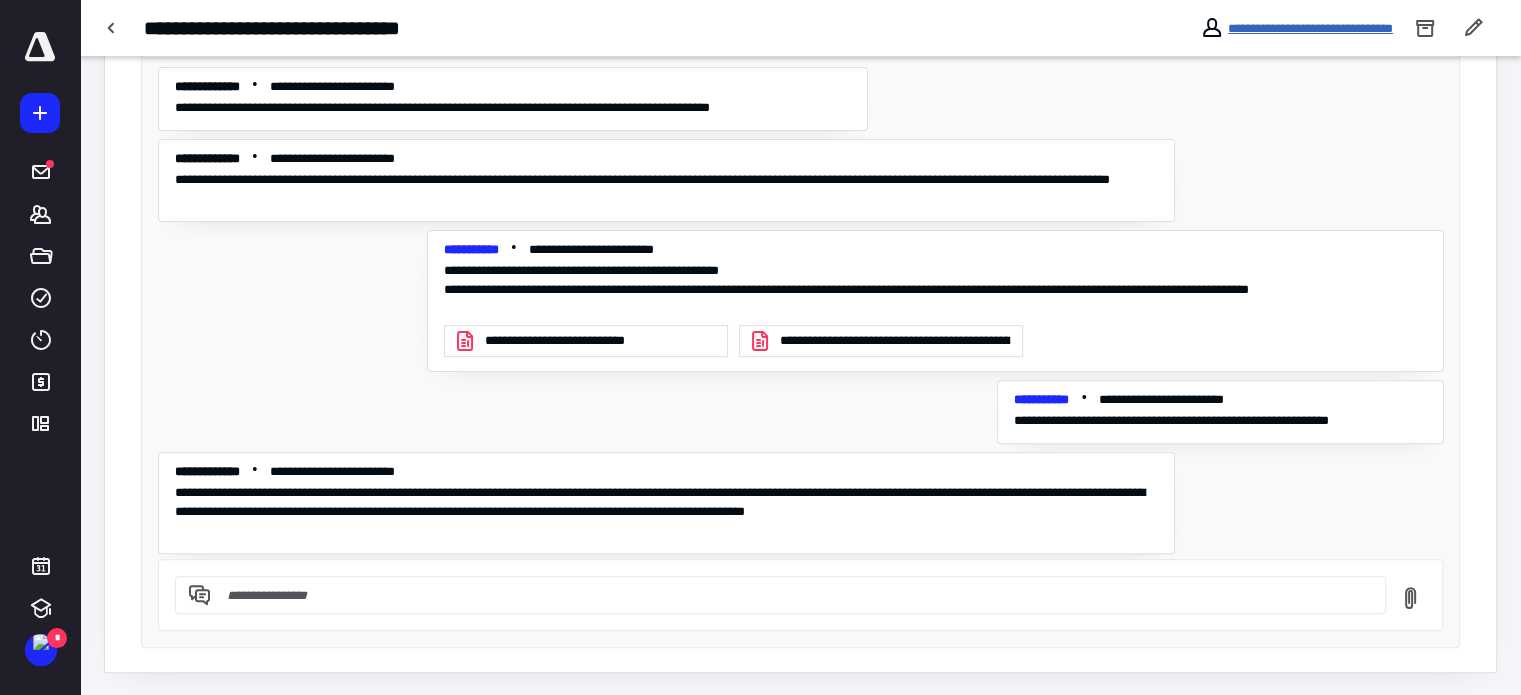 click on "**********" at bounding box center [1310, 28] 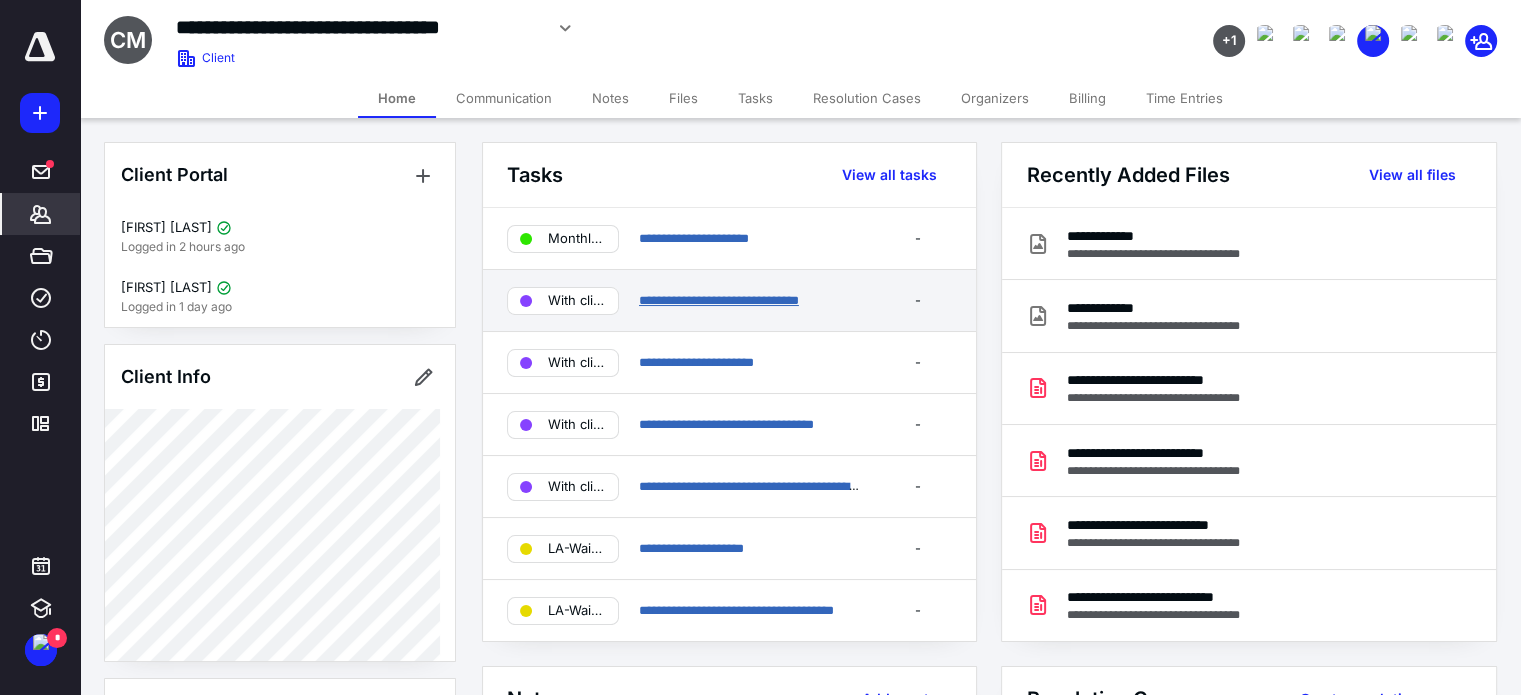 click on "**********" at bounding box center (719, 300) 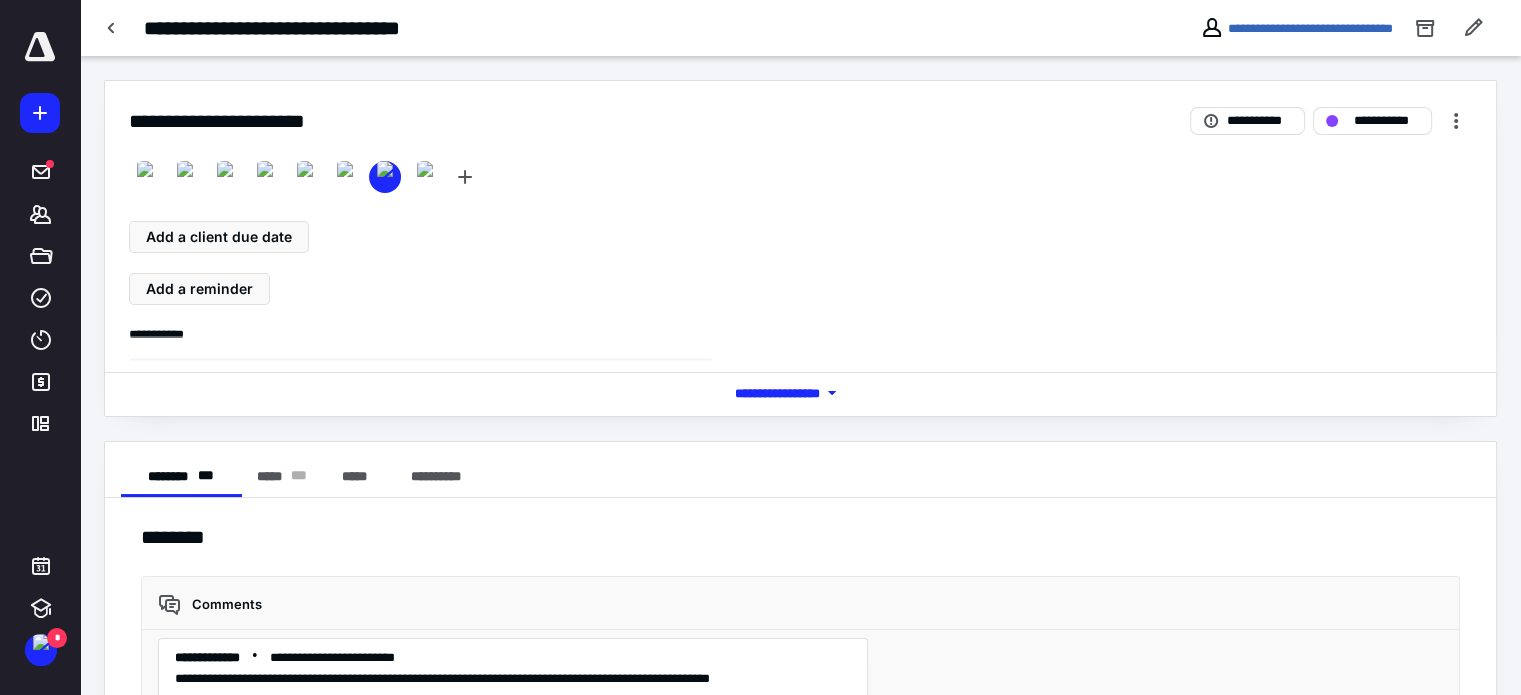 scroll, scrollTop: 0, scrollLeft: 0, axis: both 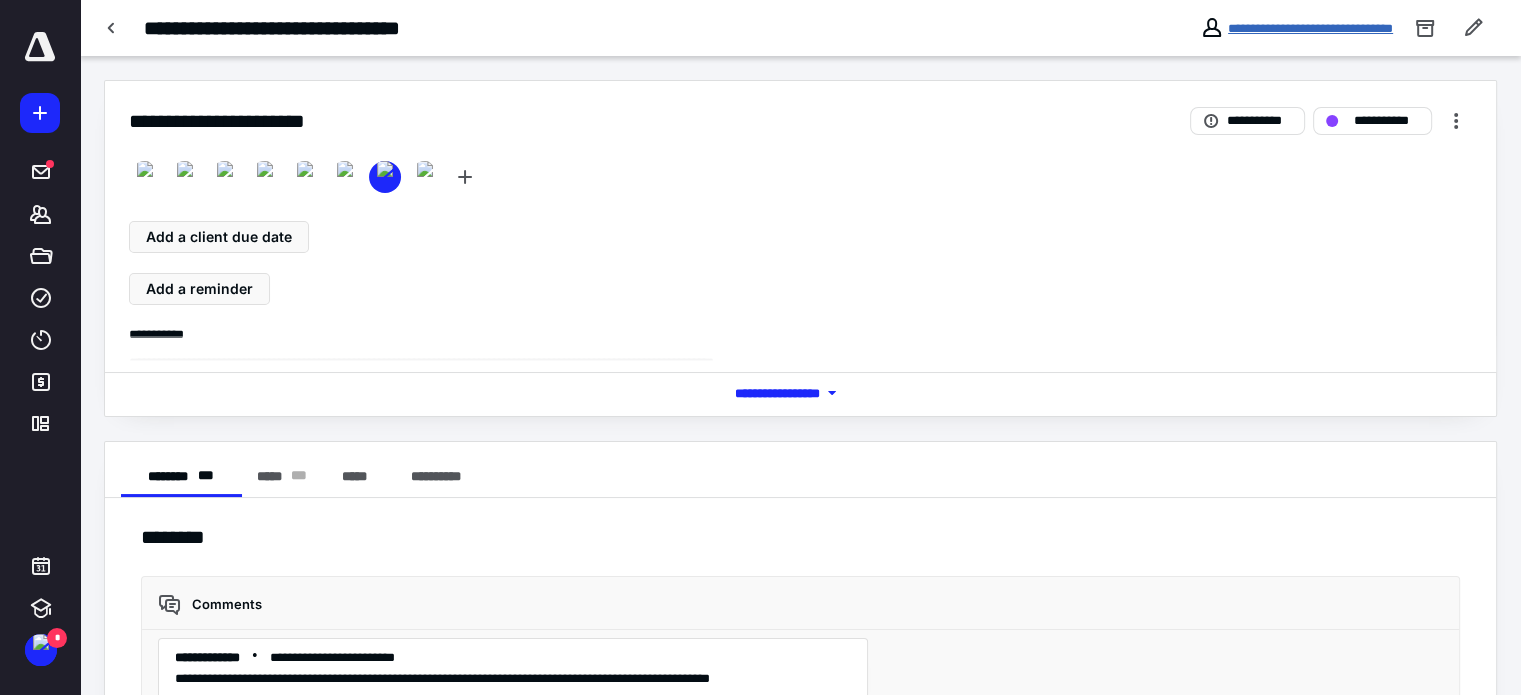 click on "**********" at bounding box center [1310, 28] 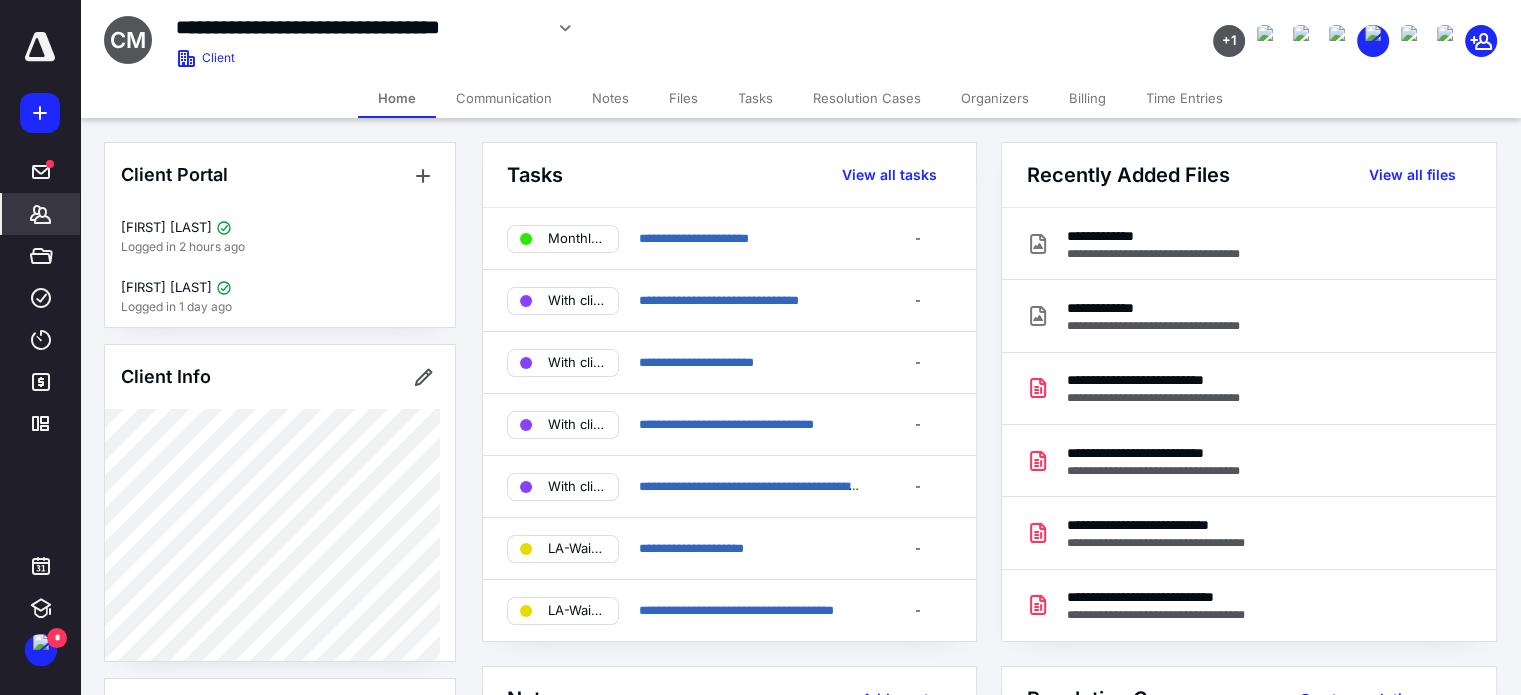 click on "Billing" at bounding box center (1087, 98) 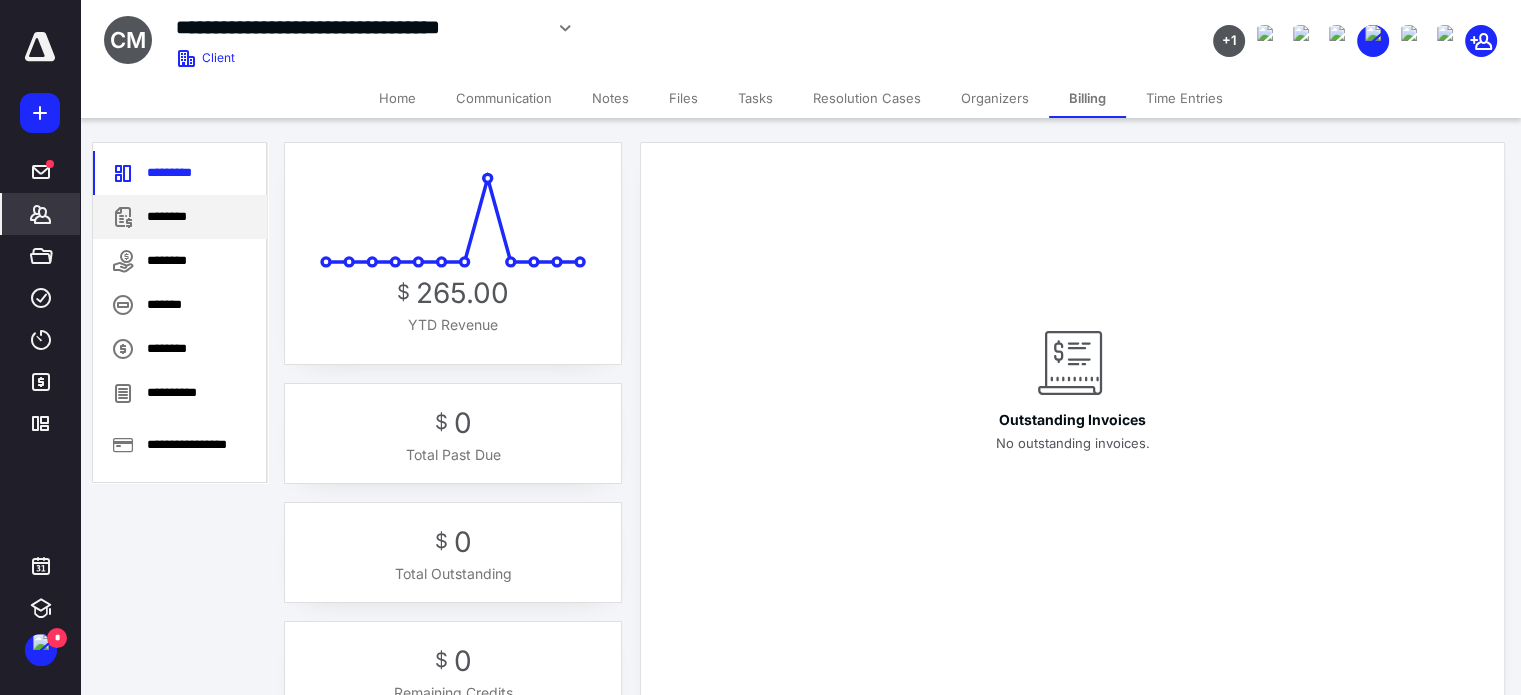 click on "********" at bounding box center [180, 217] 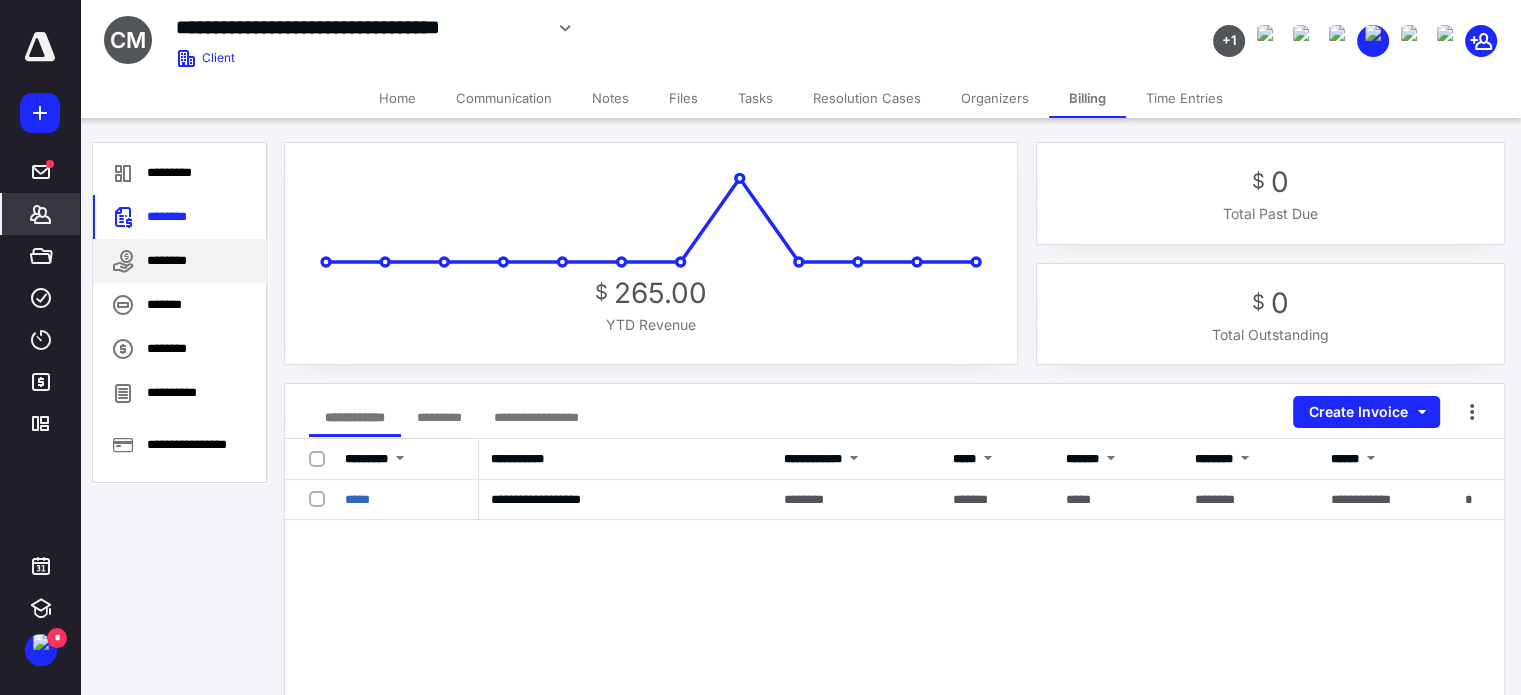 click on "********" at bounding box center [180, 261] 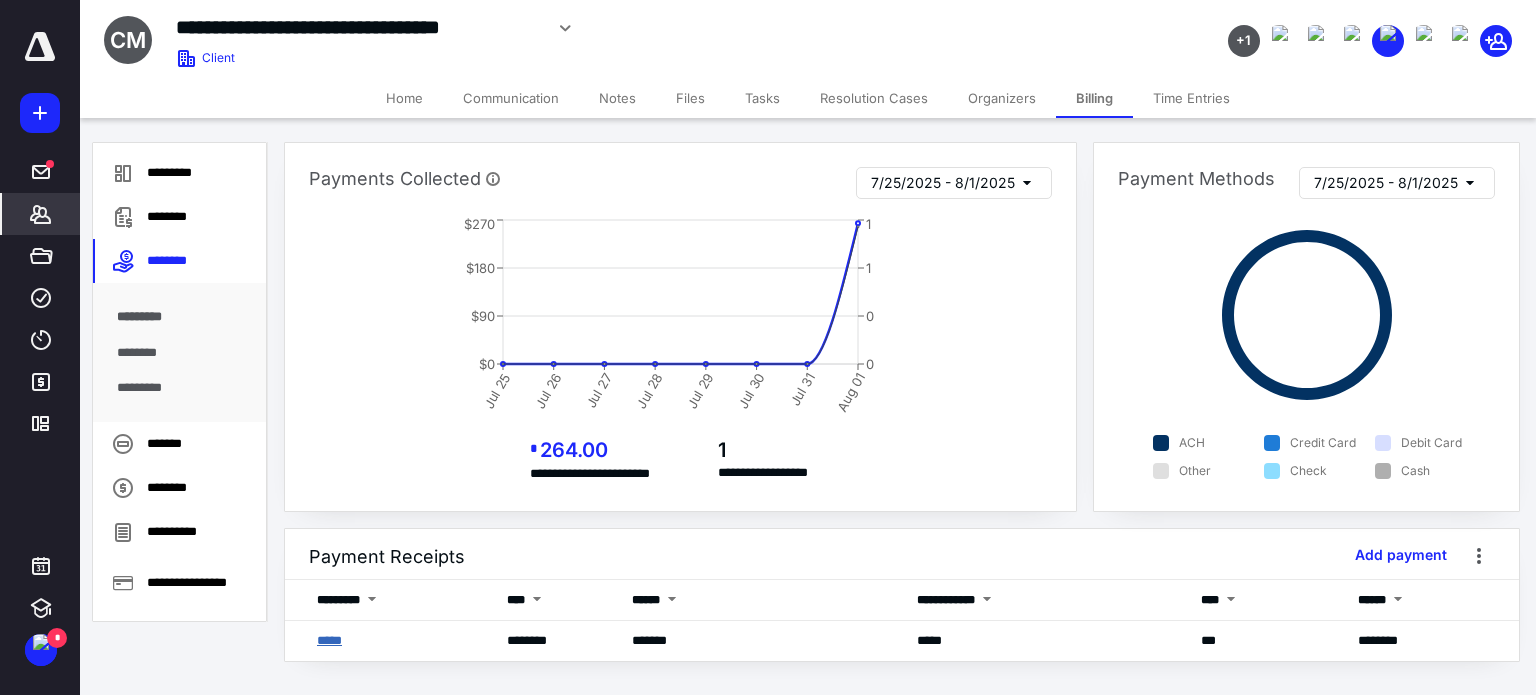 click on "*****" at bounding box center (329, 640) 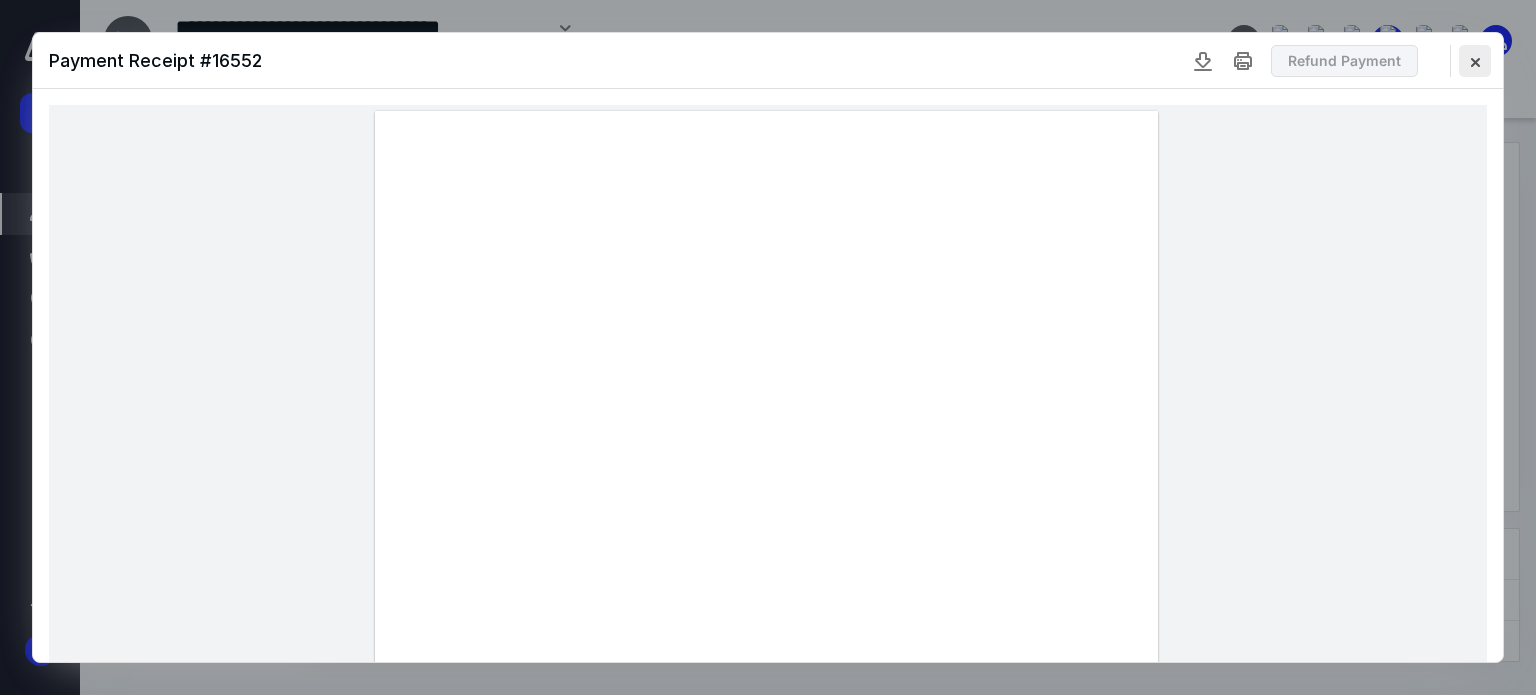 click at bounding box center (1475, 61) 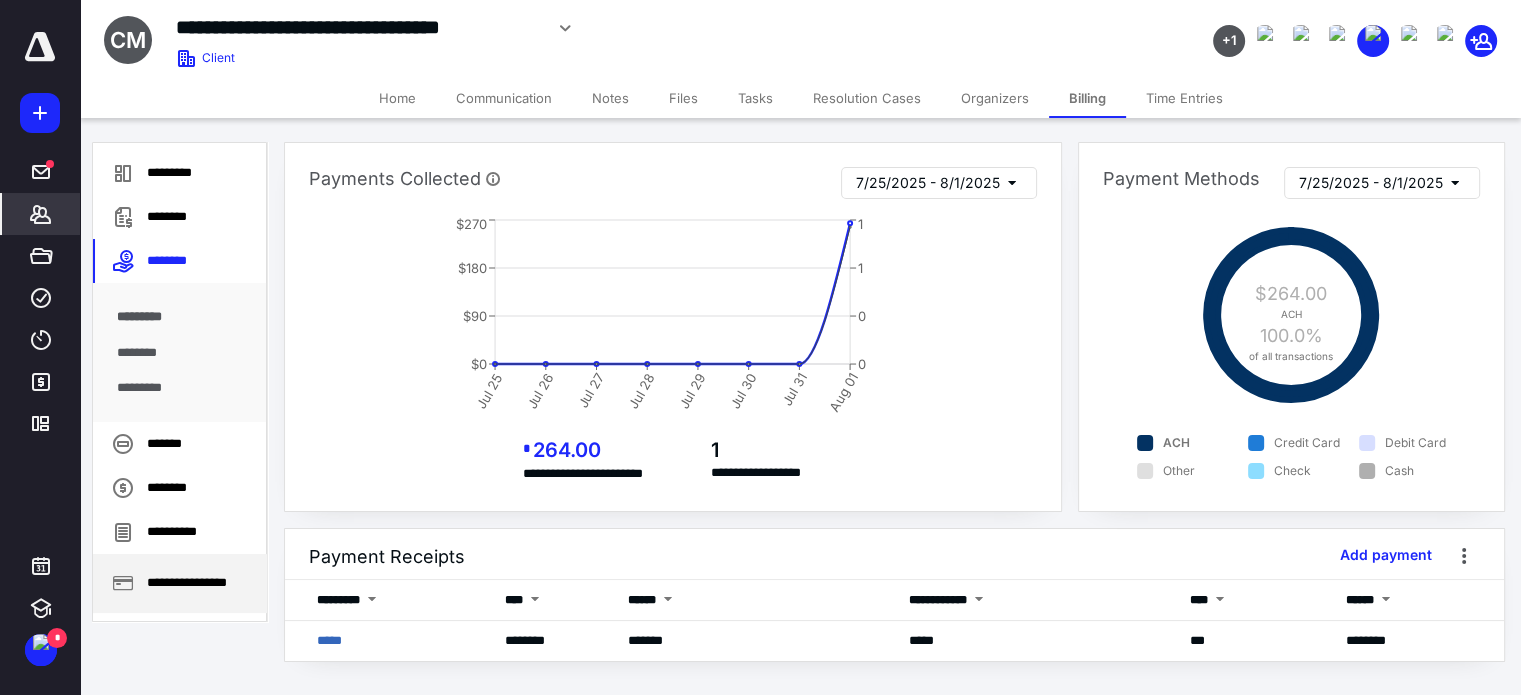 click on "**********" at bounding box center (180, 583) 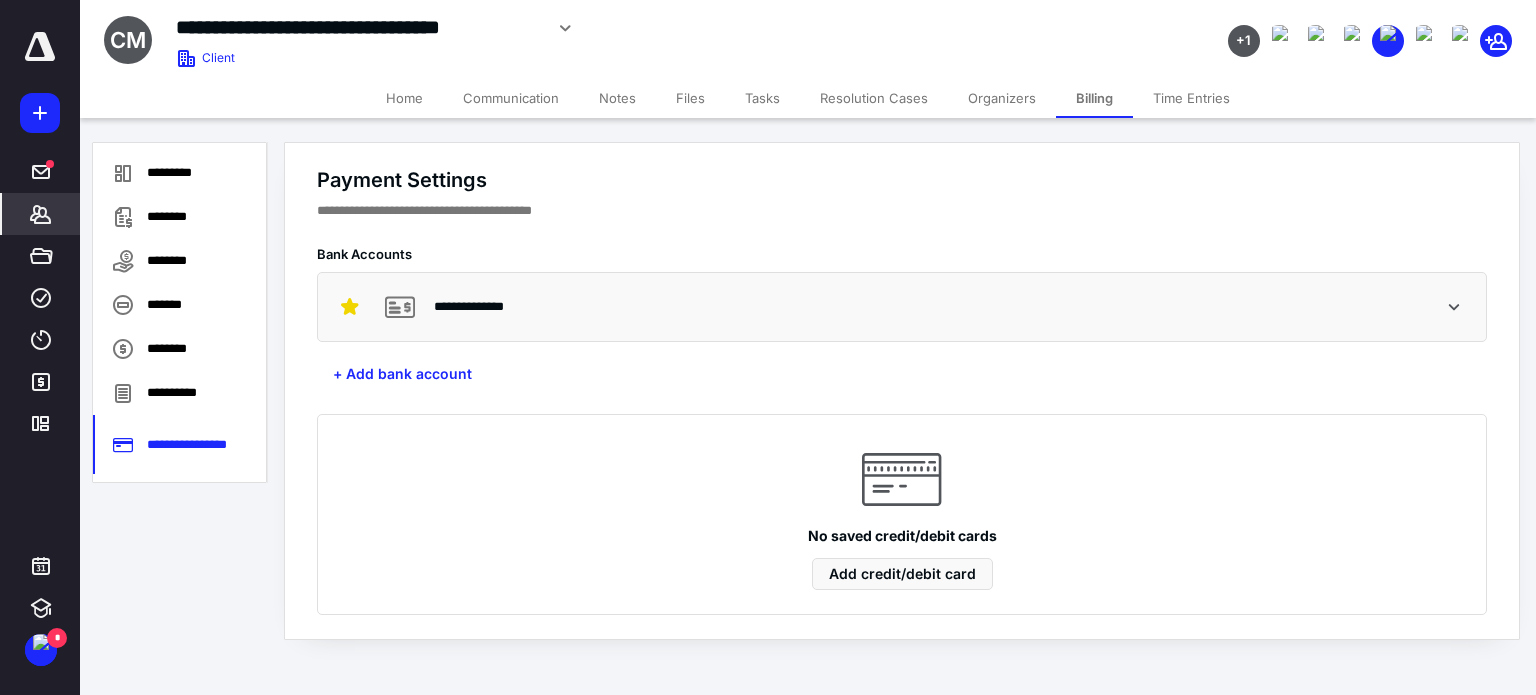 click on "Tasks" at bounding box center (762, 98) 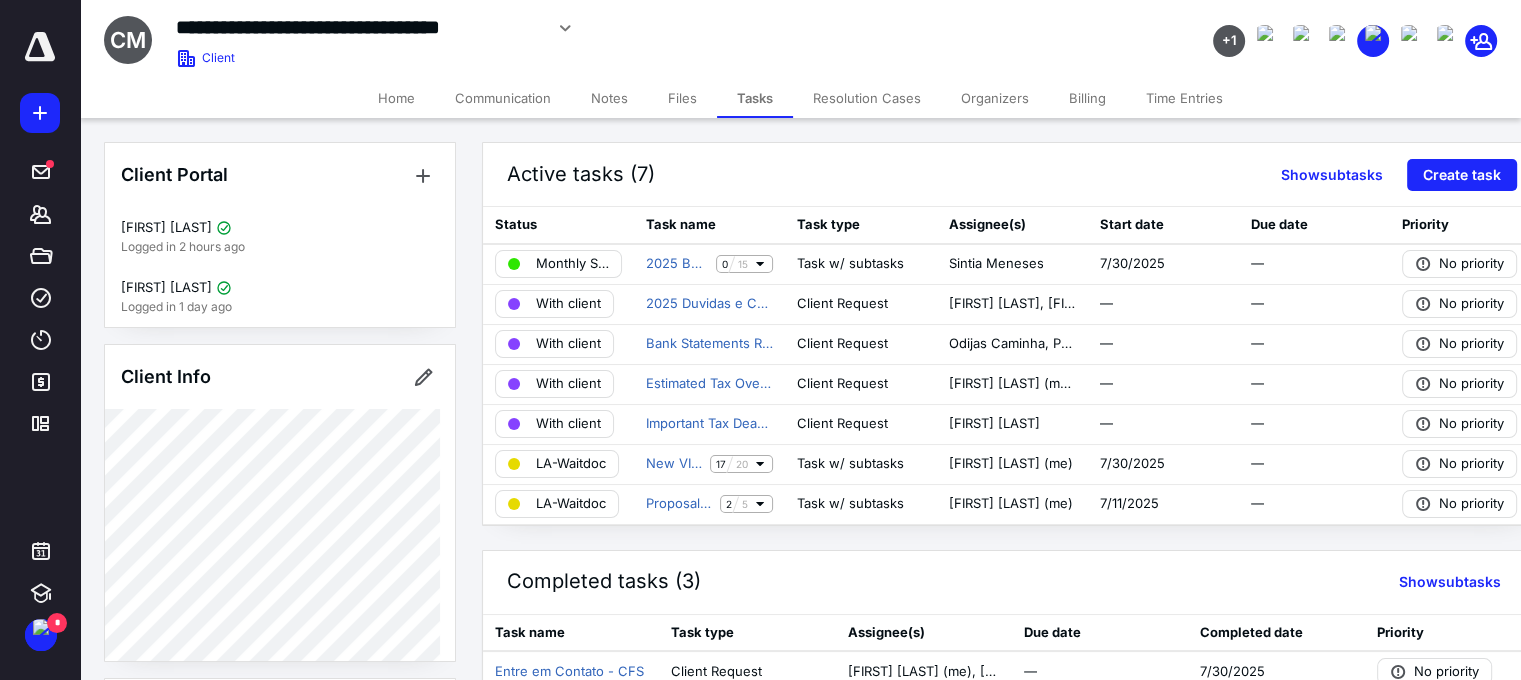 click on "Files" at bounding box center [682, 98] 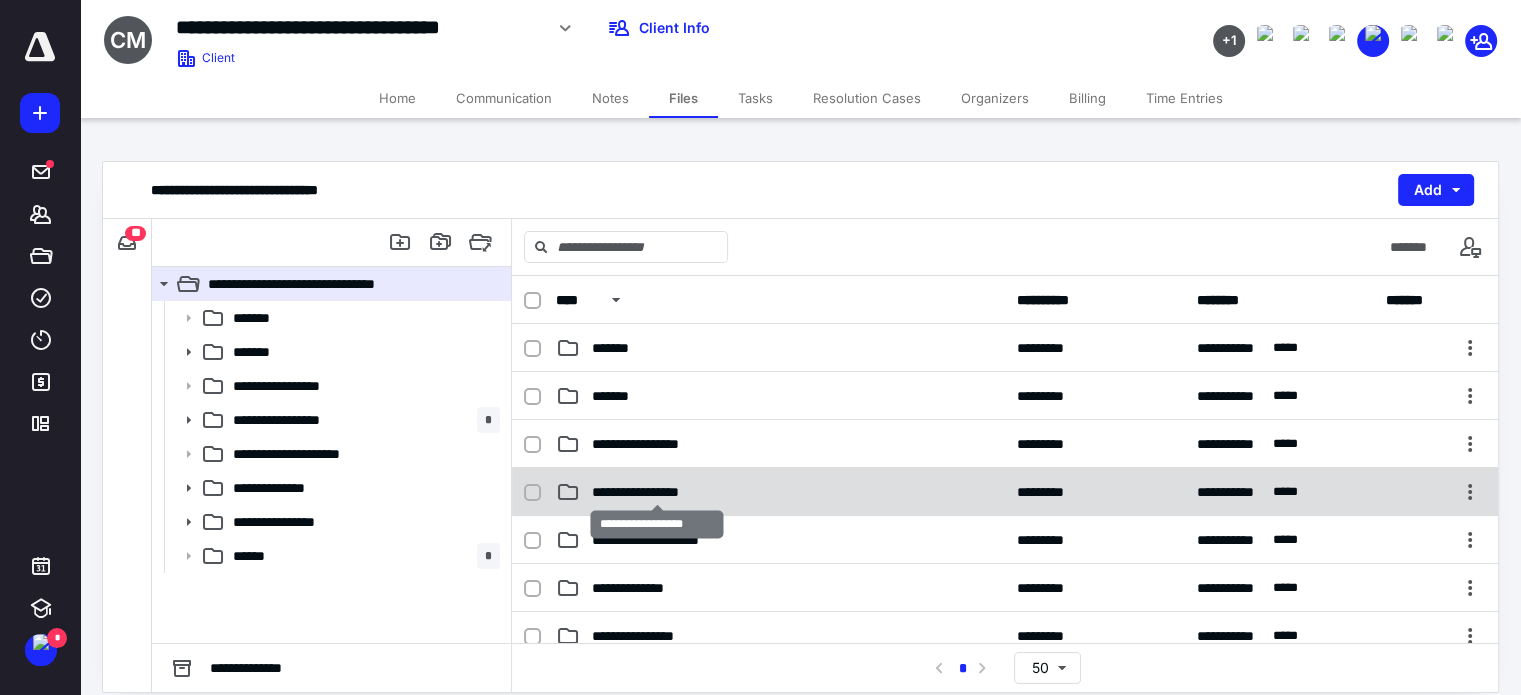 click on "**********" at bounding box center [657, 492] 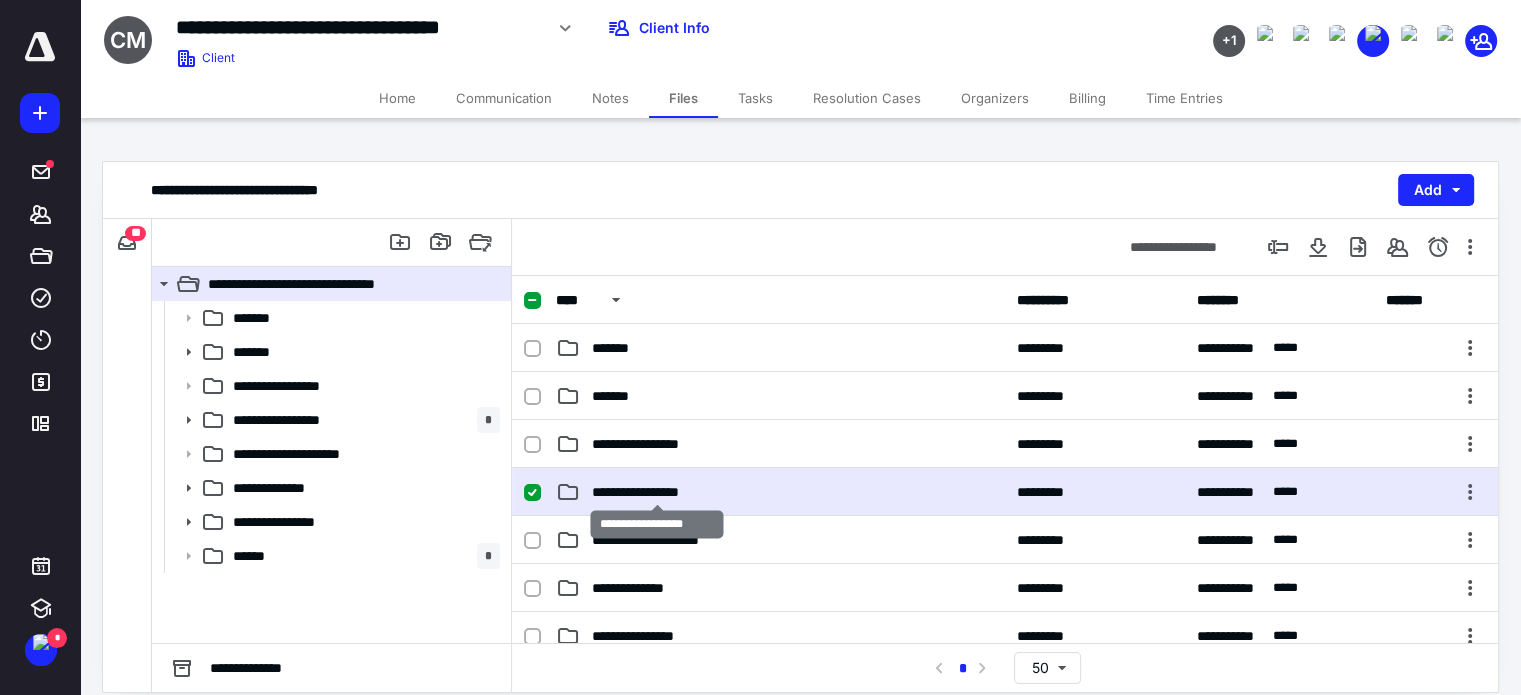 click on "**********" at bounding box center (657, 492) 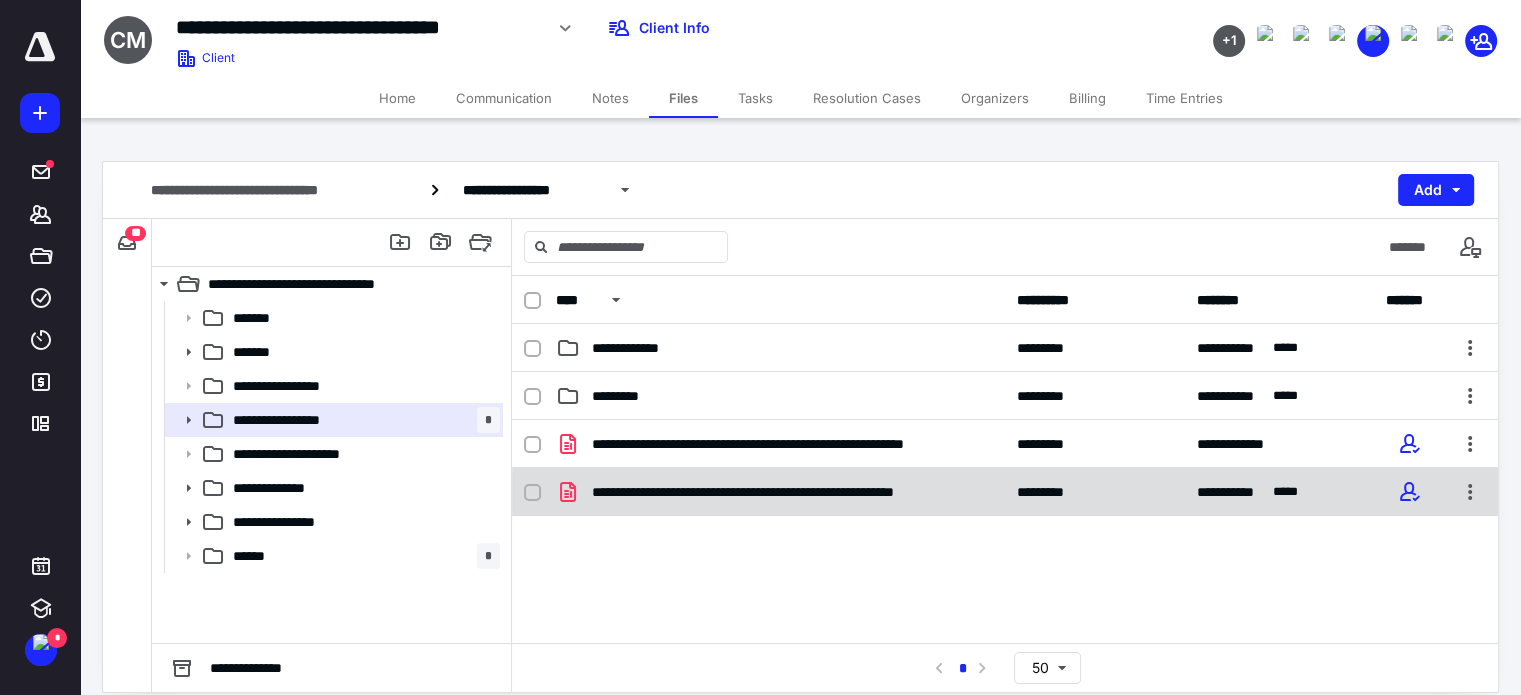 click on "**********" at bounding box center (789, 492) 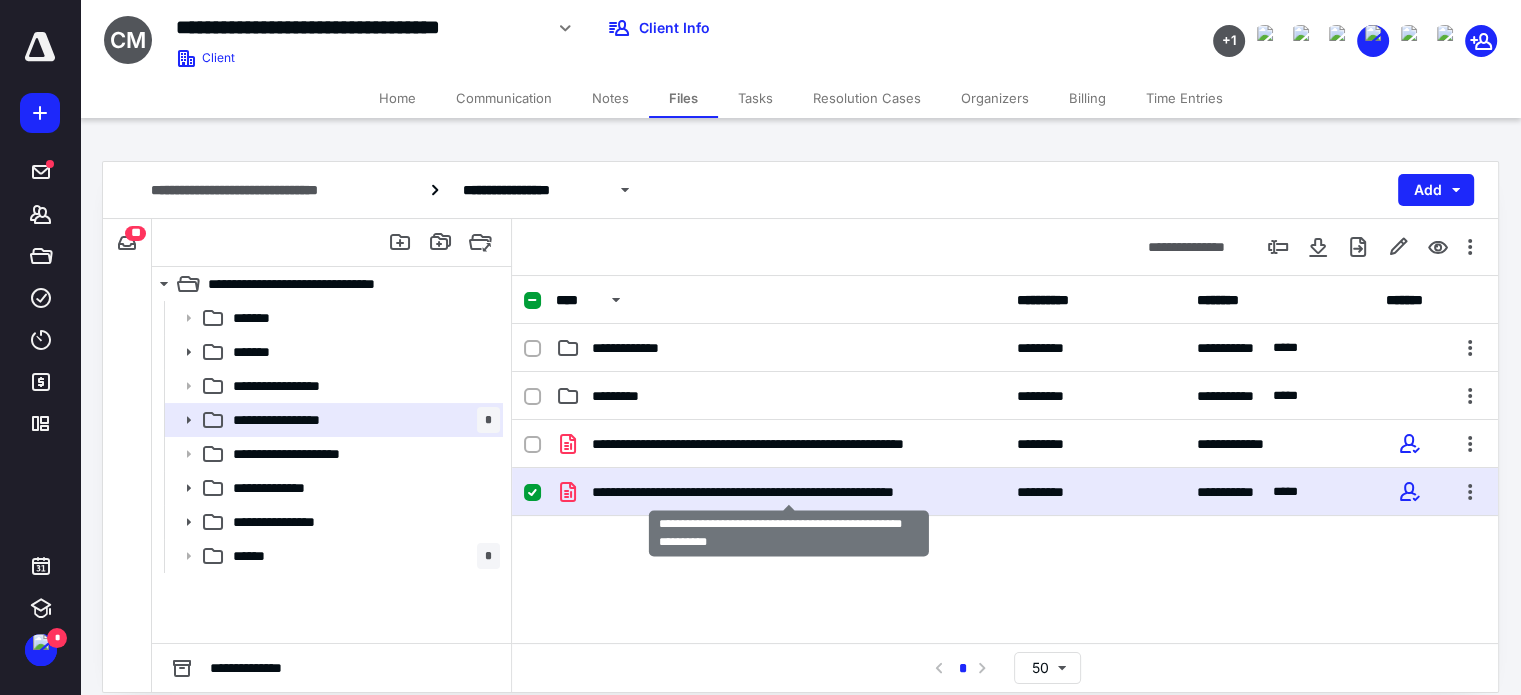 click on "**********" at bounding box center (789, 492) 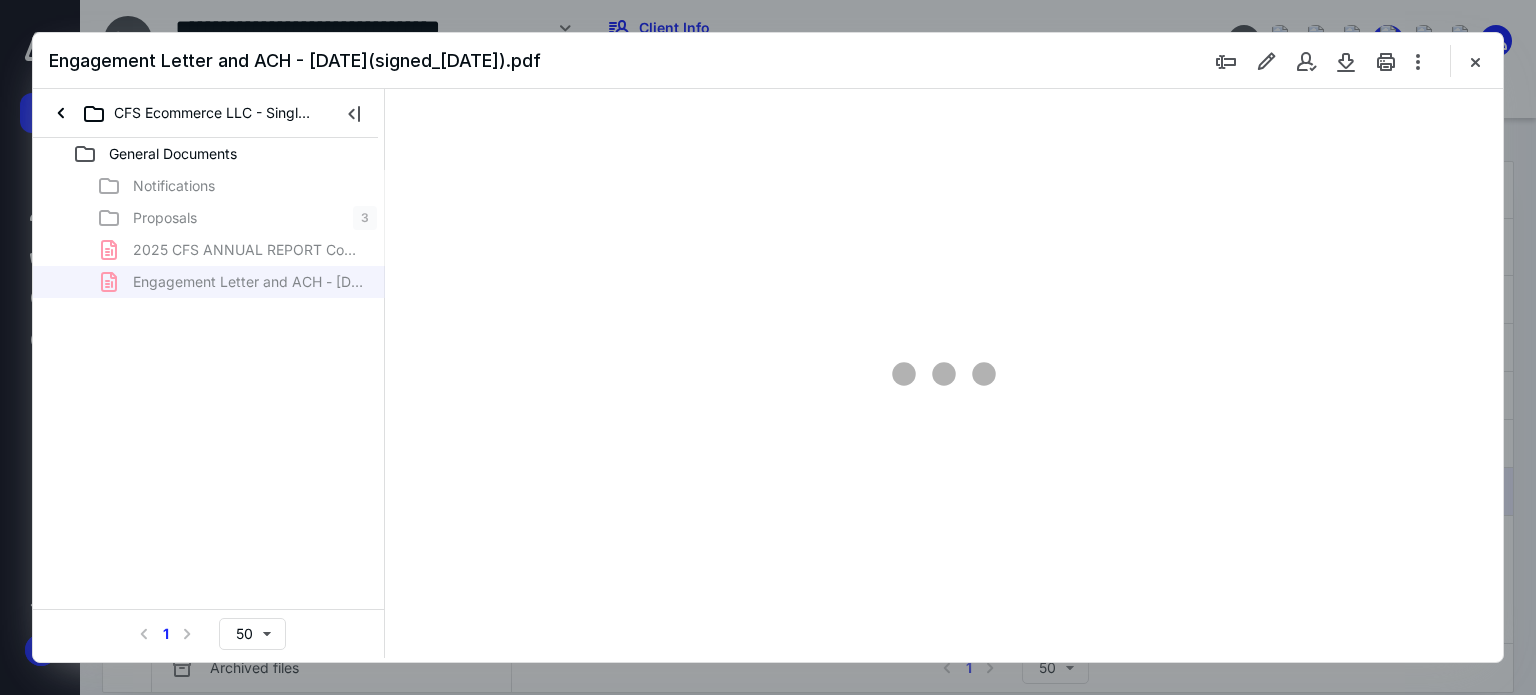 scroll, scrollTop: 0, scrollLeft: 0, axis: both 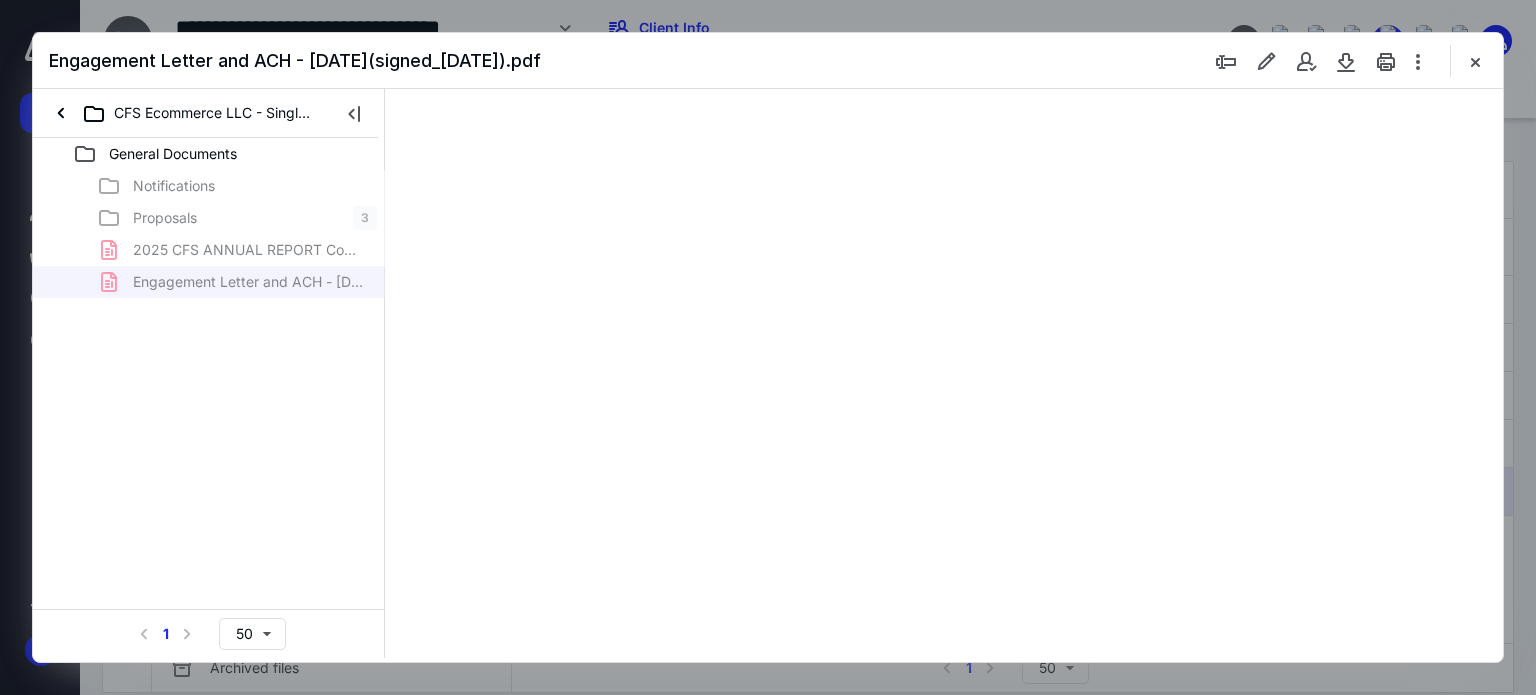 type on "178" 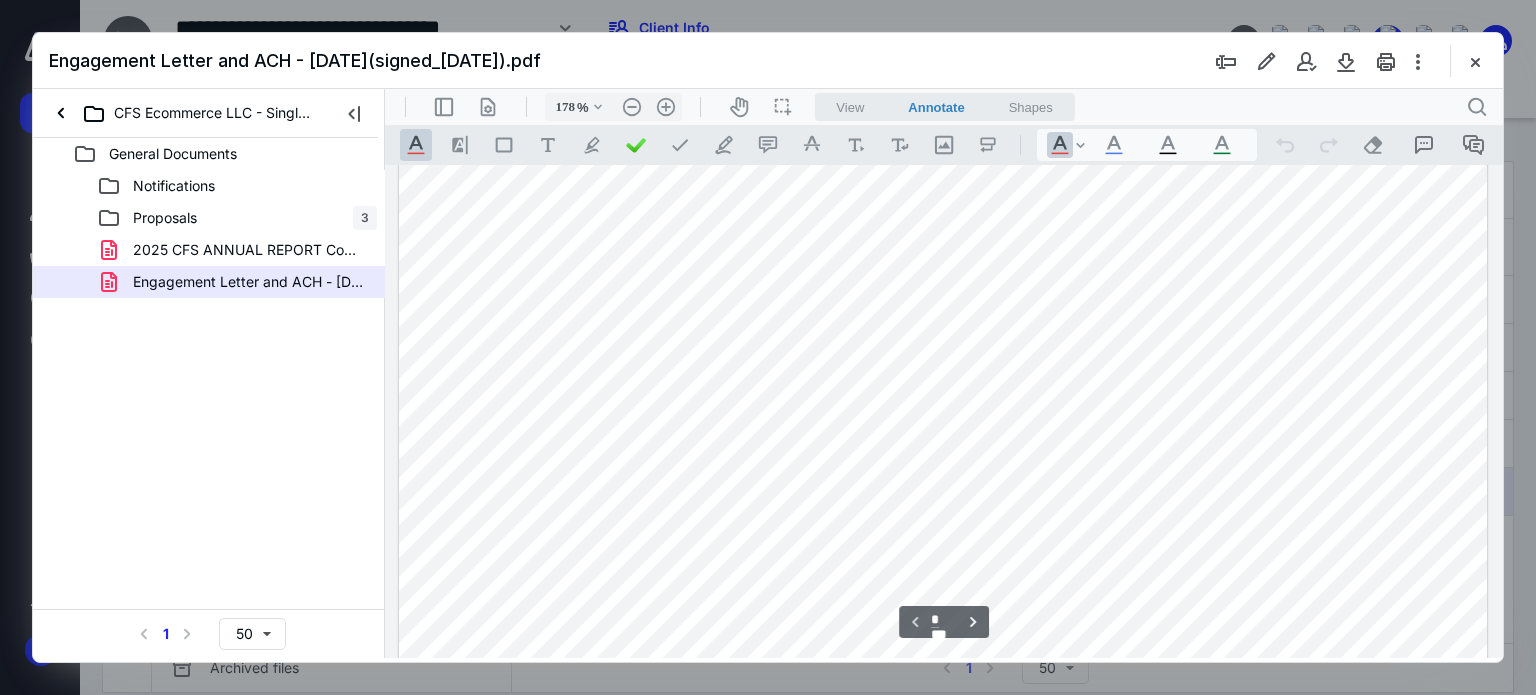 scroll, scrollTop: 800, scrollLeft: 0, axis: vertical 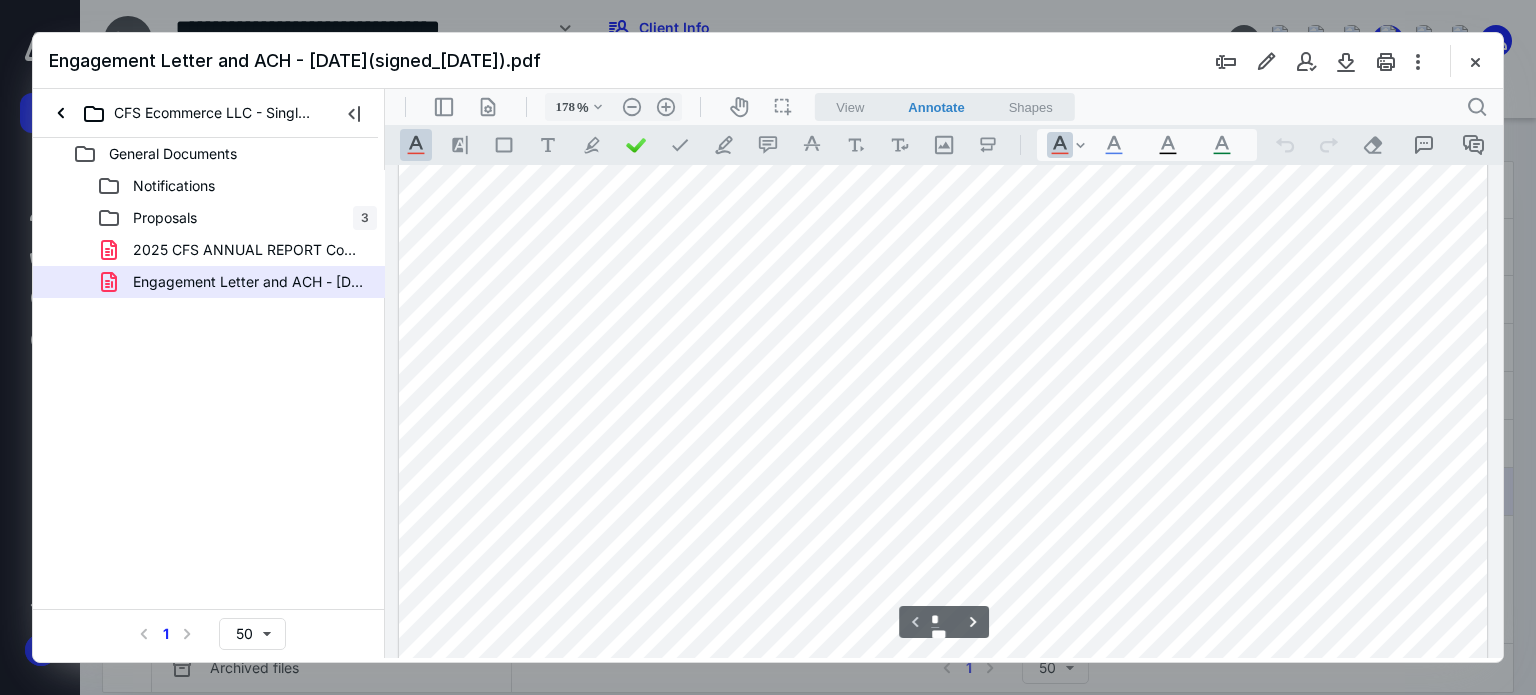 type on "*" 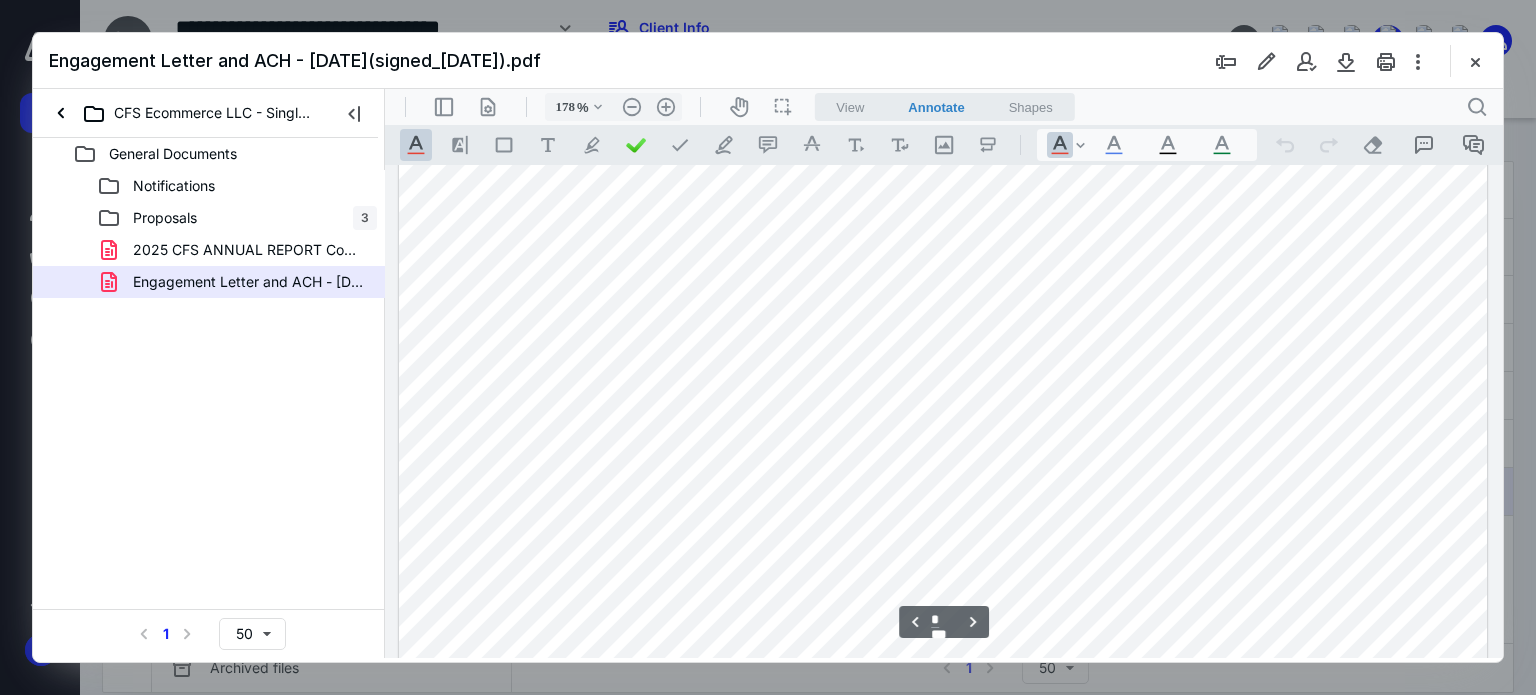 scroll, scrollTop: 2100, scrollLeft: 0, axis: vertical 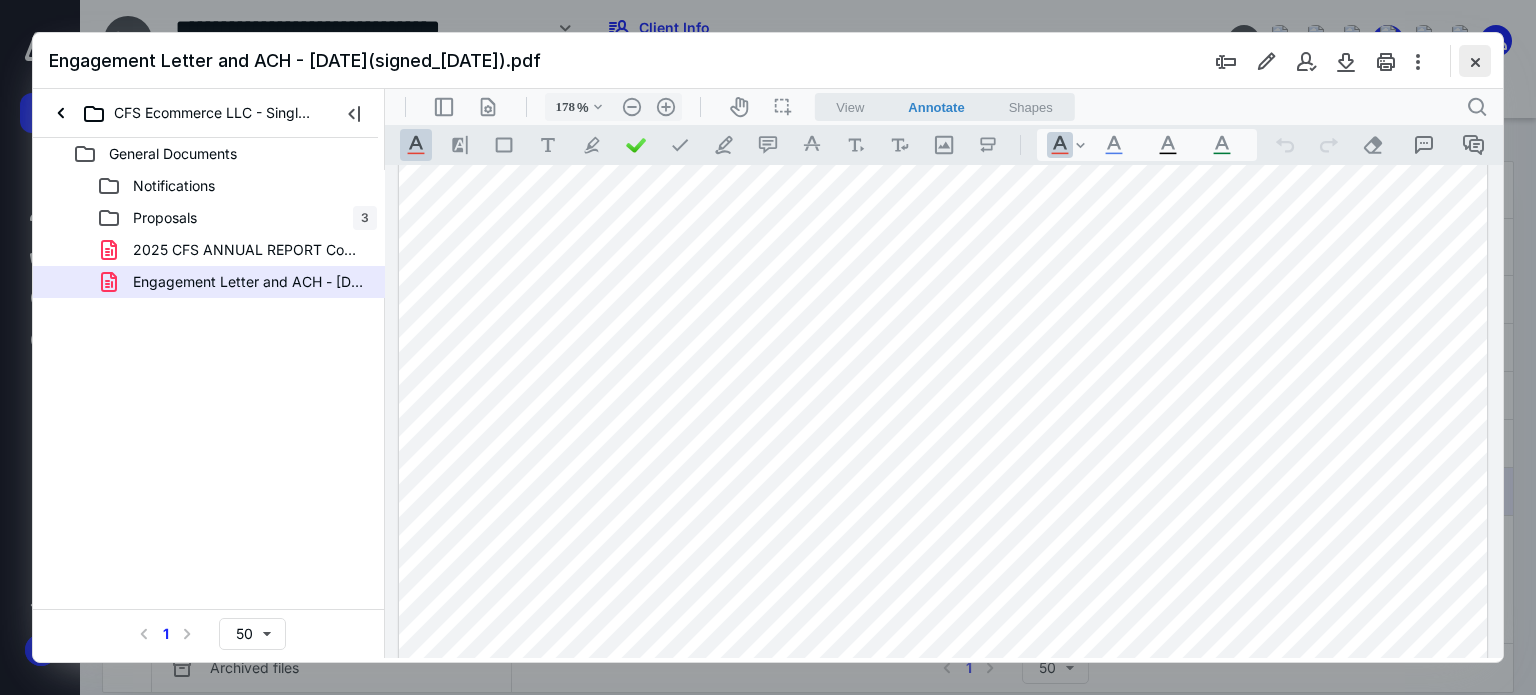 click at bounding box center [1475, 61] 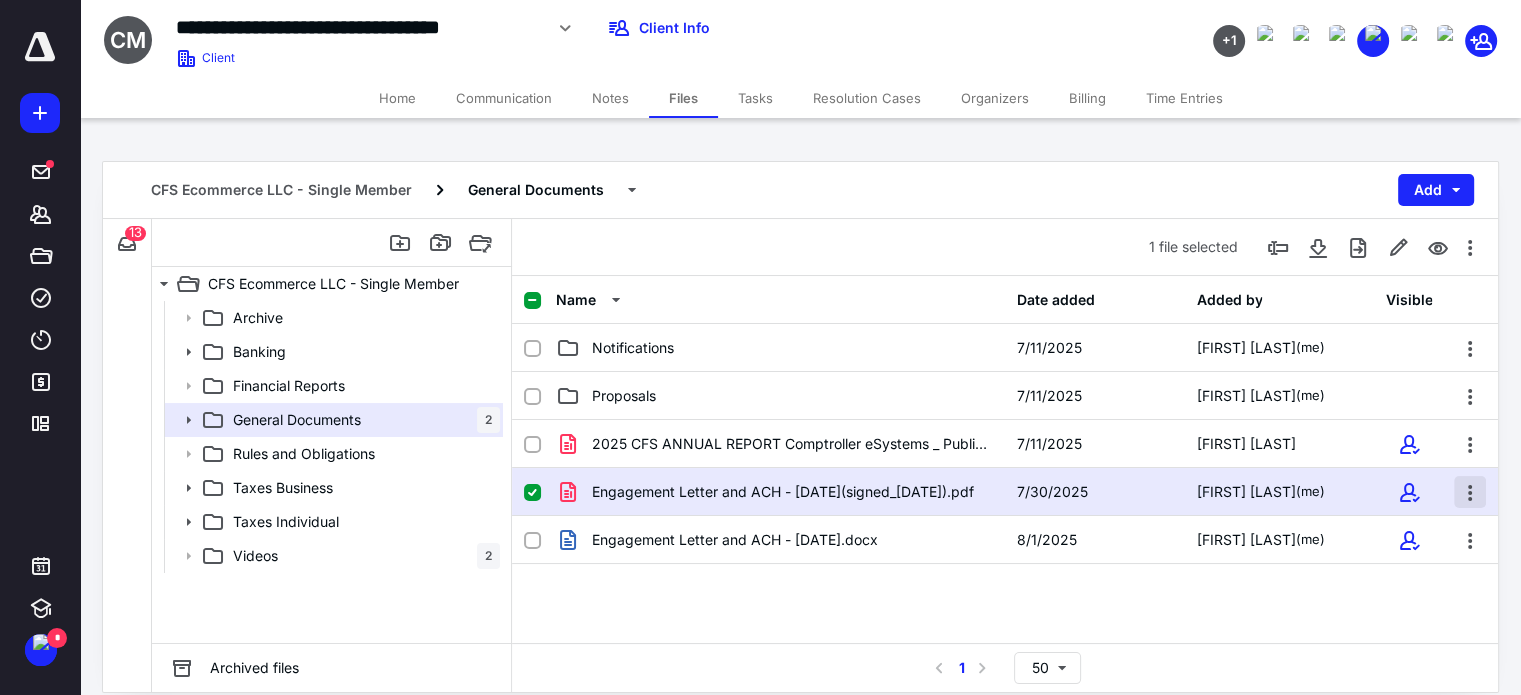 click at bounding box center [1470, 492] 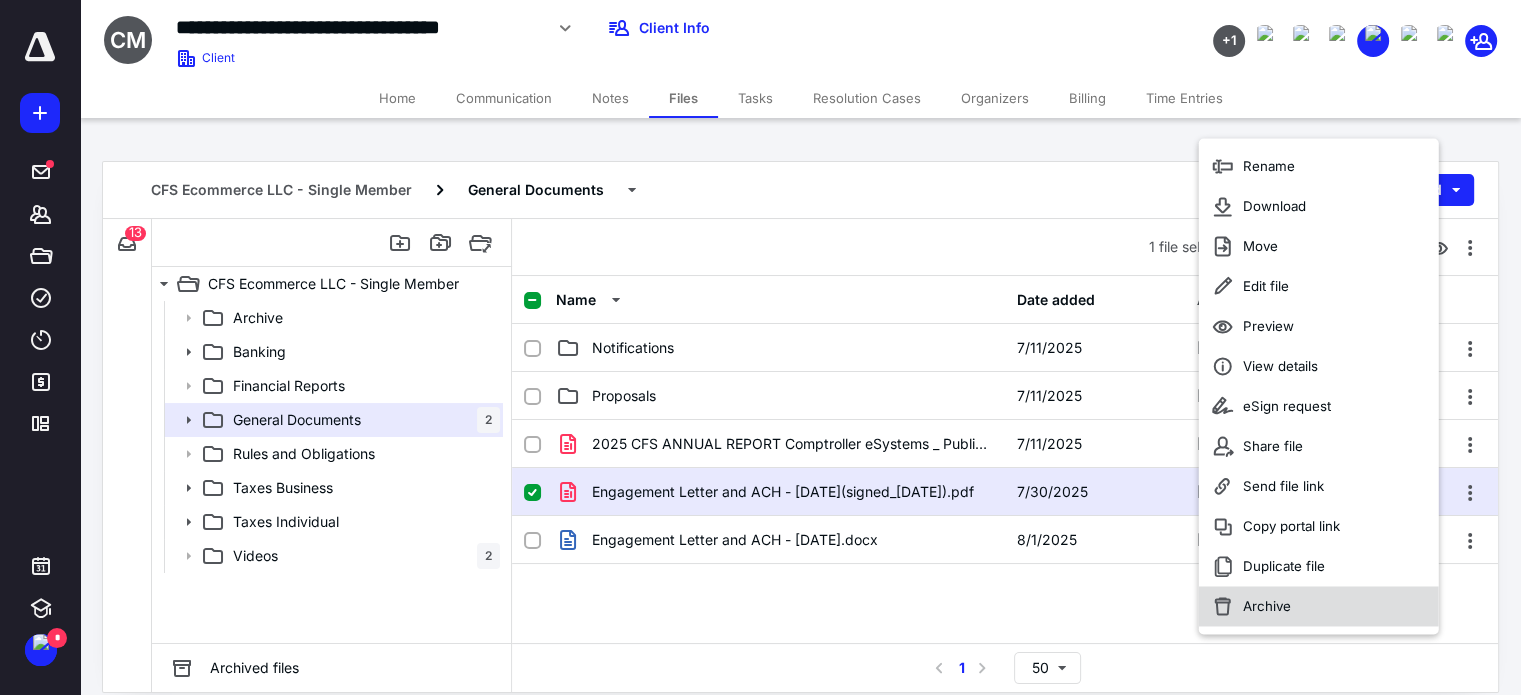 click on "Archive" at bounding box center [1266, 606] 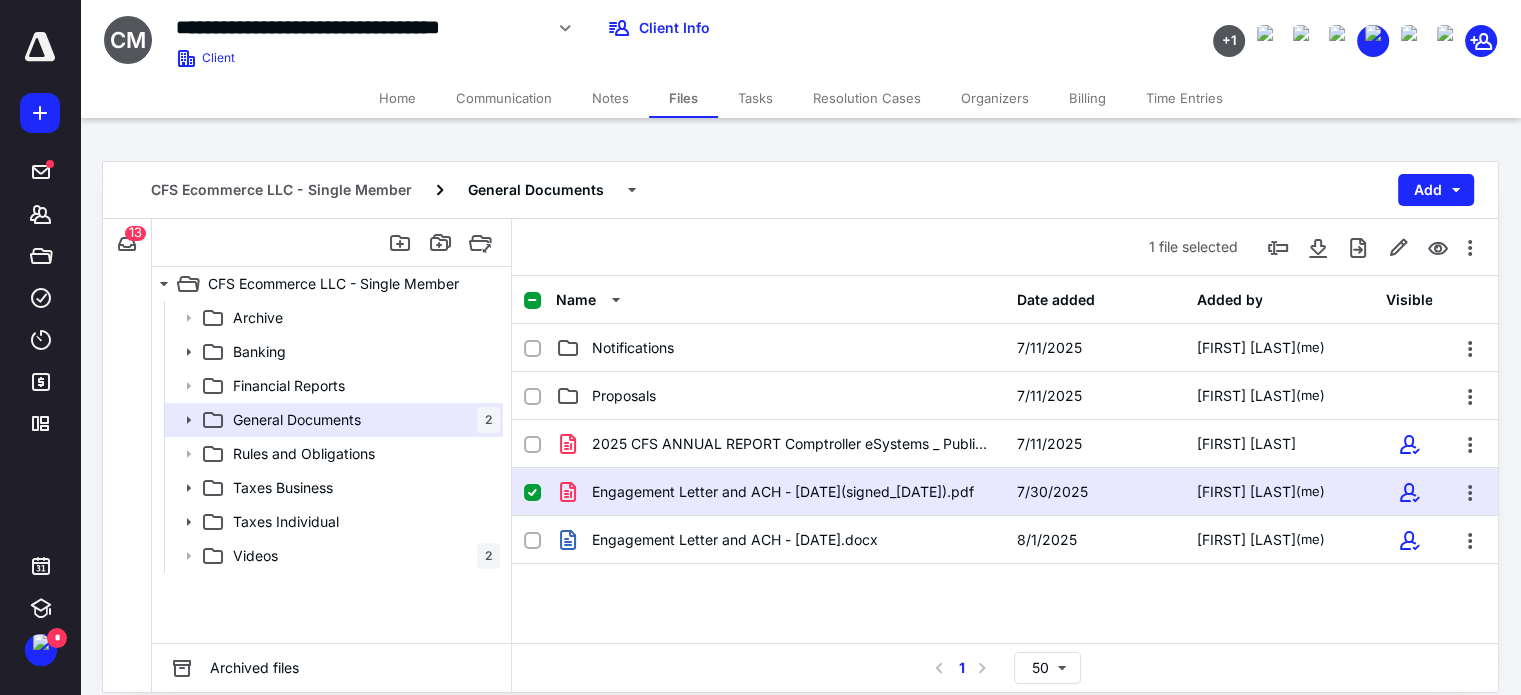 checkbox on "false" 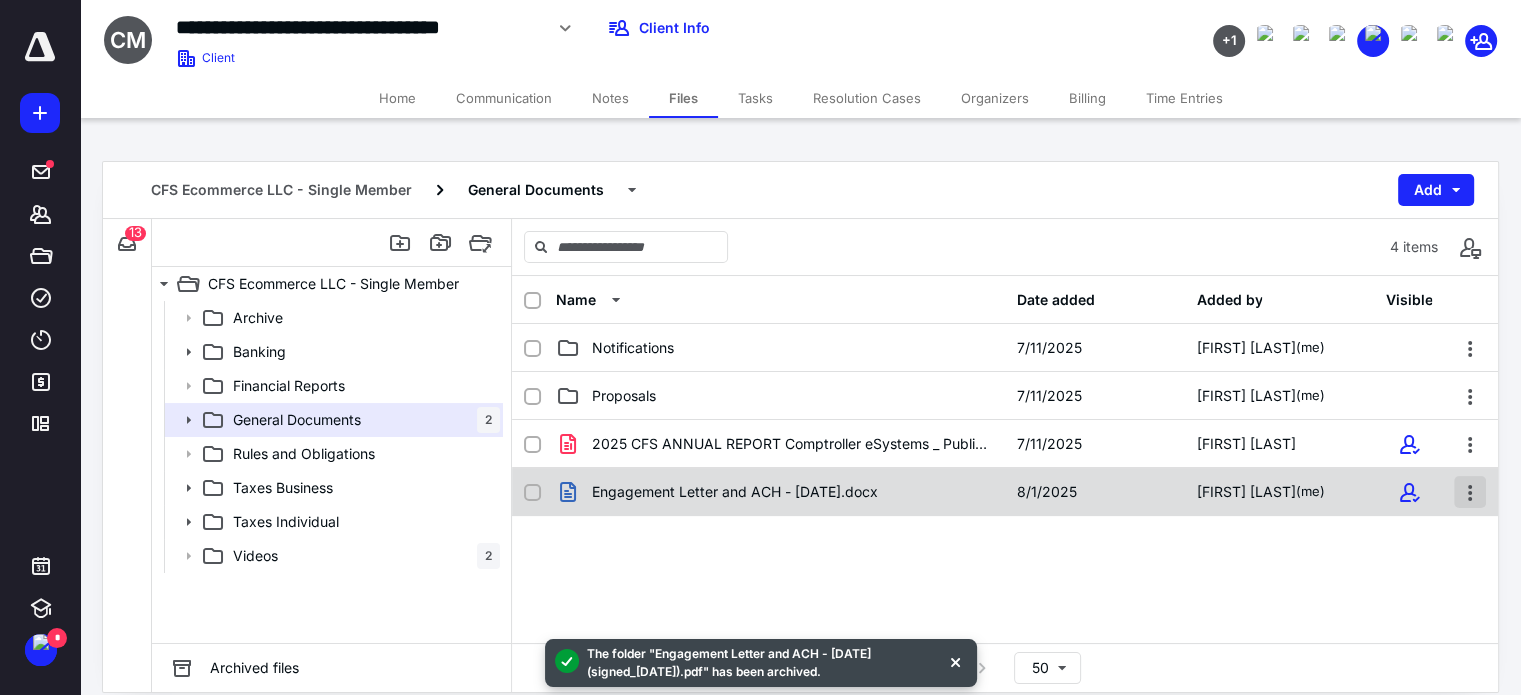 click at bounding box center (1470, 492) 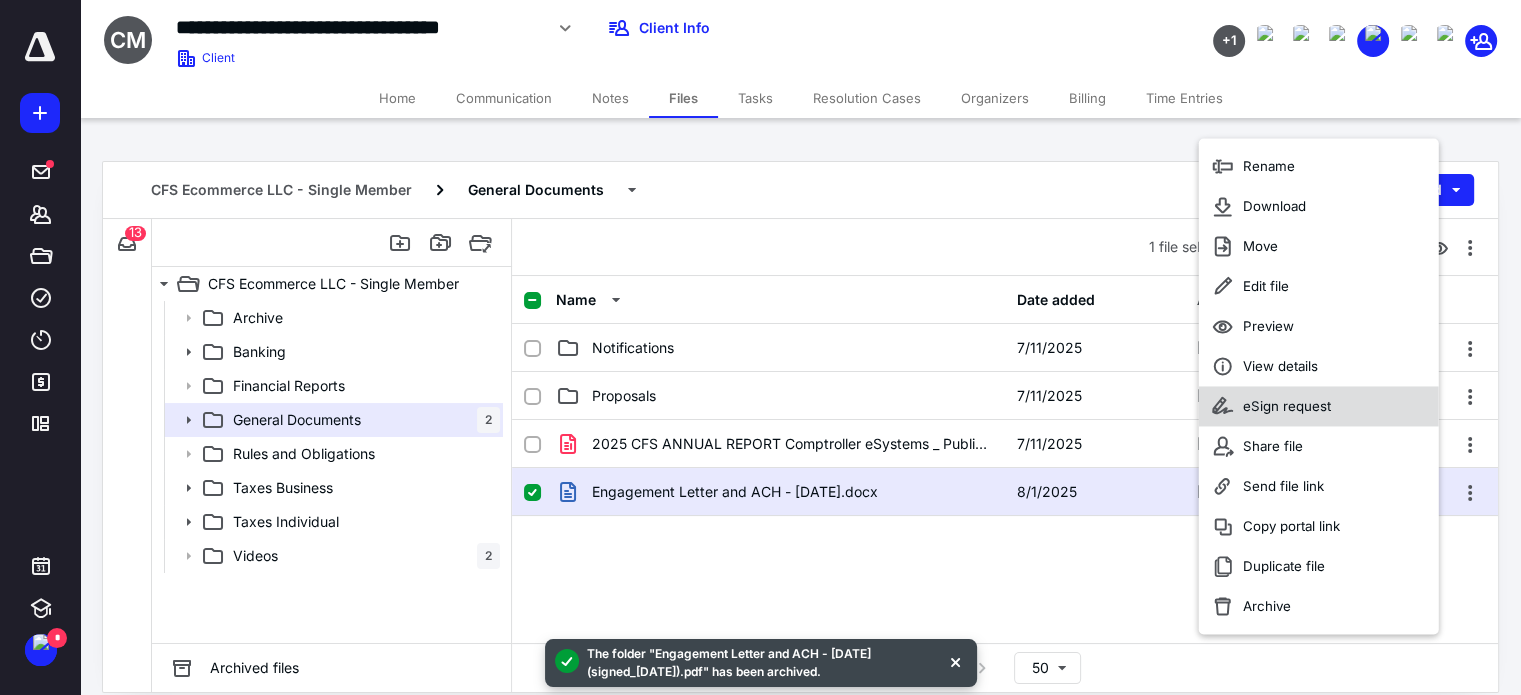 click on "eSign request" at bounding box center (1318, 406) 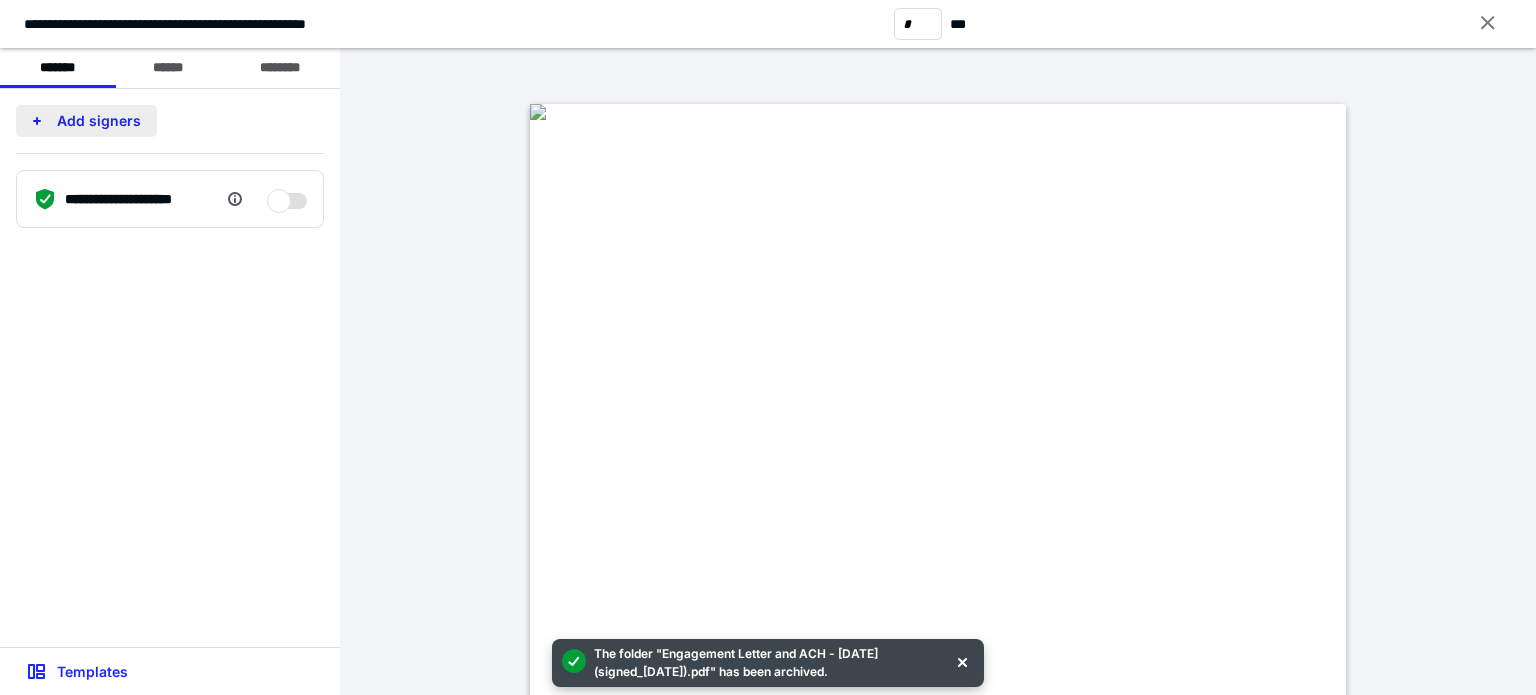 click on "Add signers" at bounding box center (86, 121) 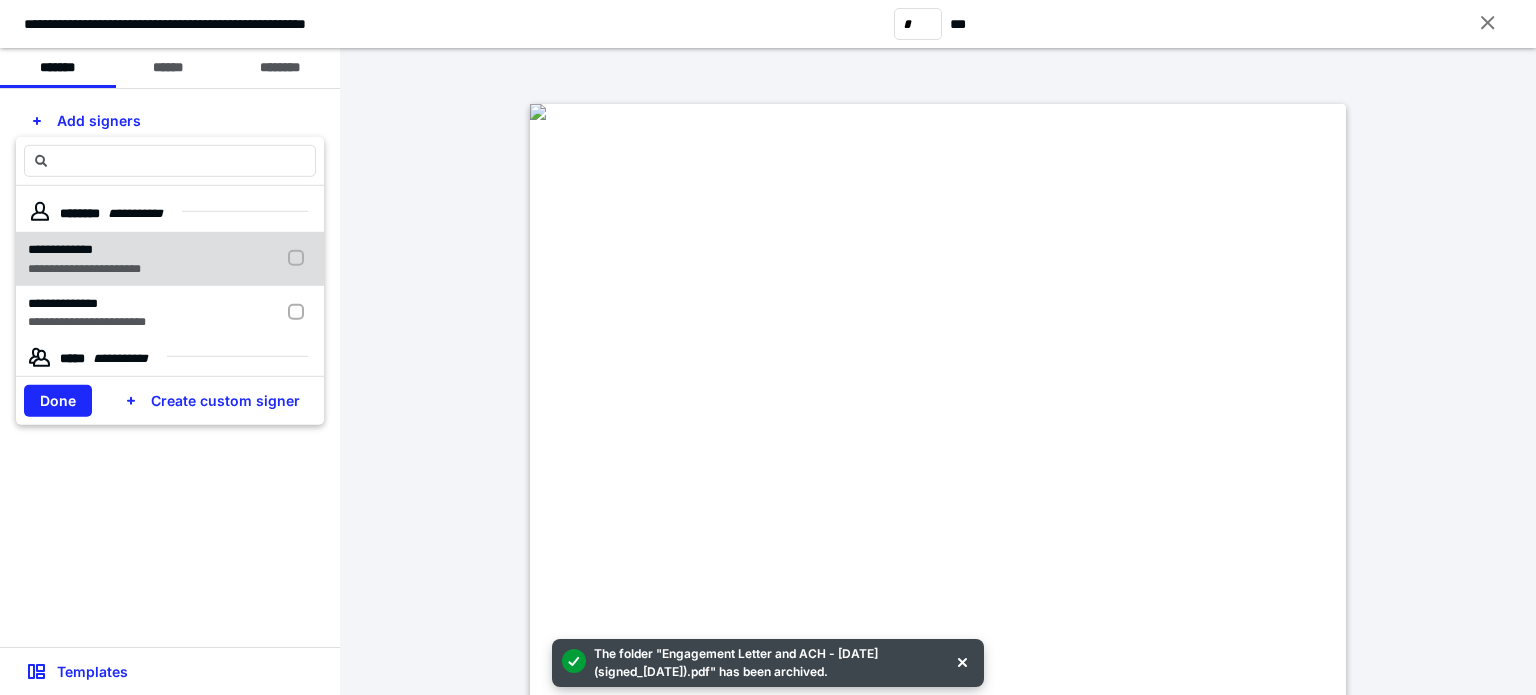 click on "**********" at bounding box center (84, 268) 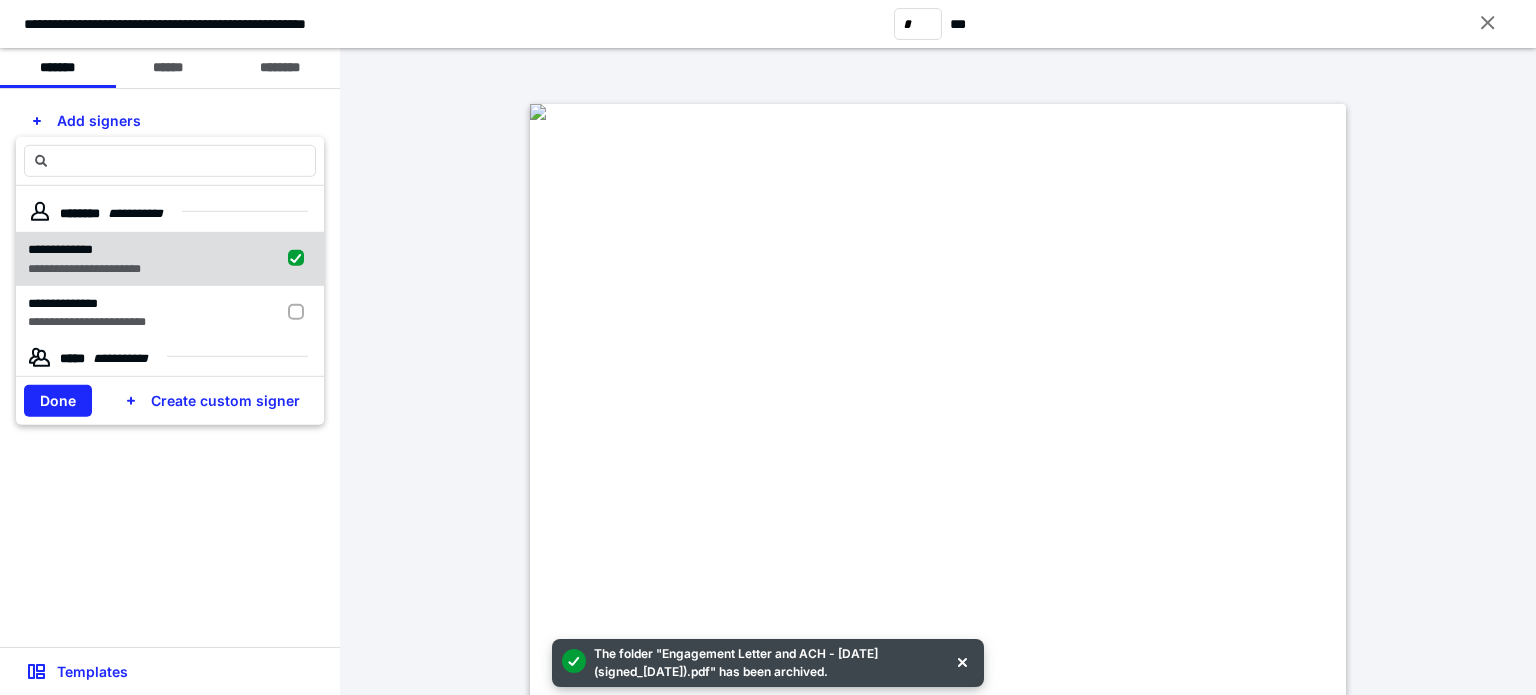 checkbox on "true" 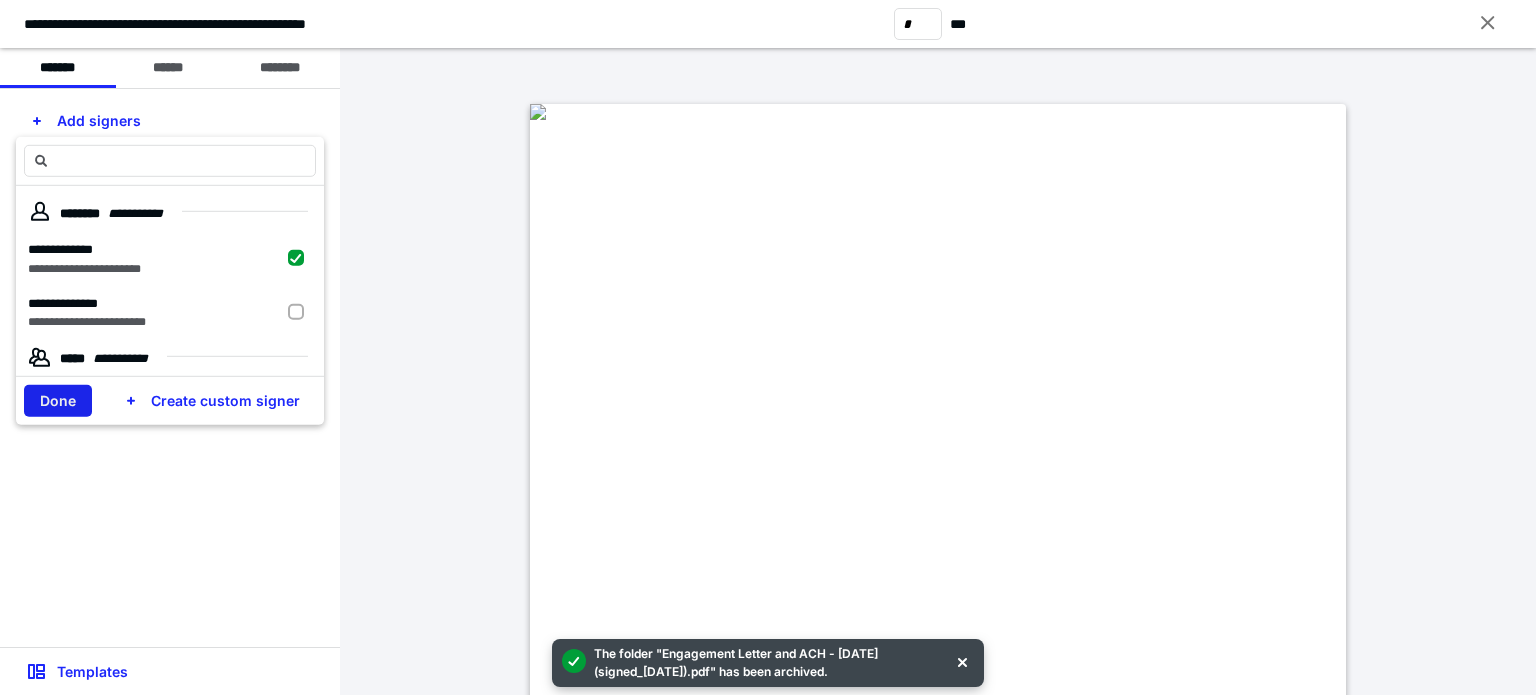 click on "Done" at bounding box center (58, 401) 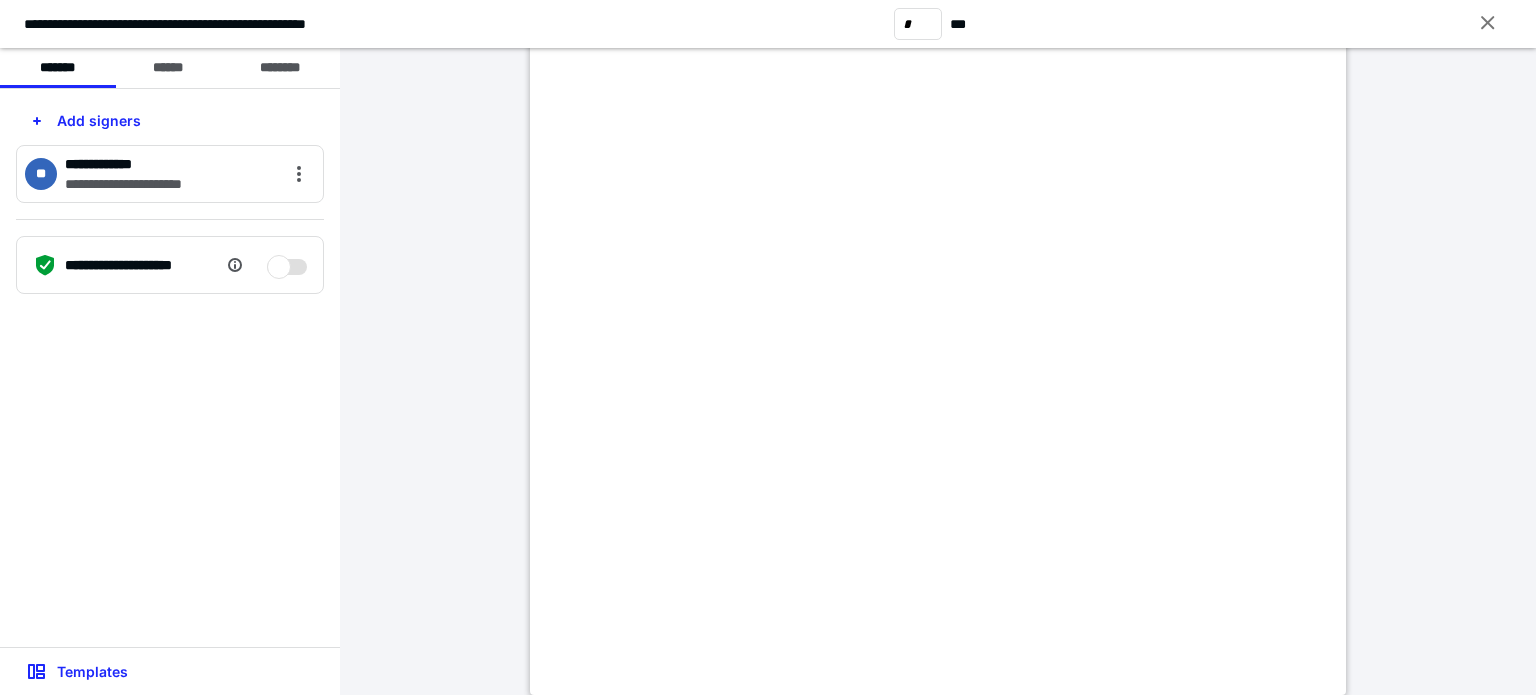 scroll, scrollTop: 500, scrollLeft: 0, axis: vertical 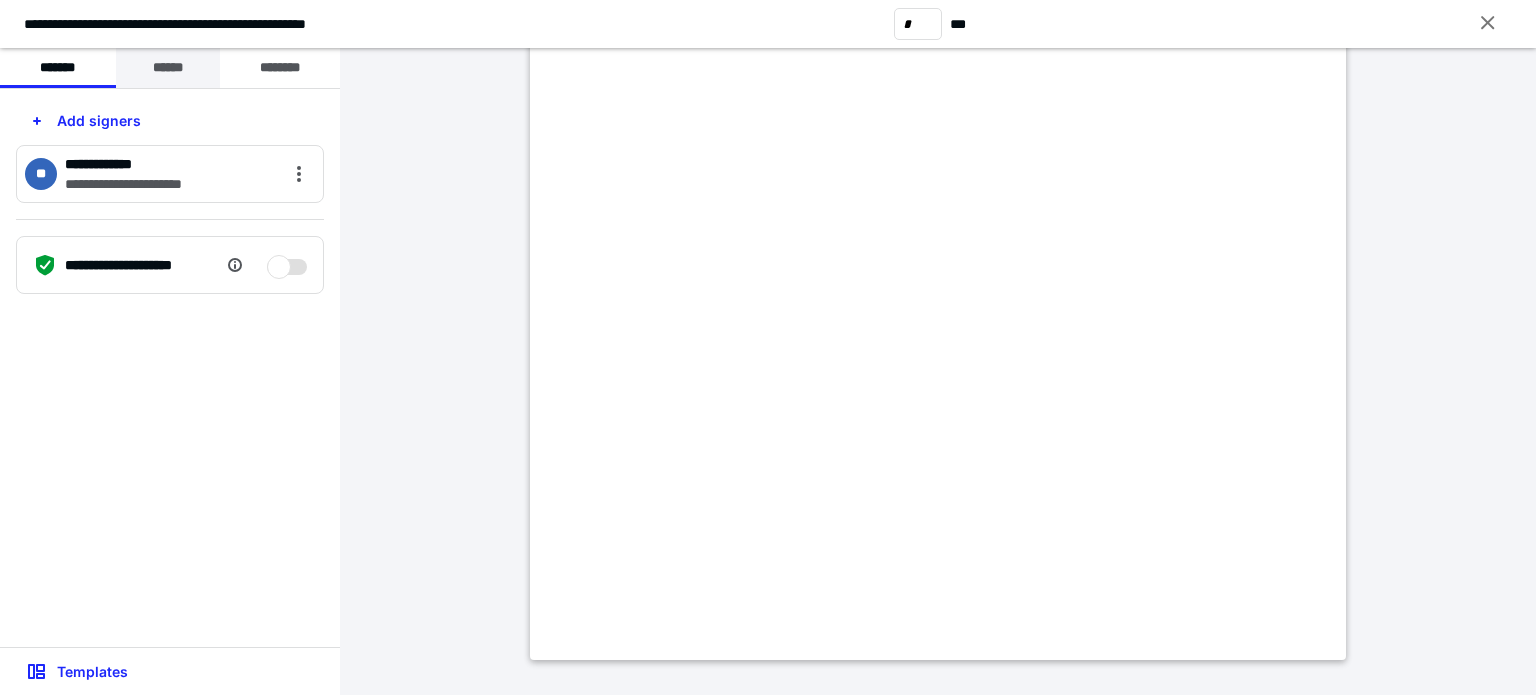 click on "******" at bounding box center (168, 68) 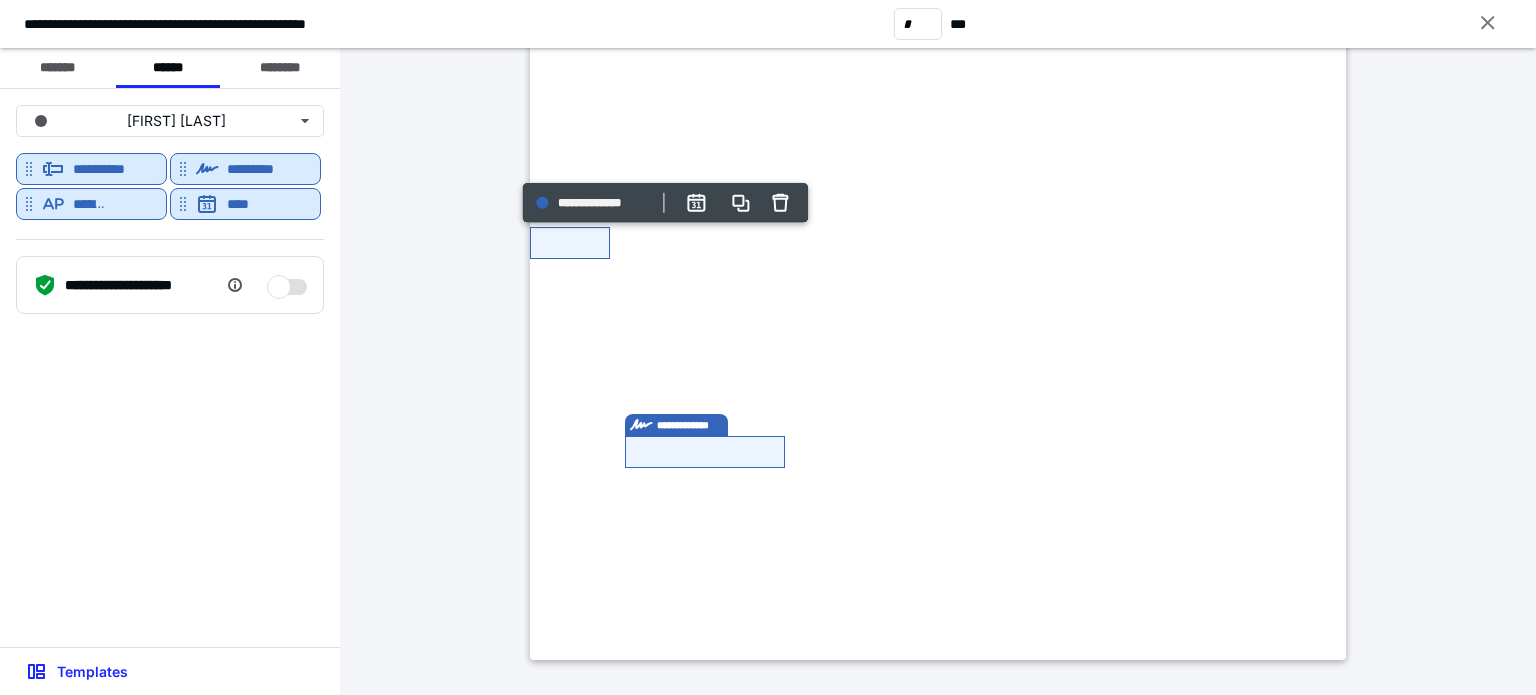 drag, startPoint x: 244, startPoint y: 208, endPoint x: 618, endPoint y: 253, distance: 376.69748 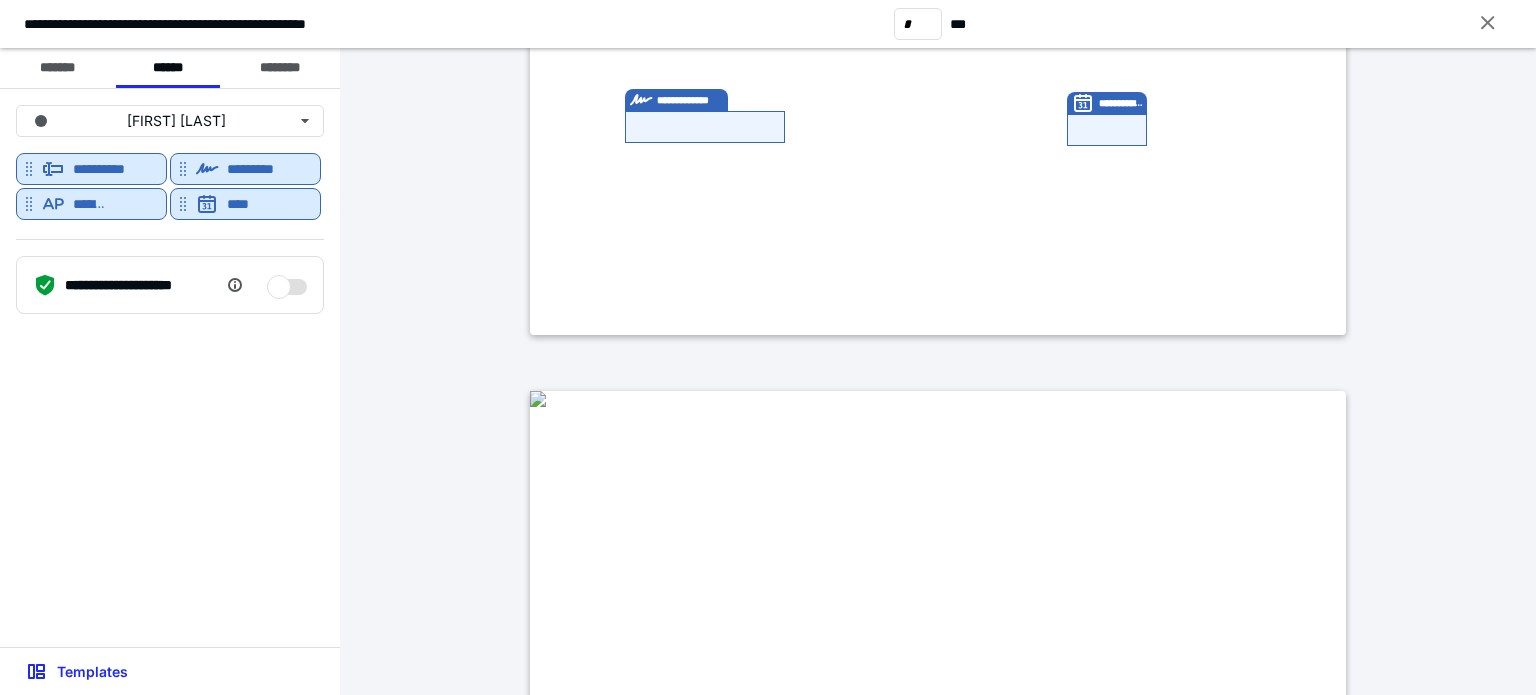 type on "*" 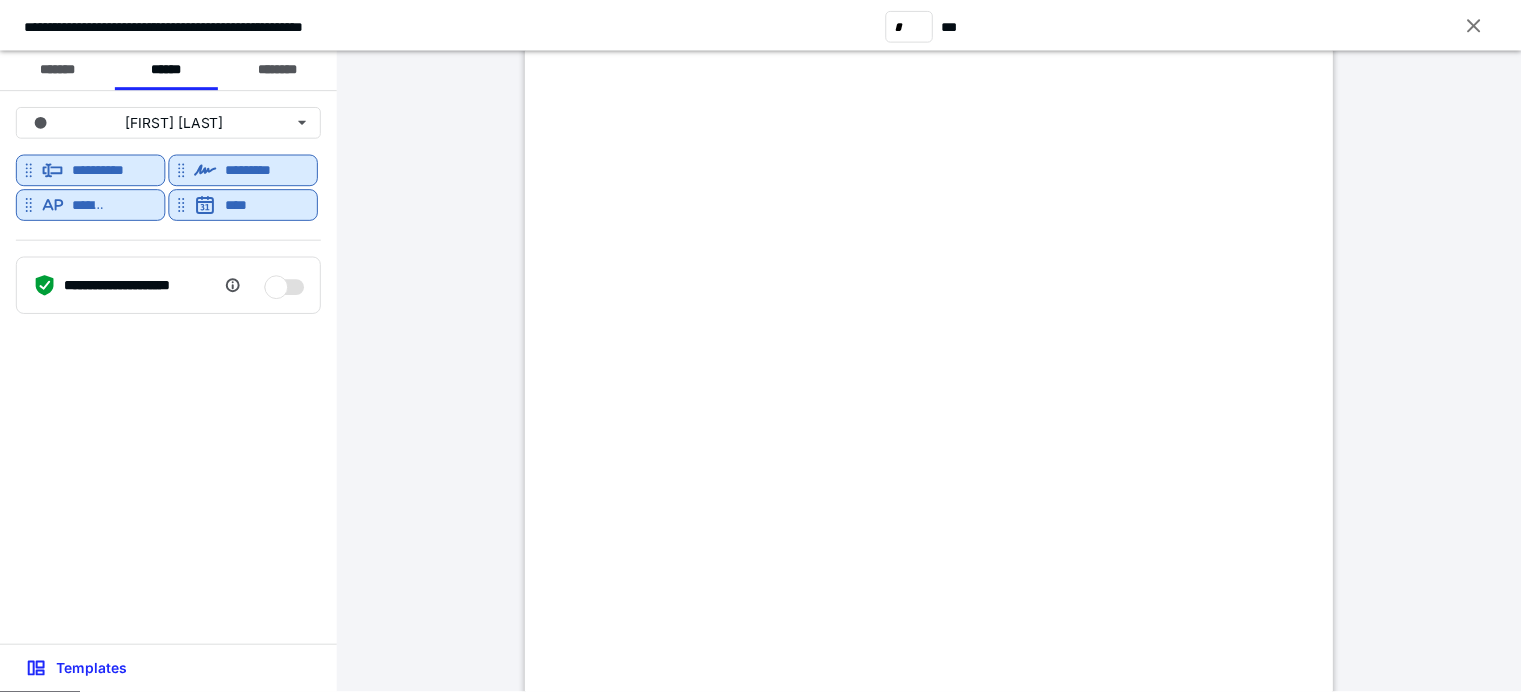 scroll, scrollTop: 1400, scrollLeft: 0, axis: vertical 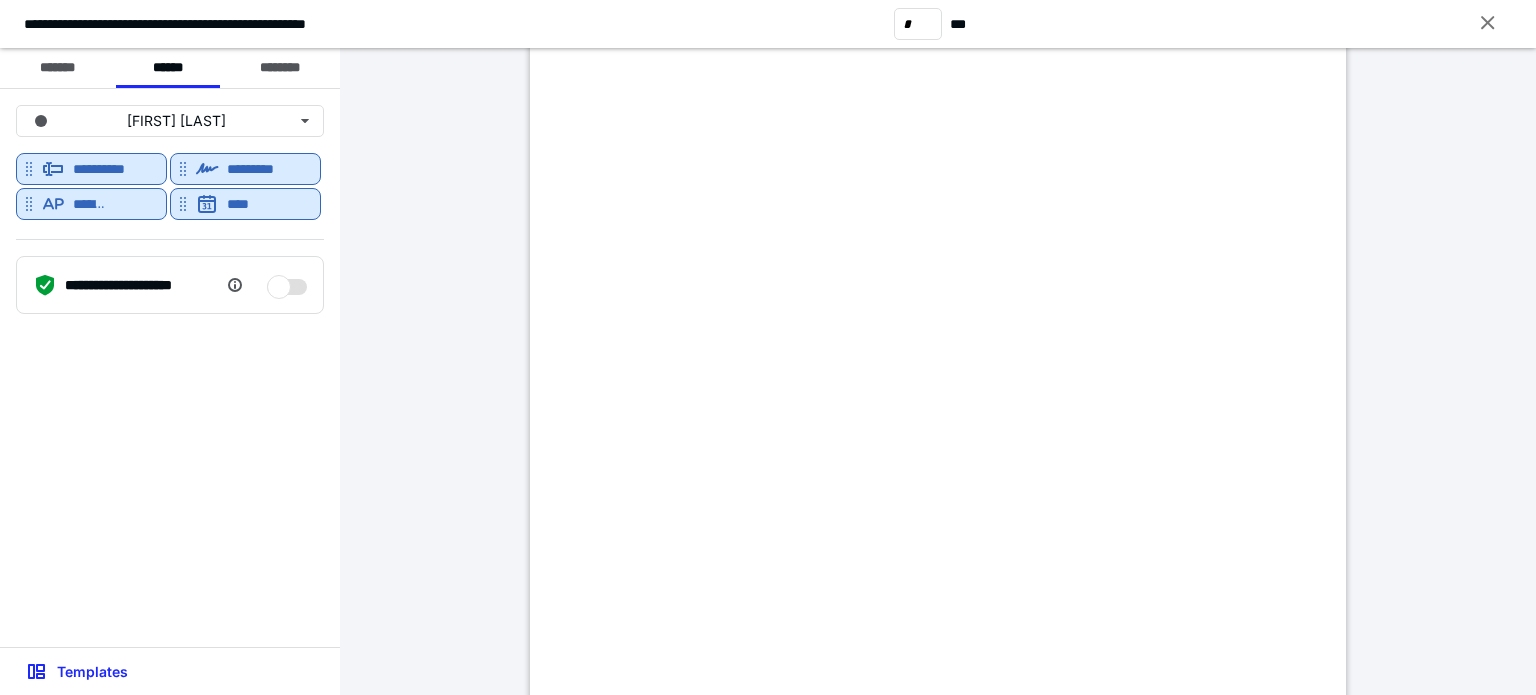 drag, startPoint x: 516, startPoint y: 267, endPoint x: 637, endPoint y: 295, distance: 124.197426 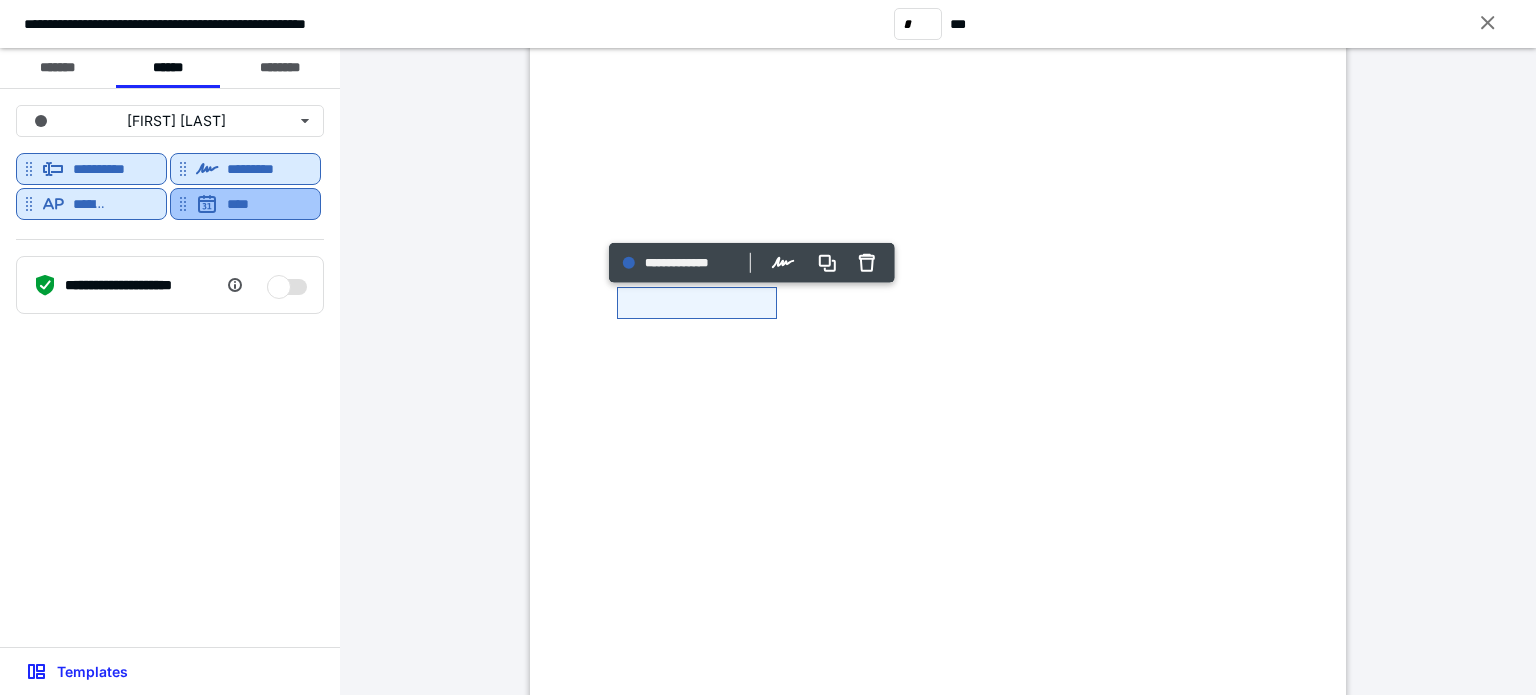 click on "****" at bounding box center [245, 204] 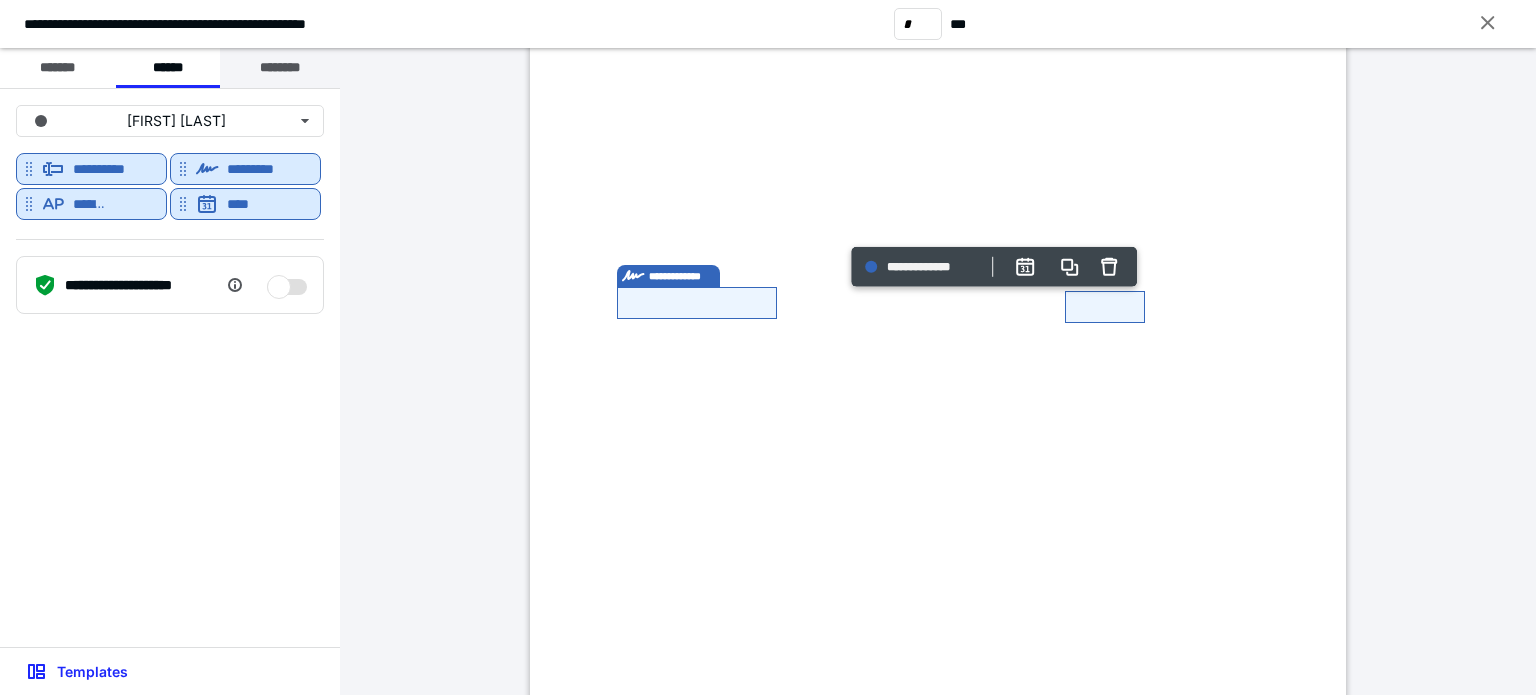 click on "********" at bounding box center (280, 68) 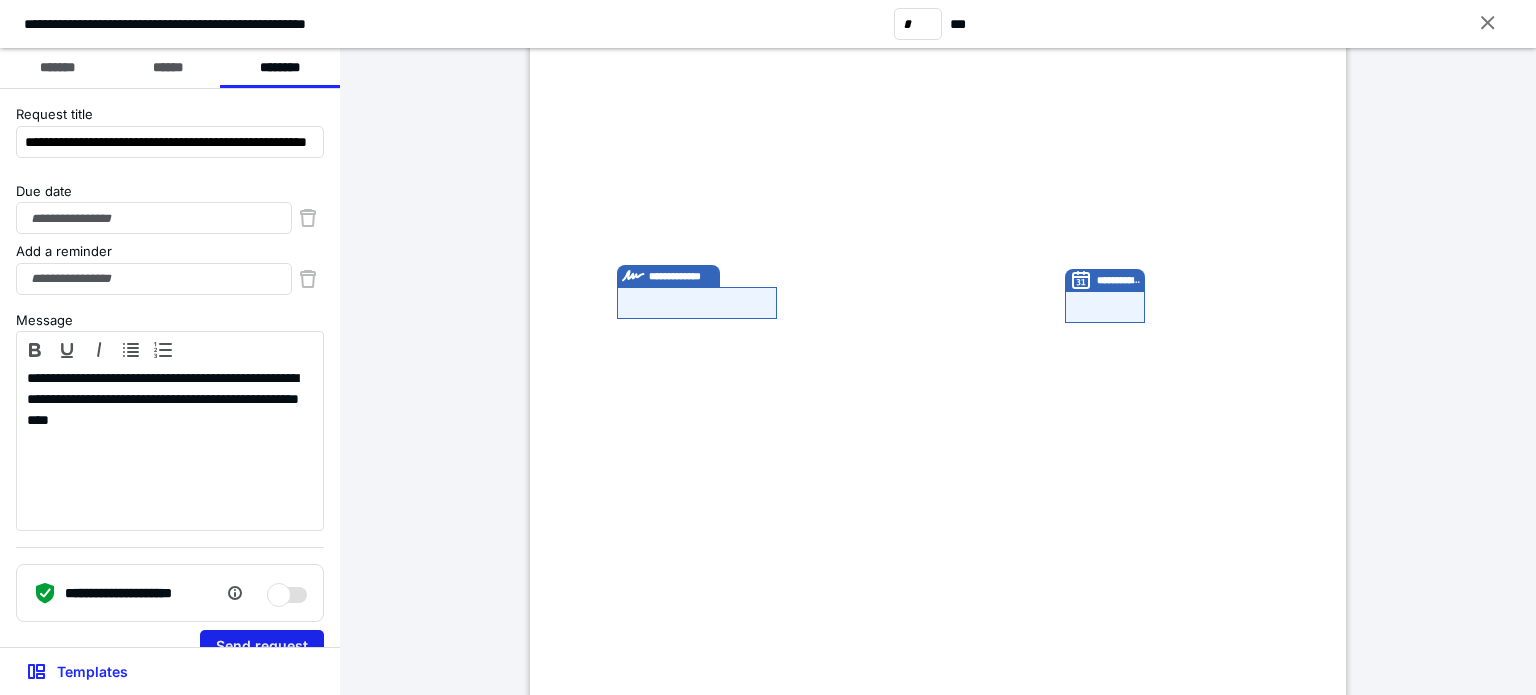 click on "Send request" at bounding box center [262, 646] 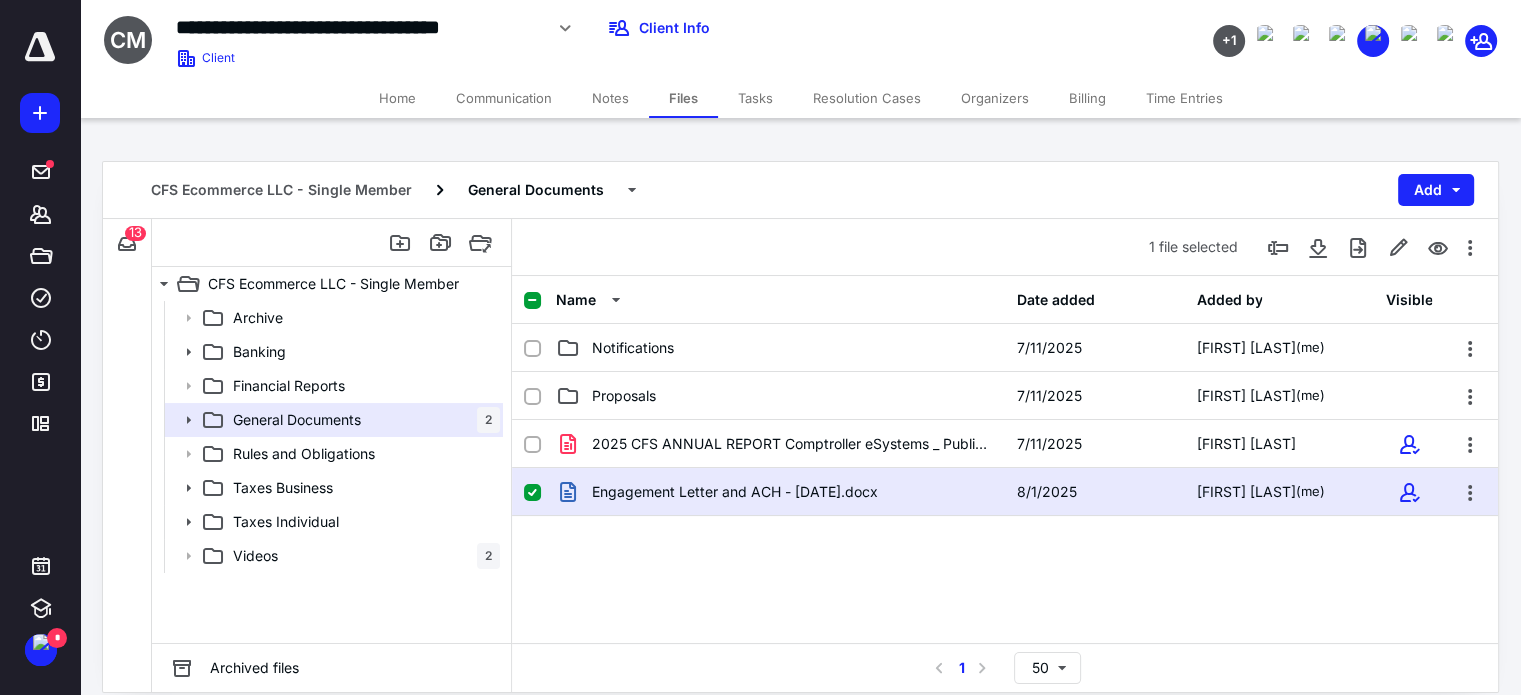 click on "Tasks" at bounding box center (755, 98) 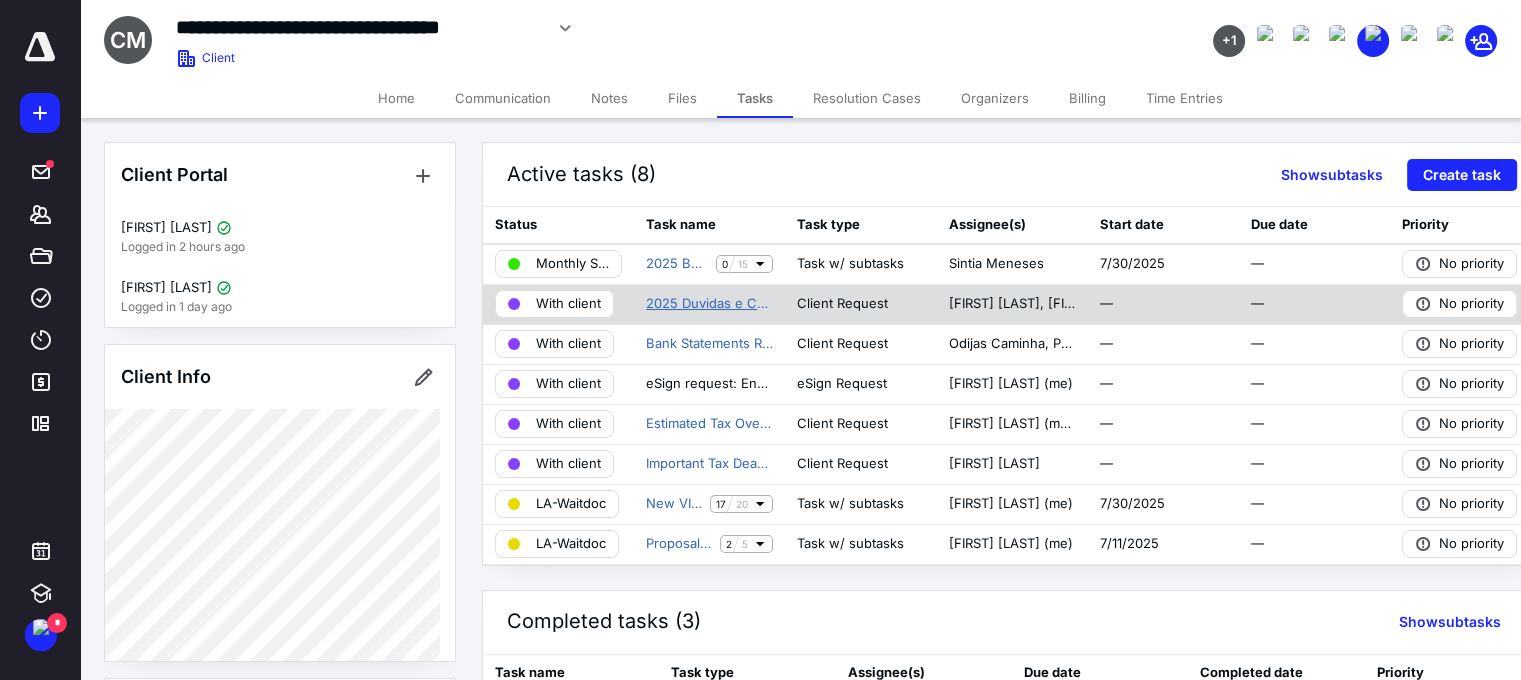 click on "2025 Duvidas e Comentarios - CFS" at bounding box center (709, 304) 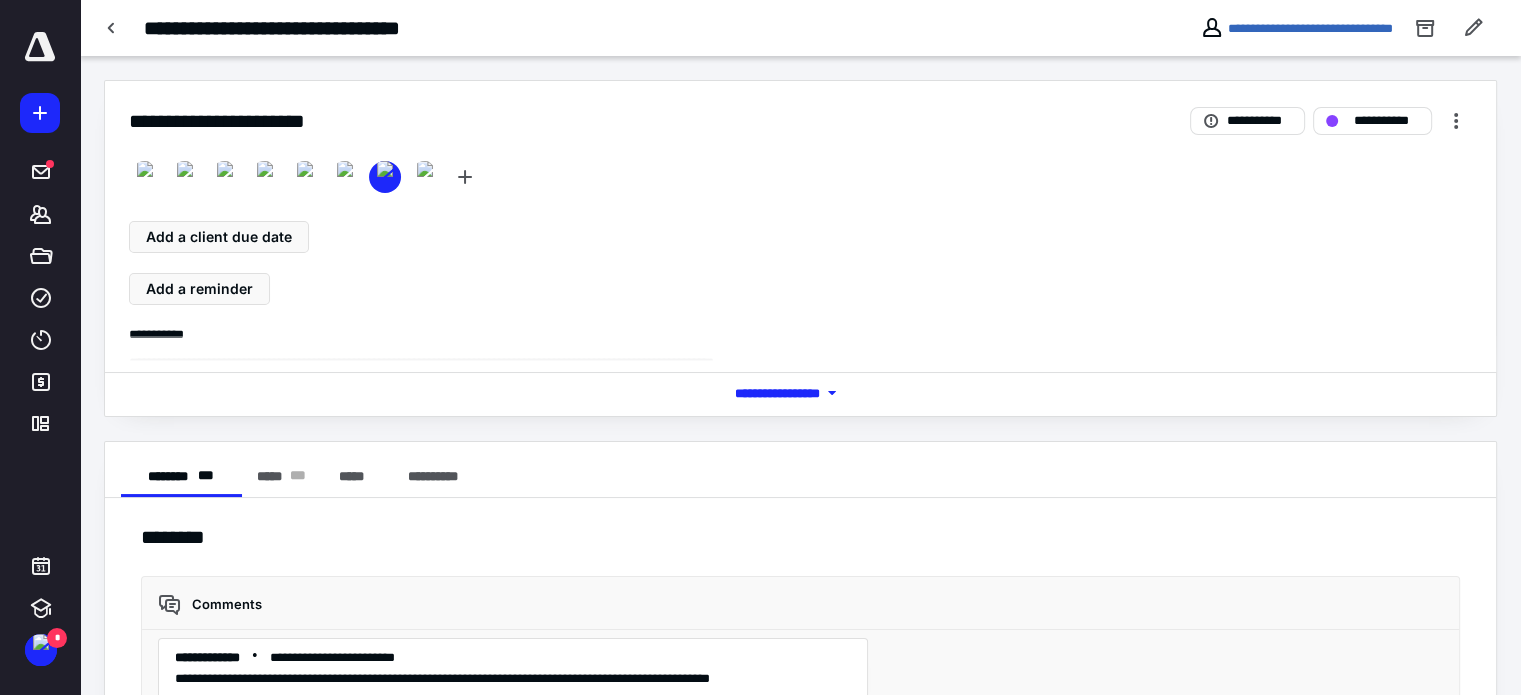 scroll, scrollTop: 0, scrollLeft: 0, axis: both 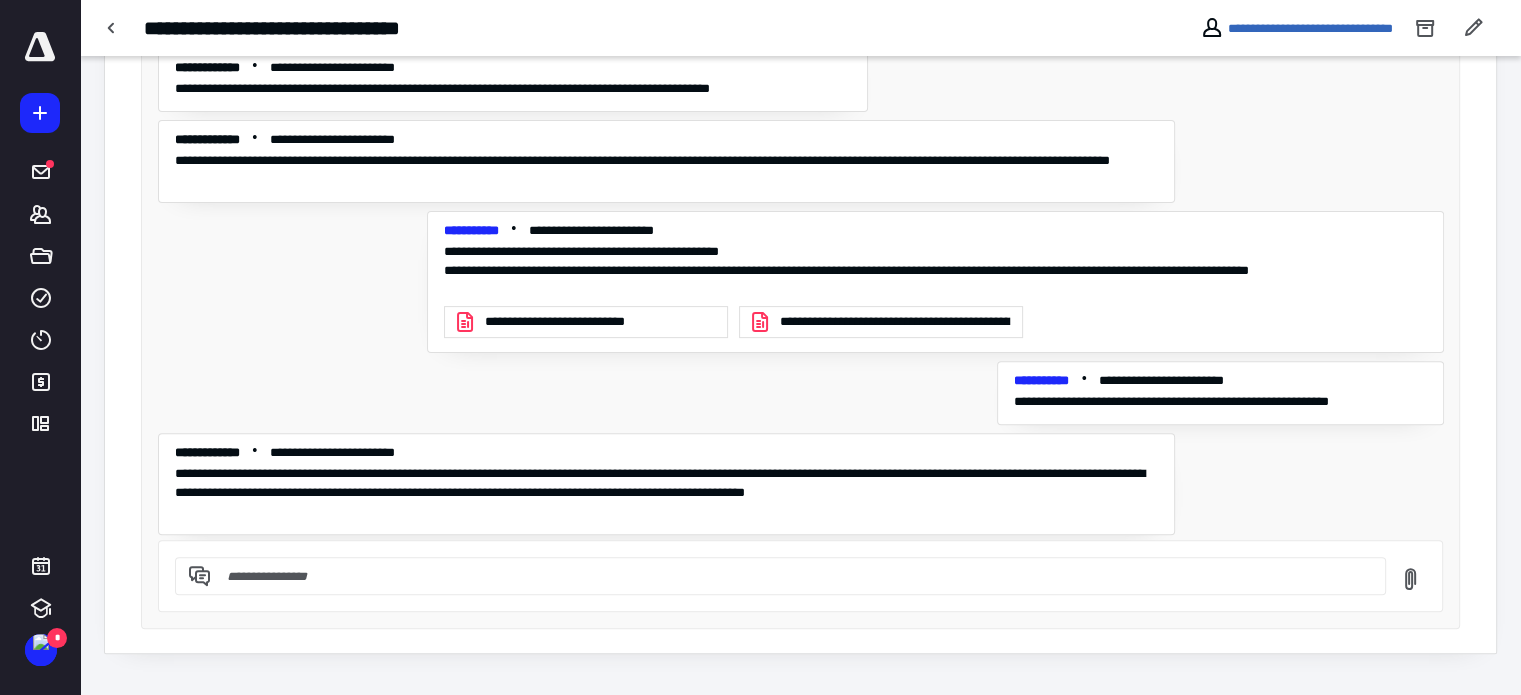 click at bounding box center [792, 576] 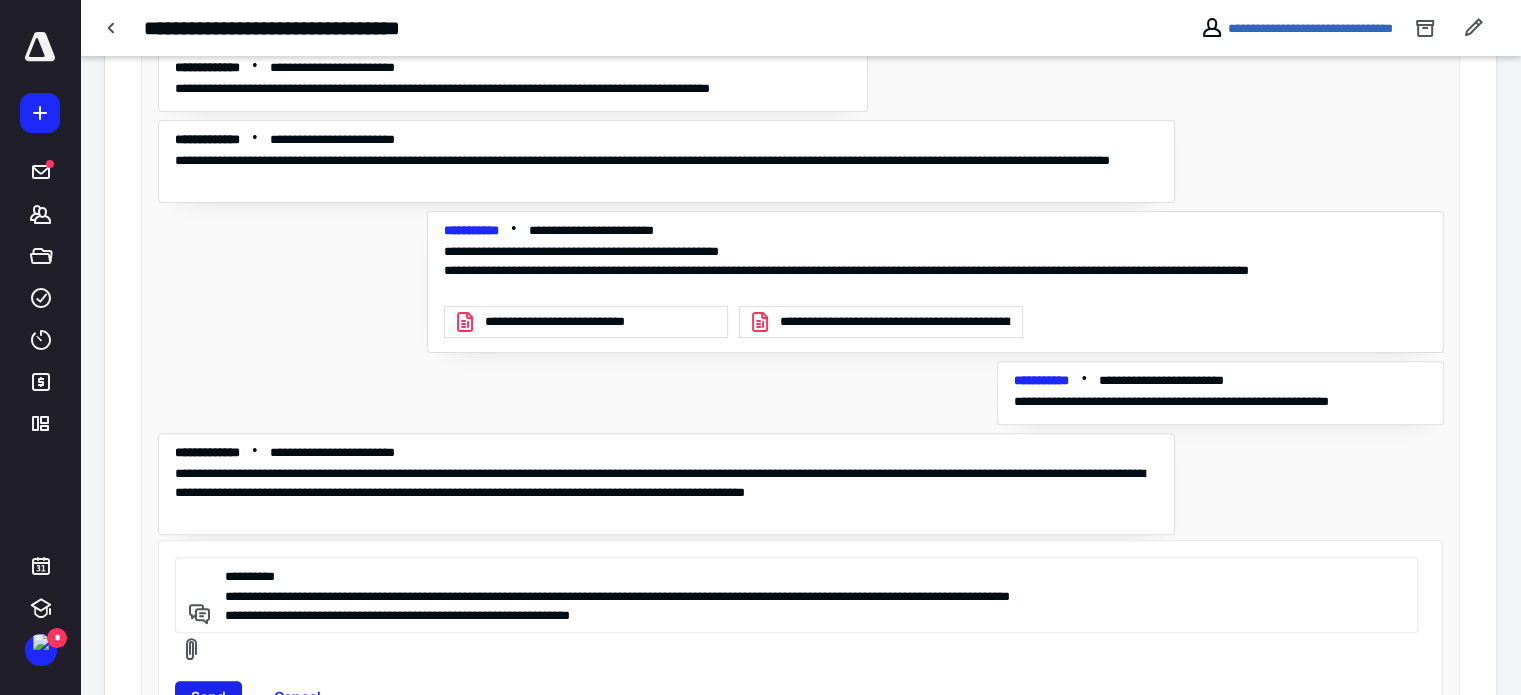 type on "**********" 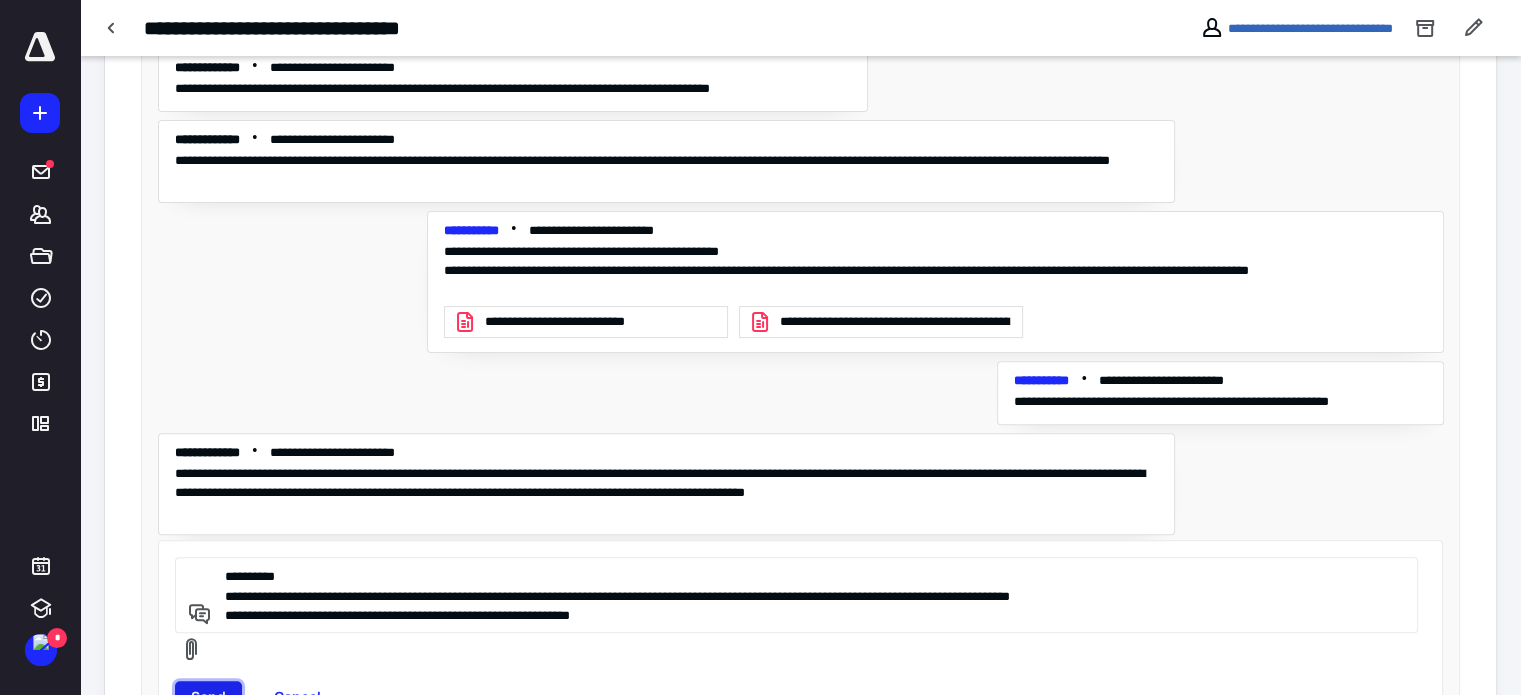 click on "Send" at bounding box center (208, 697) 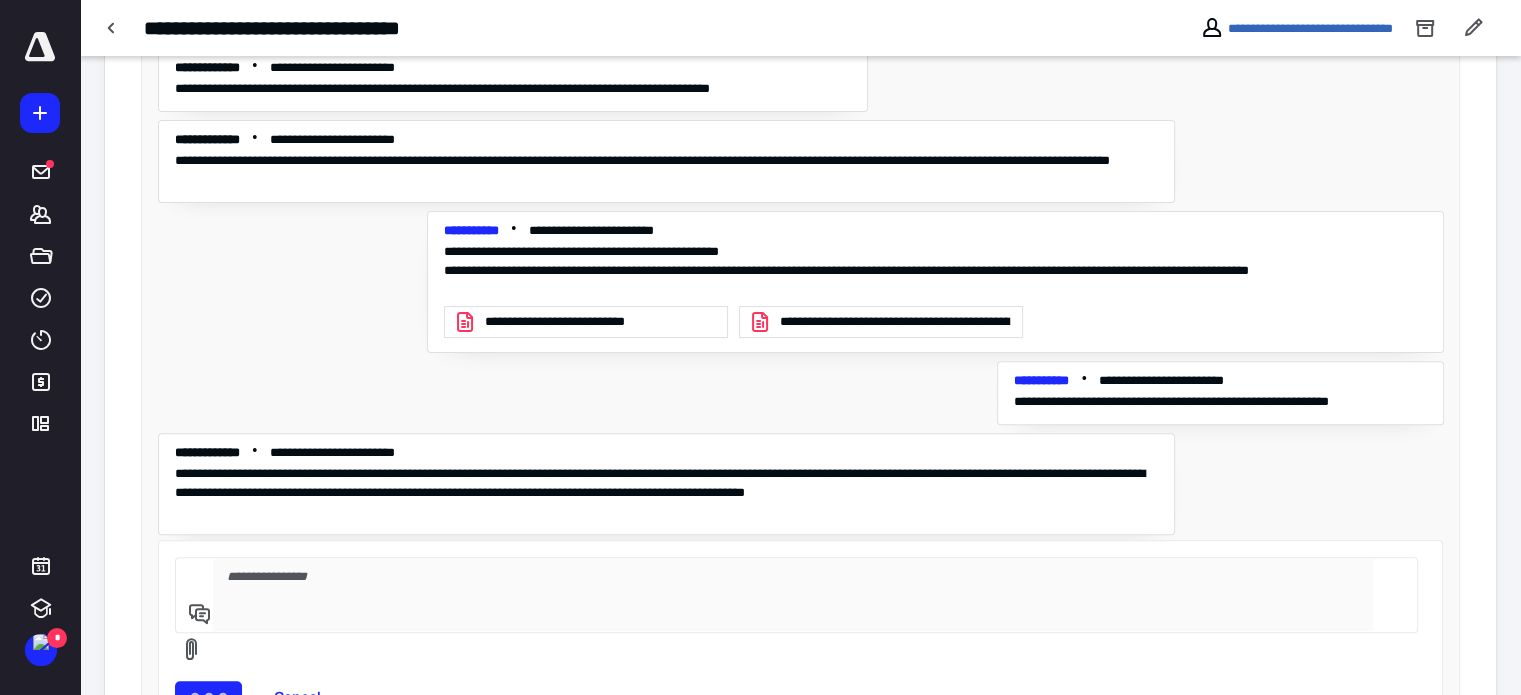 scroll, scrollTop: 130, scrollLeft: 0, axis: vertical 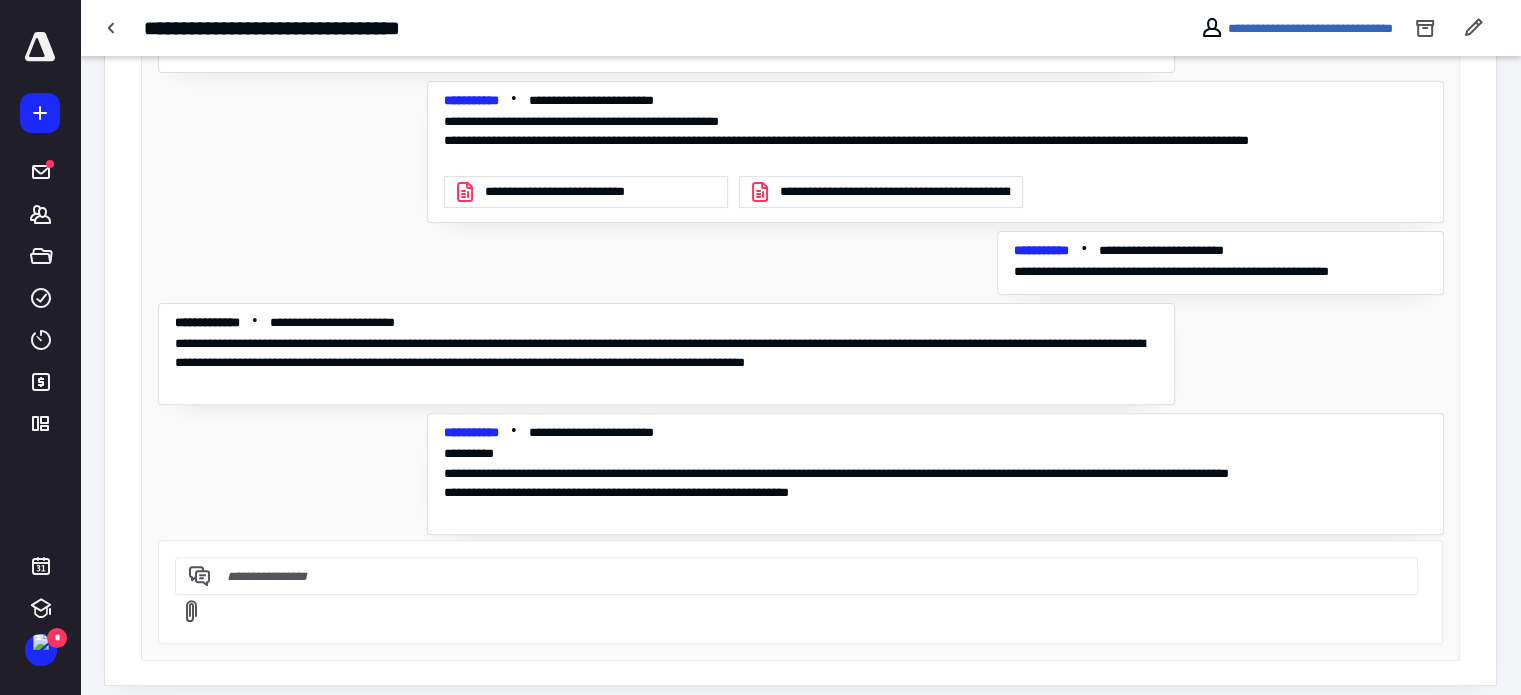 click at bounding box center (793, 576) 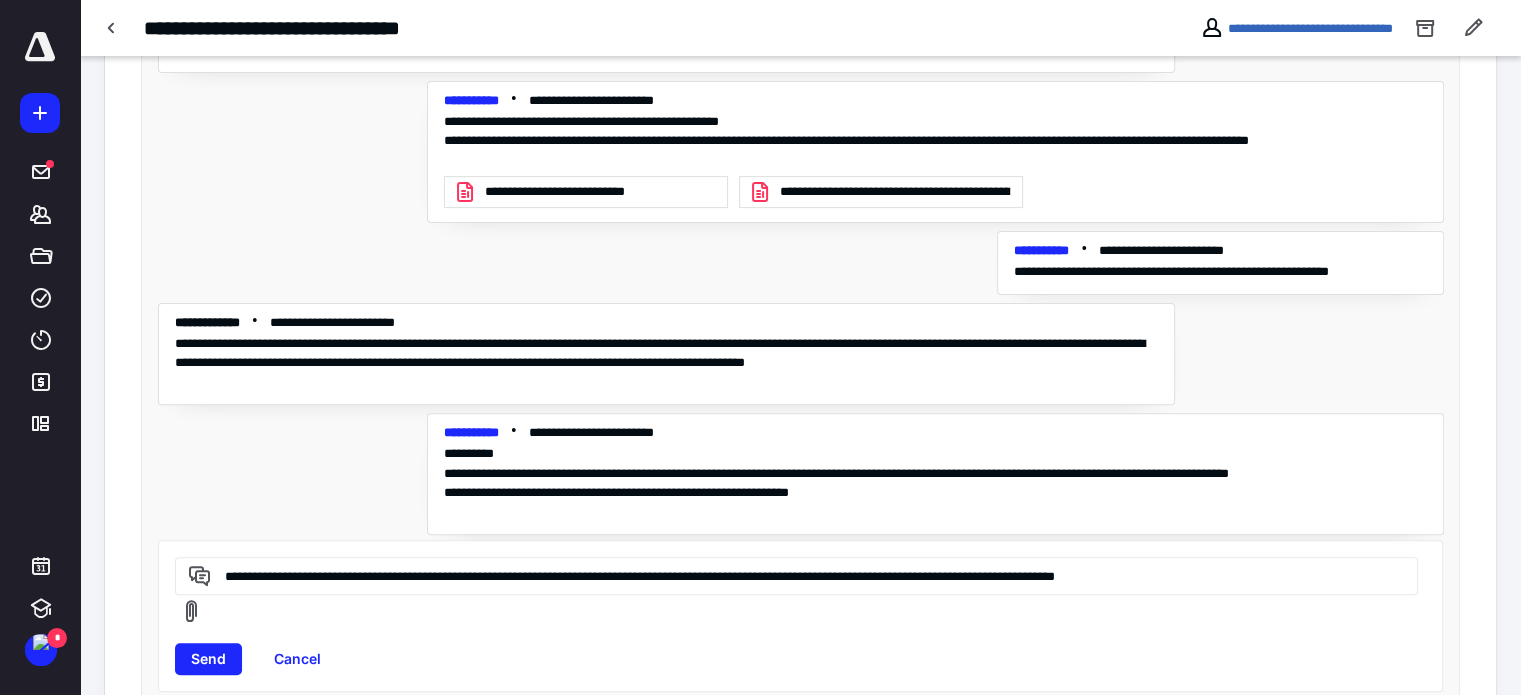 type on "**********" 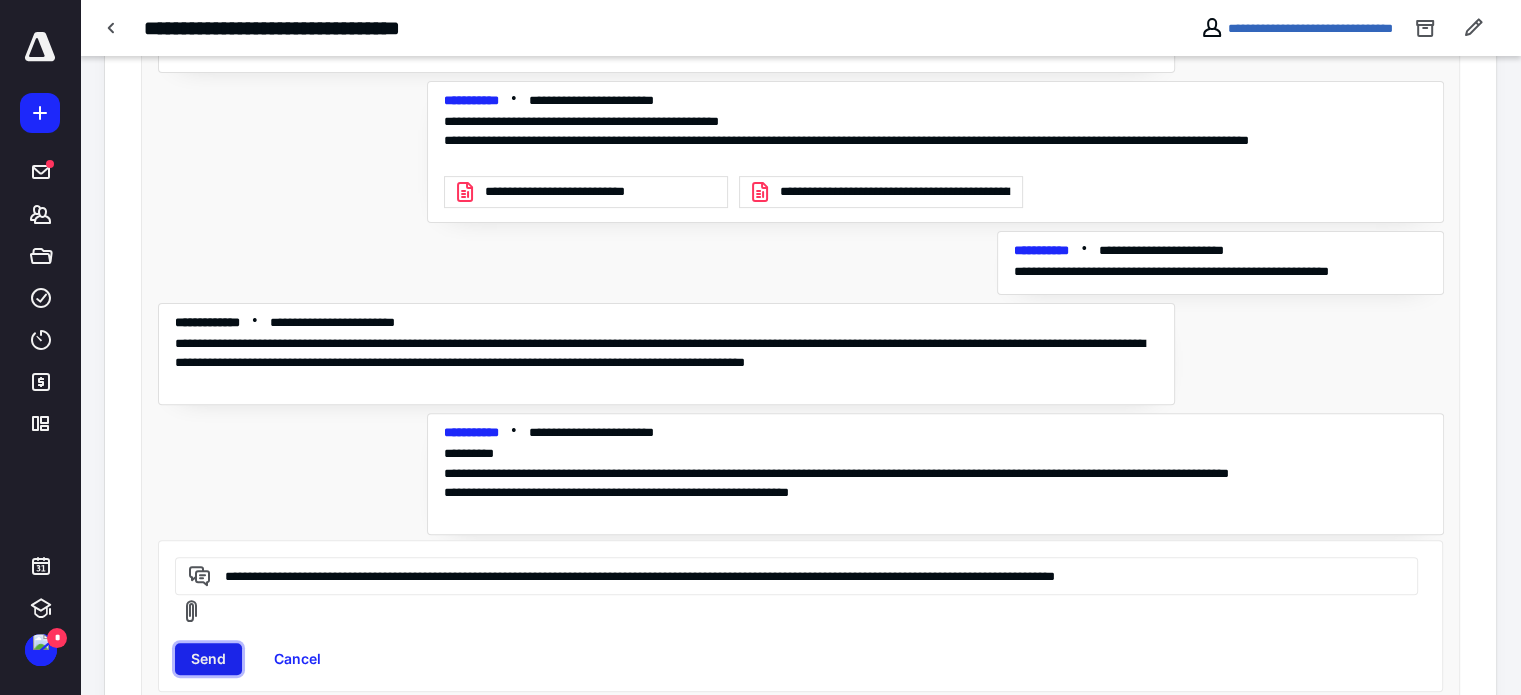 click on "Send" at bounding box center [208, 659] 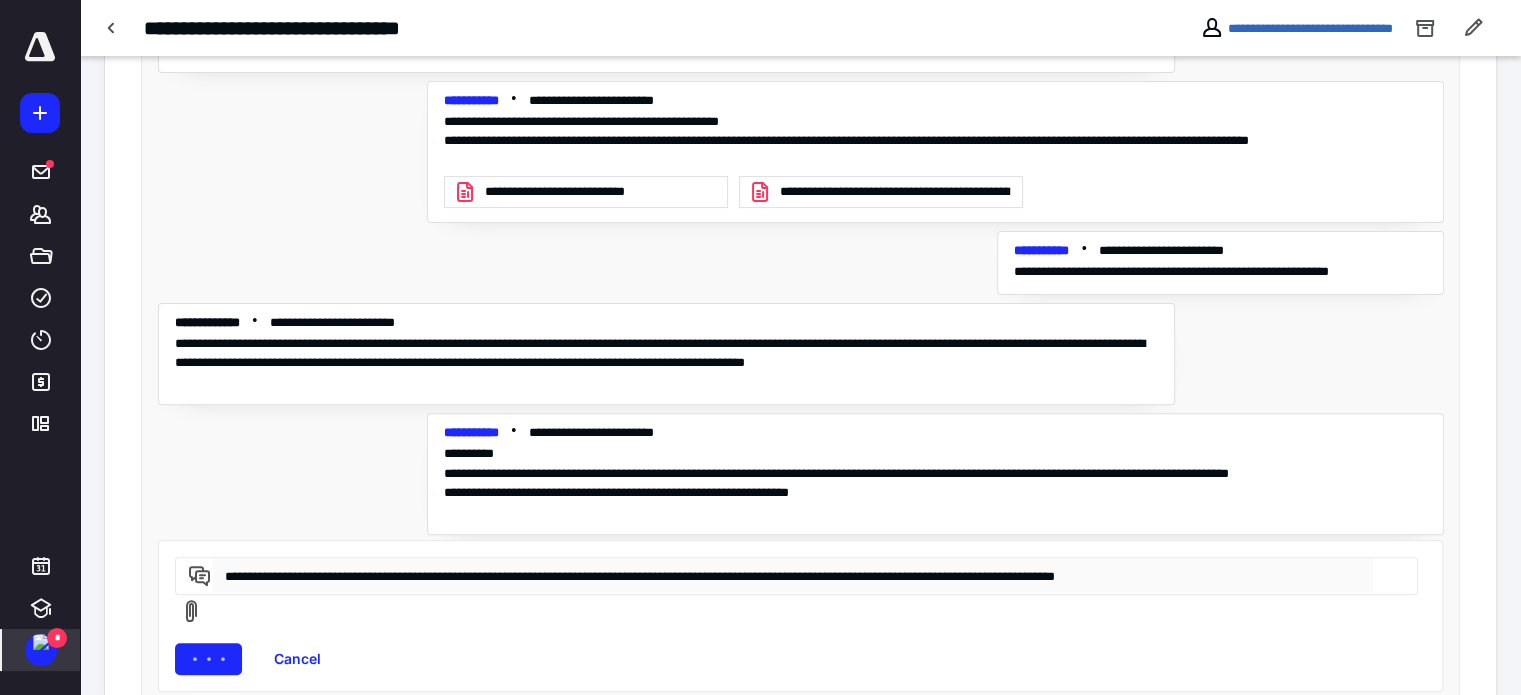 type 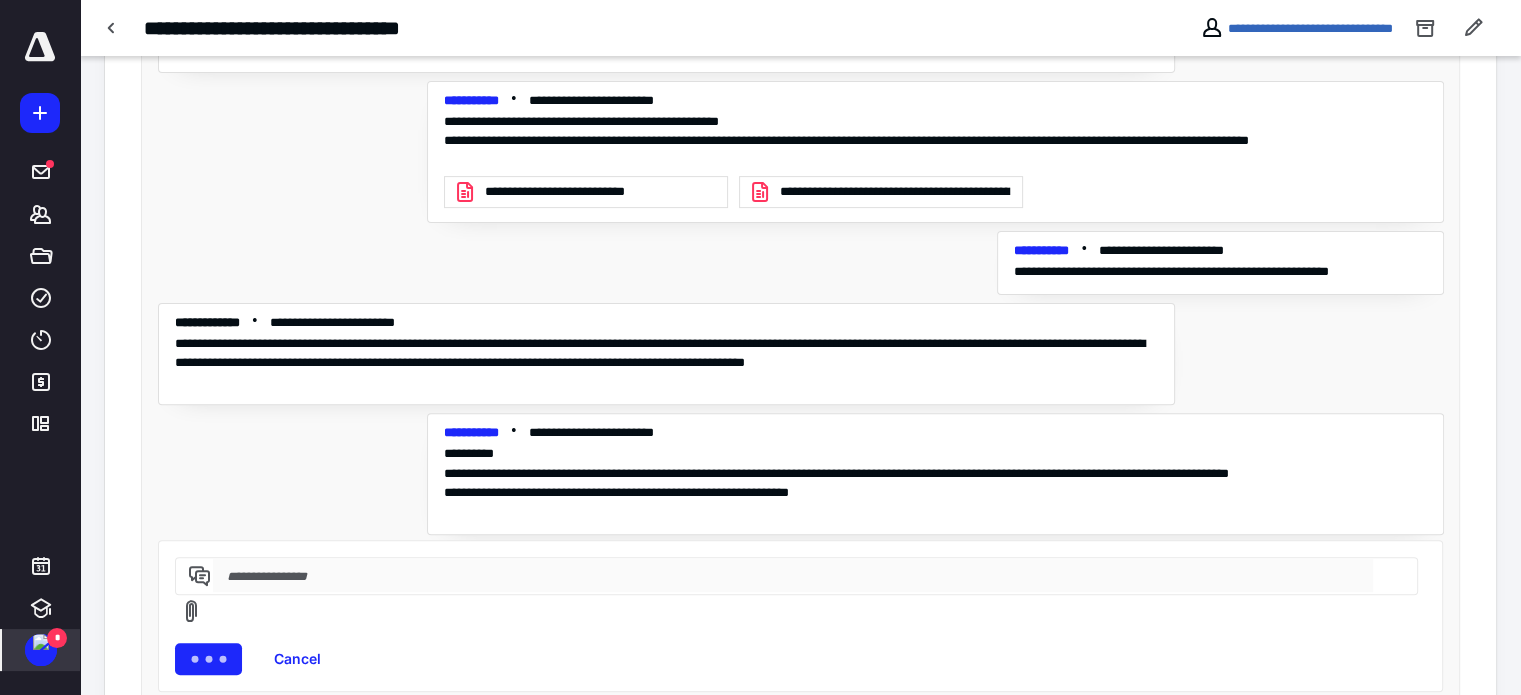 scroll, scrollTop: 221, scrollLeft: 0, axis: vertical 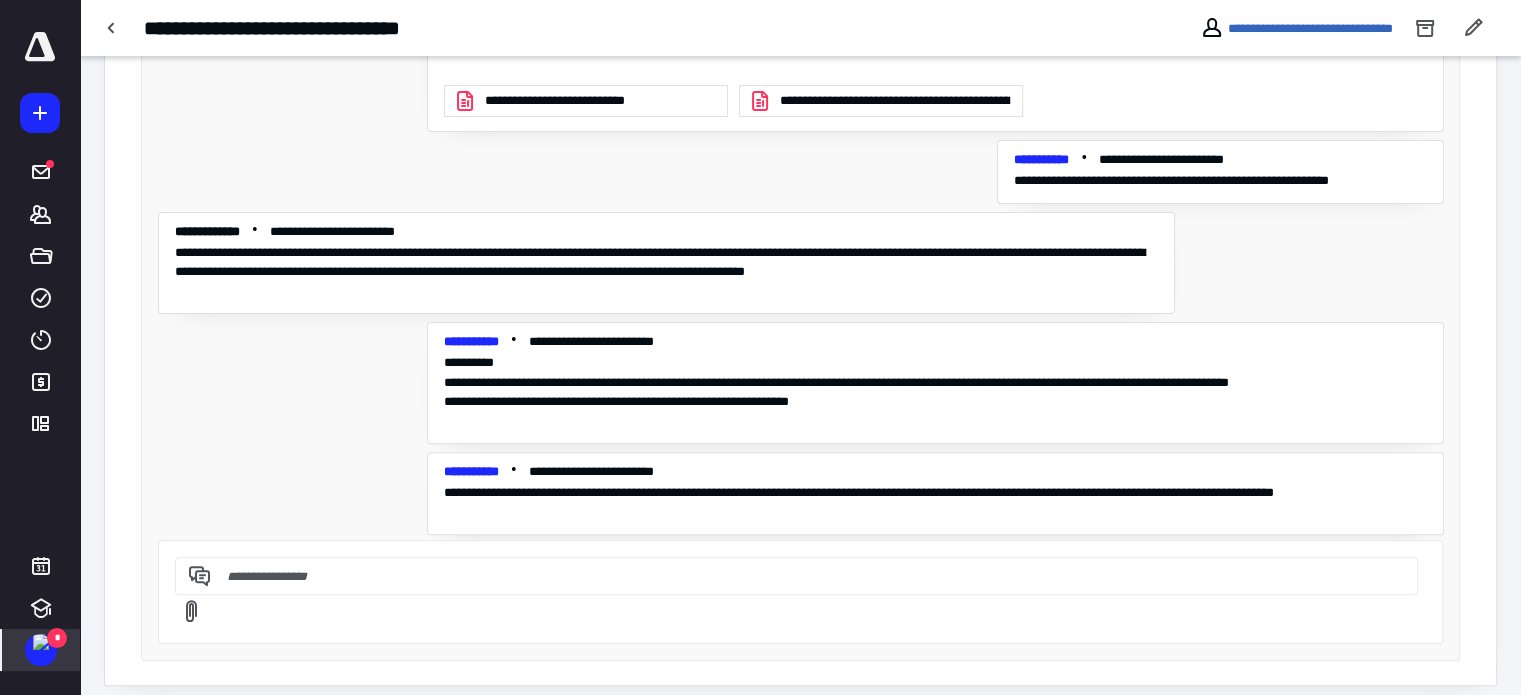 click at bounding box center (41, 642) 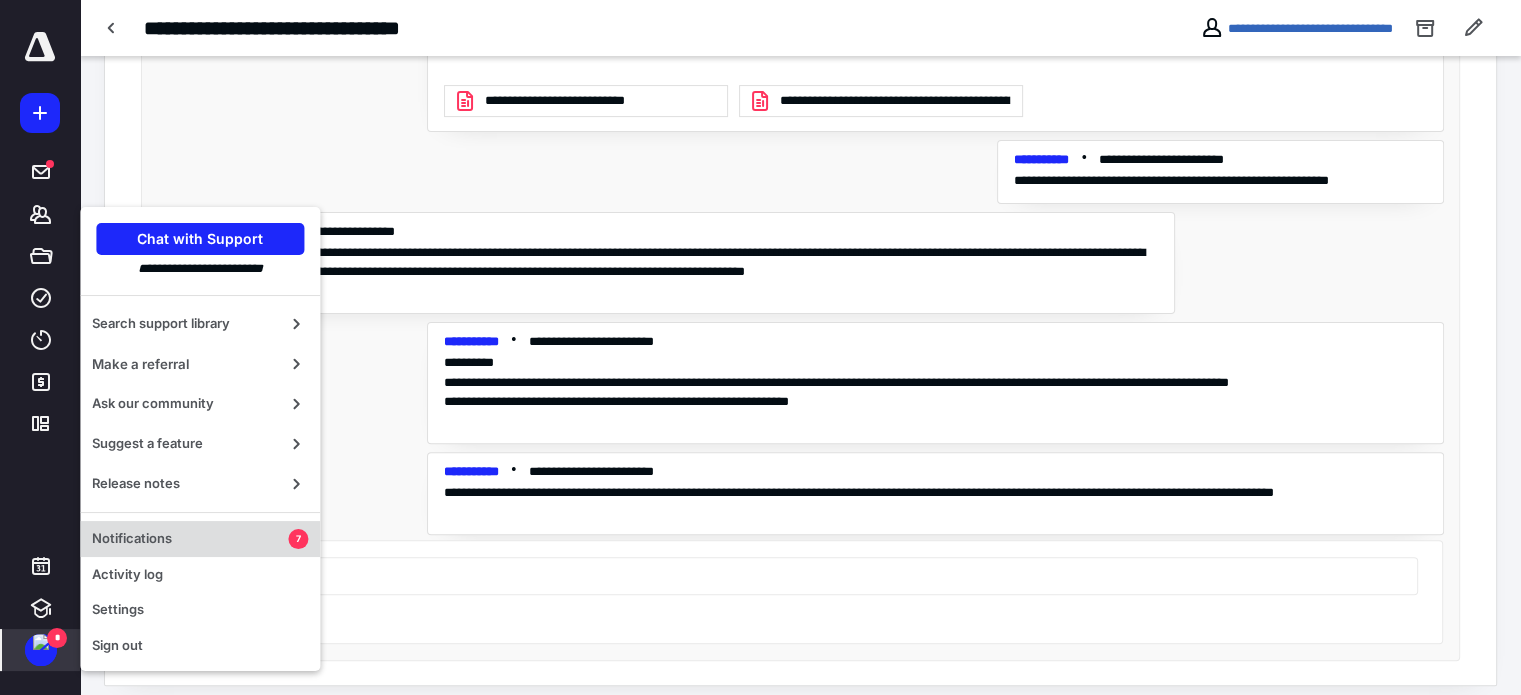 click on "Notifications 7" at bounding box center (200, 539) 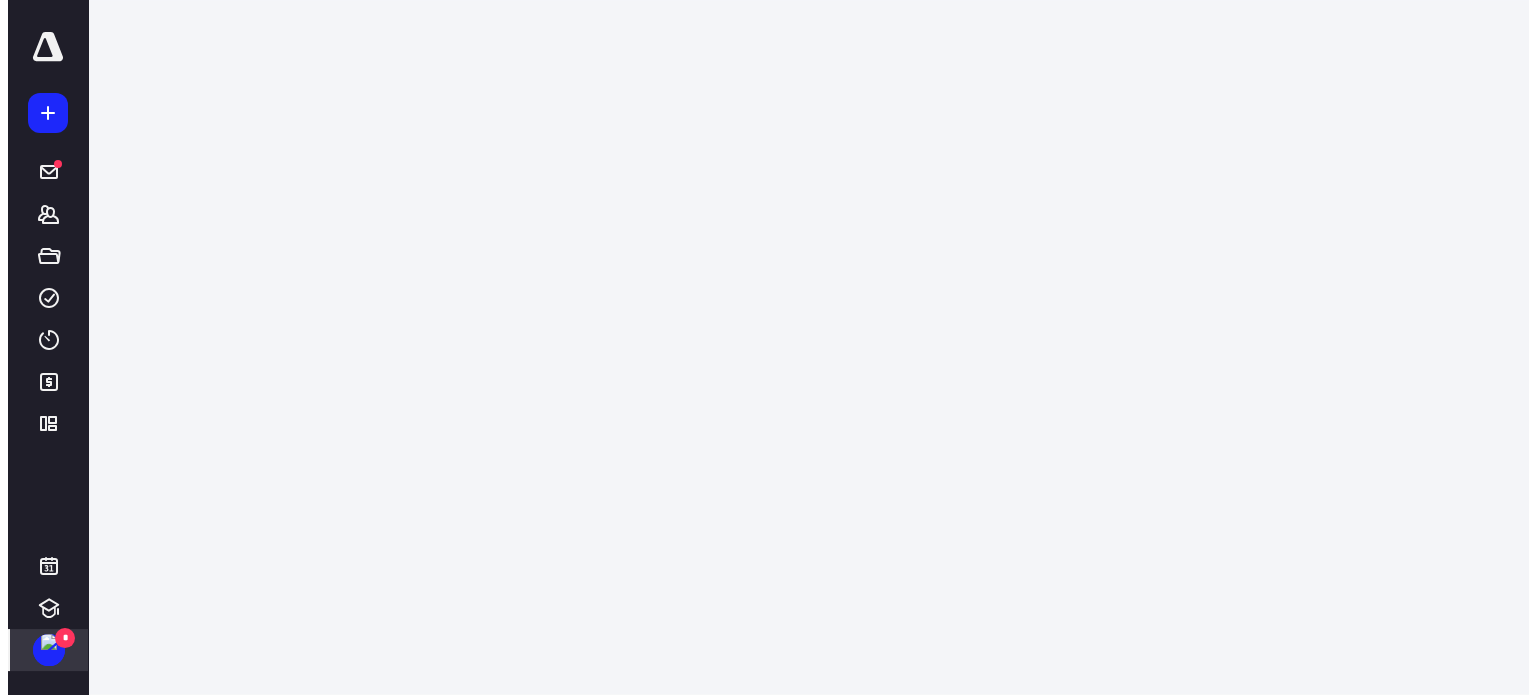 scroll, scrollTop: 0, scrollLeft: 0, axis: both 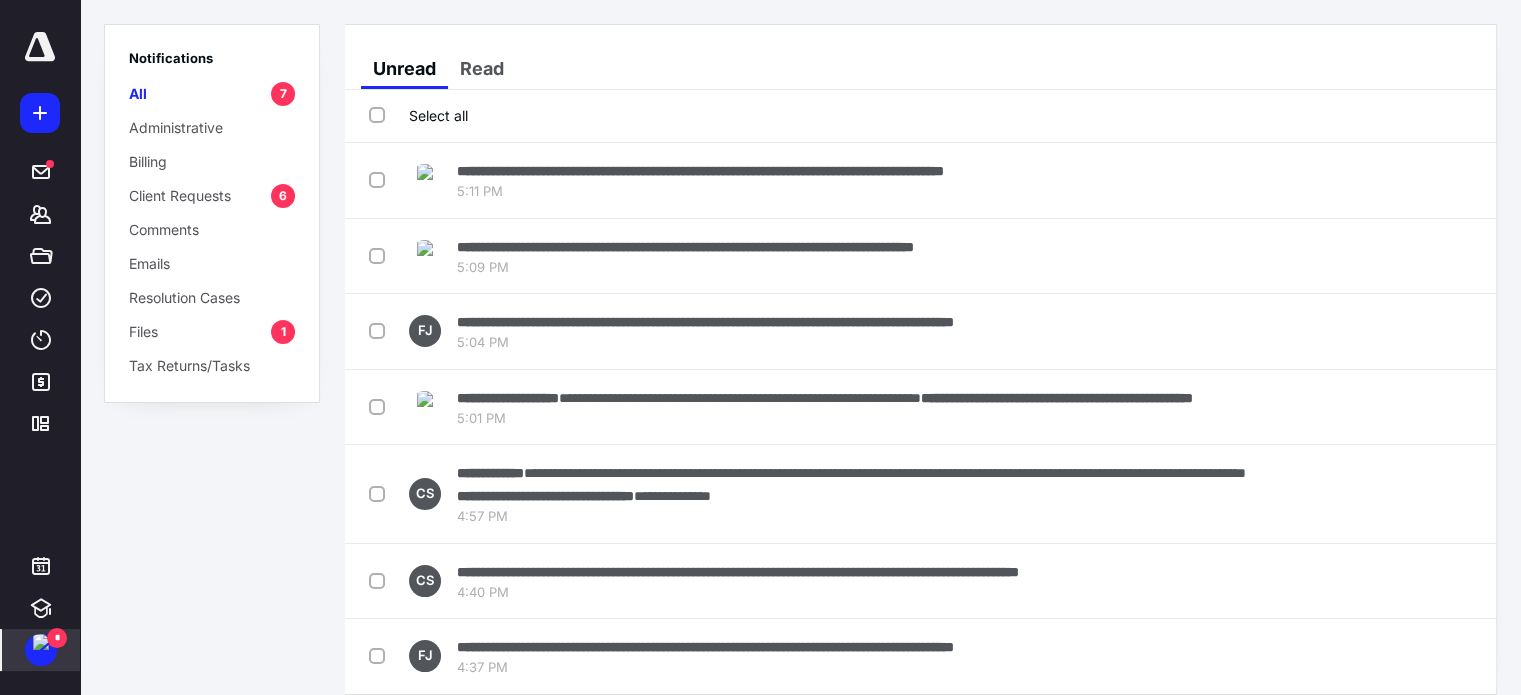 click on "1" at bounding box center (283, 332) 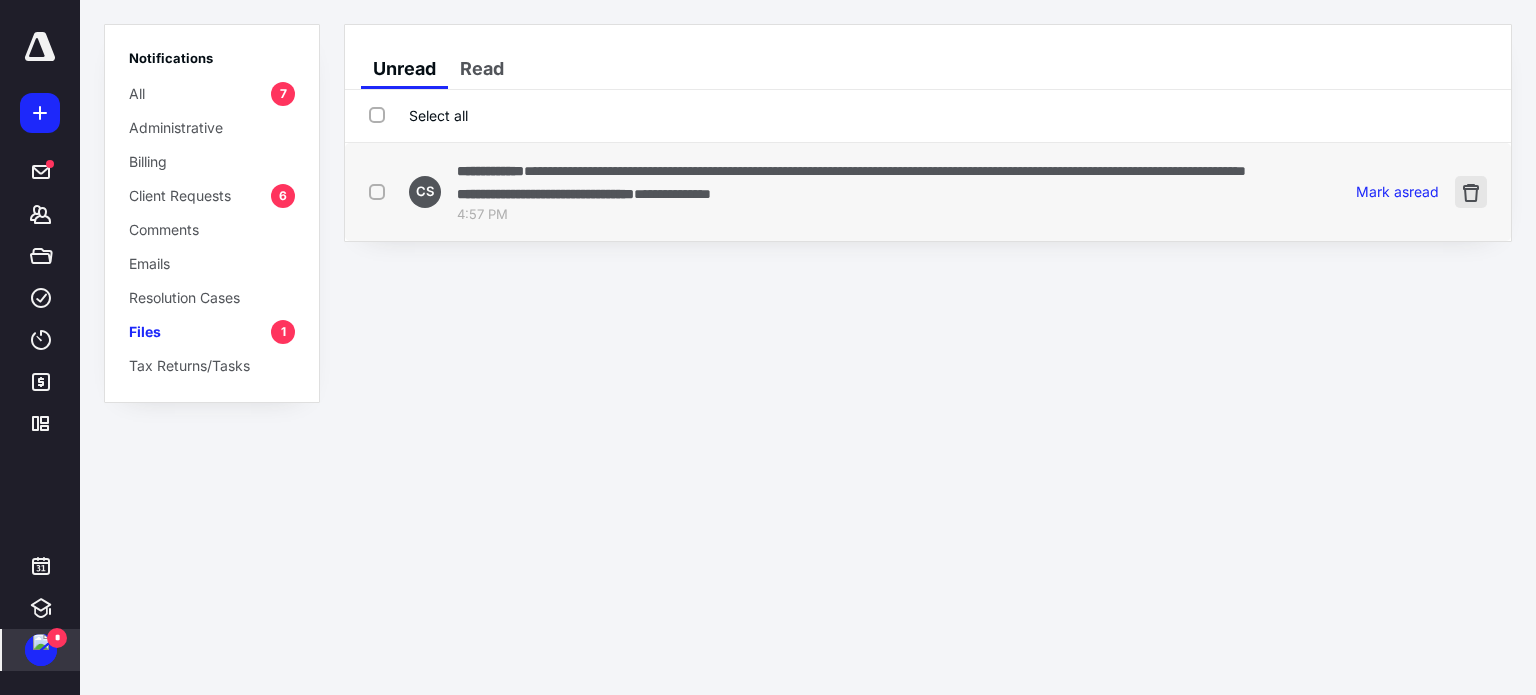 click at bounding box center [1471, 192] 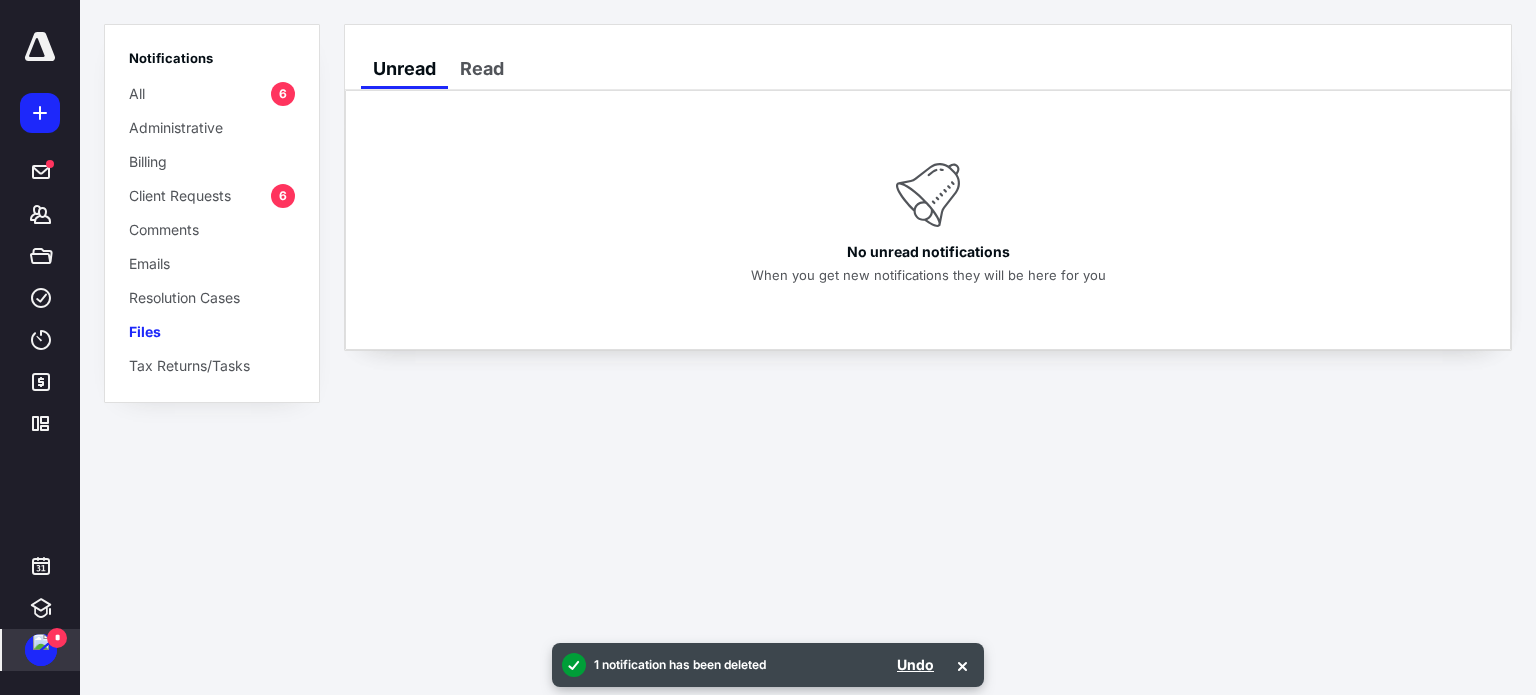 click on "Client Requests" at bounding box center (180, 195) 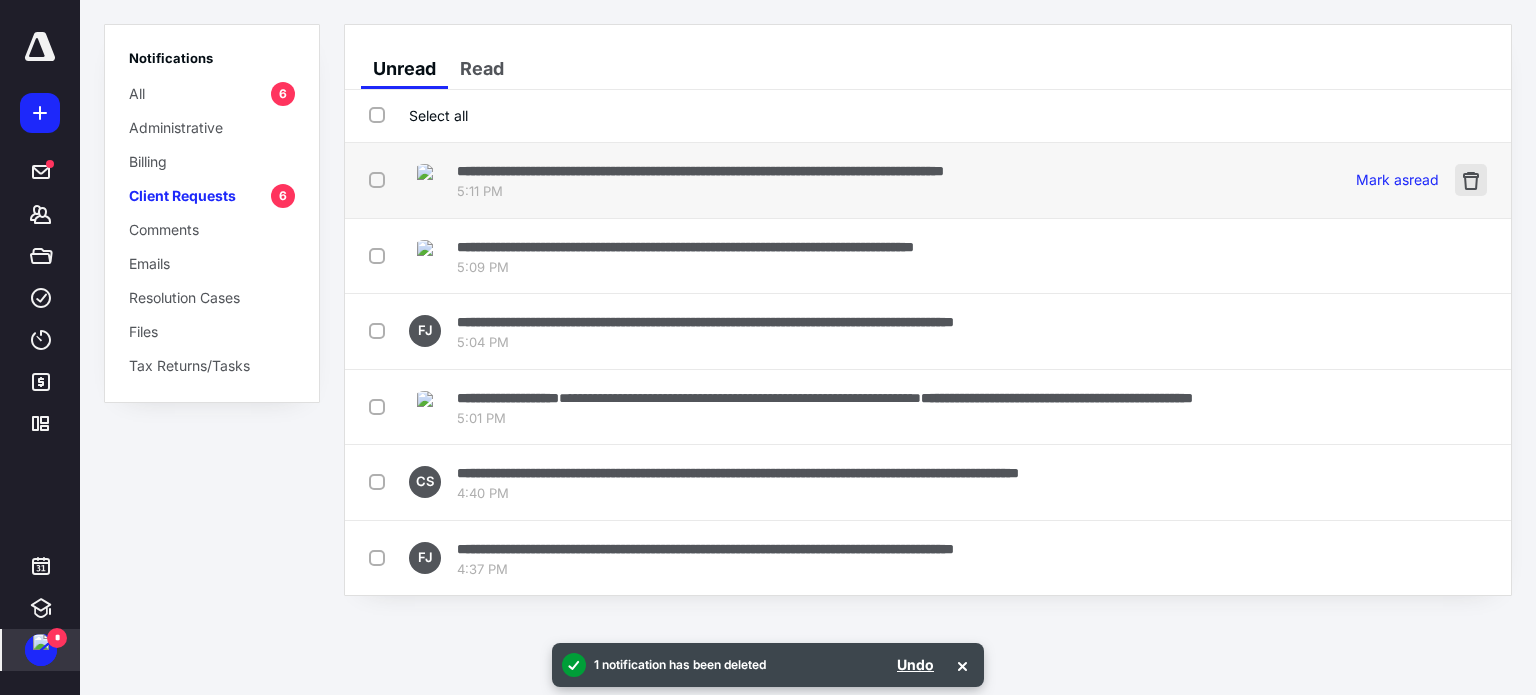 click at bounding box center (1471, 180) 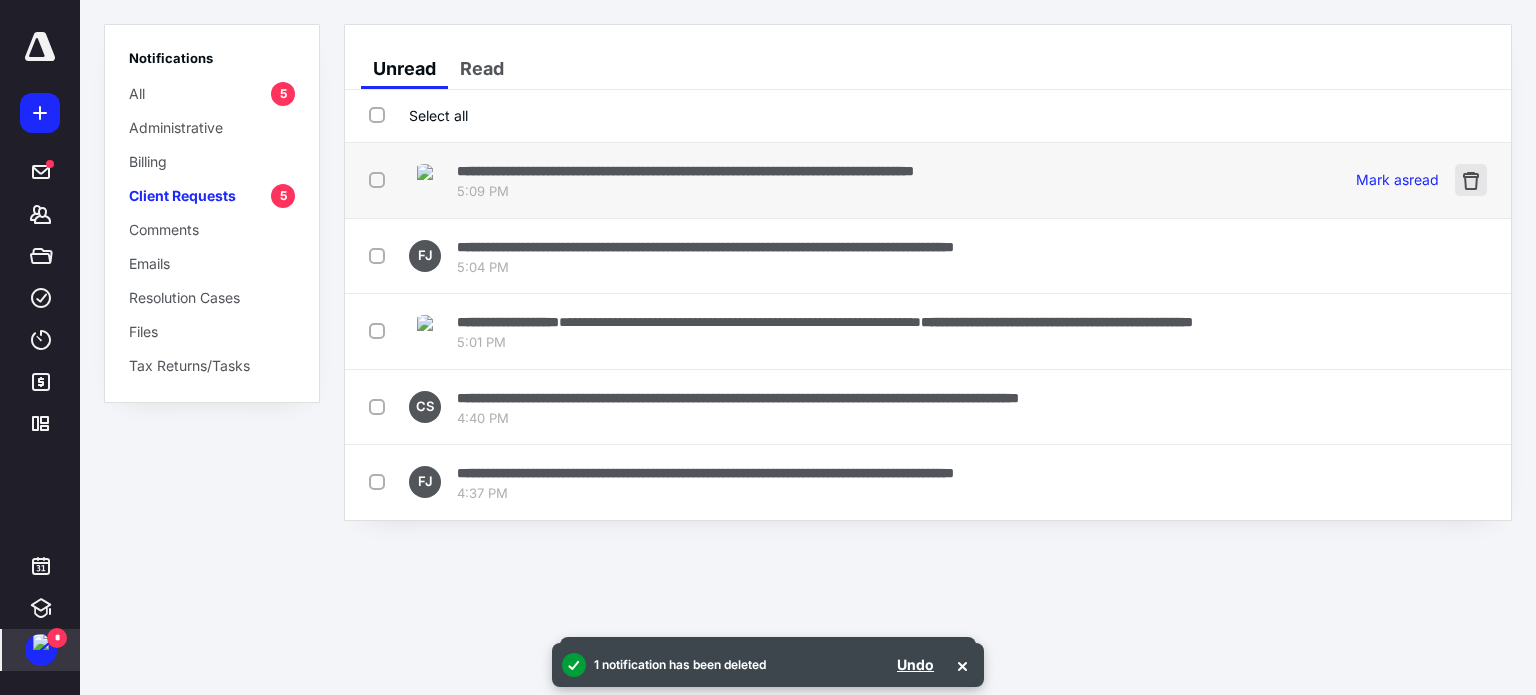 click at bounding box center (1471, 180) 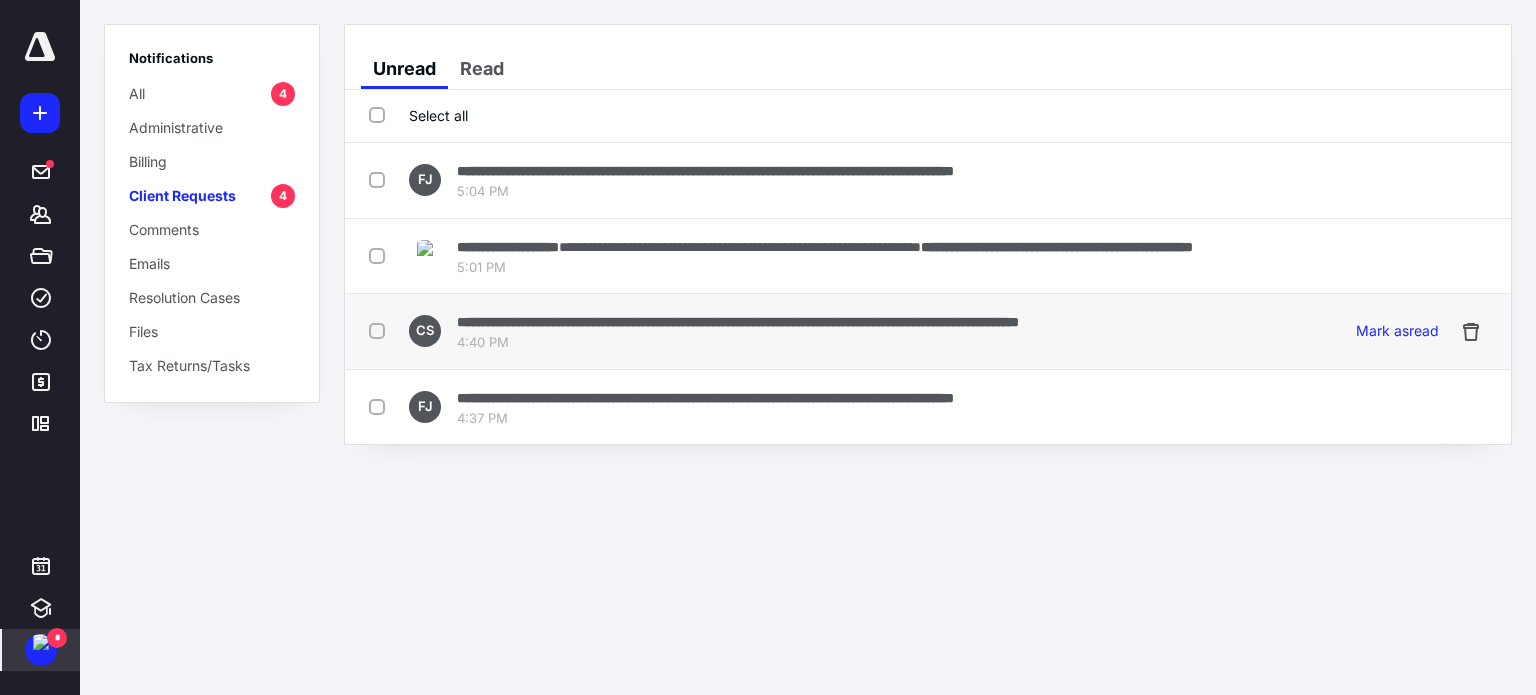 click on "**********" at bounding box center (928, 332) 